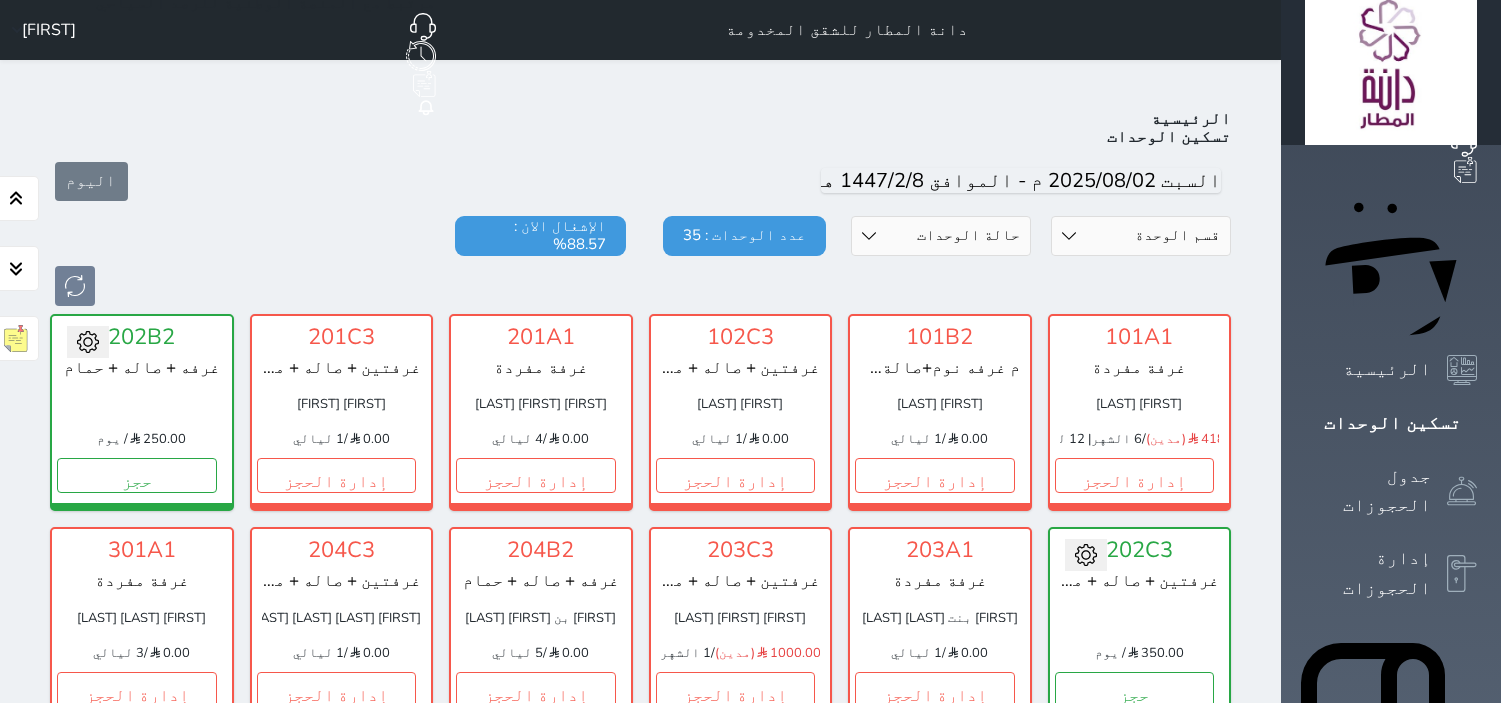 click on "إدارة الحجز" at bounding box center [935, 1116] 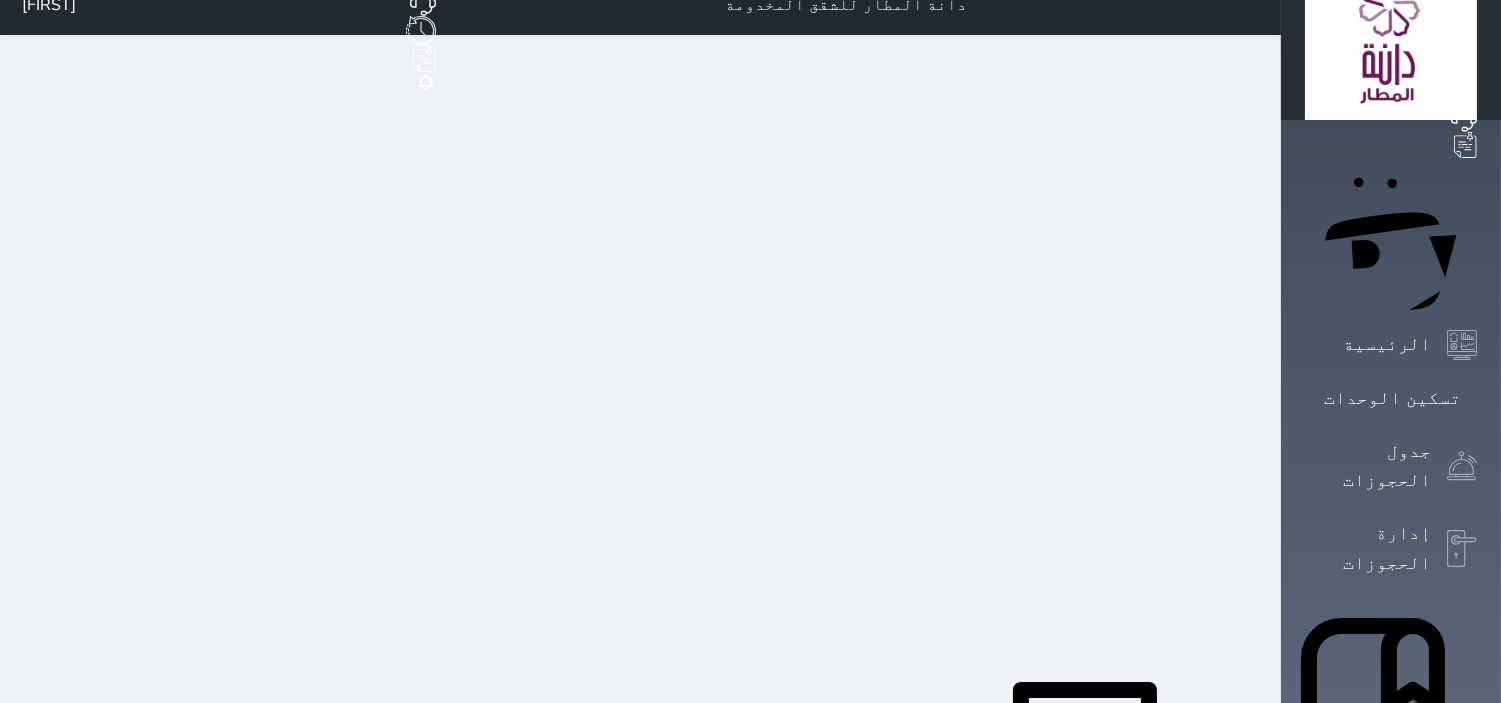 scroll, scrollTop: 0, scrollLeft: 0, axis: both 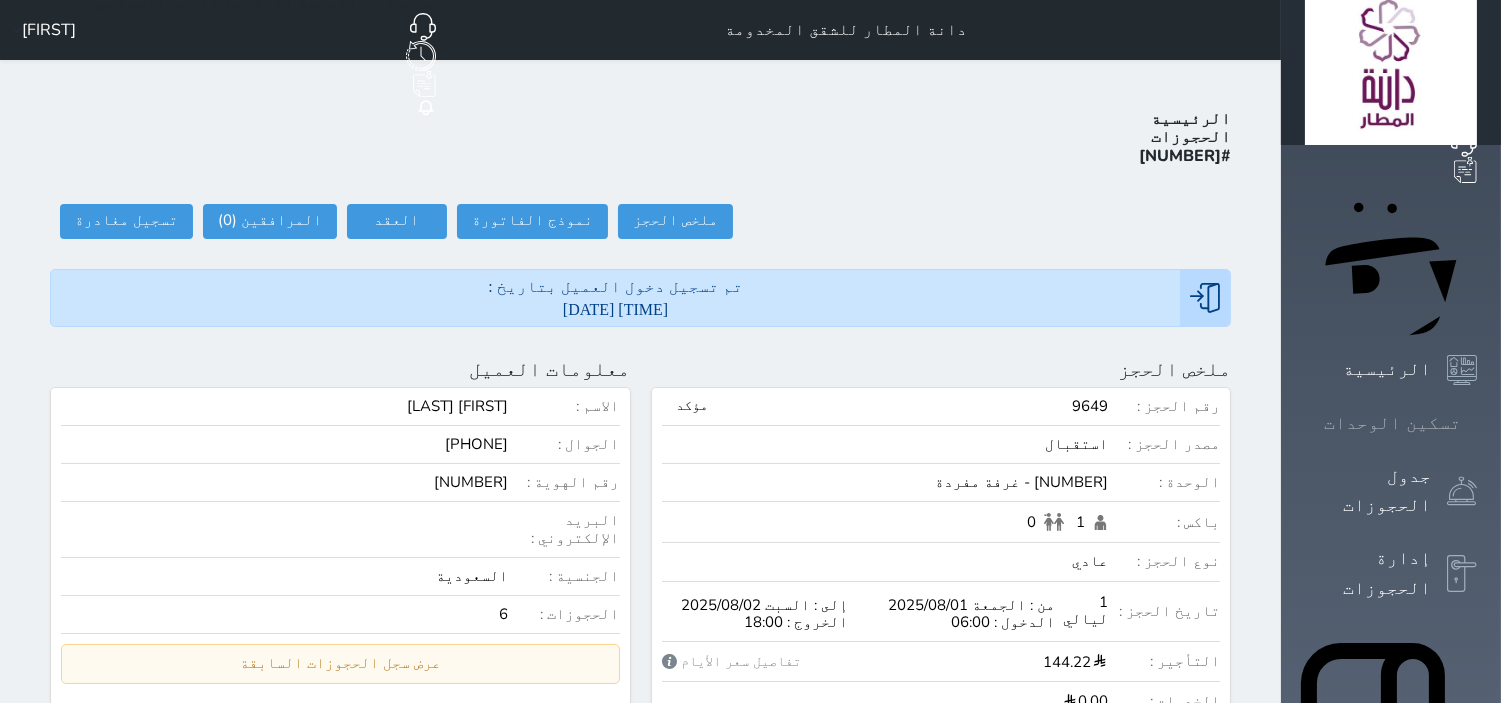 click 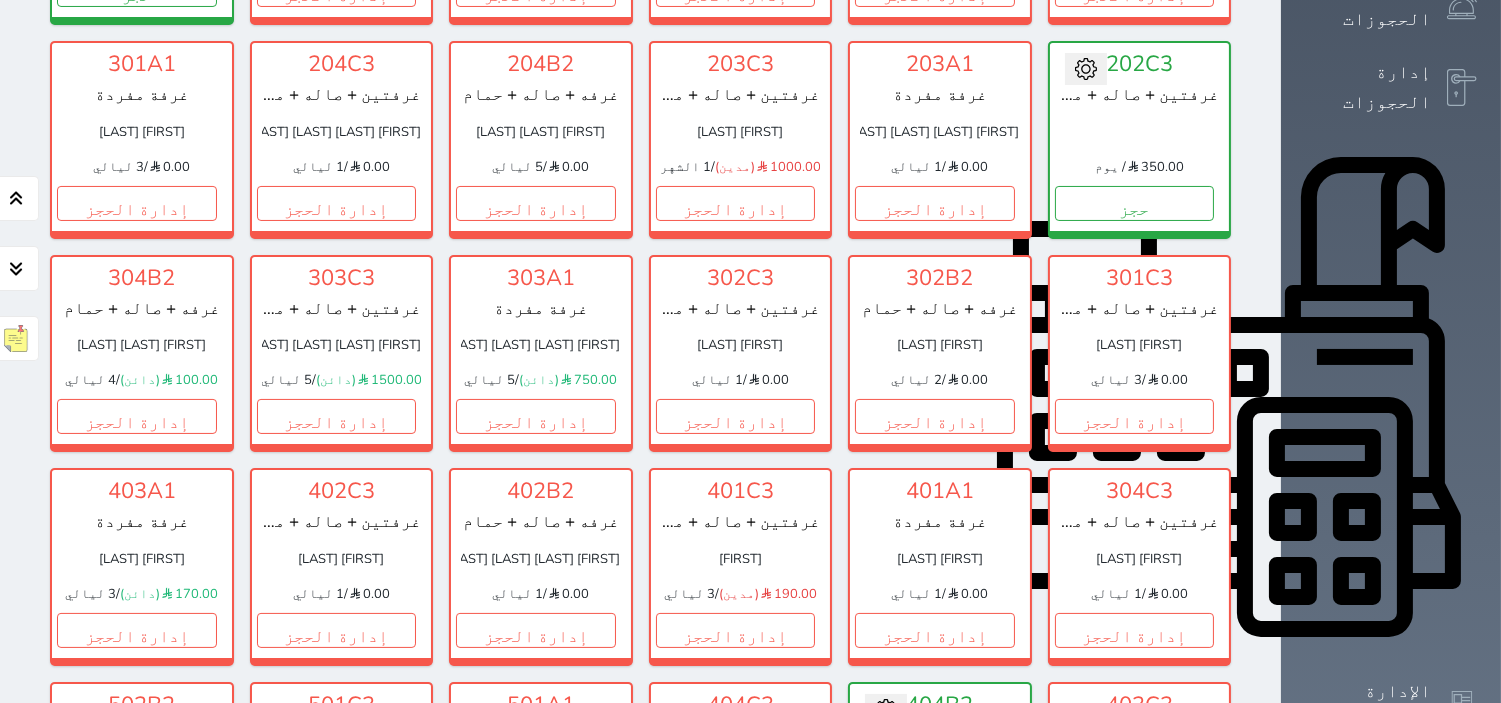 scroll, scrollTop: 633, scrollLeft: 0, axis: vertical 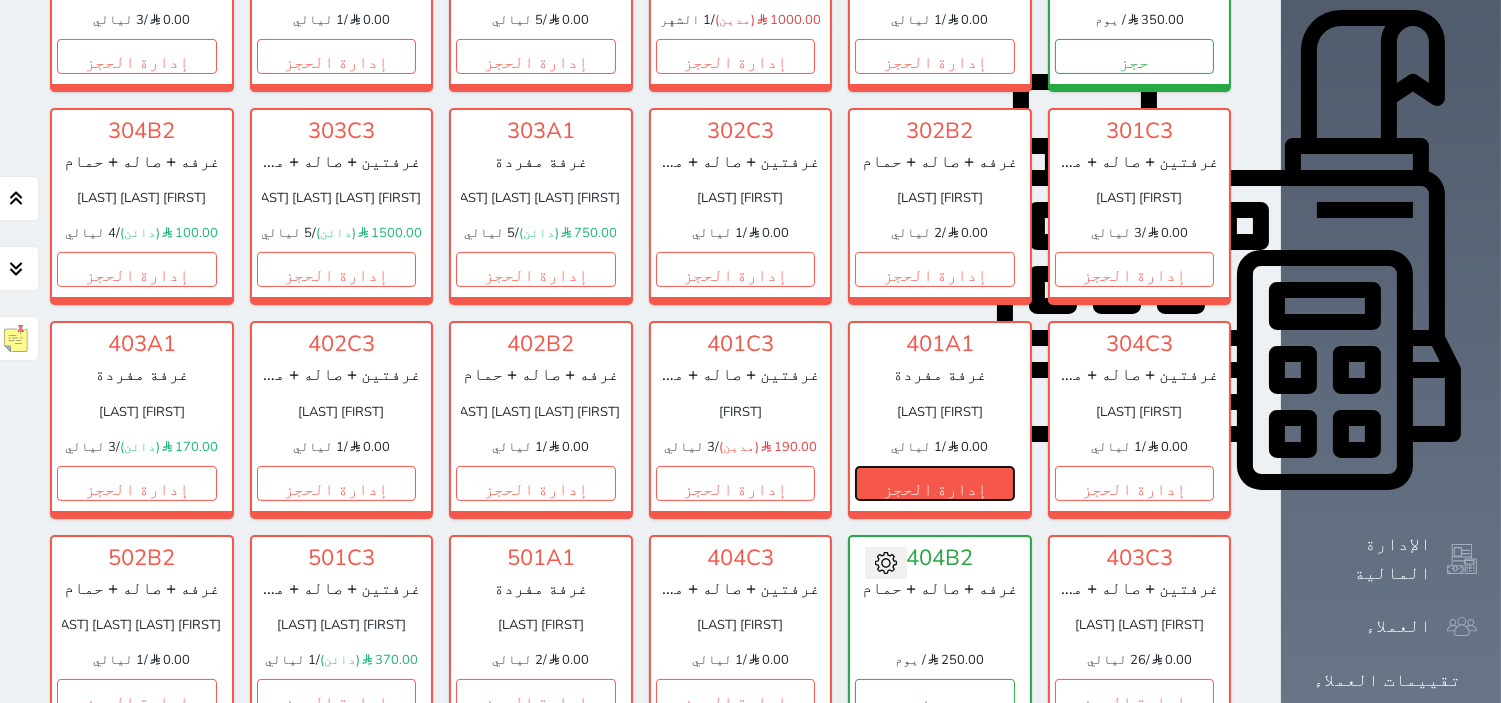 click on "إدارة الحجز" at bounding box center [935, 483] 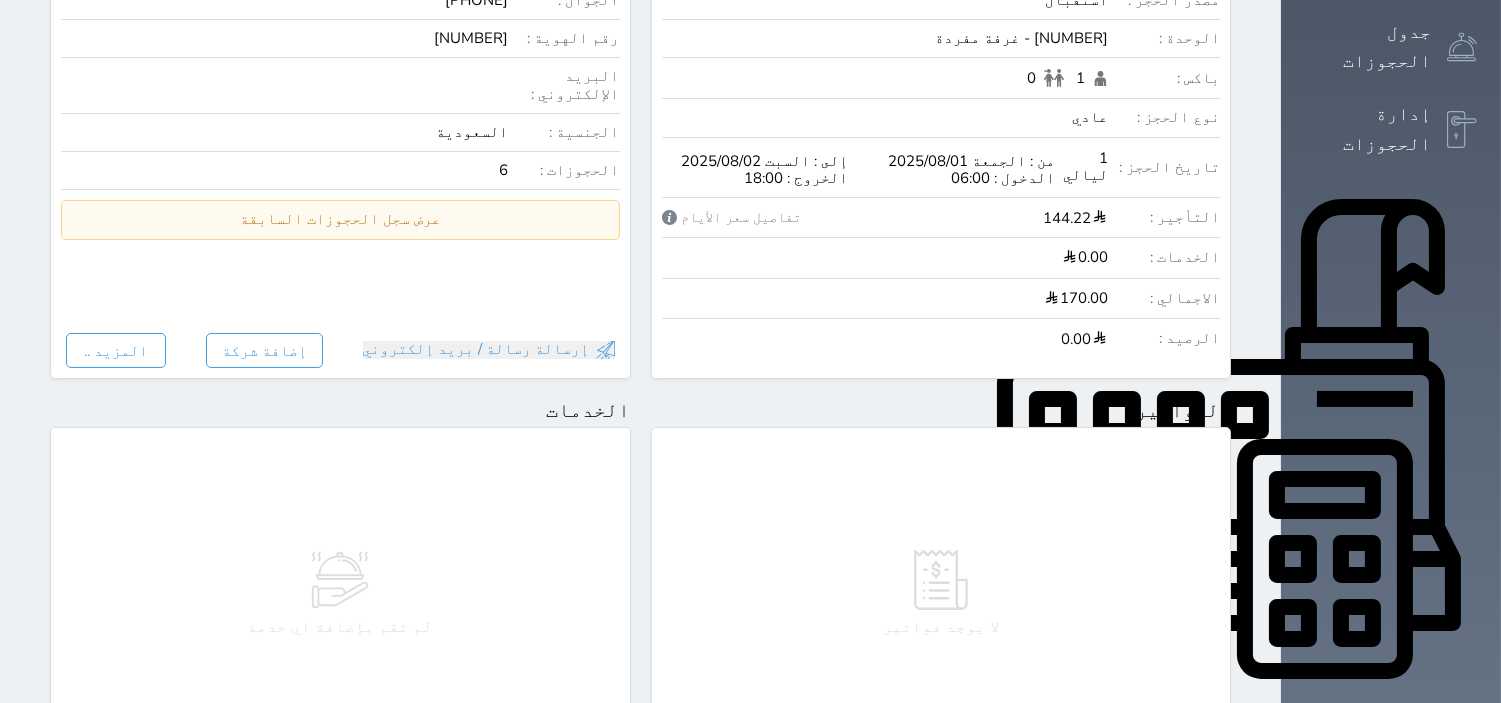 scroll, scrollTop: 0, scrollLeft: 0, axis: both 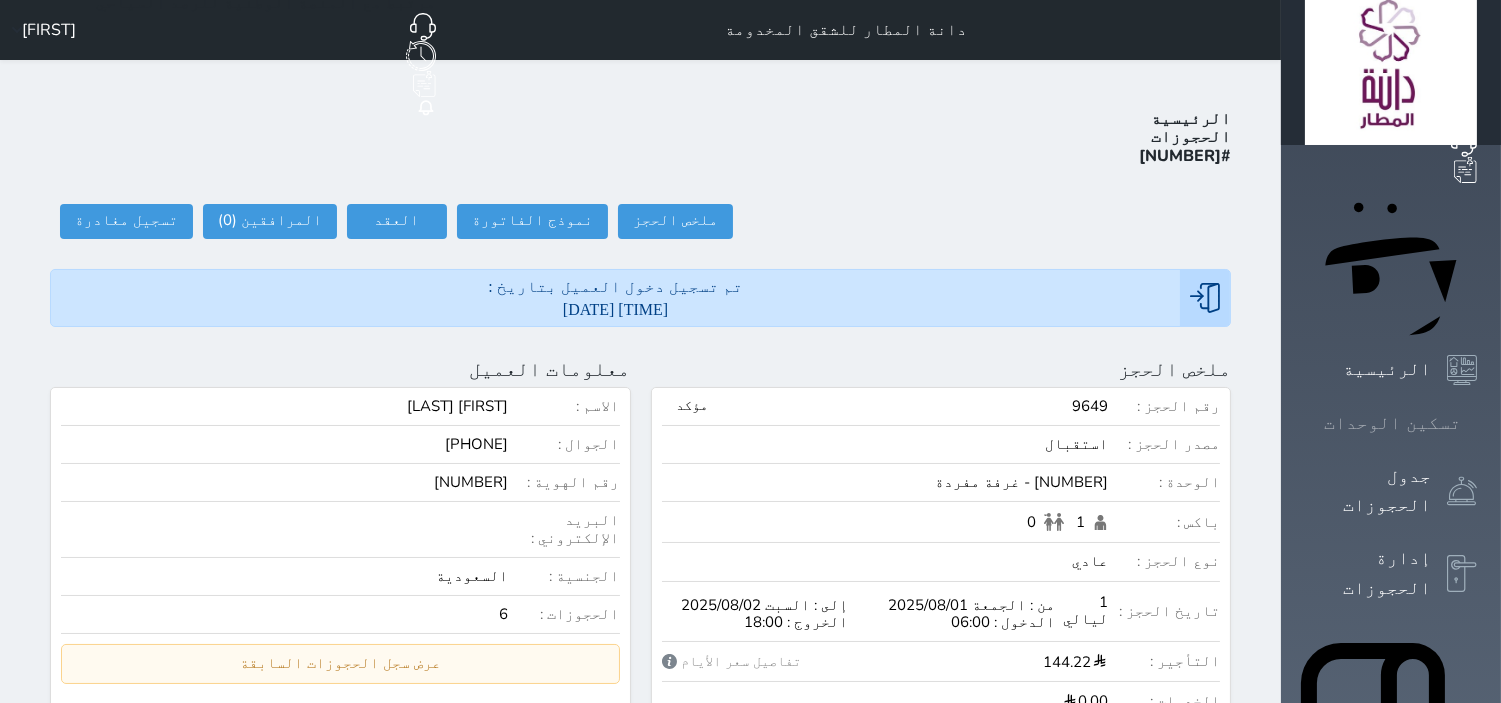 click 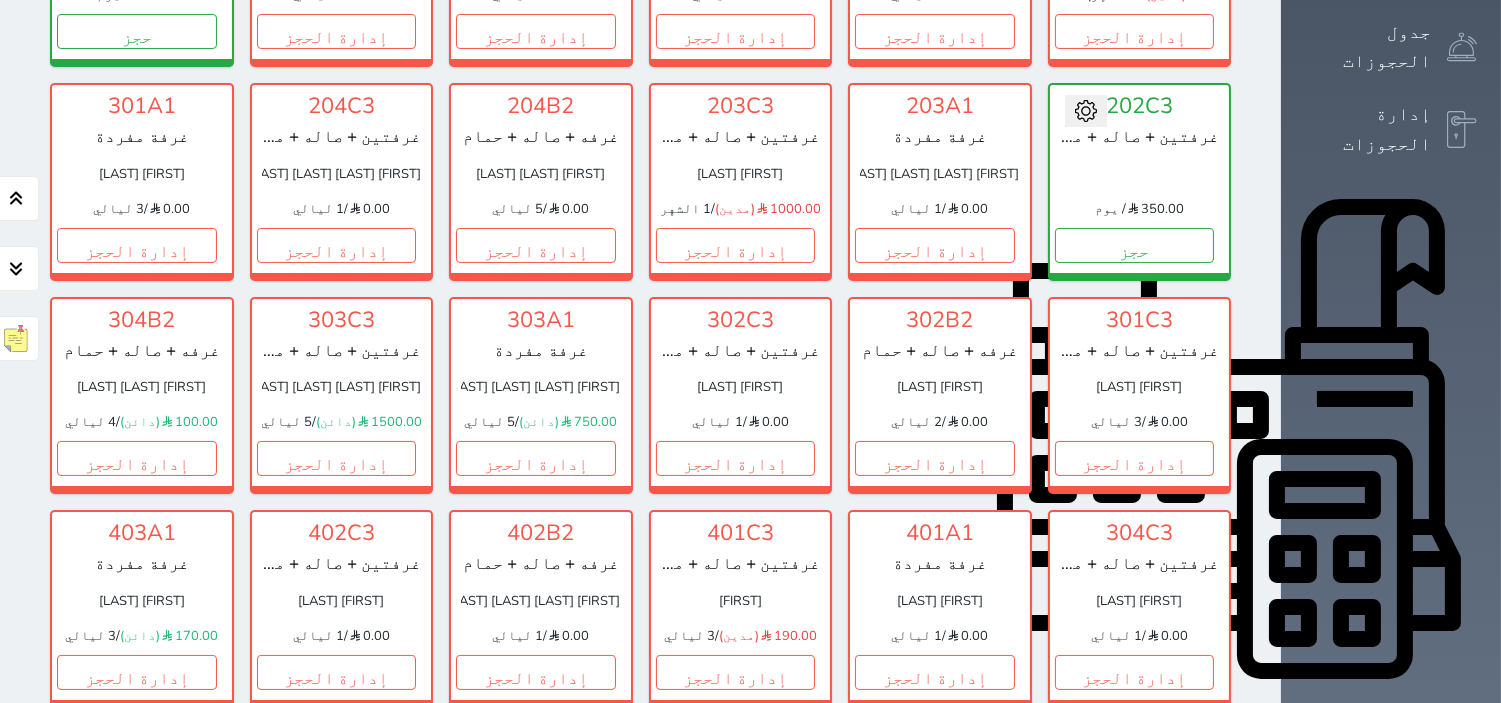 scroll, scrollTop: 111, scrollLeft: 0, axis: vertical 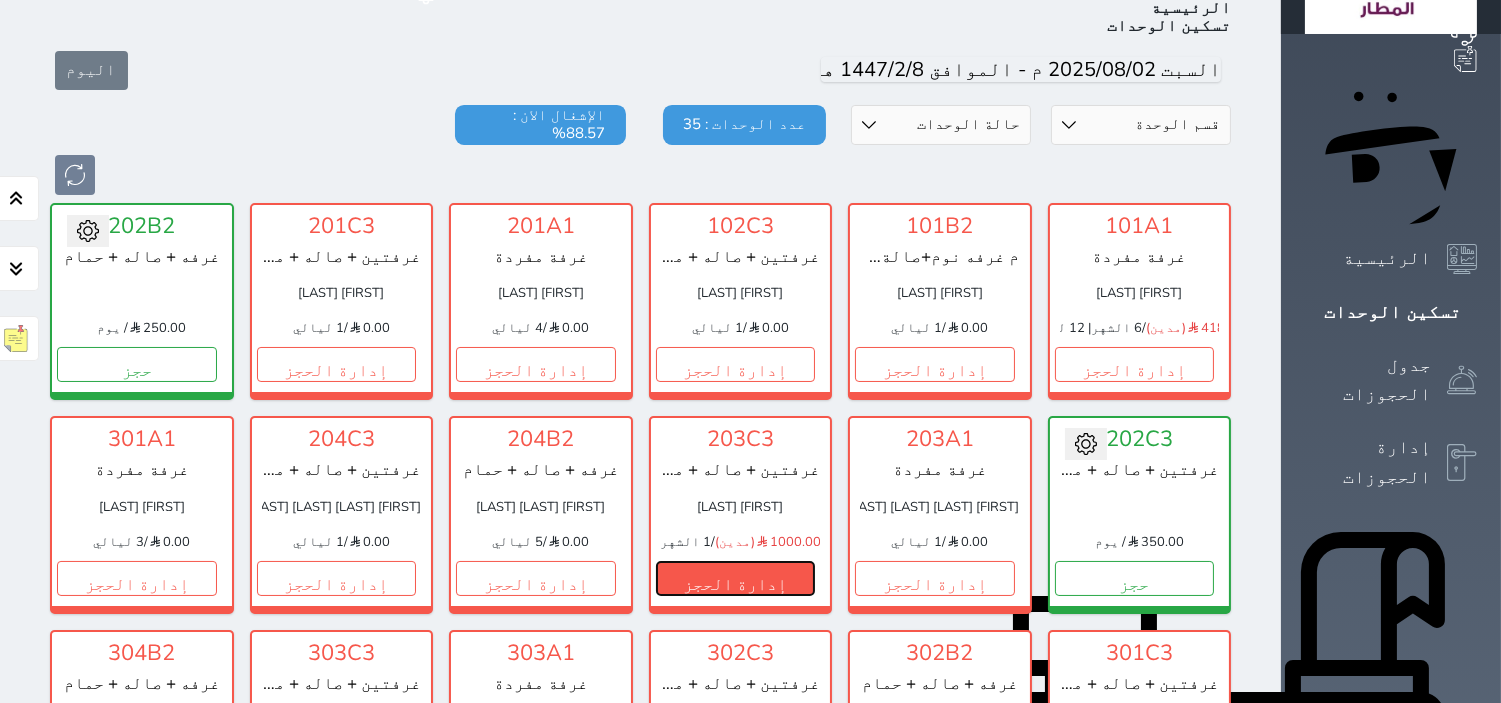 click on "إدارة الحجز" at bounding box center (736, 578) 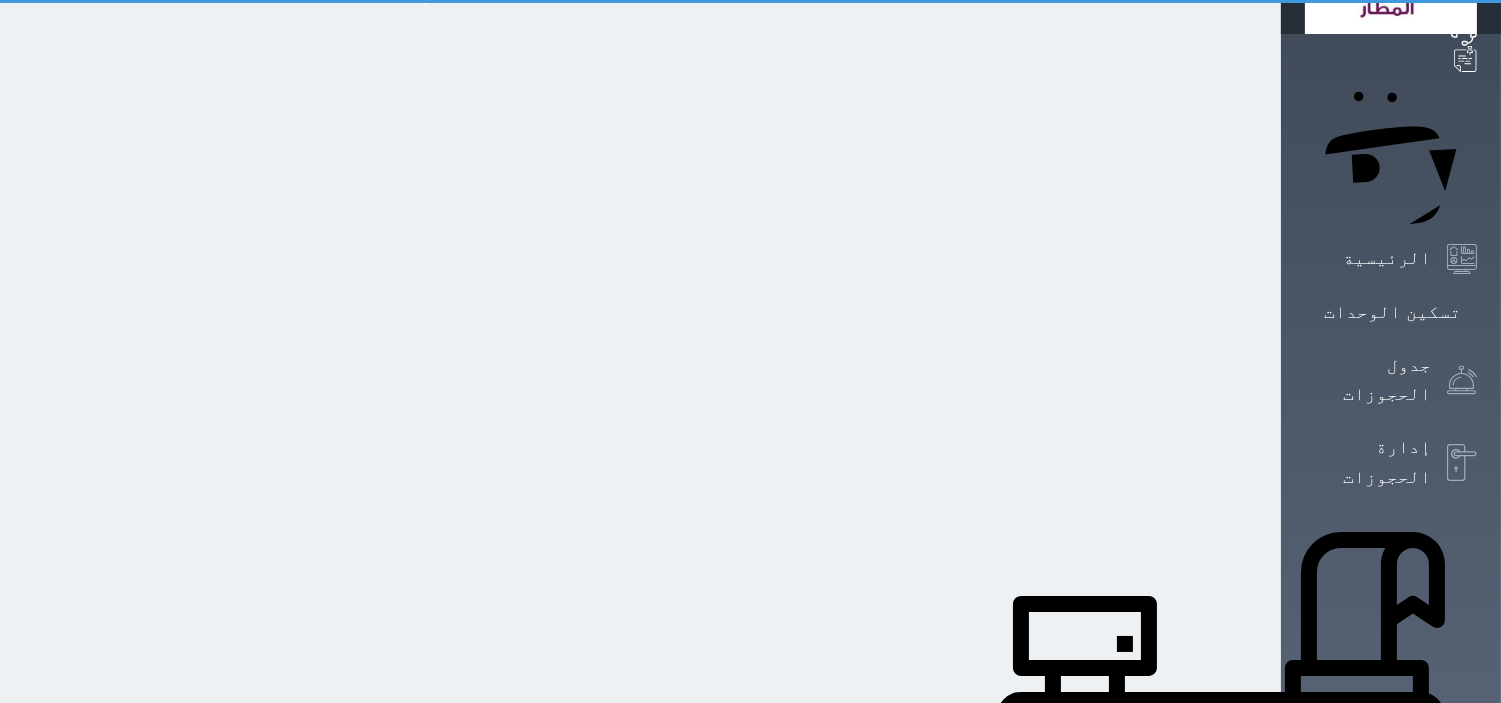 scroll, scrollTop: 0, scrollLeft: 0, axis: both 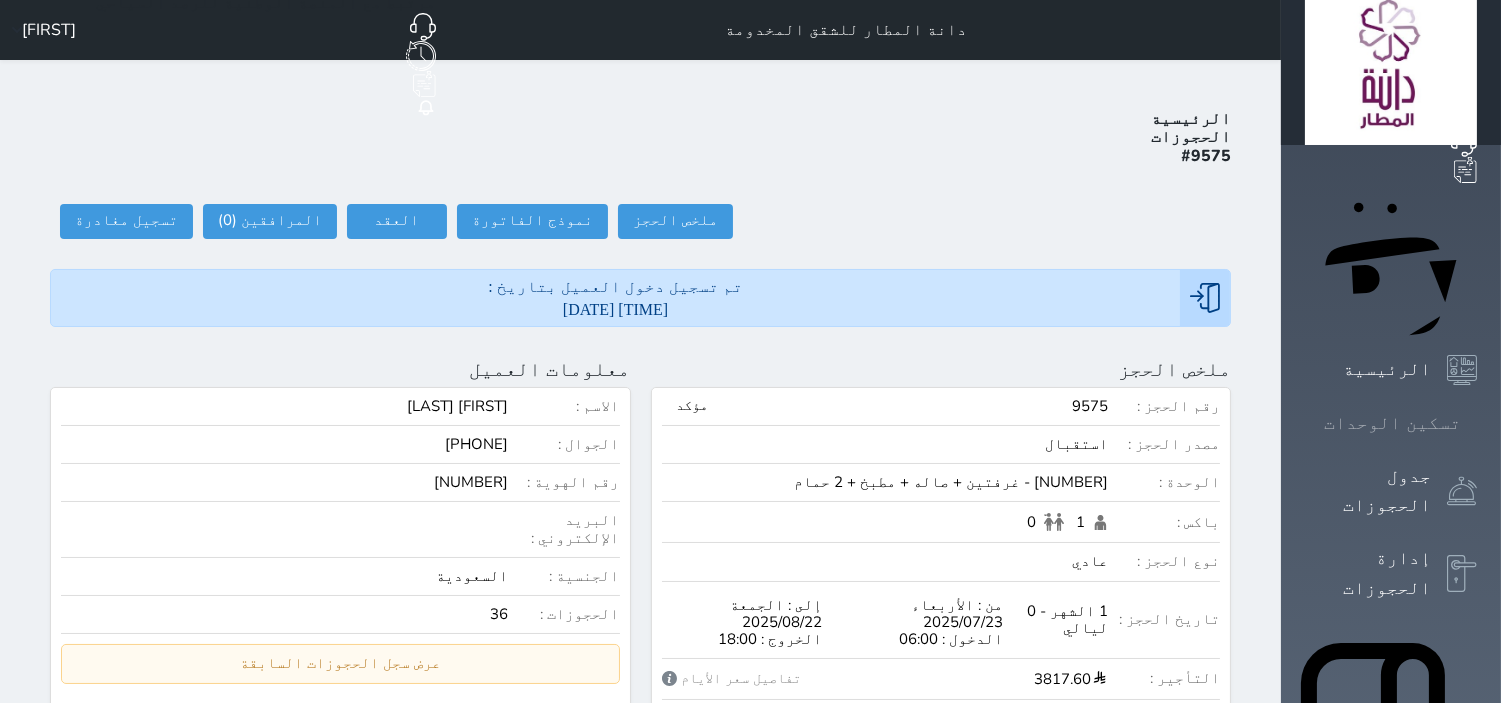 click at bounding box center [1477, 423] 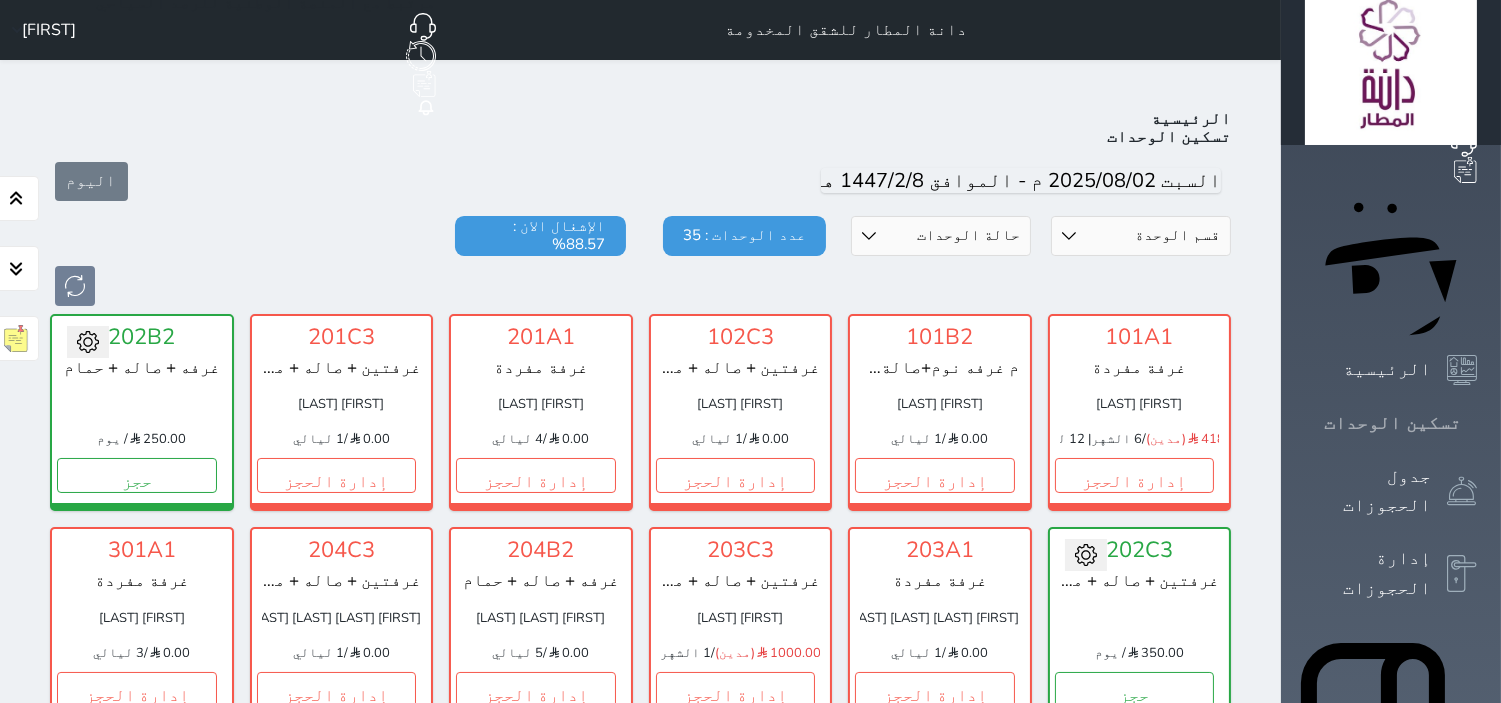 scroll, scrollTop: 77, scrollLeft: 0, axis: vertical 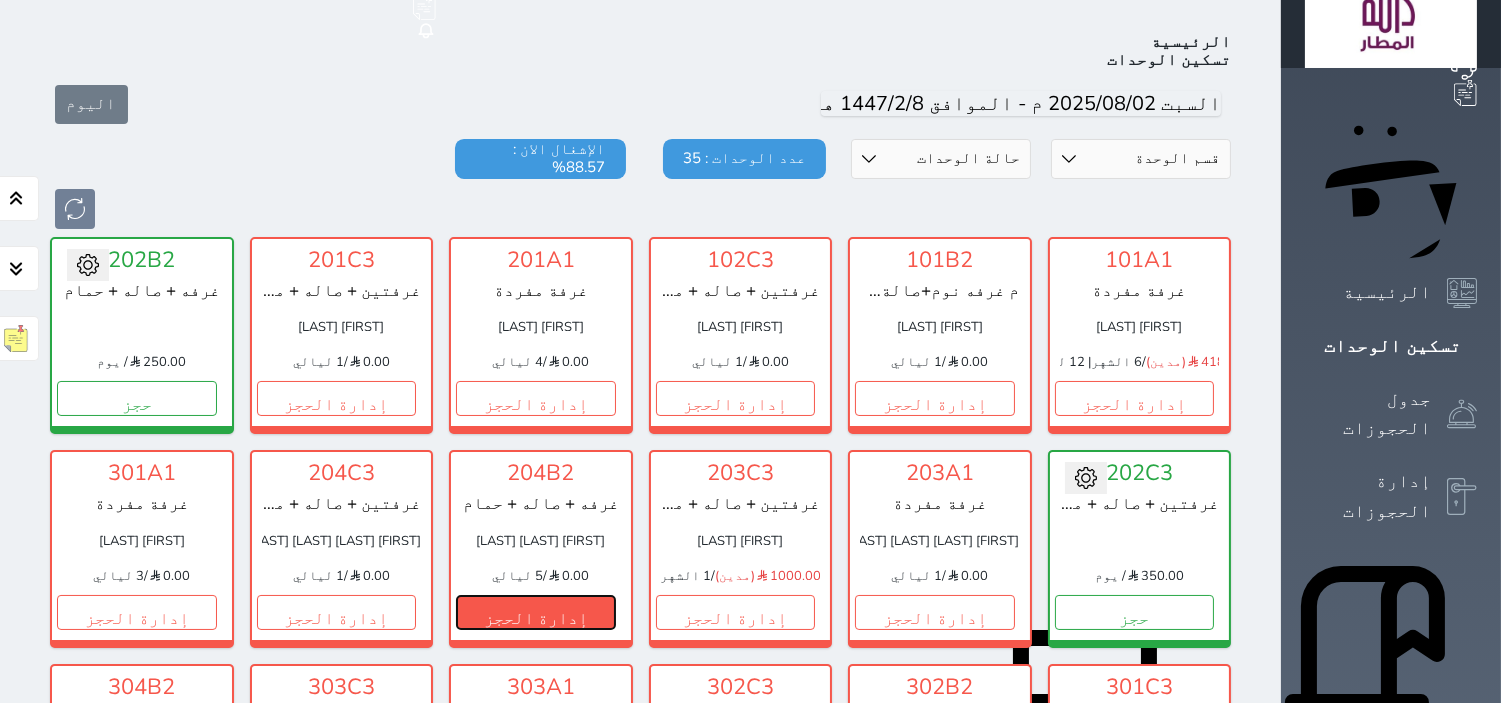 click on "إدارة الحجز" at bounding box center [536, 612] 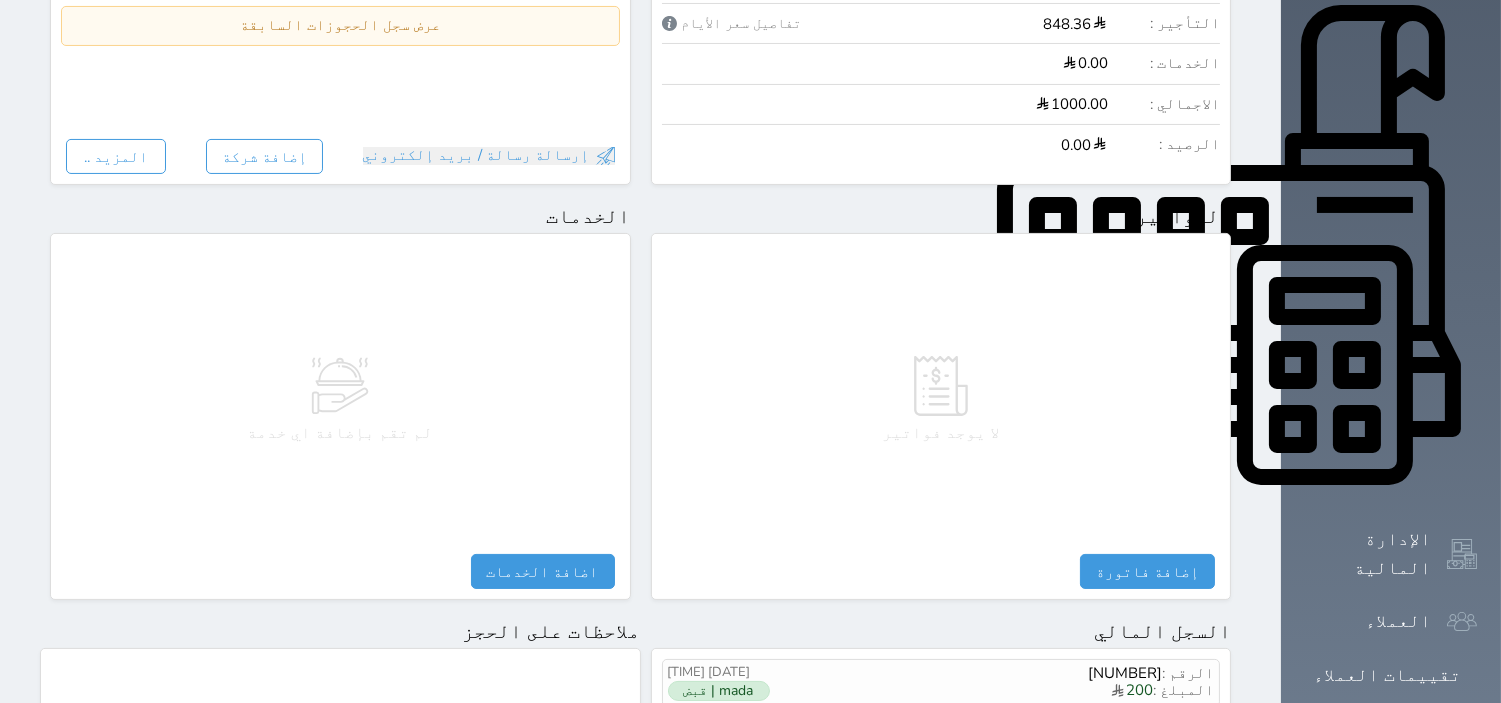 scroll, scrollTop: 888, scrollLeft: 0, axis: vertical 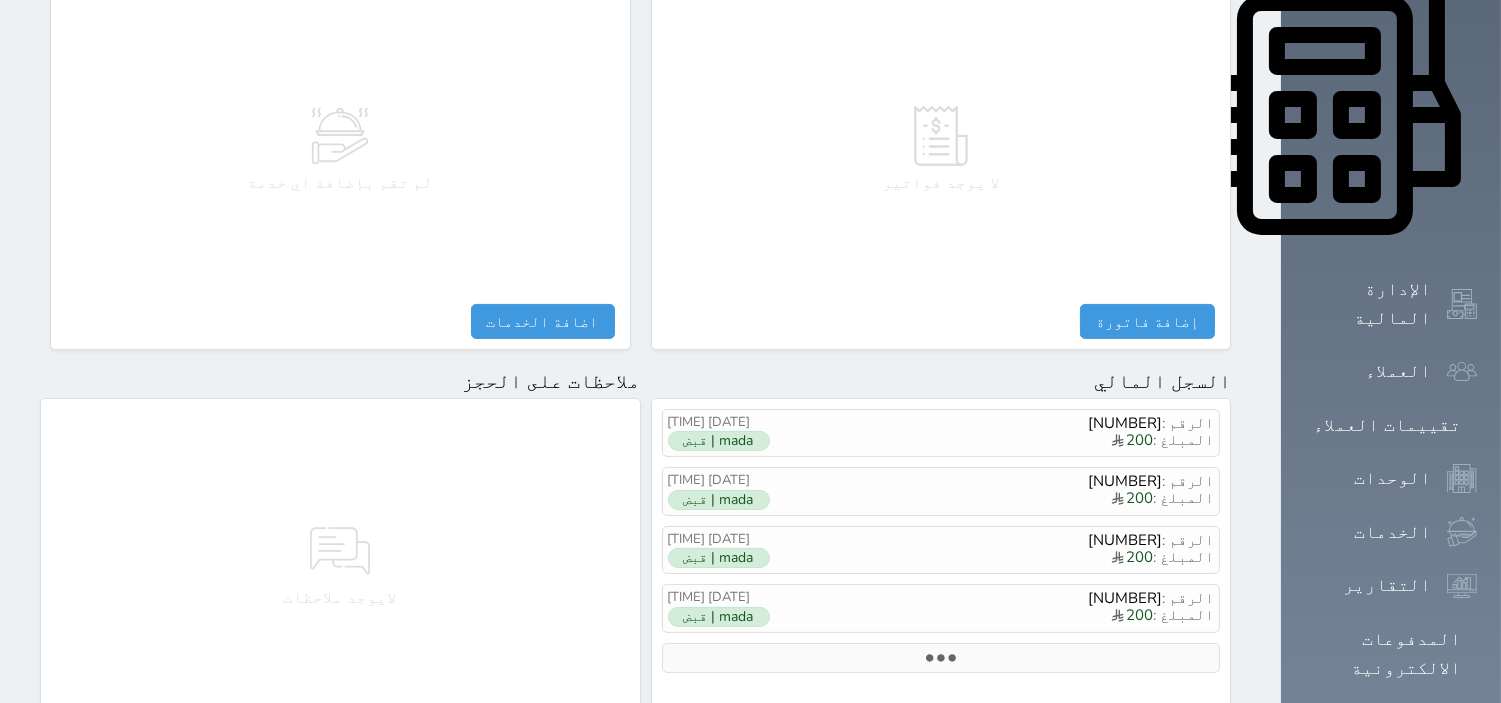 click on "مقبوضات" at bounding box center (1170, 736) 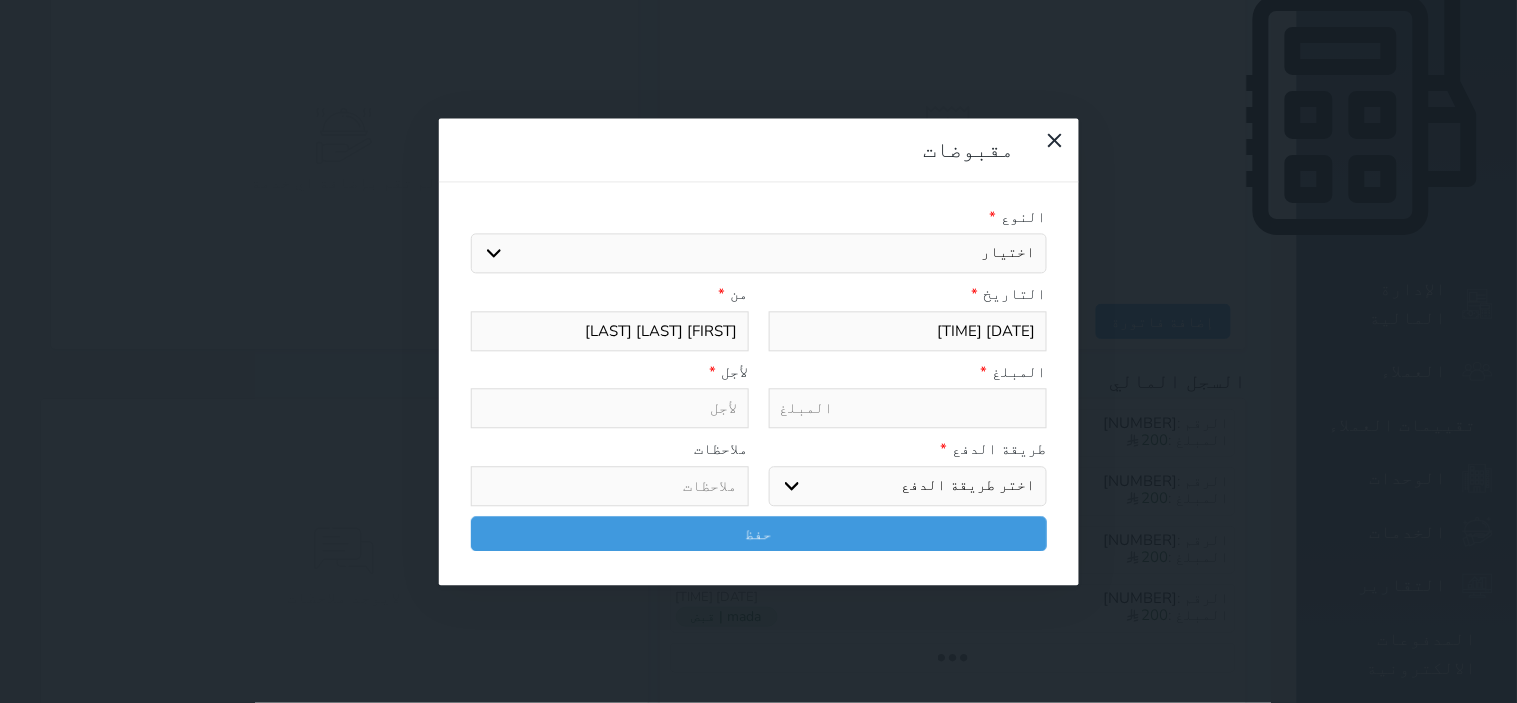 select 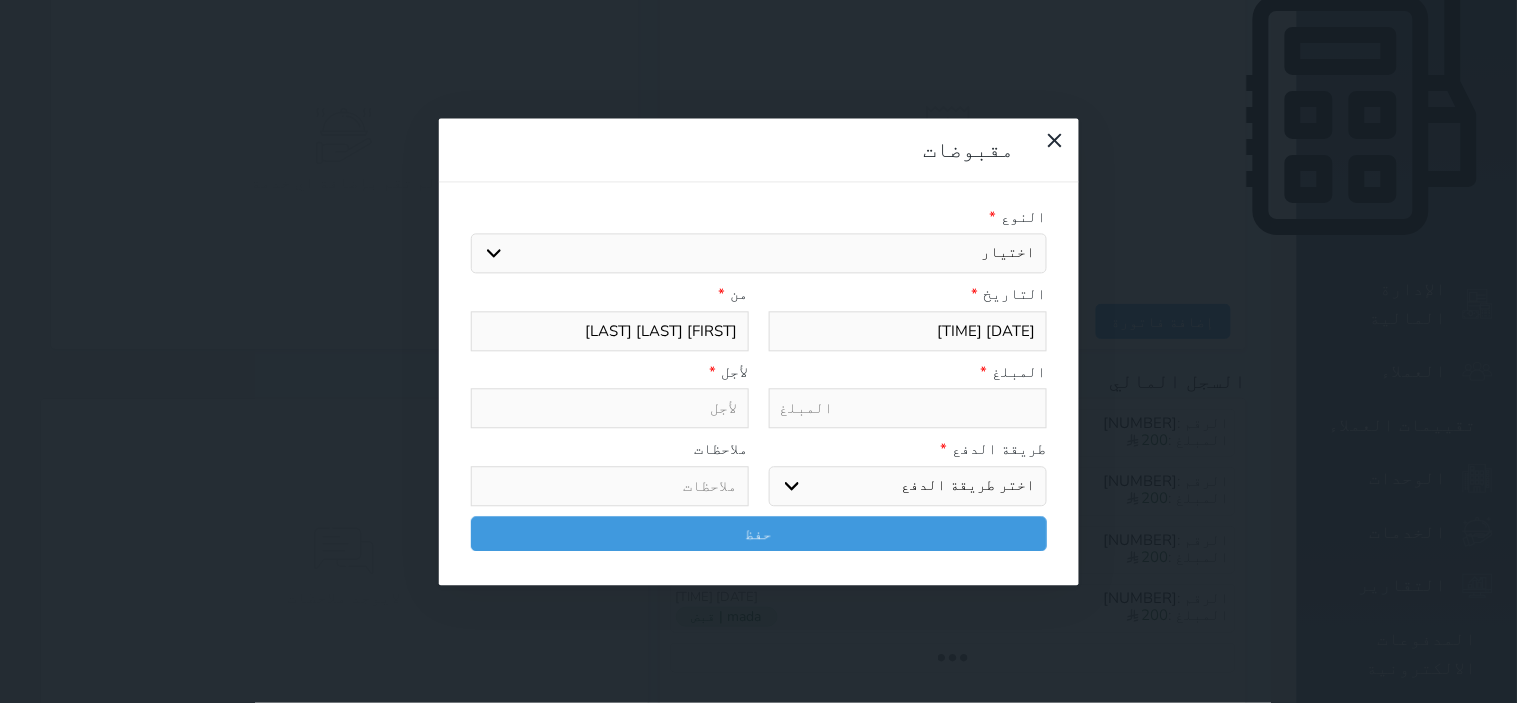 select 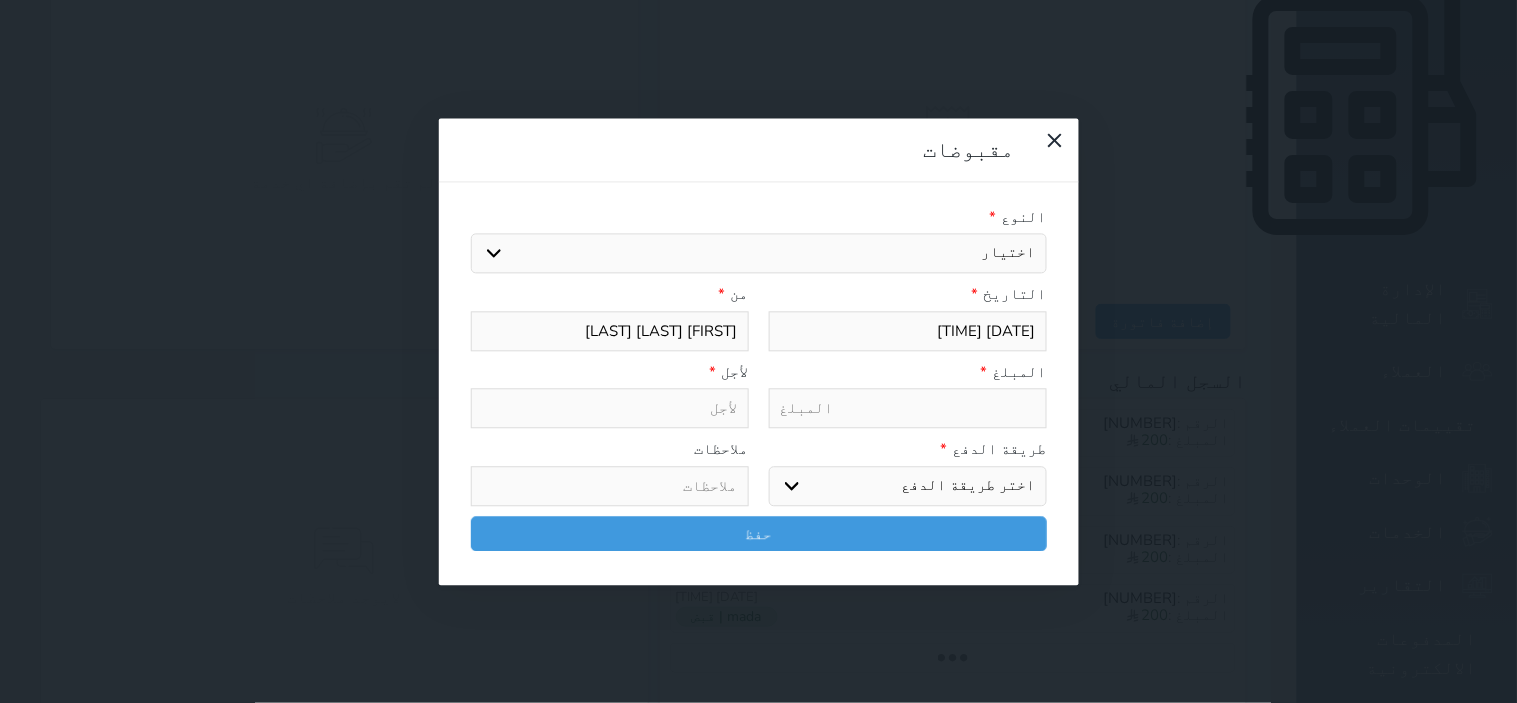 click at bounding box center (908, 409) 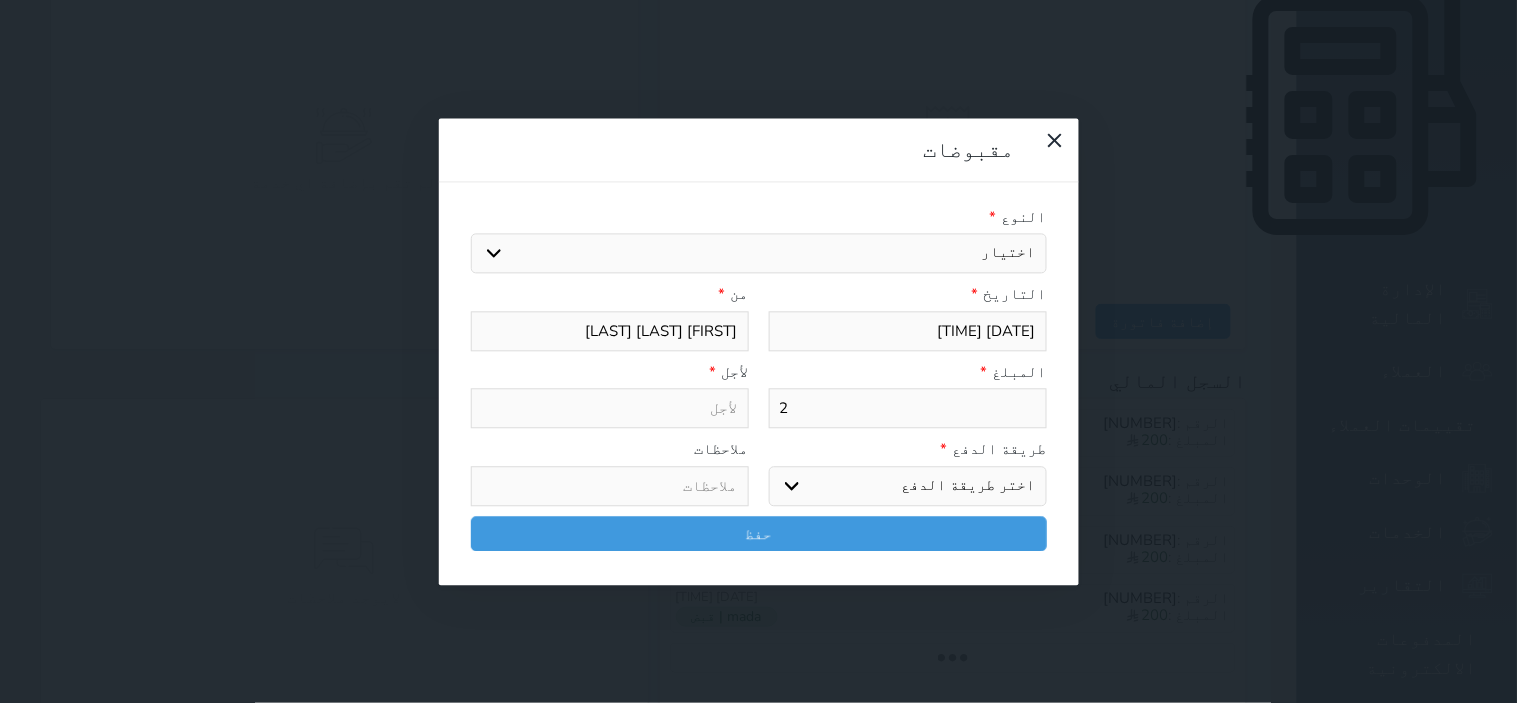 select 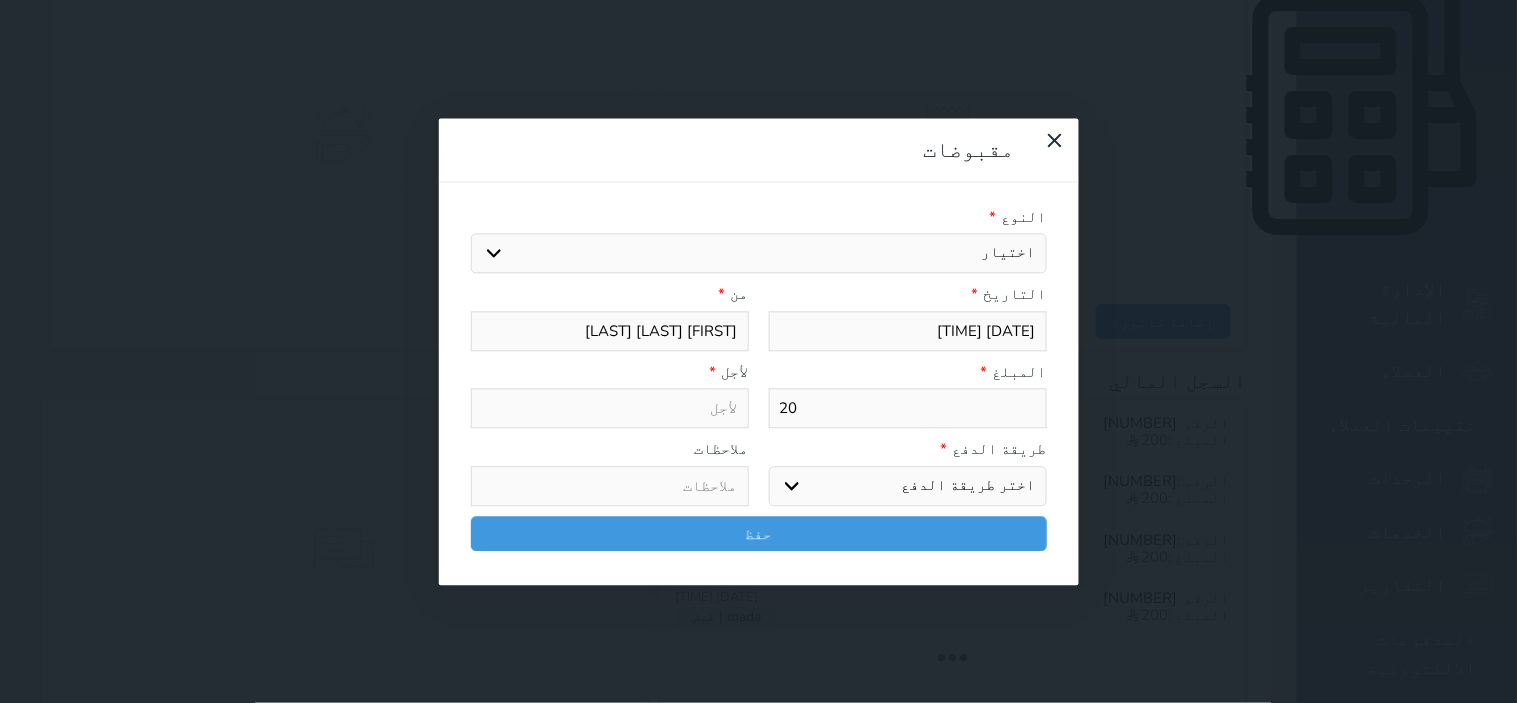 select 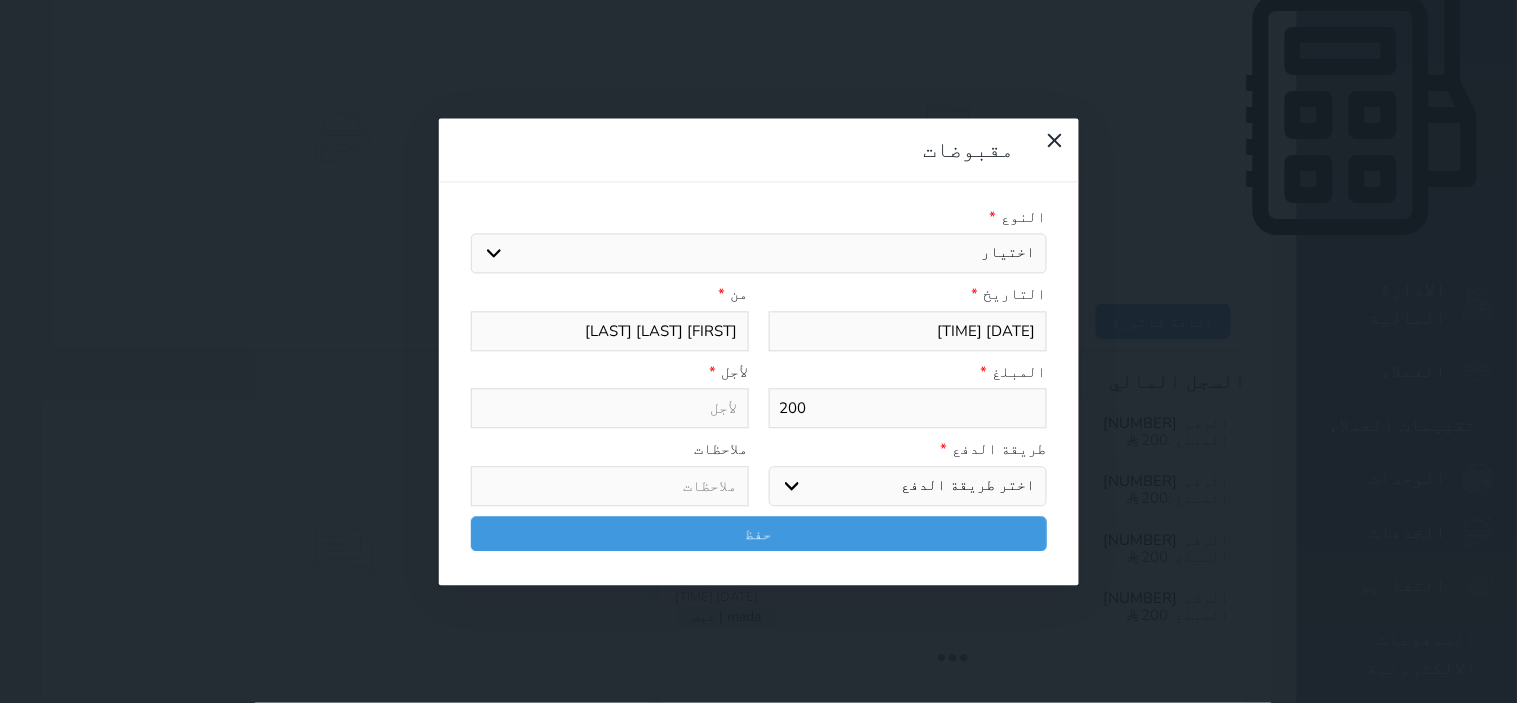 type on "200" 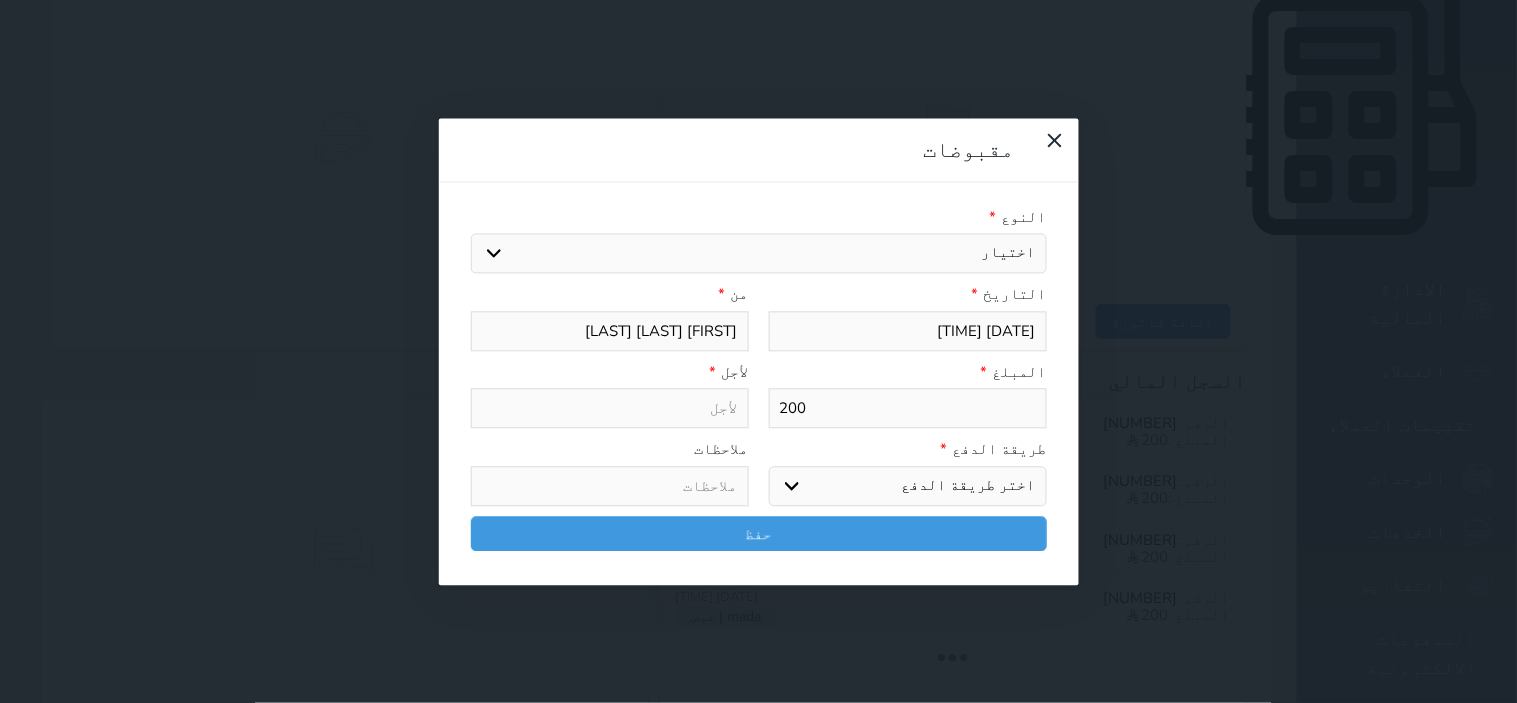 click on "اختيار   مقبوضات عامة قيمة إيجار فواتير تامين عربون لا ينطبق آخر مغسلة واي فاي - الإنترنت مواقف السيارات طعام الأغذية والمشروبات مشروبات المشروبات الباردة المشروبات الساخنة الإفطار غداء عشاء مخبز و كعك حمام سباحة الصالة الرياضية سبا و خدمات الجمال اختيار وإسقاط (خدمات النقل) ميني بار كابل - تلفزيون سرير إضافي تصفيف الشعر التسوق خدمات الجولات السياحية المنظمة خدمات الدليل السياحي" at bounding box center (759, 254) 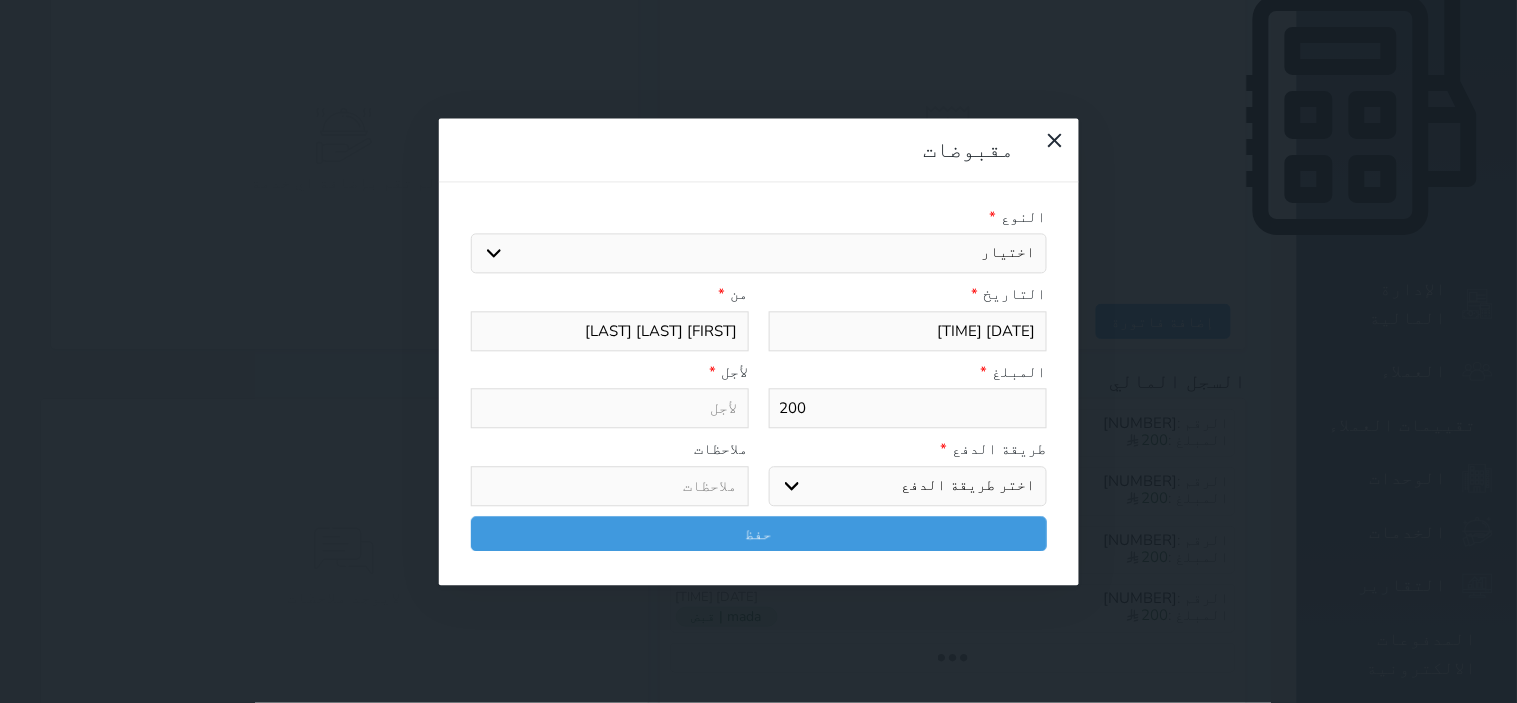 select on "30688" 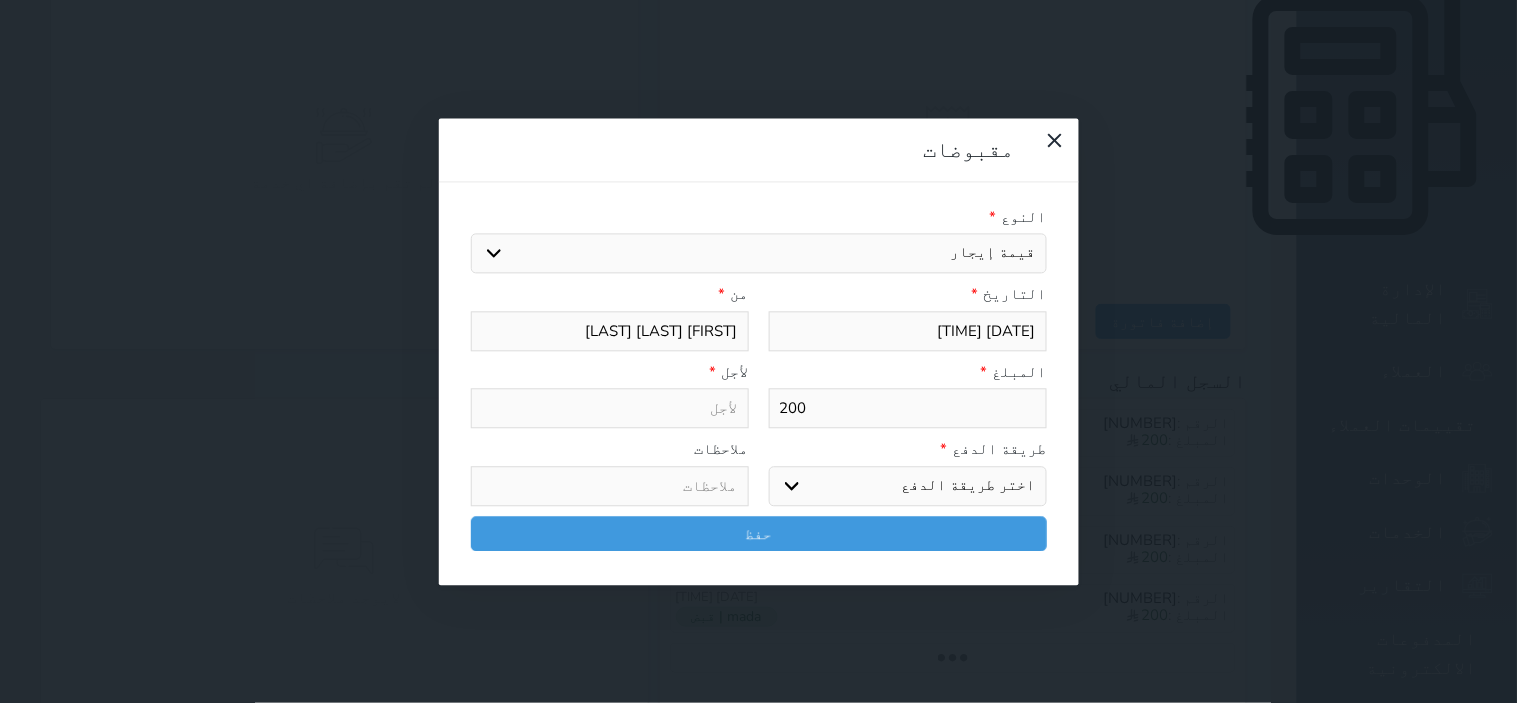 click on "اختيار   مقبوضات عامة قيمة إيجار فواتير تامين عربون لا ينطبق آخر مغسلة واي فاي - الإنترنت مواقف السيارات طعام الأغذية والمشروبات مشروبات المشروبات الباردة المشروبات الساخنة الإفطار غداء عشاء مخبز و كعك حمام سباحة الصالة الرياضية سبا و خدمات الجمال اختيار وإسقاط (خدمات النقل) ميني بار كابل - تلفزيون سرير إضافي تصفيف الشعر التسوق خدمات الجولات السياحية المنظمة خدمات الدليل السياحي" at bounding box center (759, 254) 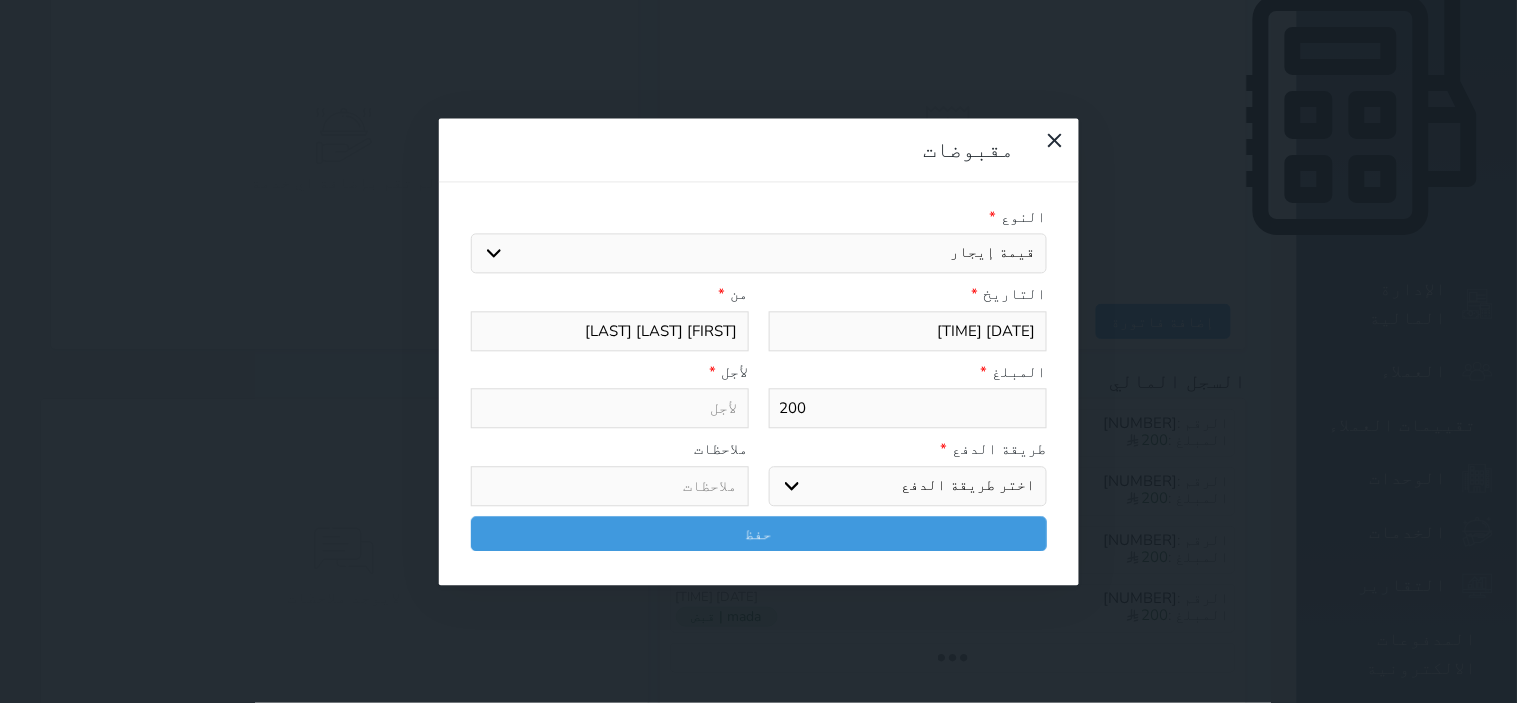 type on "قيمة إيجار - الوحدة - 204B2" 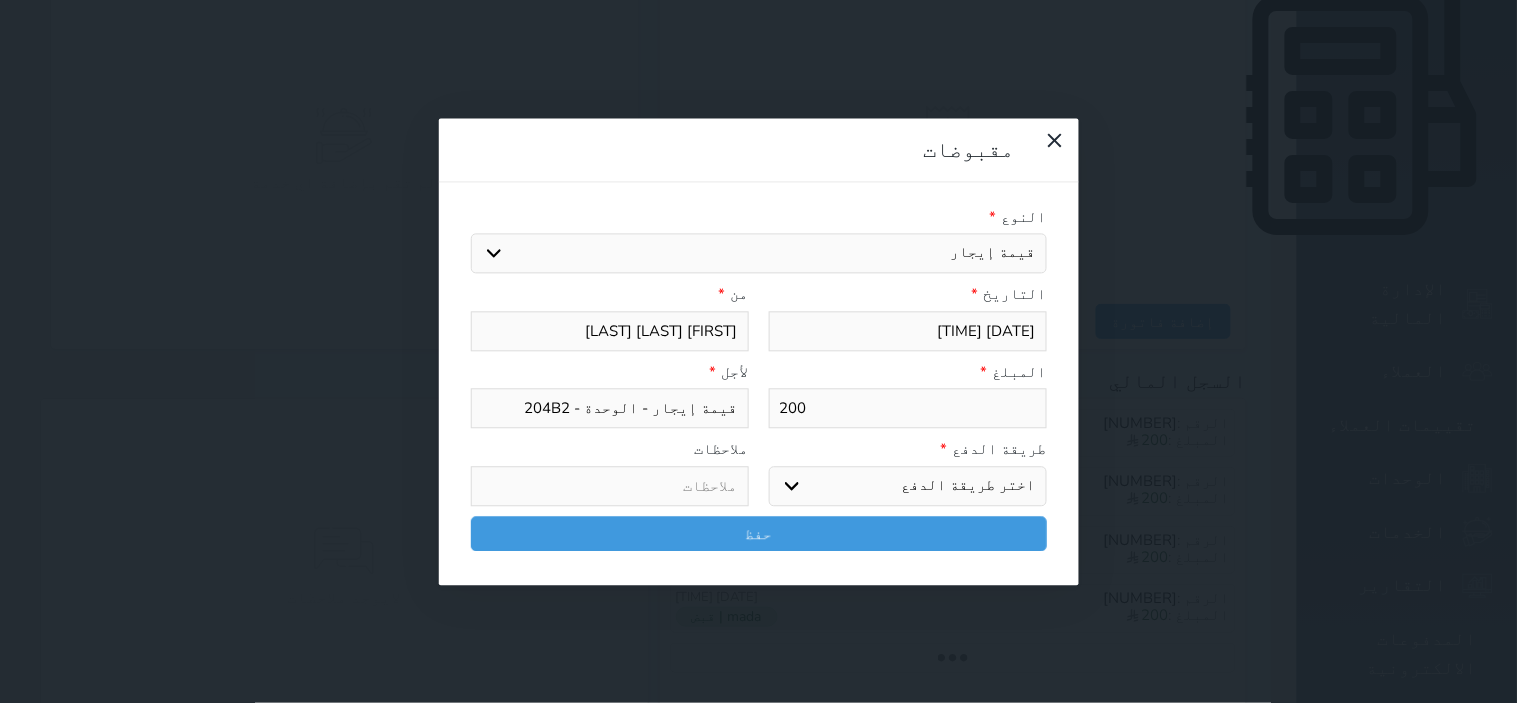 click on "اختر طريقة الدفع   دفع نقدى   تحويل بنكى   مدى   بطاقة ائتمان   آجل" at bounding box center [908, 486] 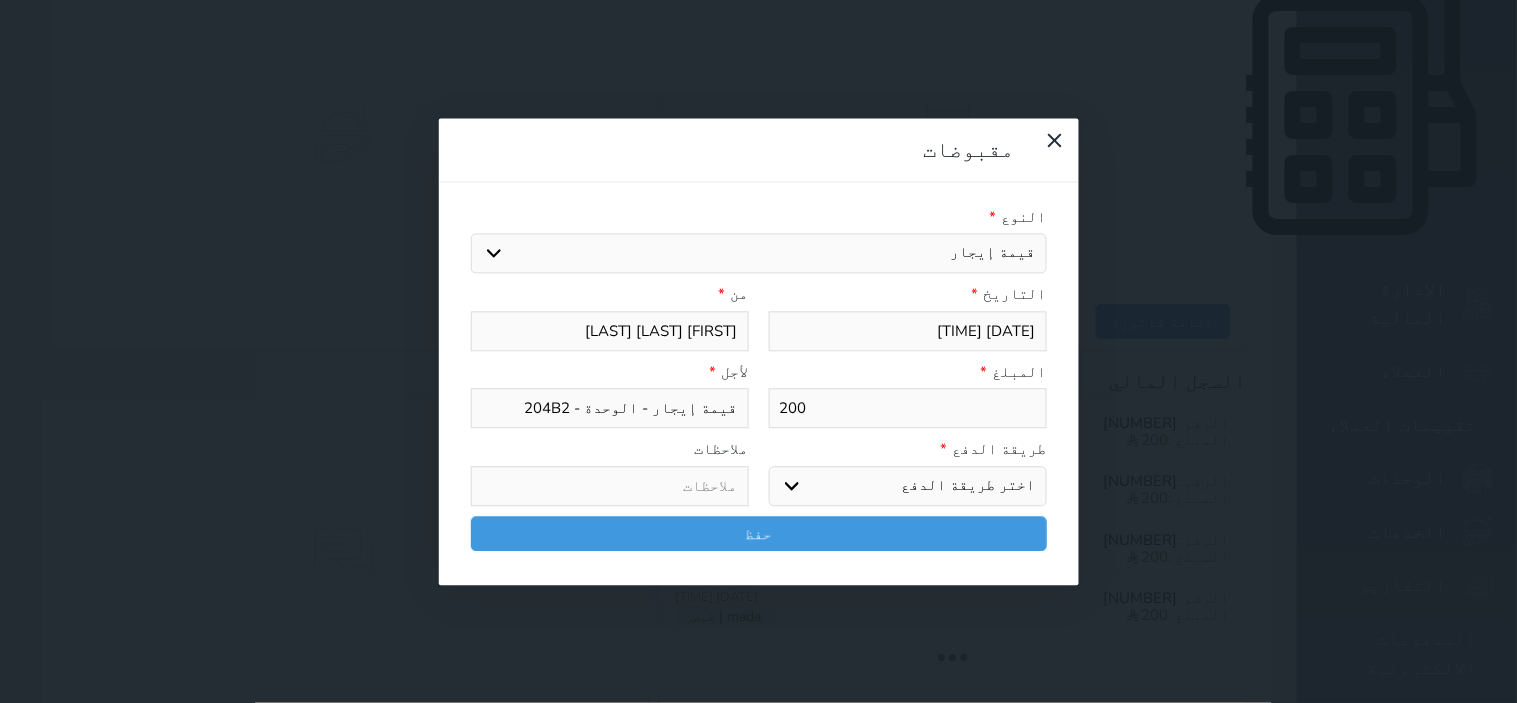 select on "mada" 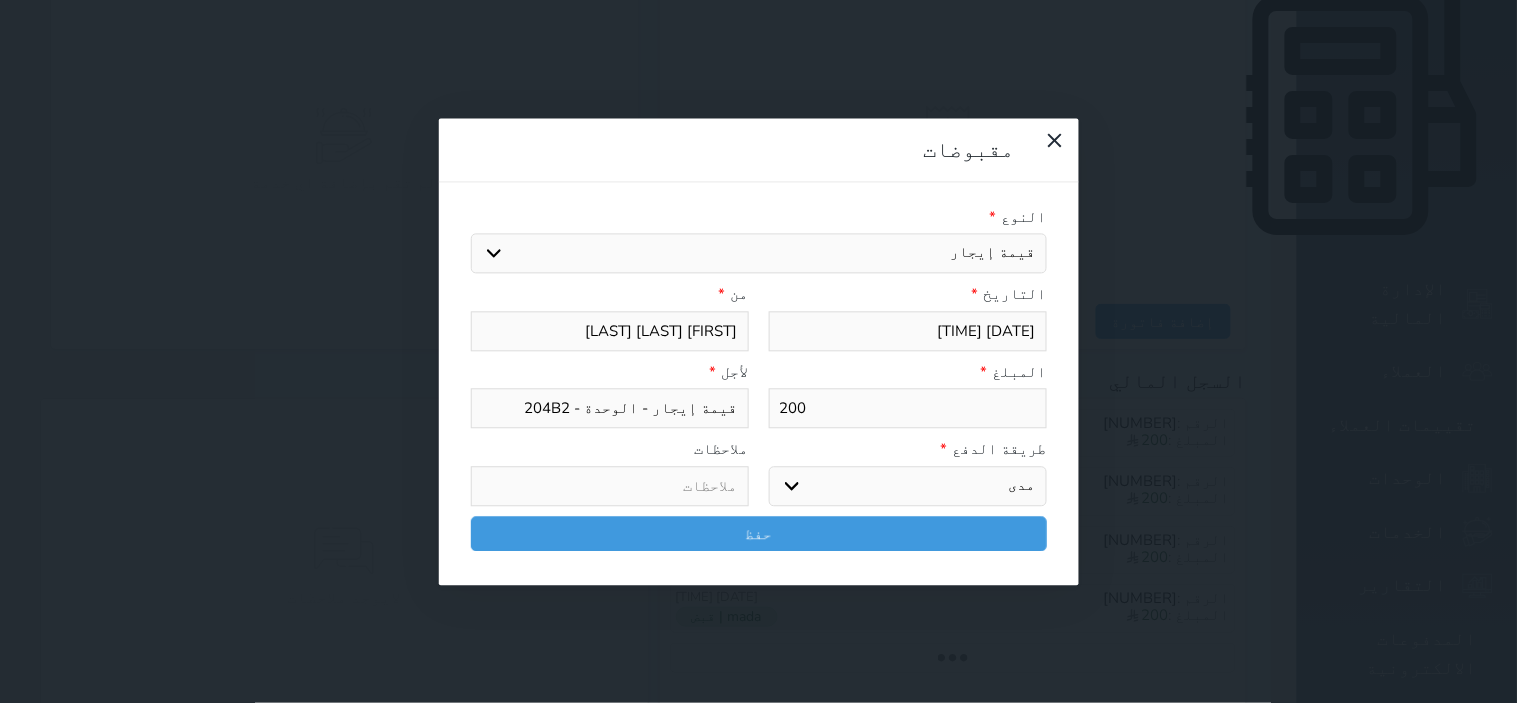 click on "اختر طريقة الدفع   دفع نقدى   تحويل بنكى   مدى   بطاقة ائتمان   آجل" at bounding box center (908, 486) 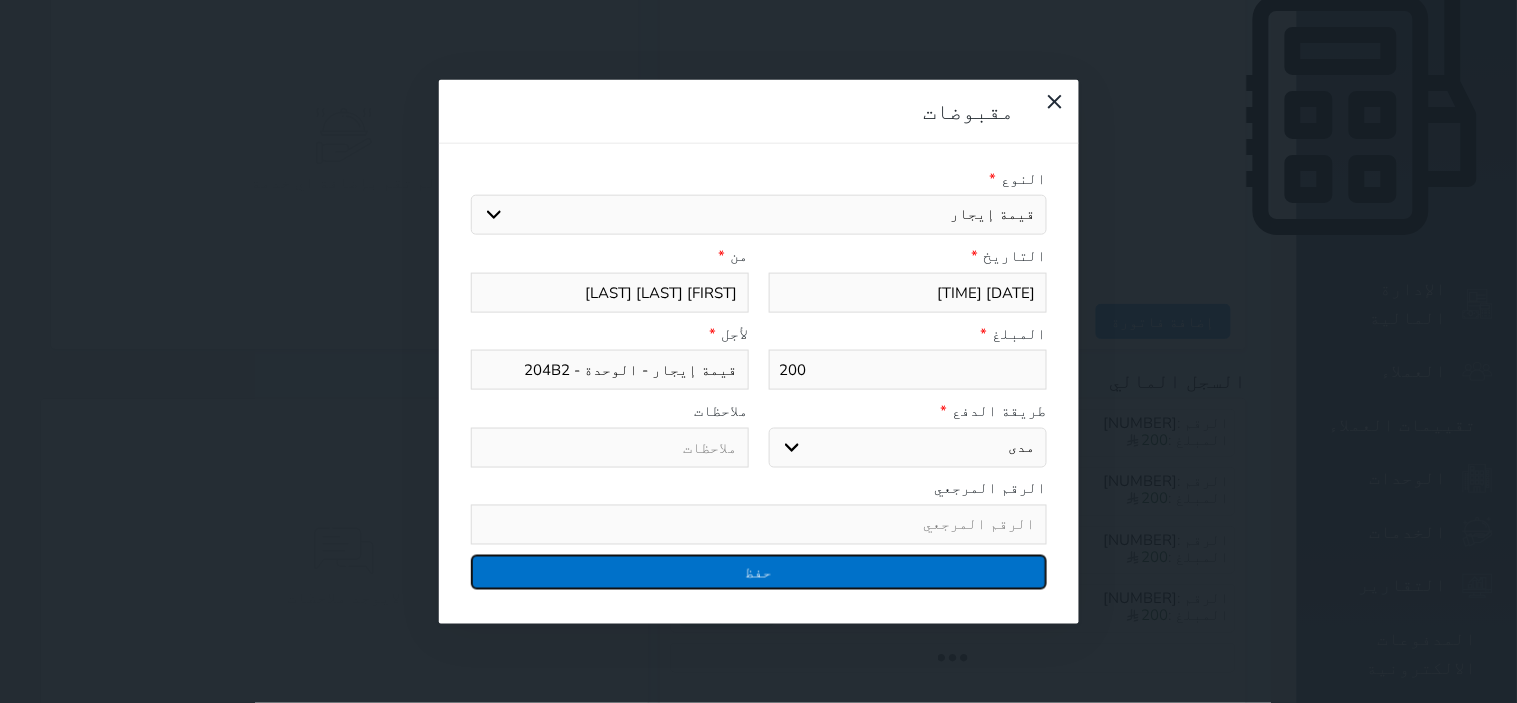 click on "حفظ" at bounding box center (759, 572) 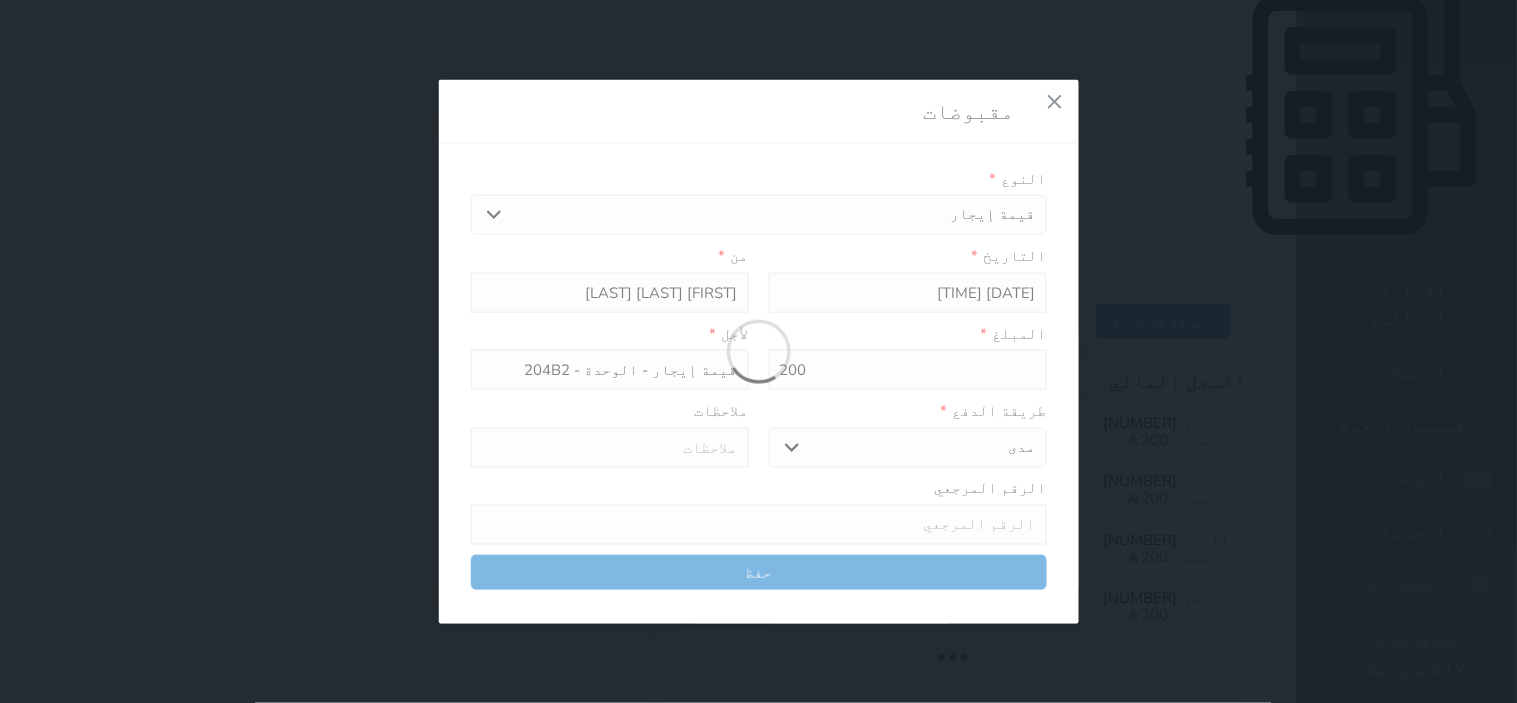 select 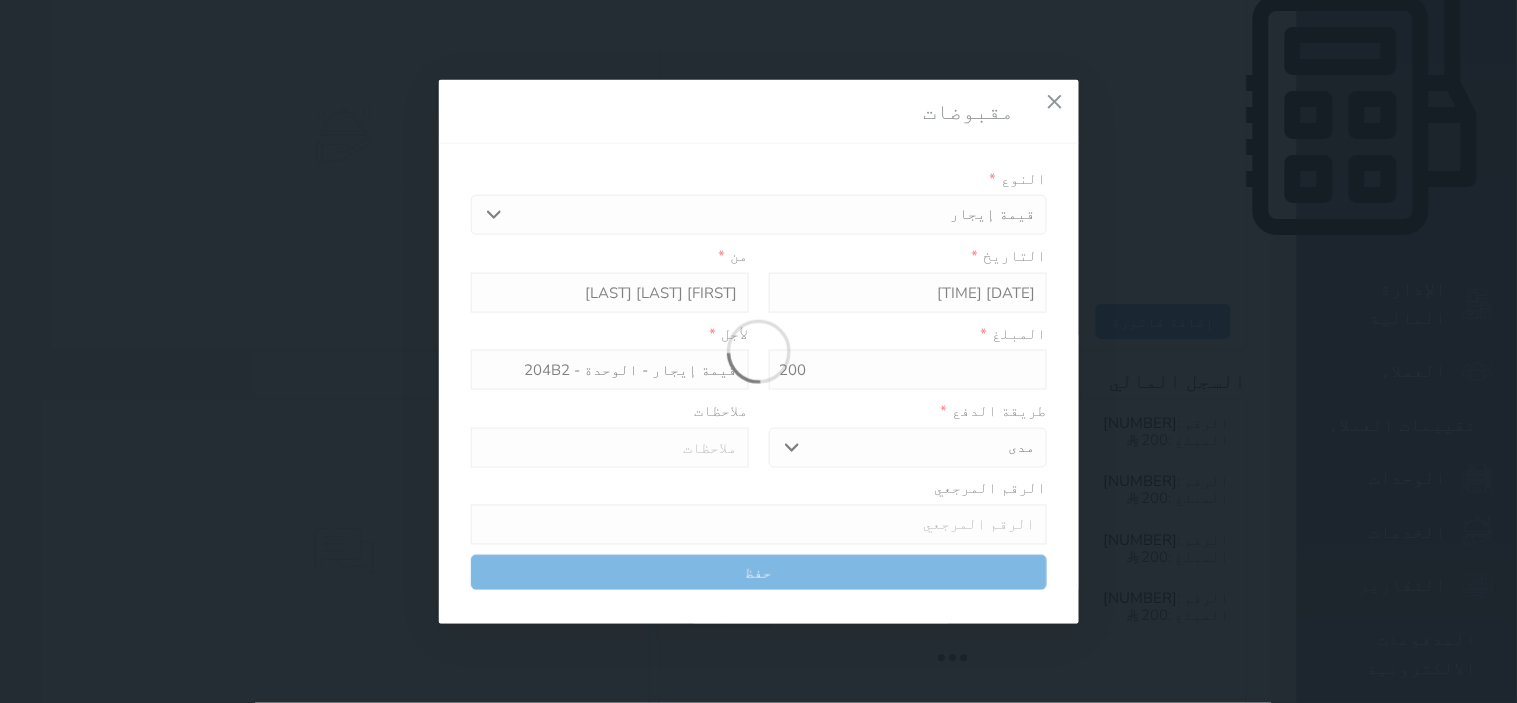 type 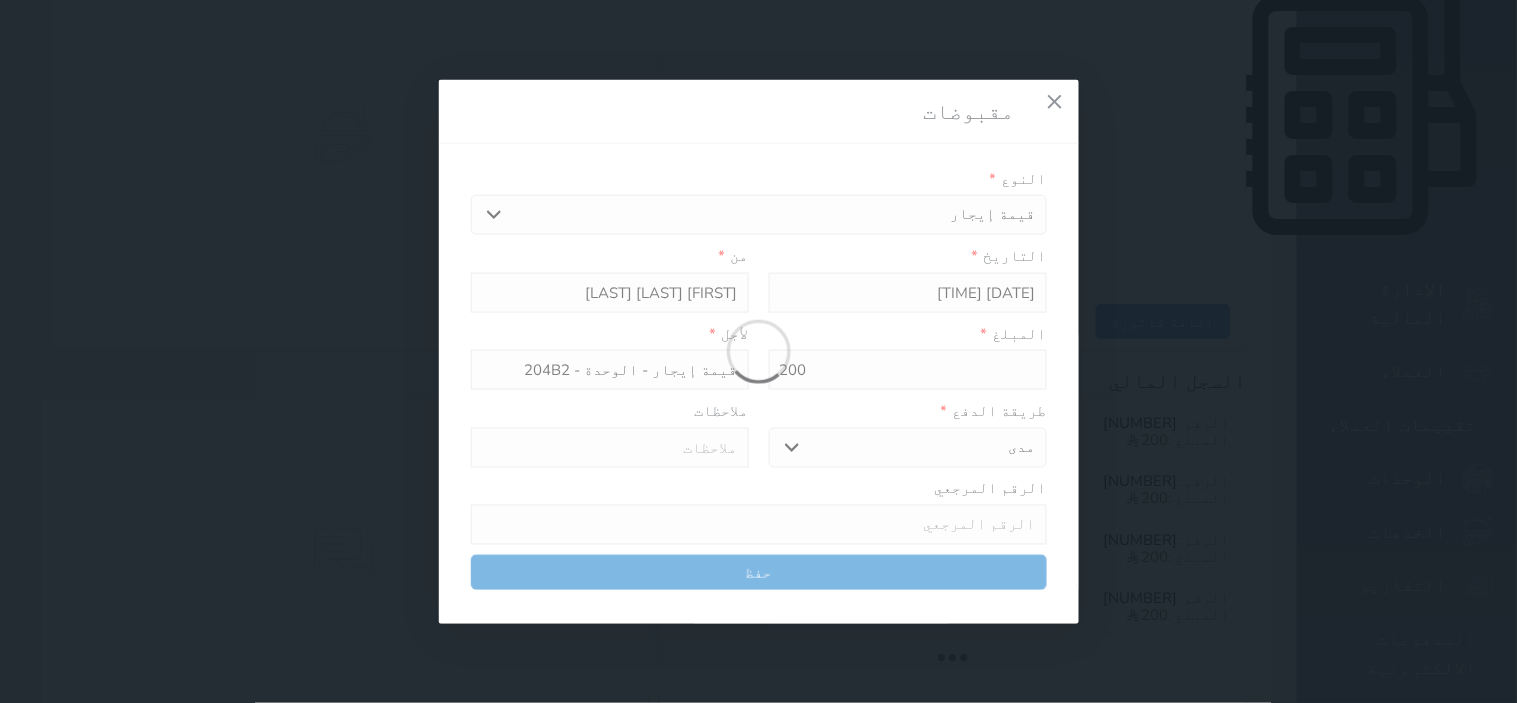 type on "0" 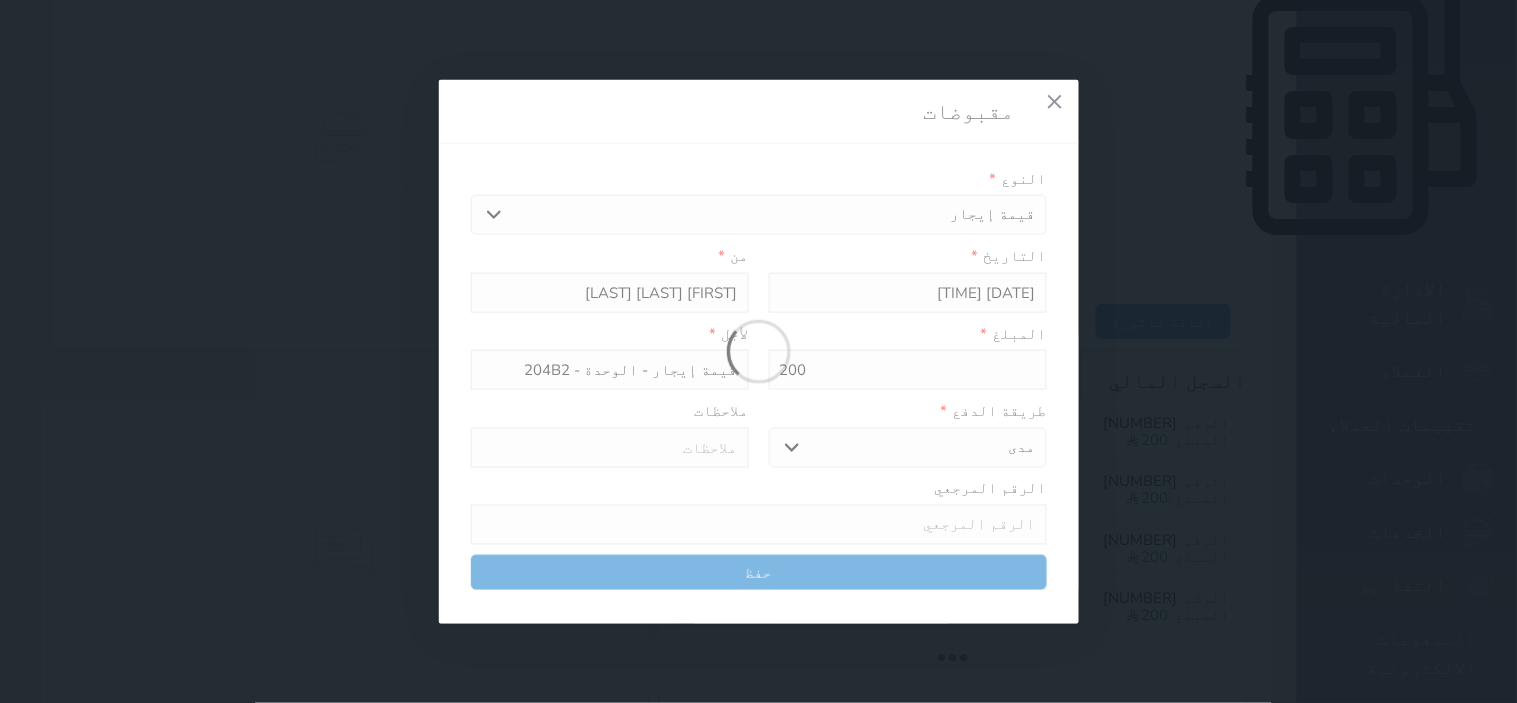 select 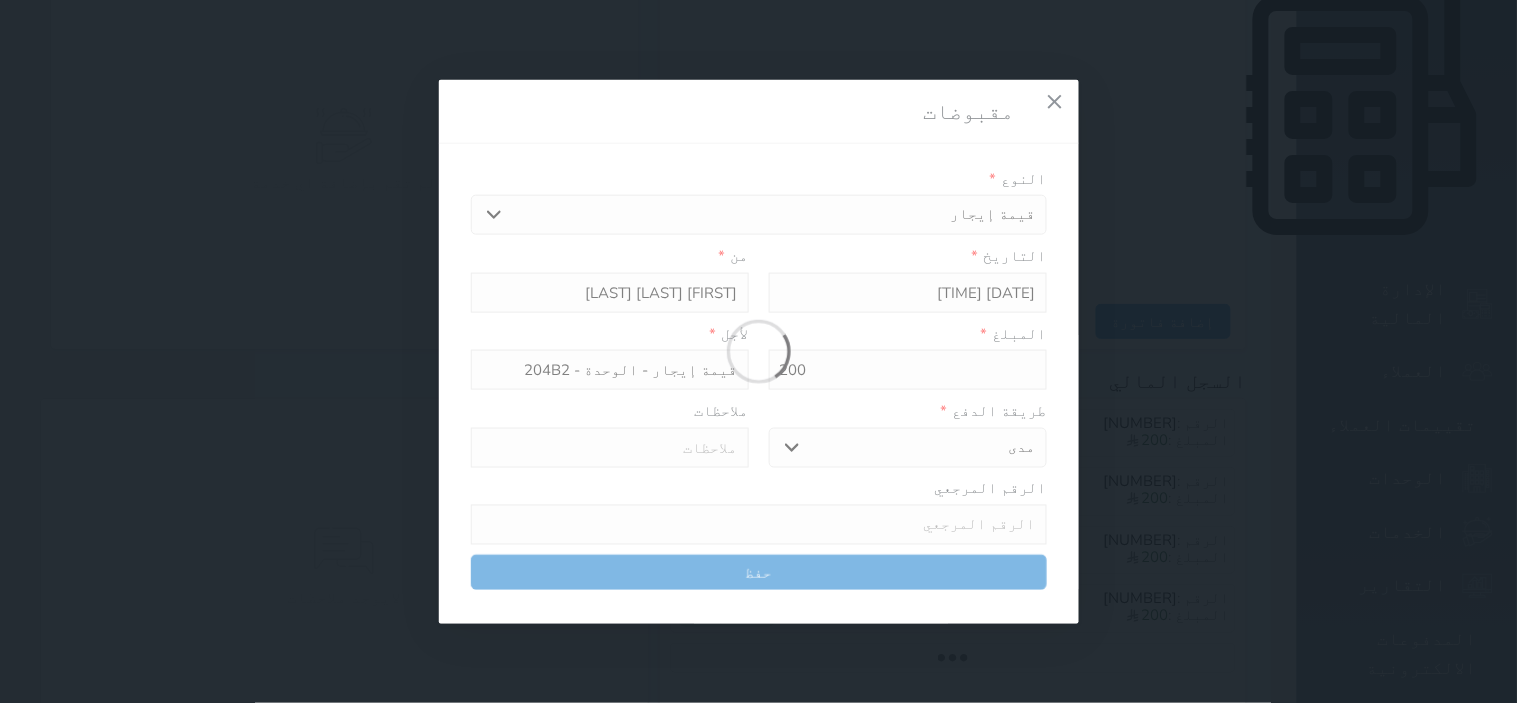 type on "0" 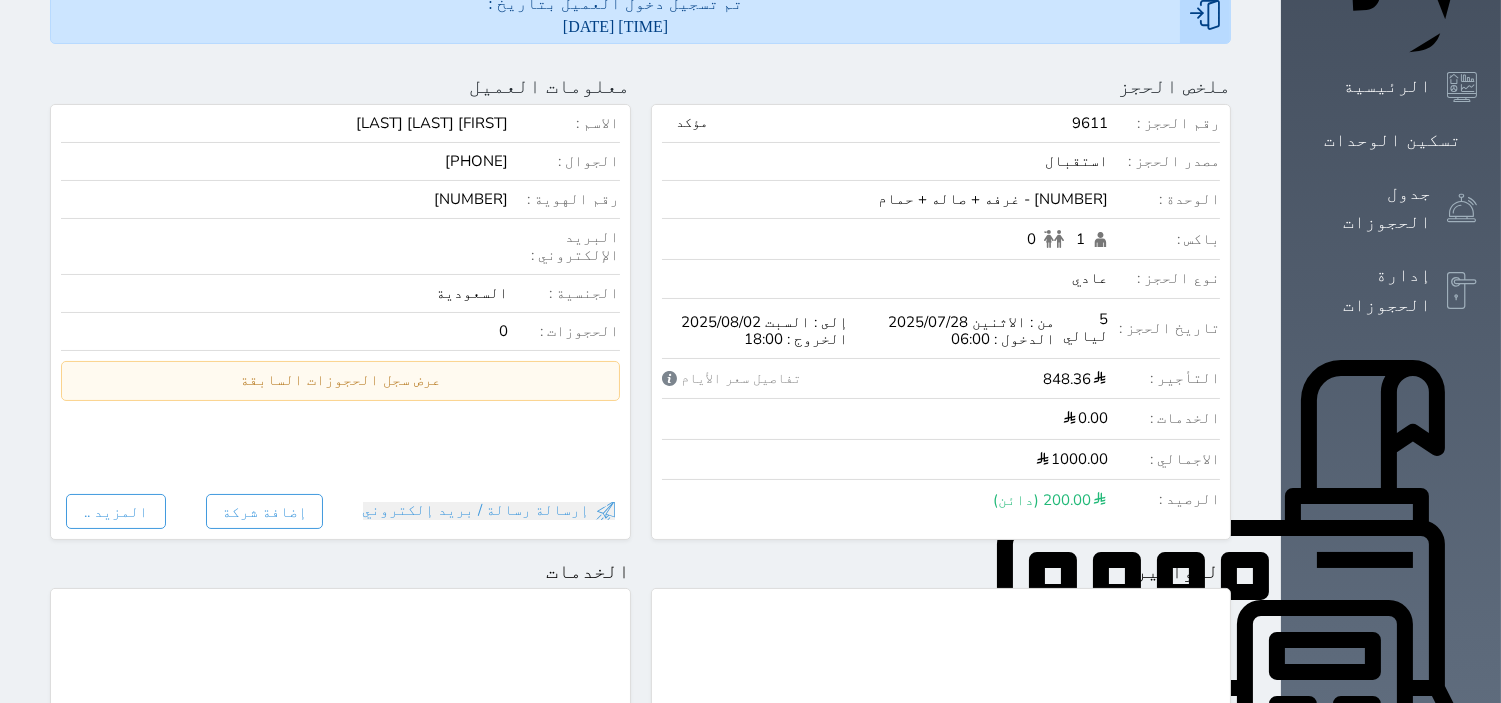 scroll, scrollTop: 0, scrollLeft: 0, axis: both 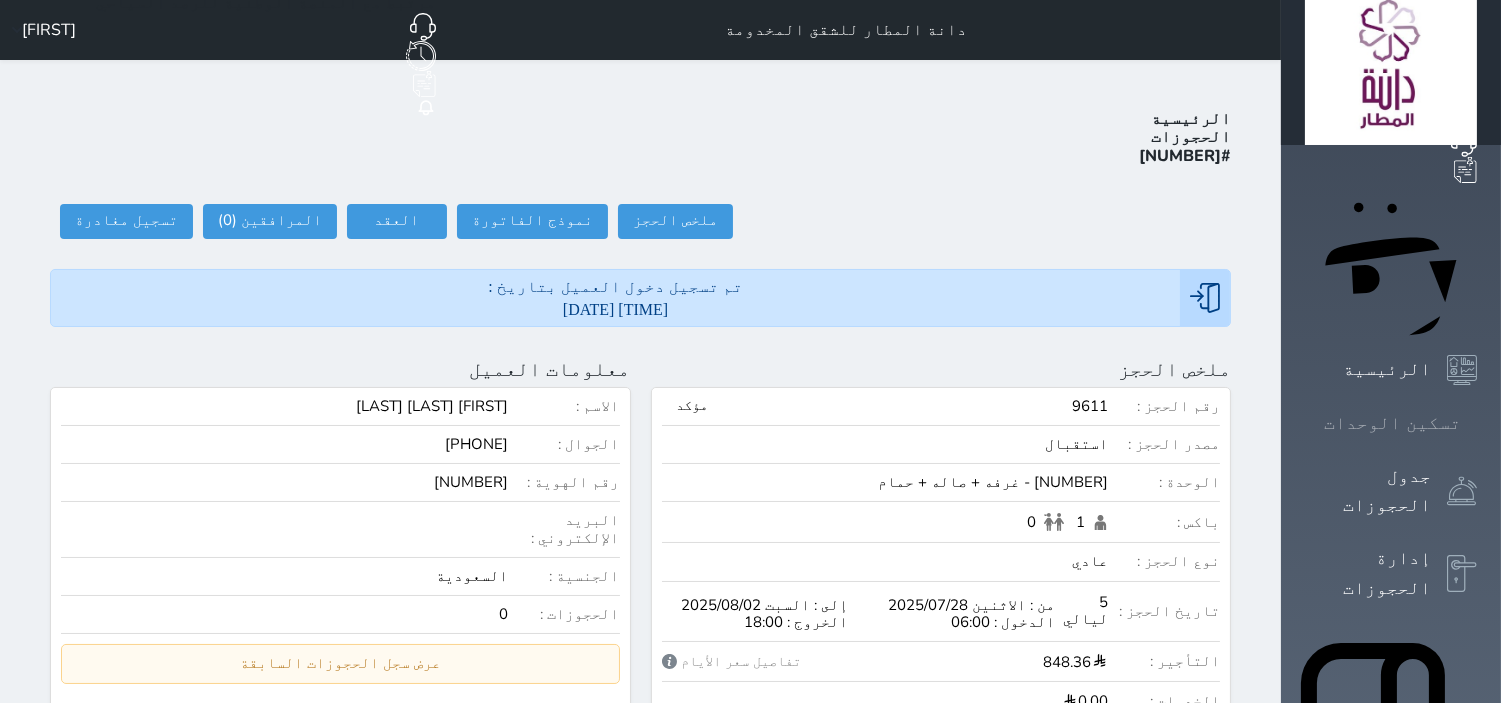 click 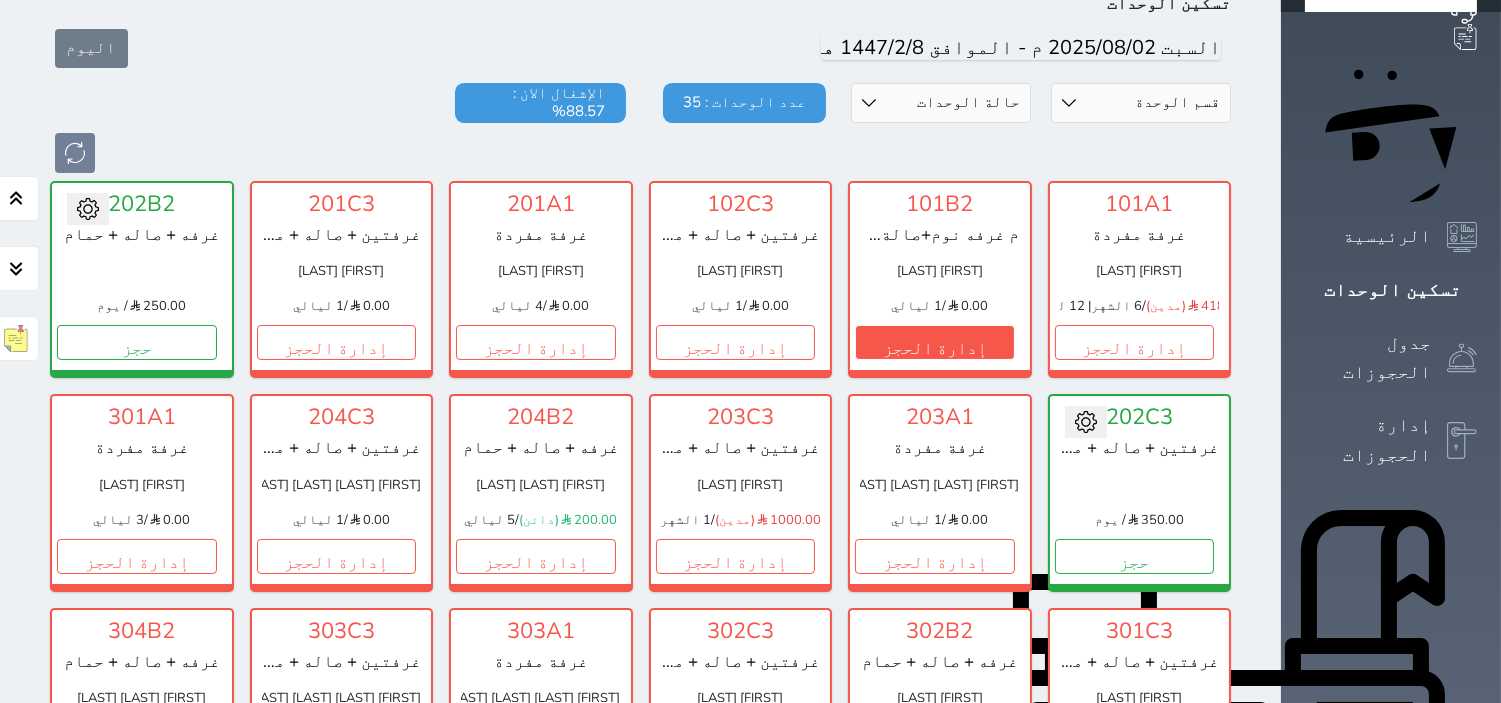 scroll, scrollTop: 333, scrollLeft: 0, axis: vertical 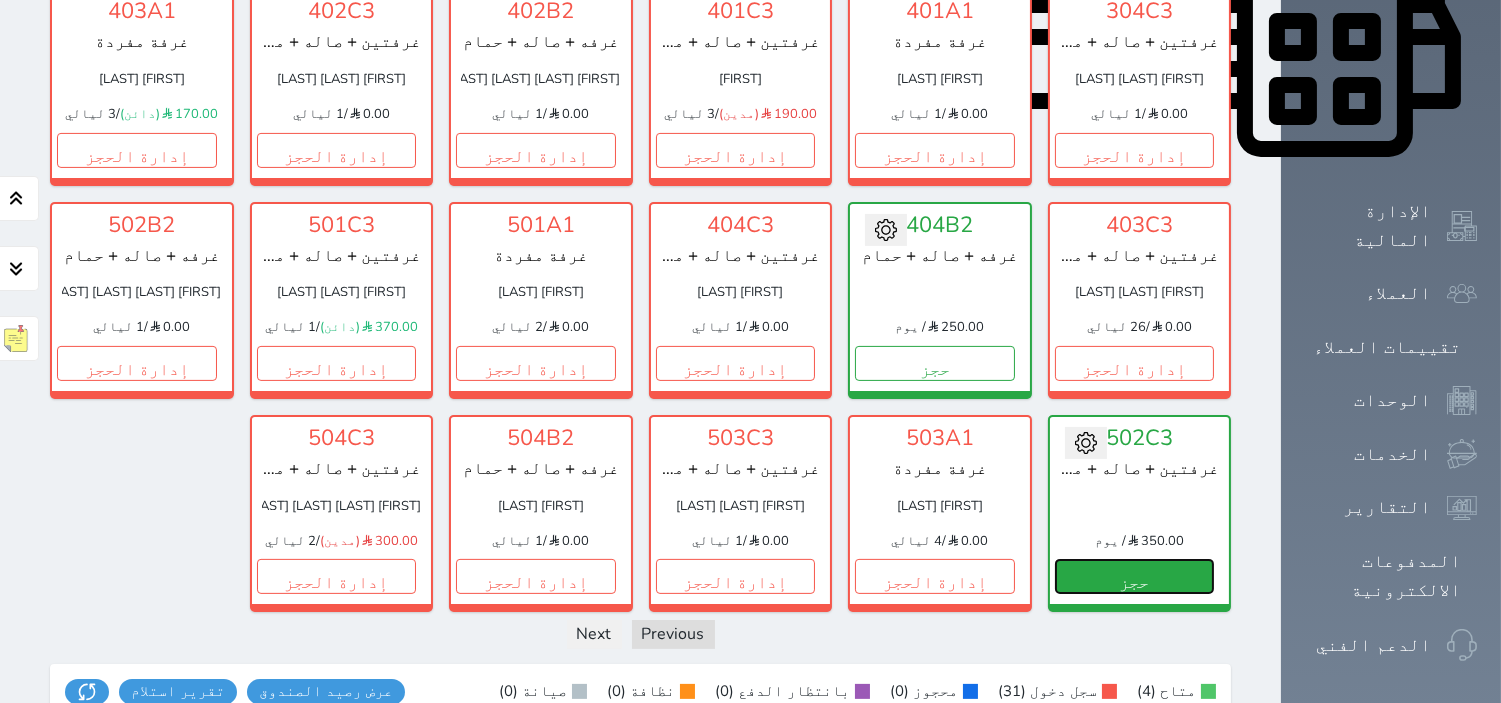 click on "حجز" at bounding box center [1135, 576] 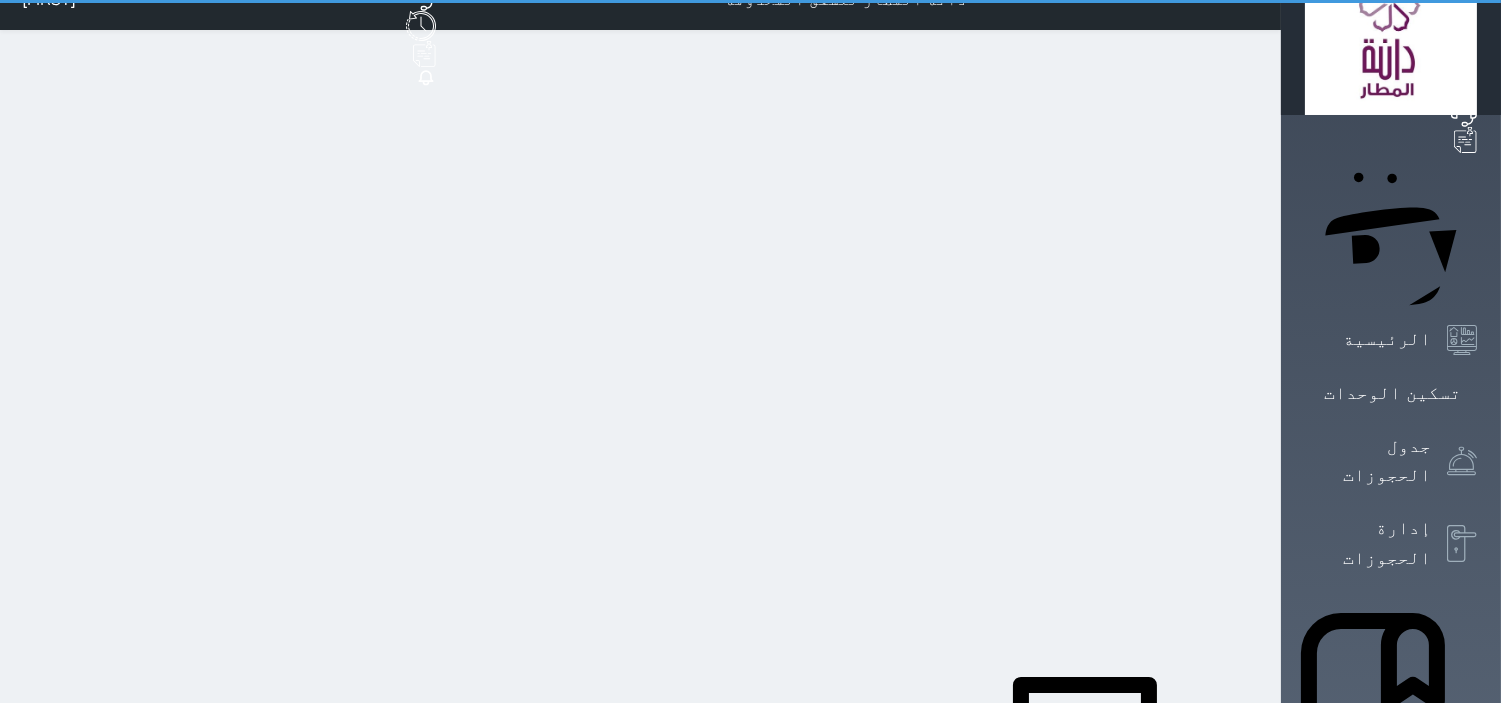 scroll, scrollTop: 0, scrollLeft: 0, axis: both 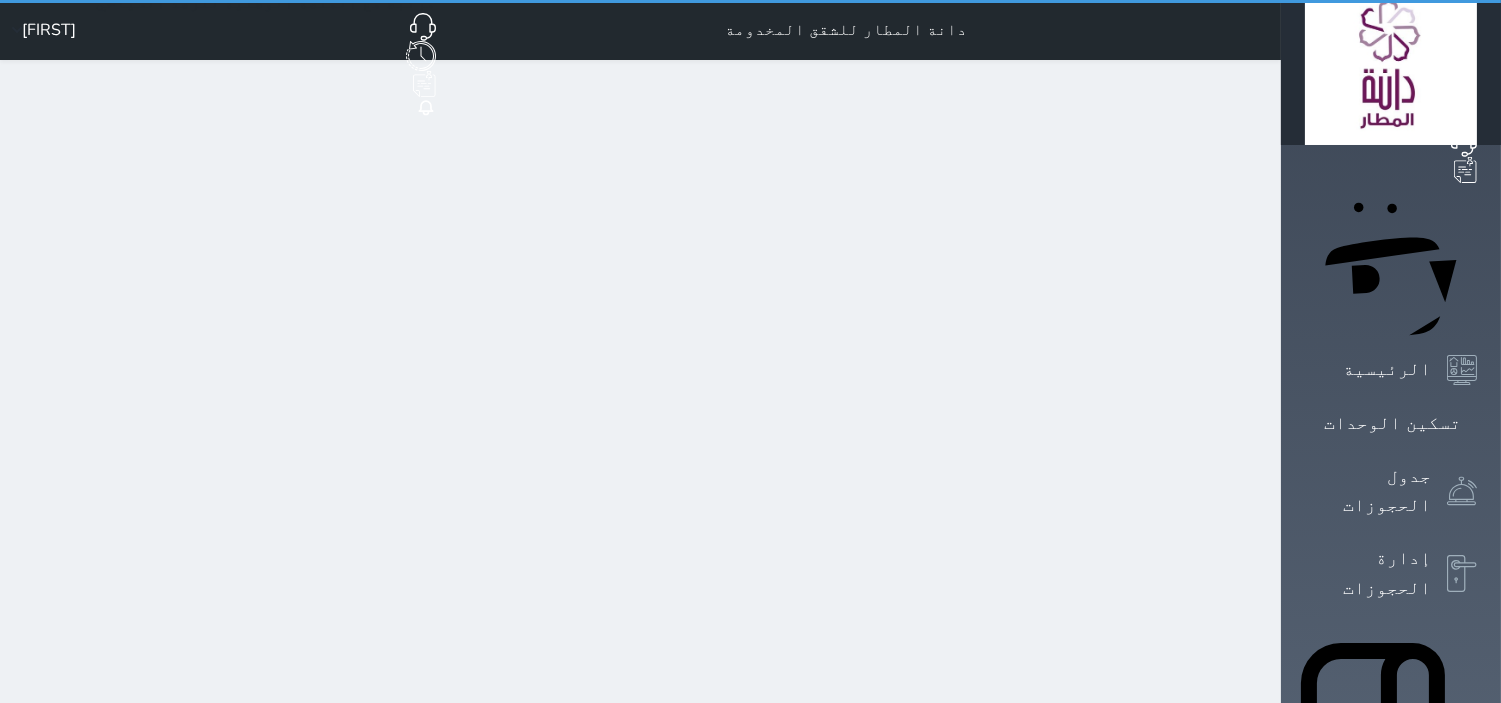 select on "1" 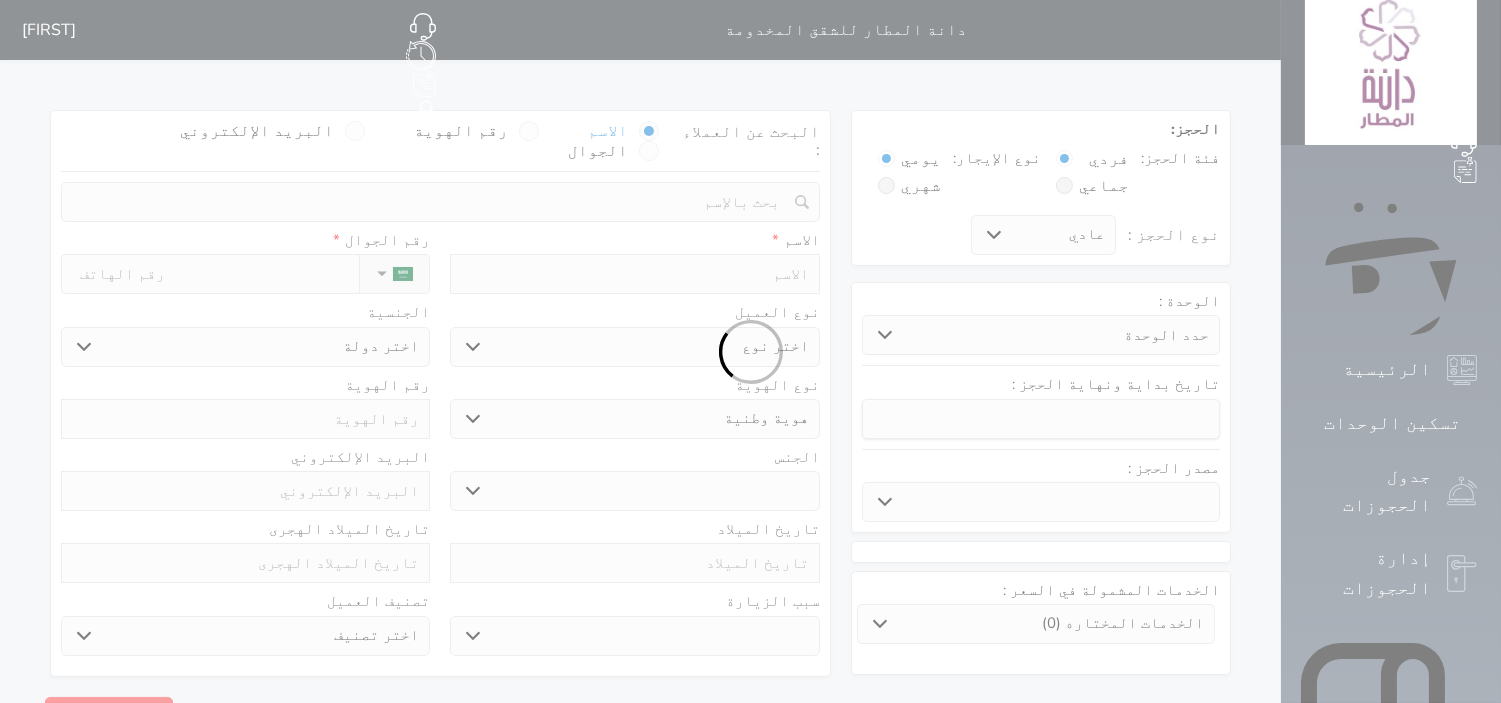select 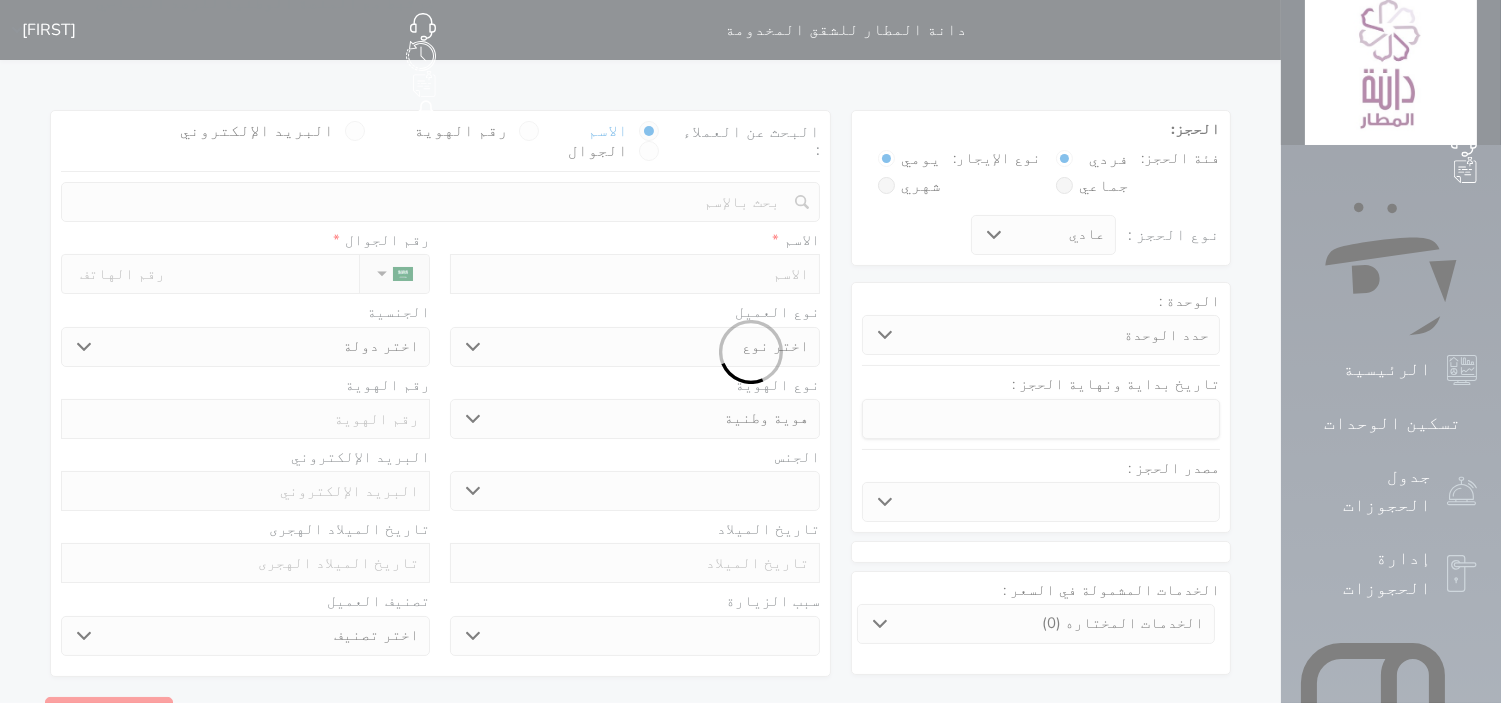 select on "6836" 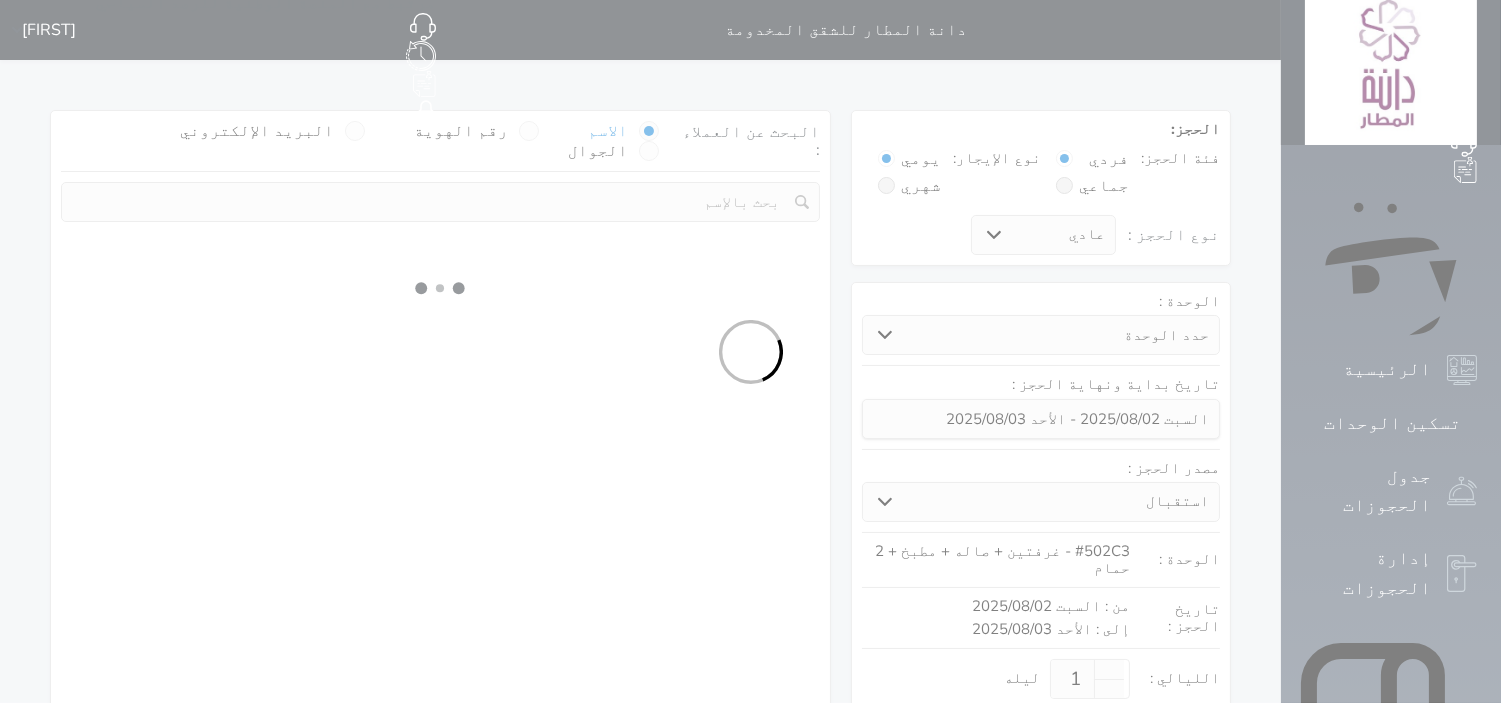 select 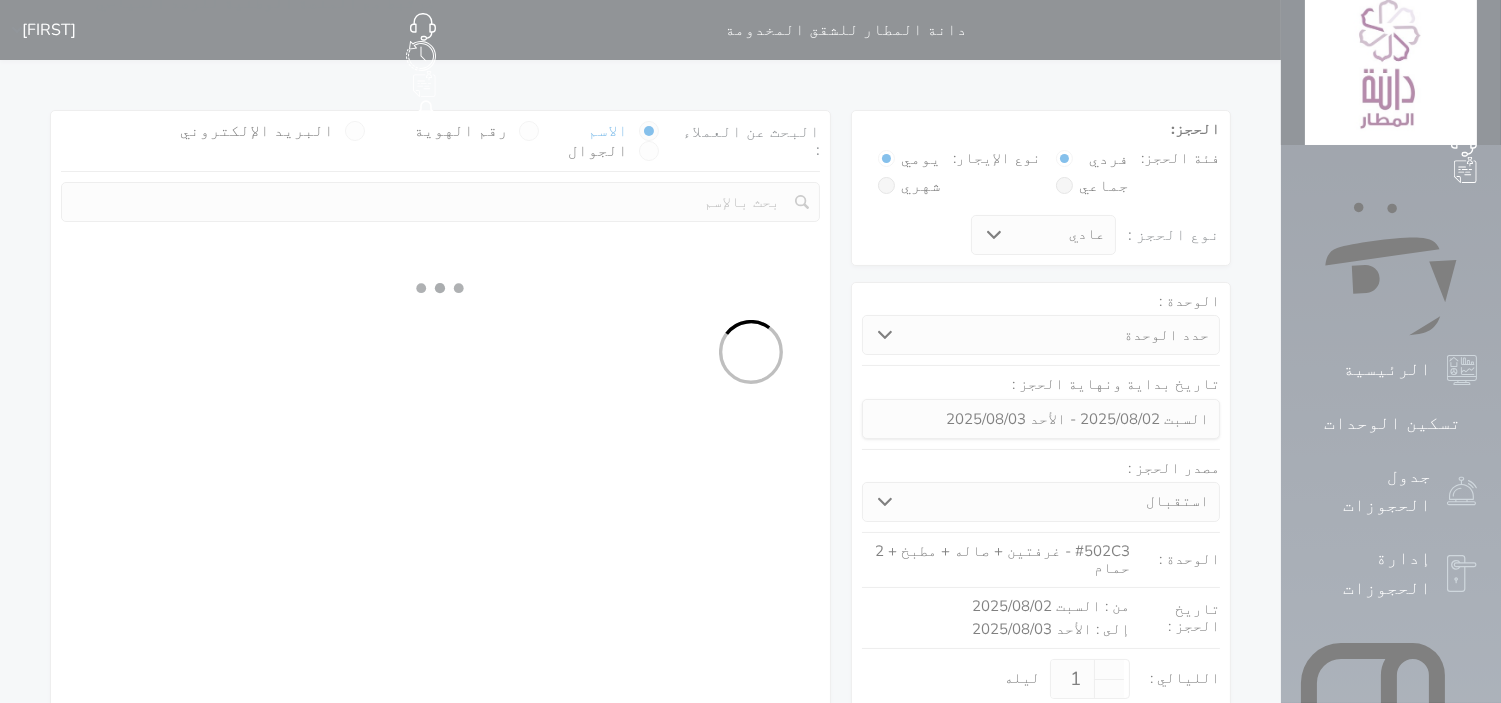 select on "113" 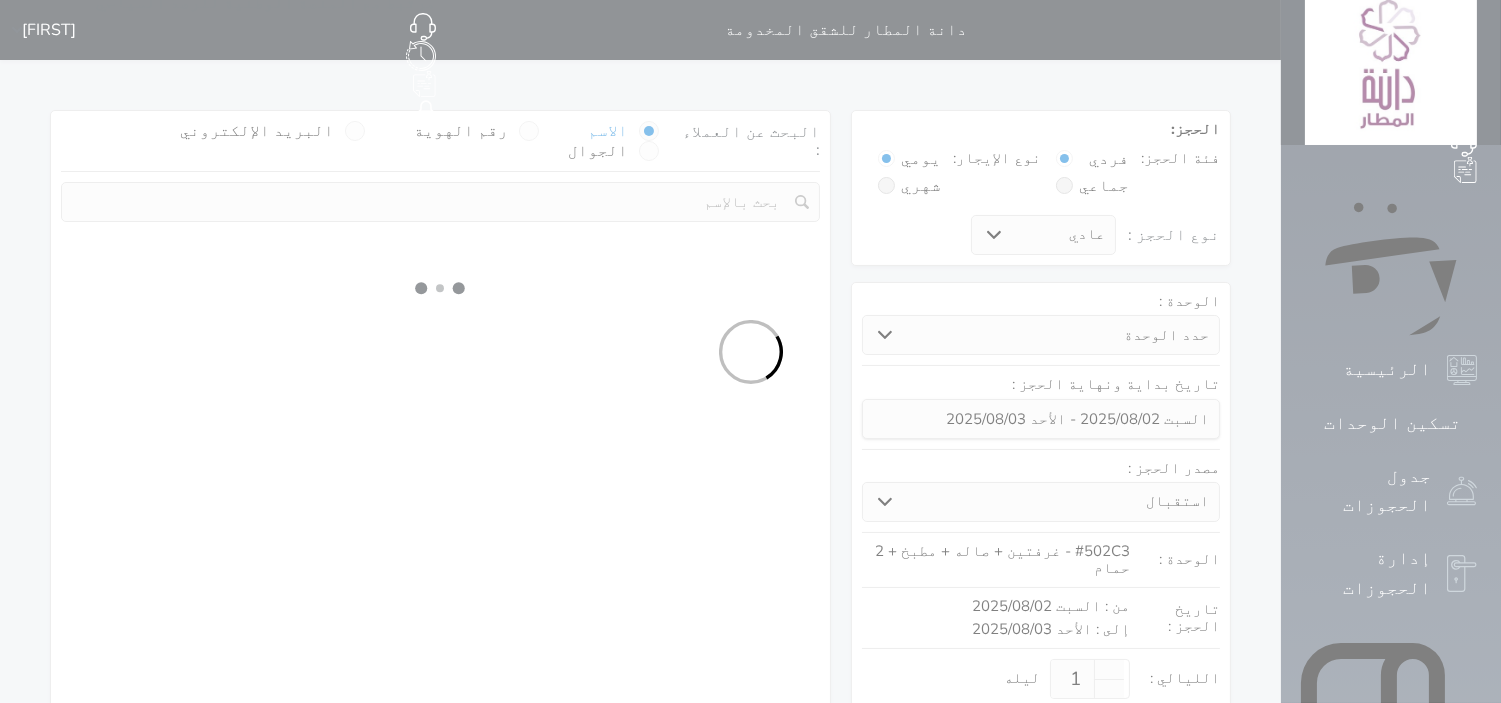 select on "1" 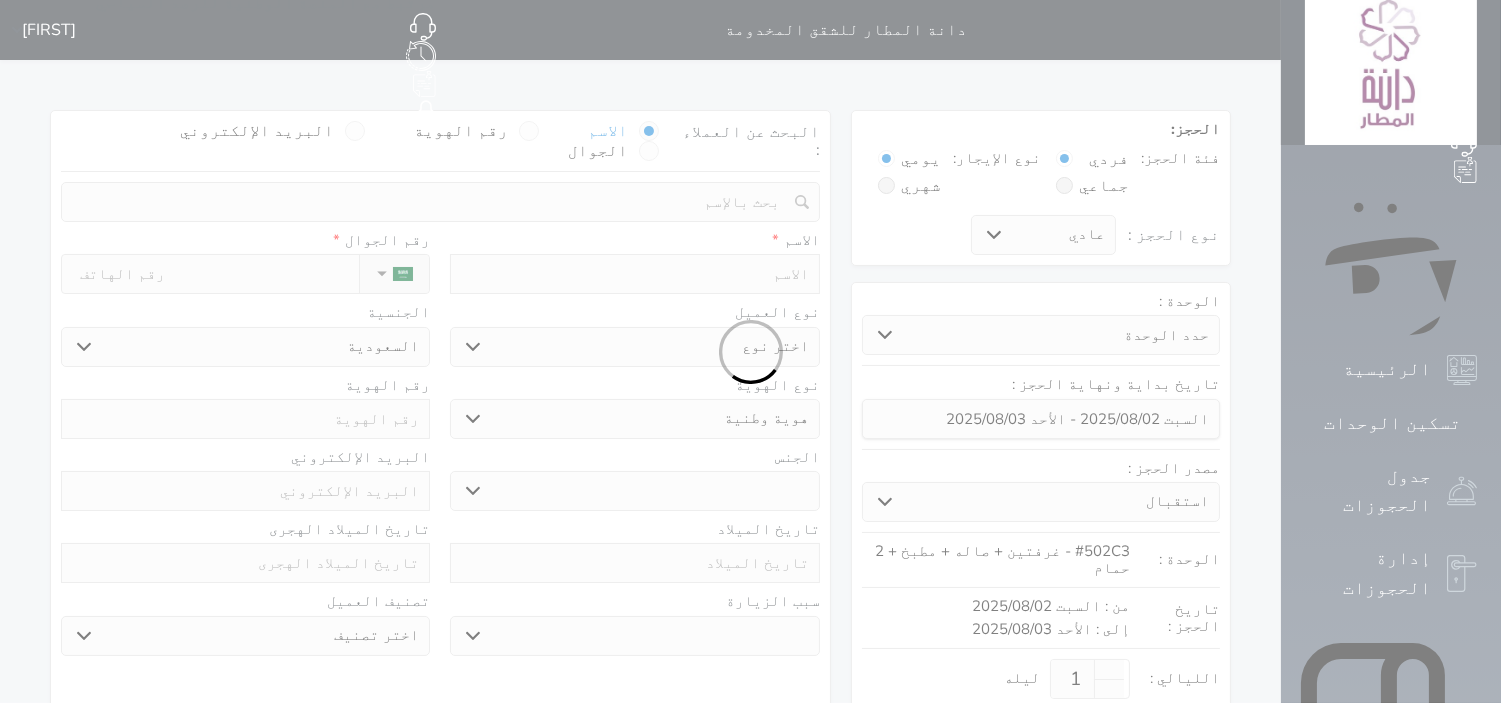 select 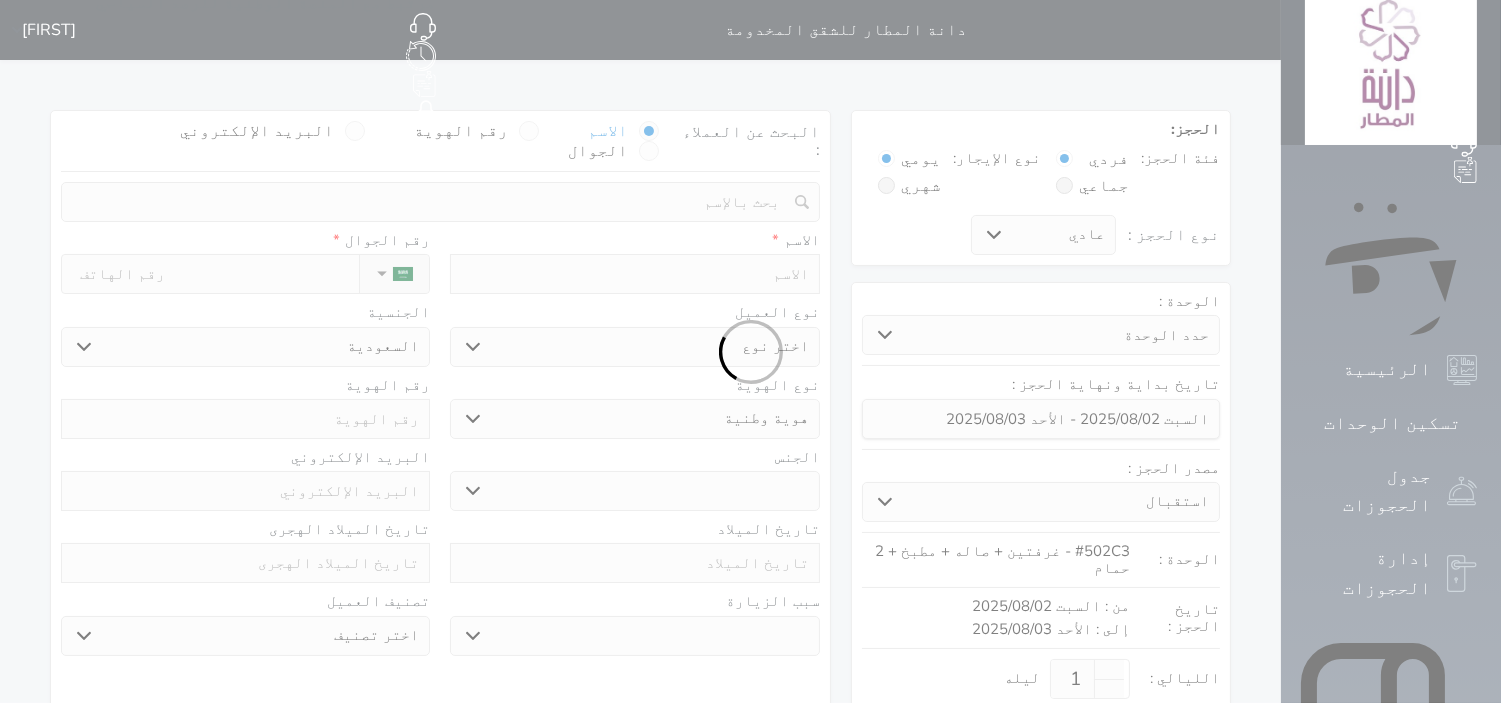 select on "1" 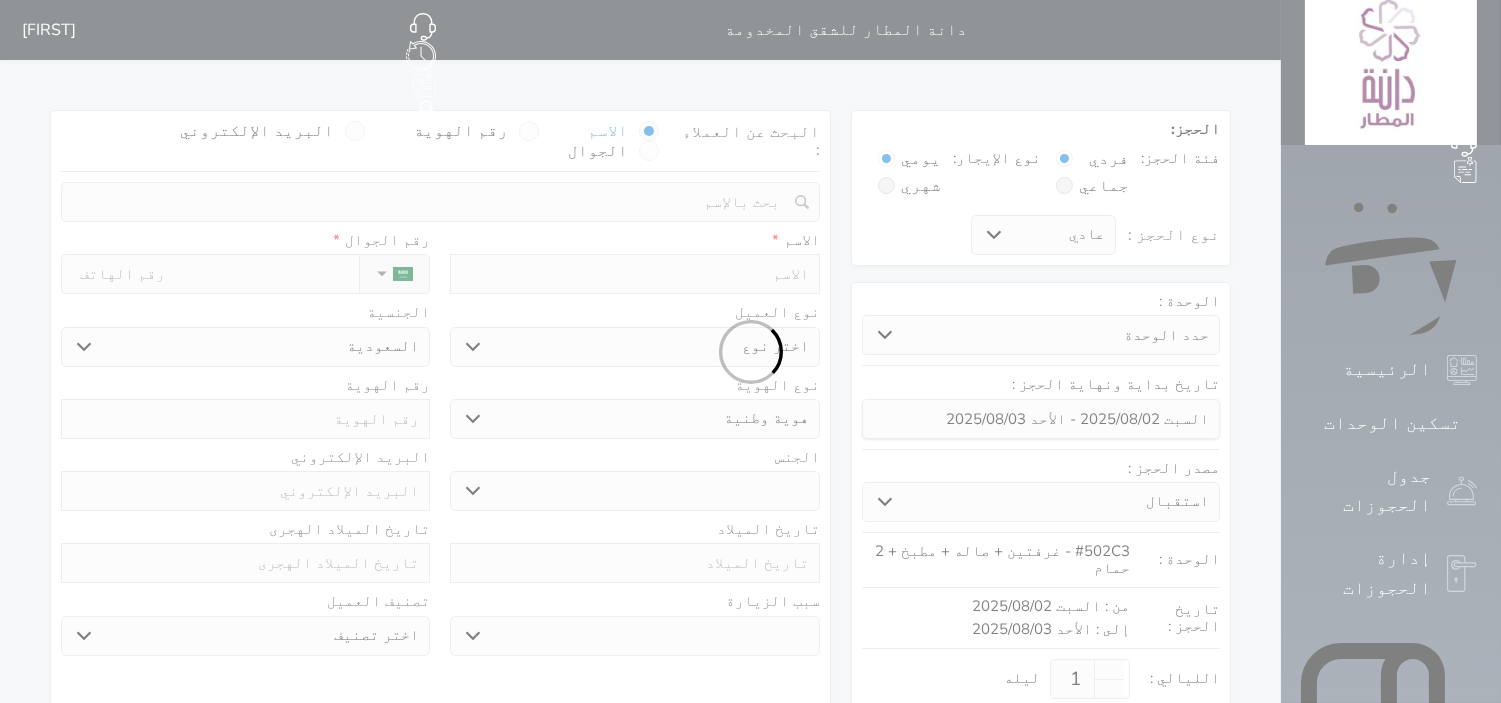 select on "7" 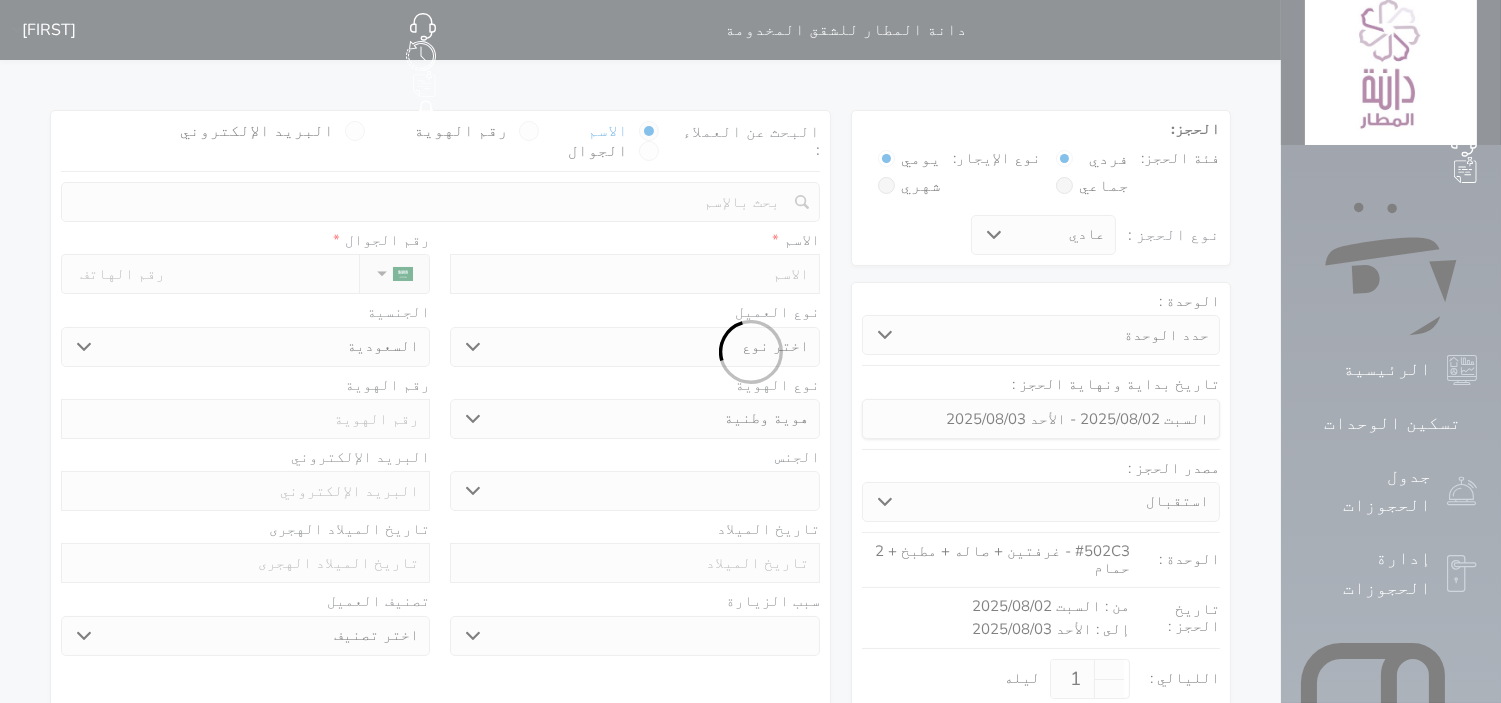 select 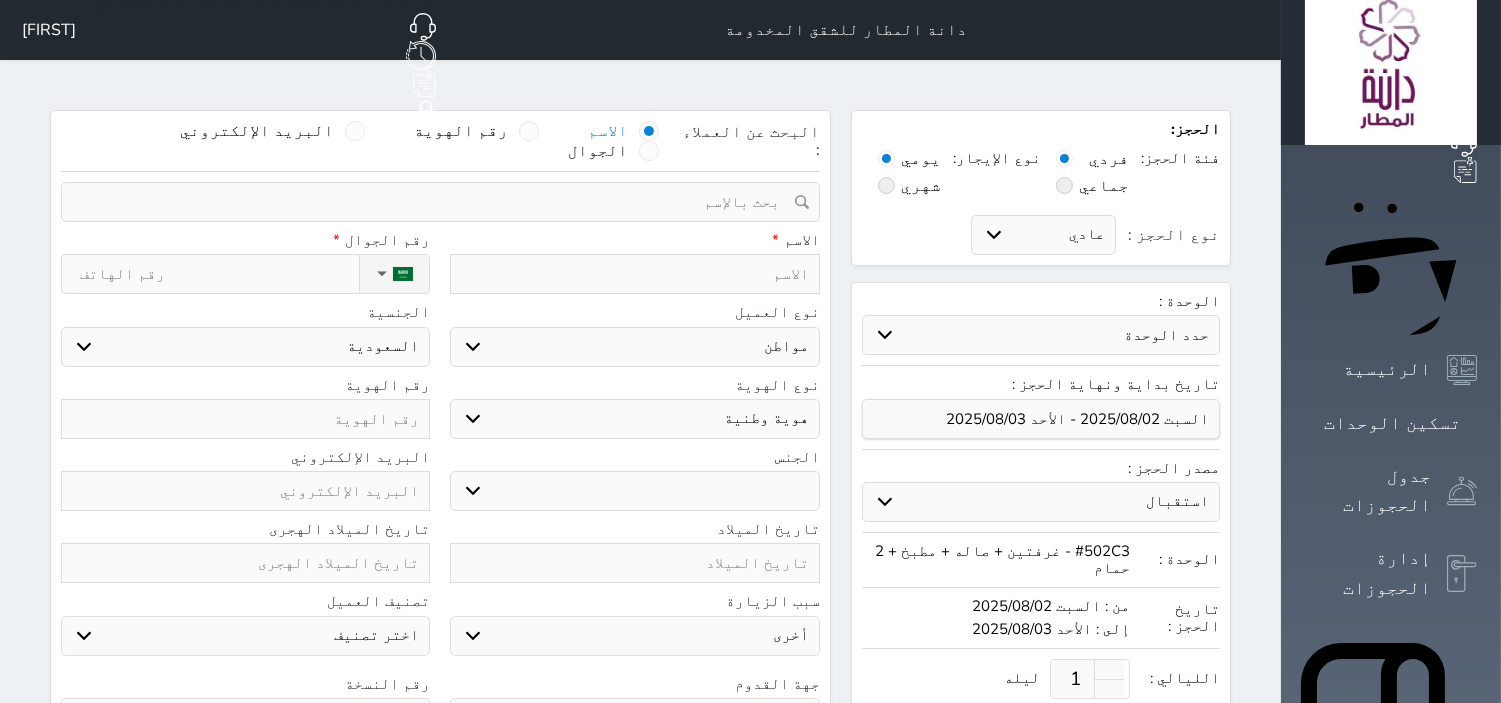 select 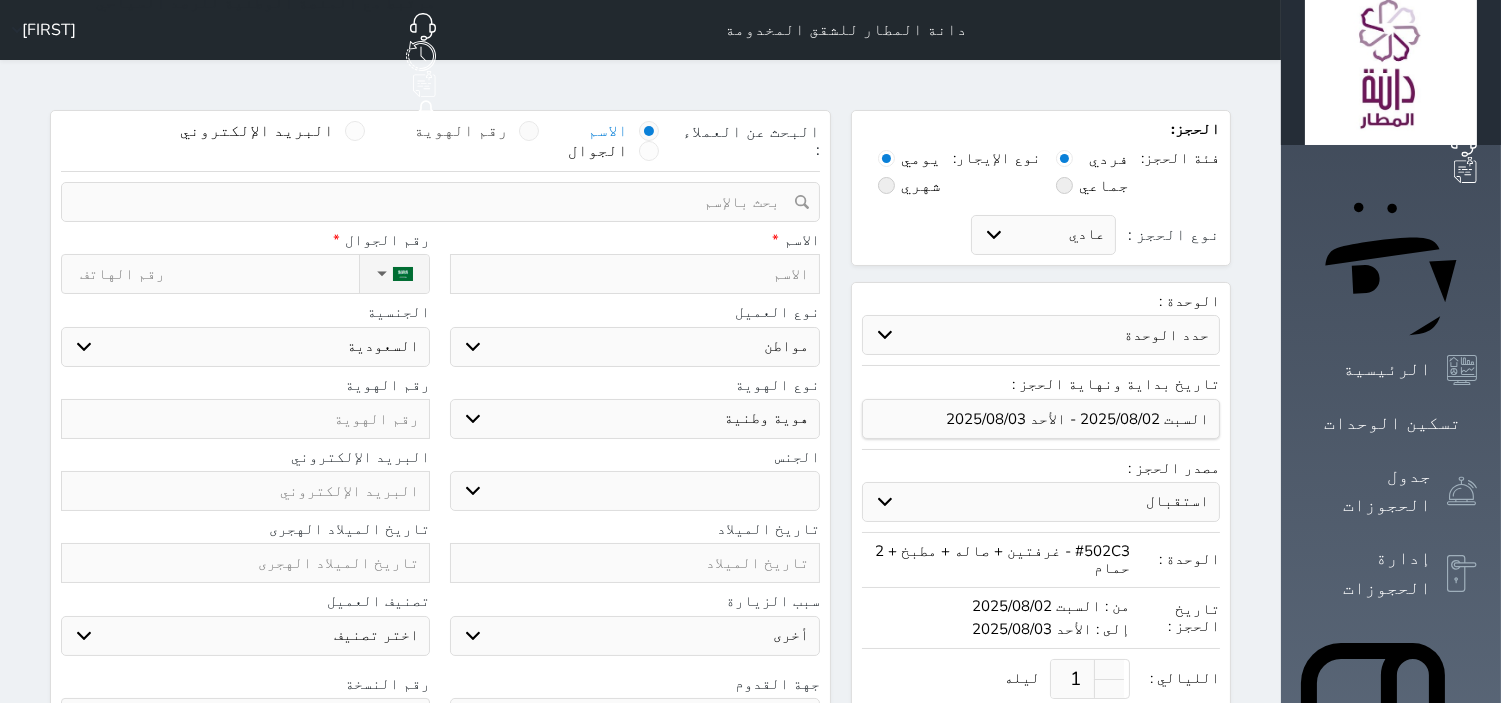 click on "رقم الهوية" at bounding box center (462, 131) 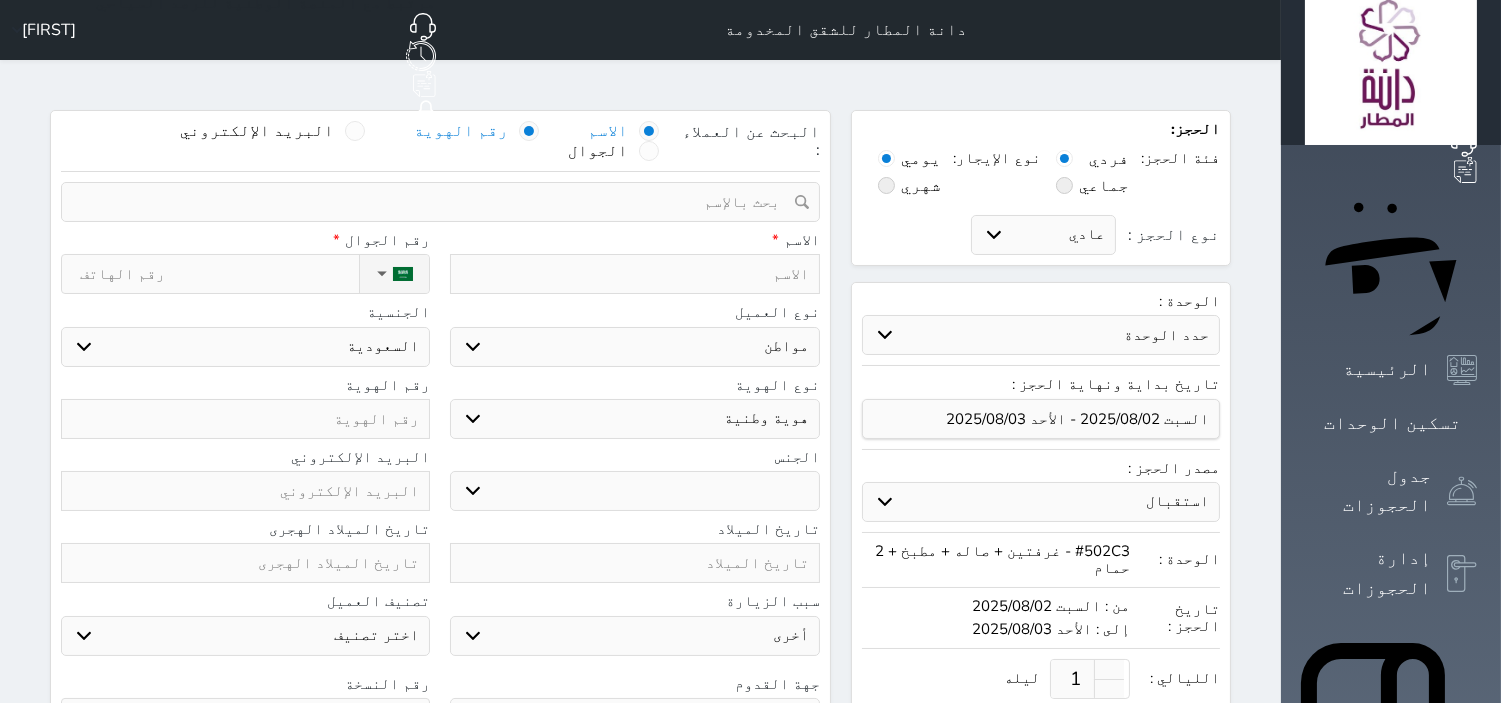 select 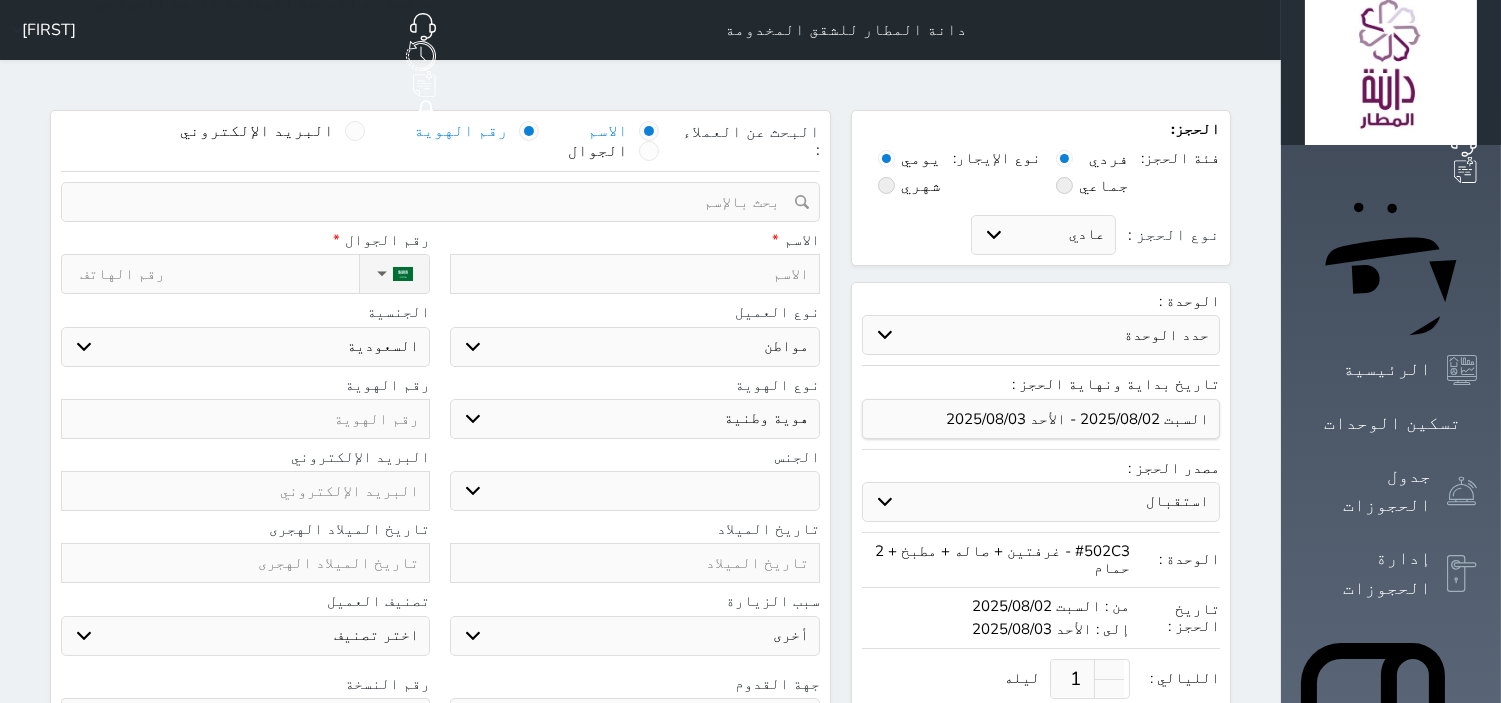select 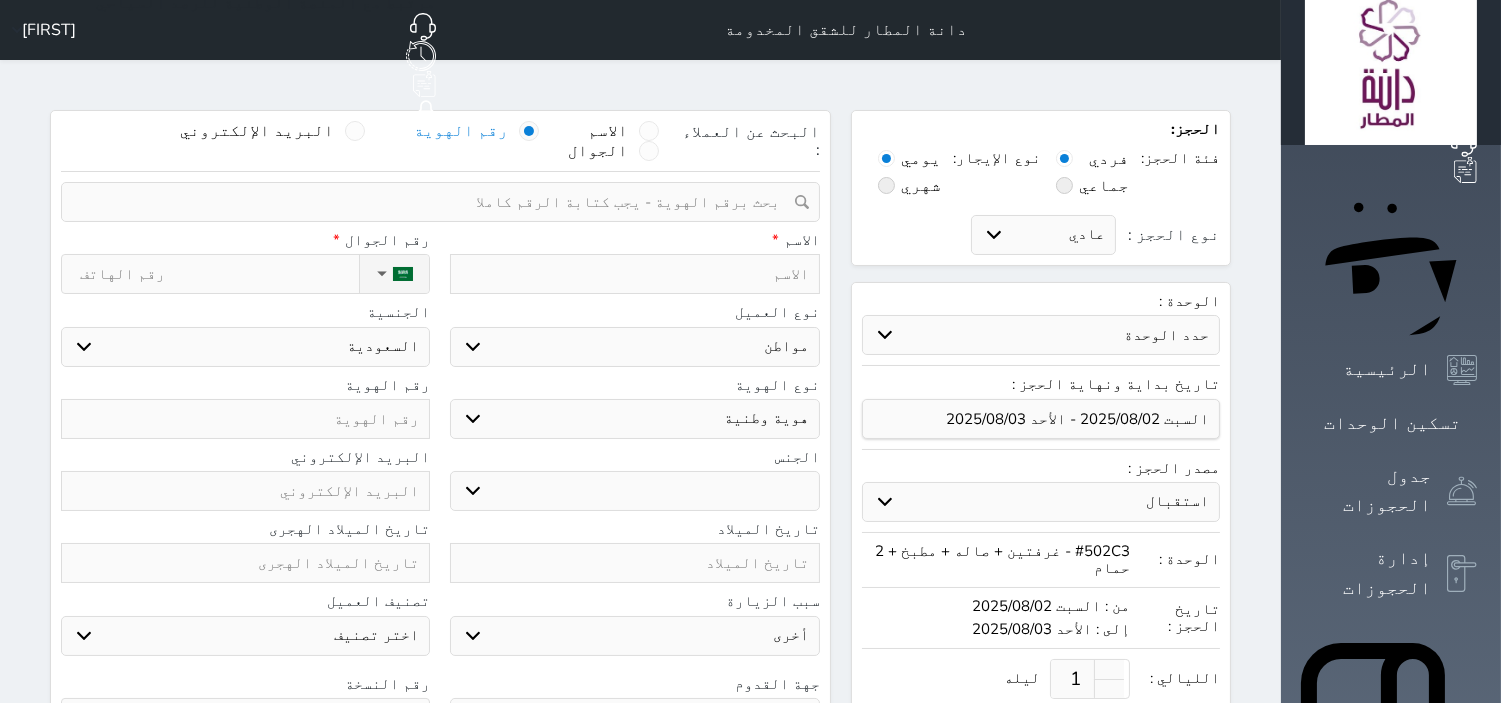click at bounding box center [433, 202] 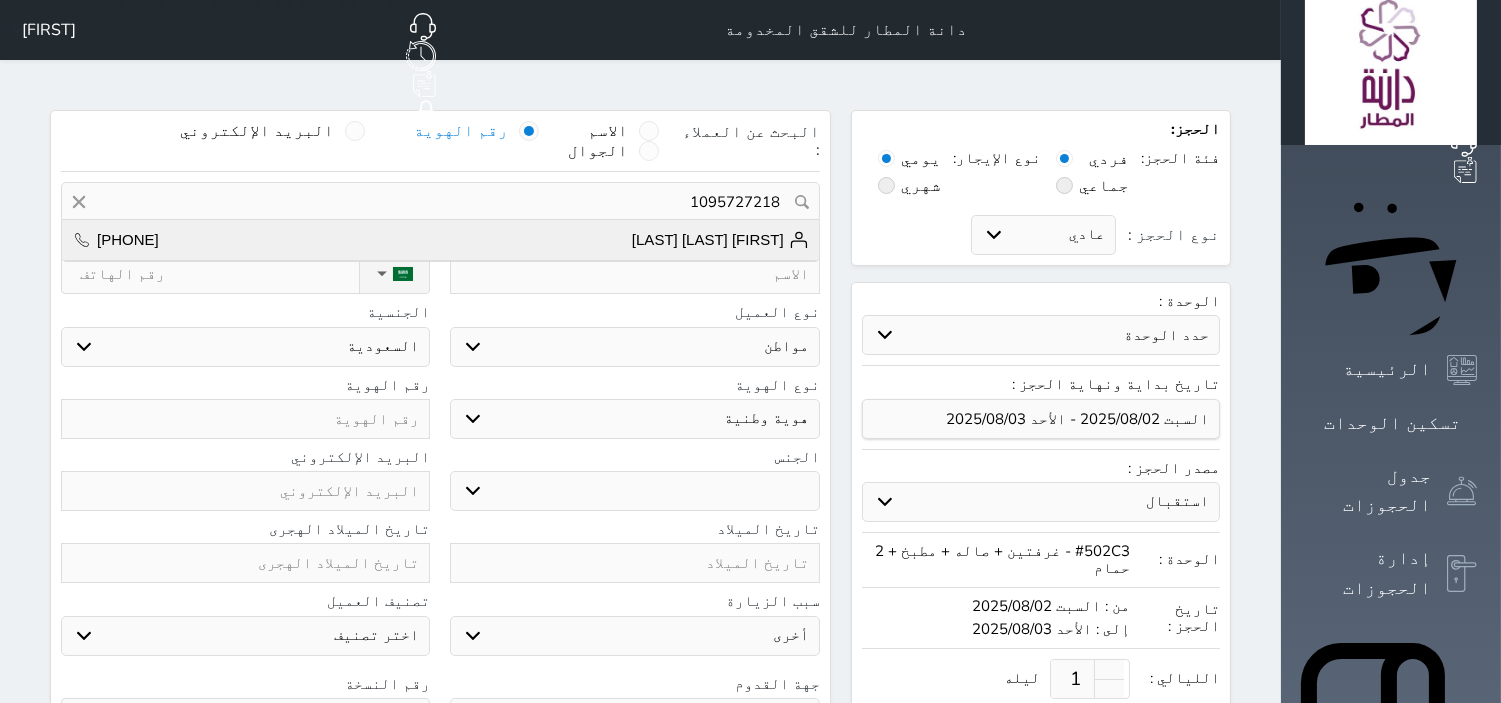 click on "عيظة محبوب عبداللة البريكي   +966554250811" at bounding box center [440, 240] 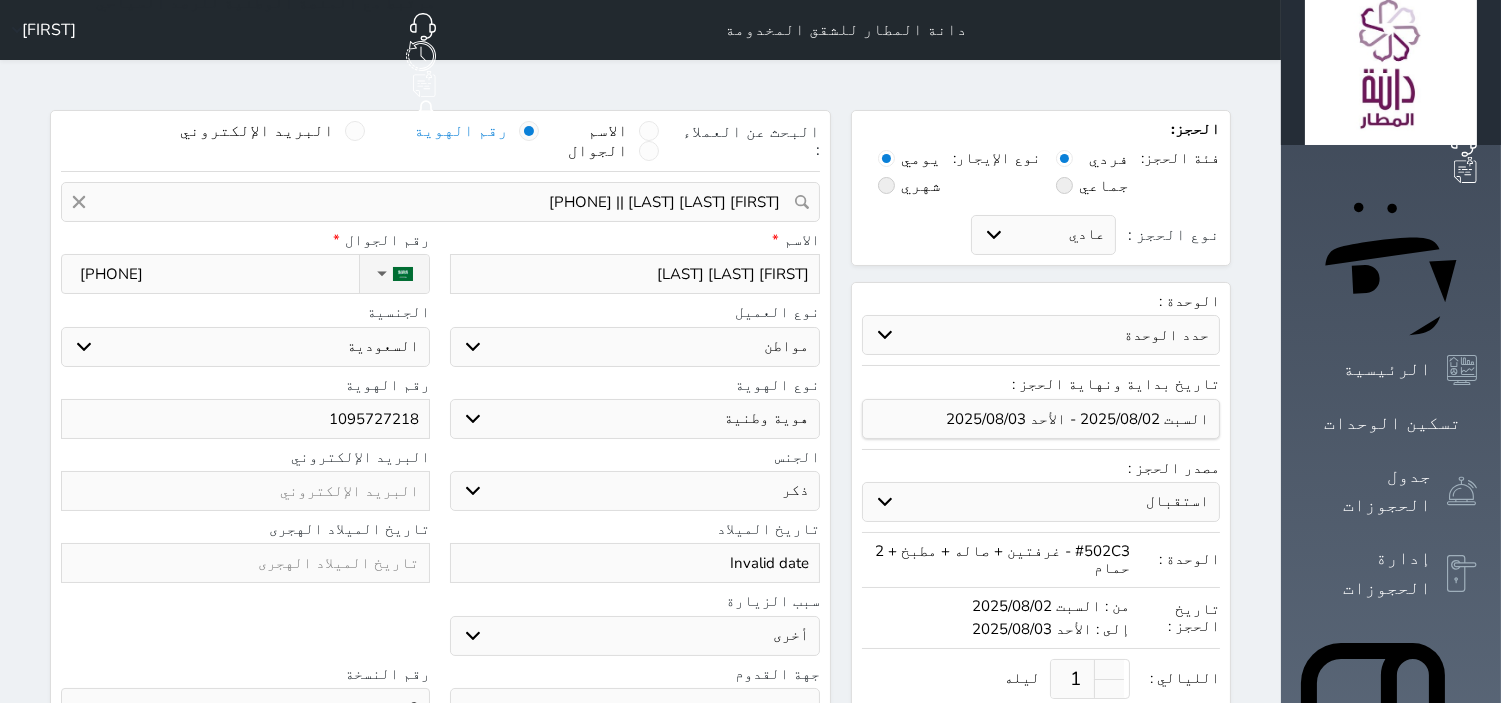 scroll, scrollTop: 532, scrollLeft: 0, axis: vertical 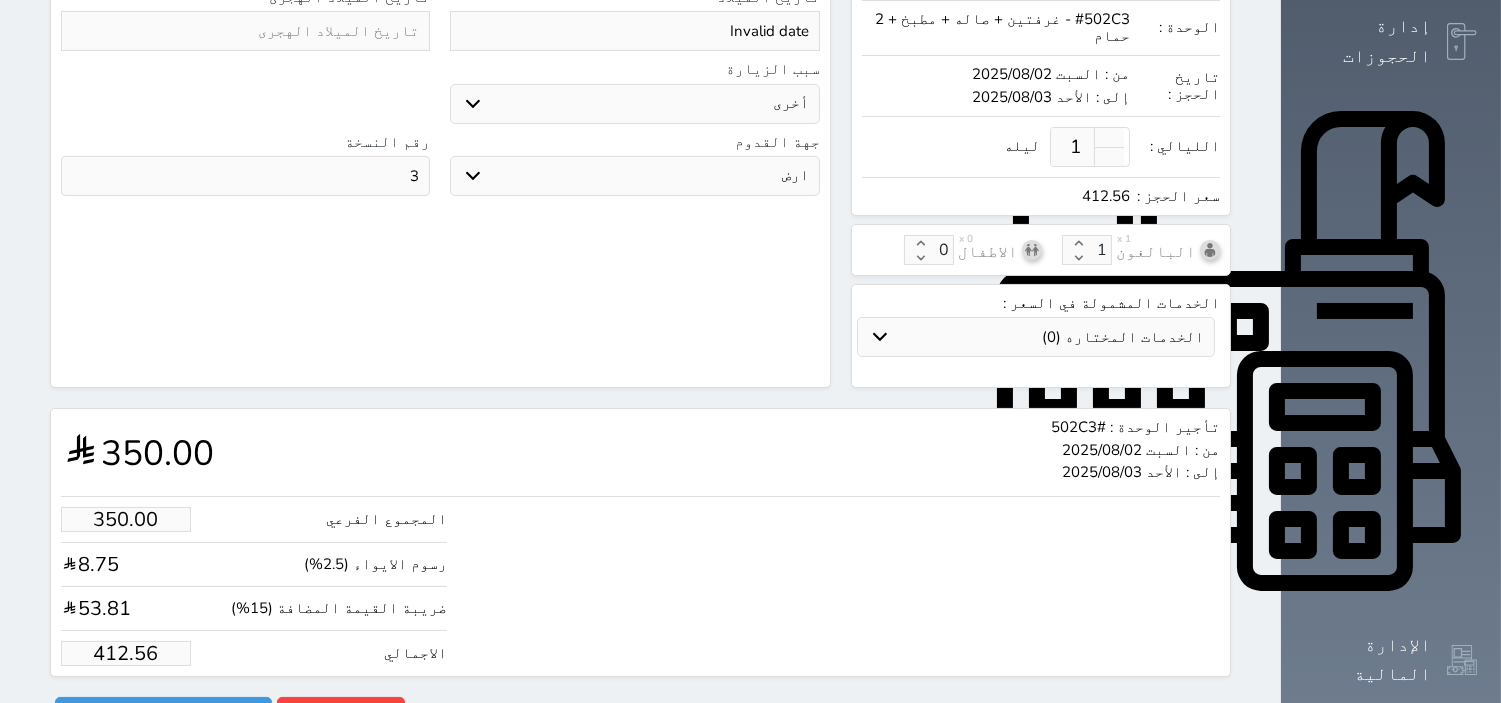 click on "3" at bounding box center [245, 176] 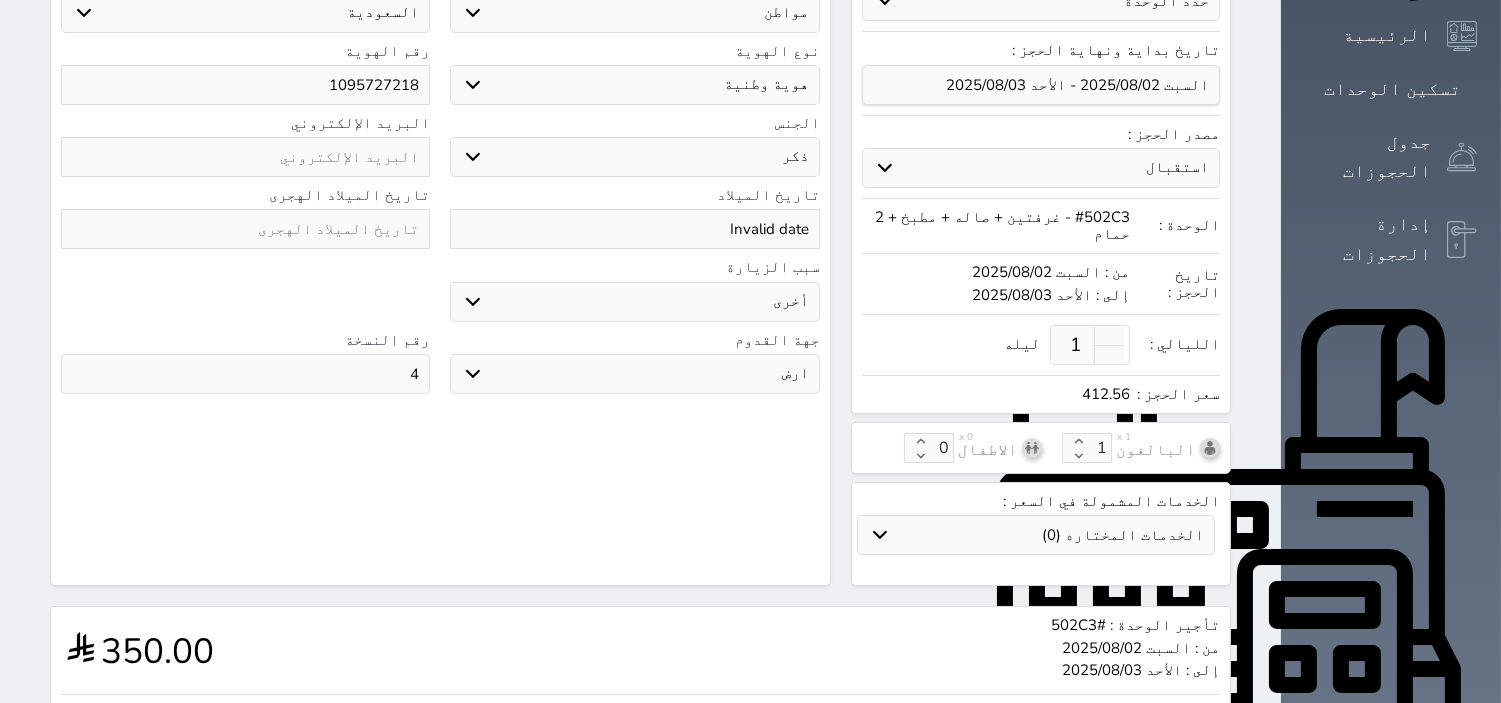 scroll, scrollTop: 310, scrollLeft: 0, axis: vertical 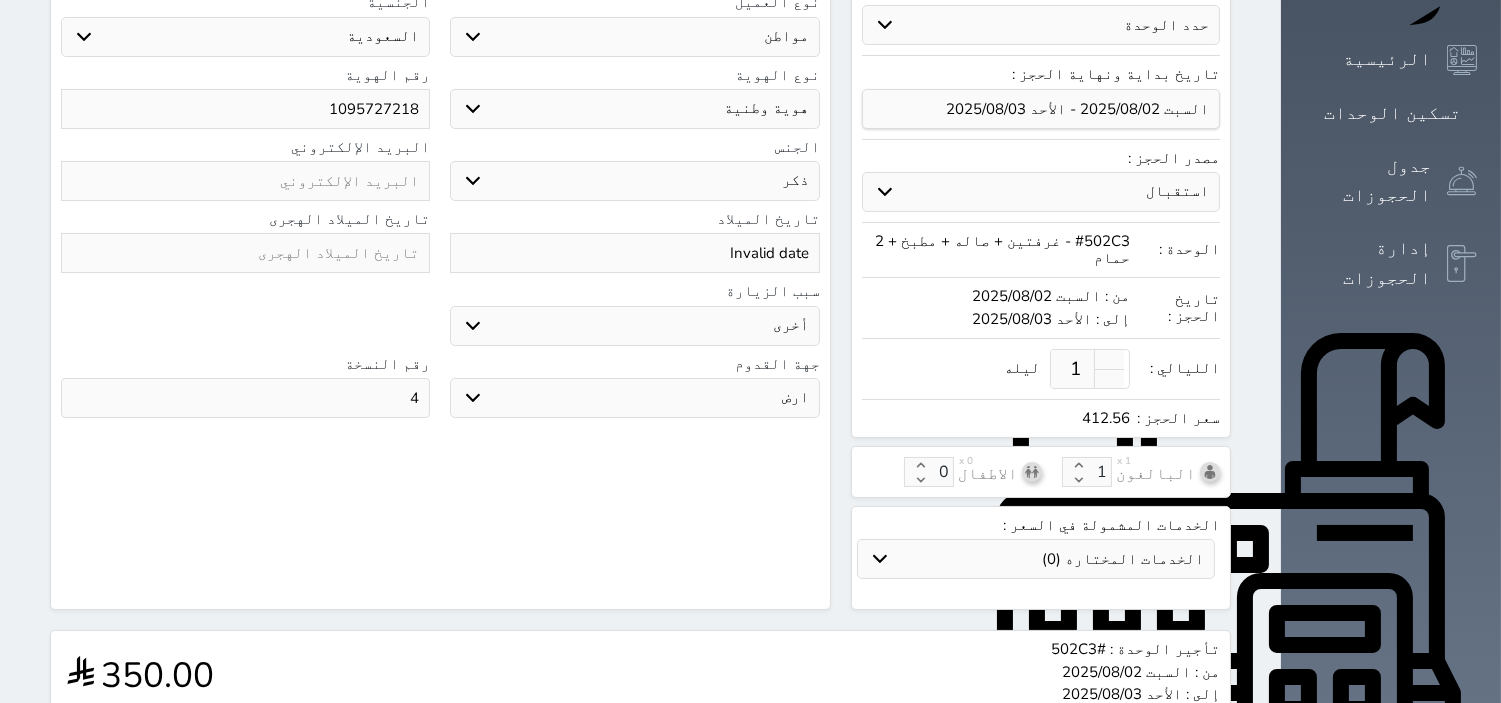 type on "4" 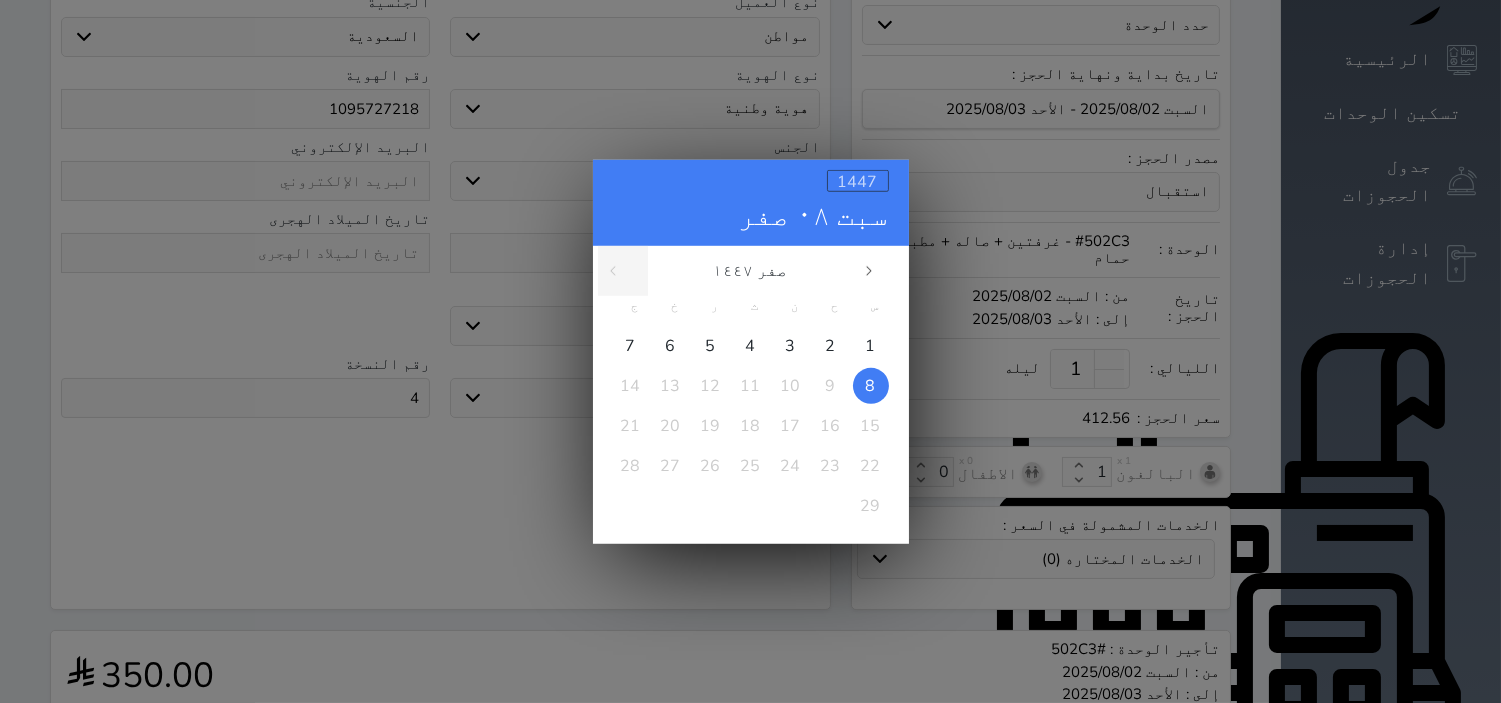 click on "1447" at bounding box center (858, 181) 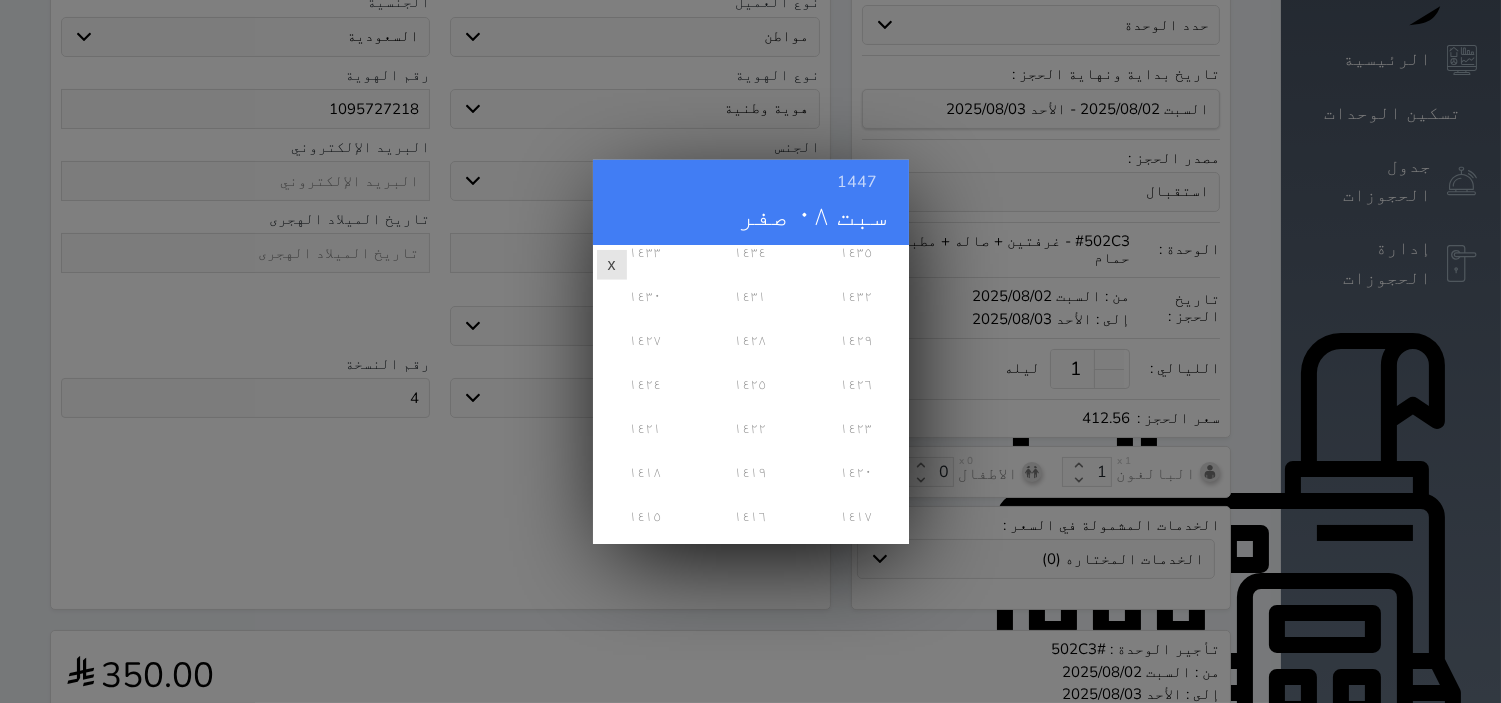 scroll, scrollTop: 222, scrollLeft: 0, axis: vertical 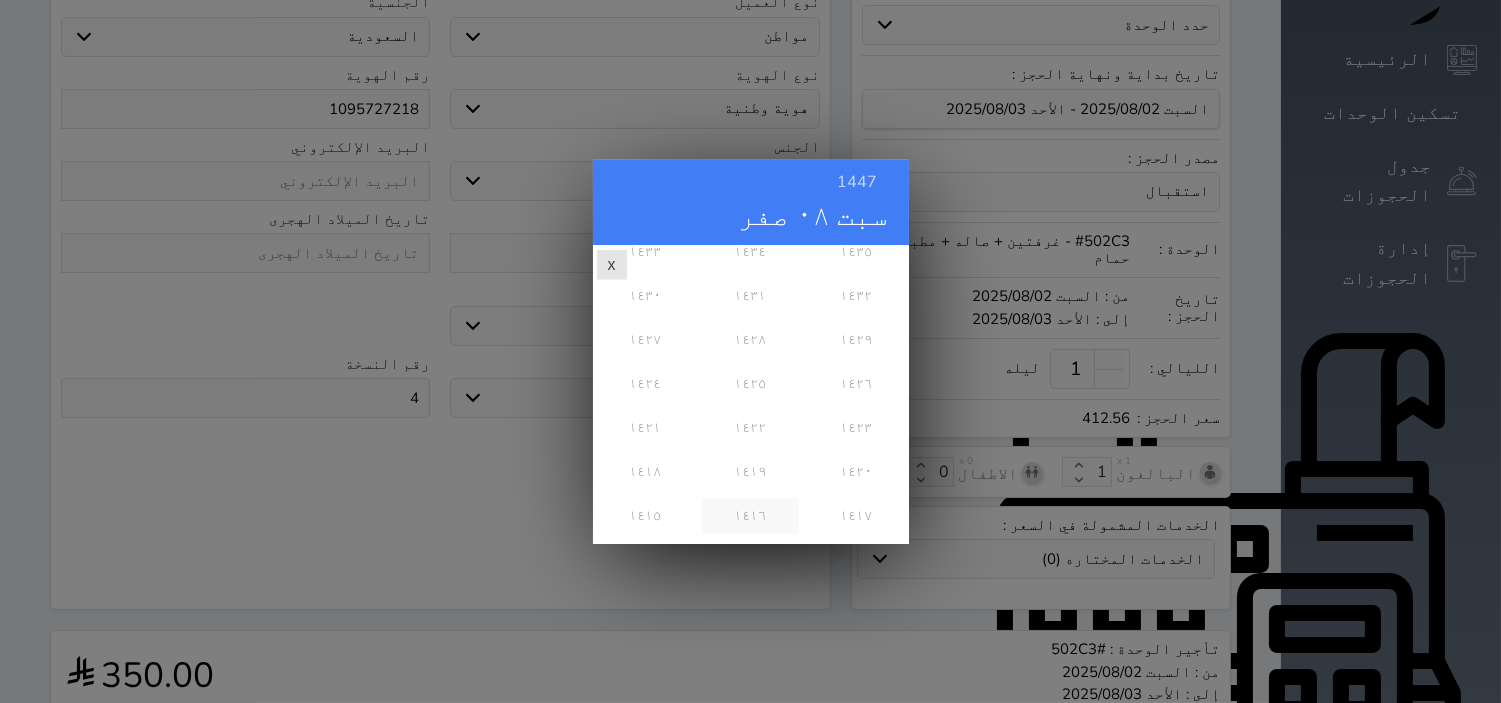 click on "١٤١٦" at bounding box center (750, 515) 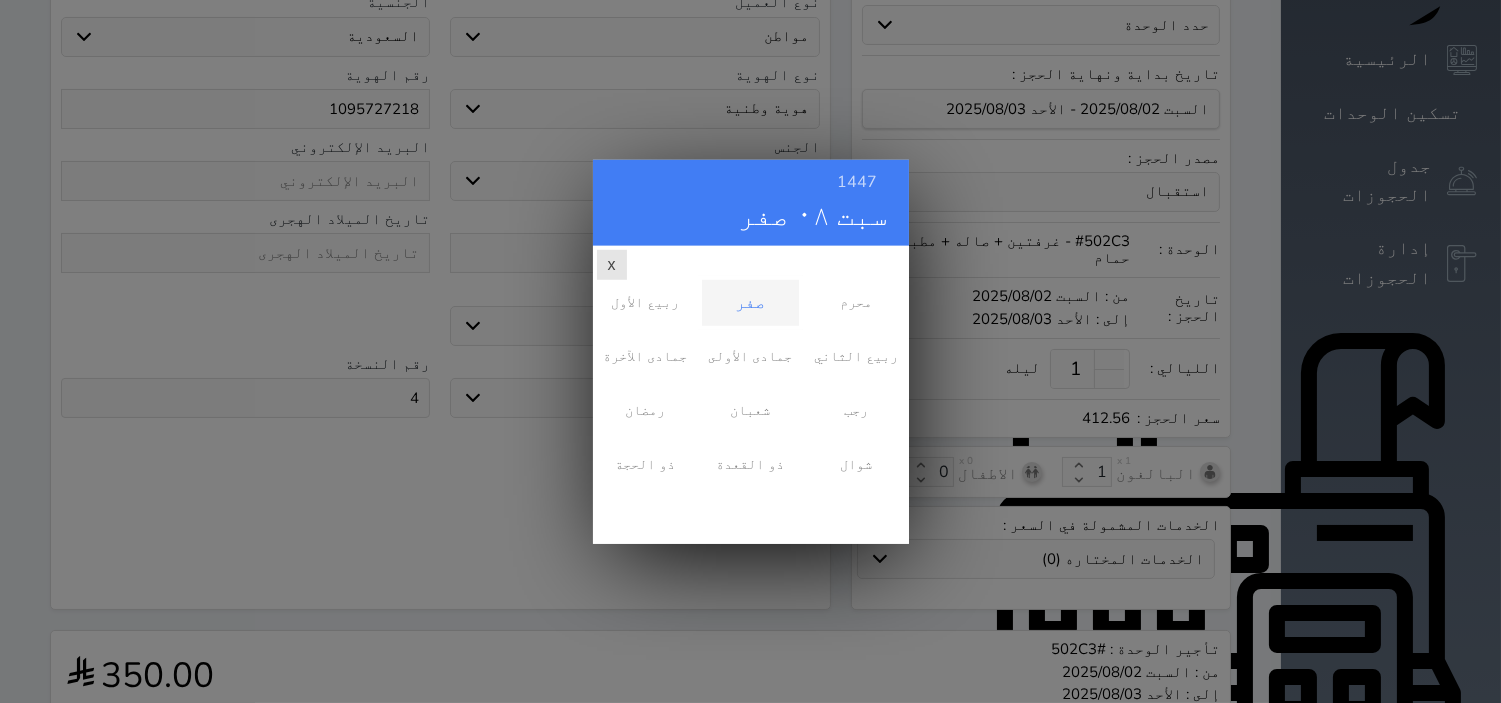 scroll, scrollTop: 0, scrollLeft: 0, axis: both 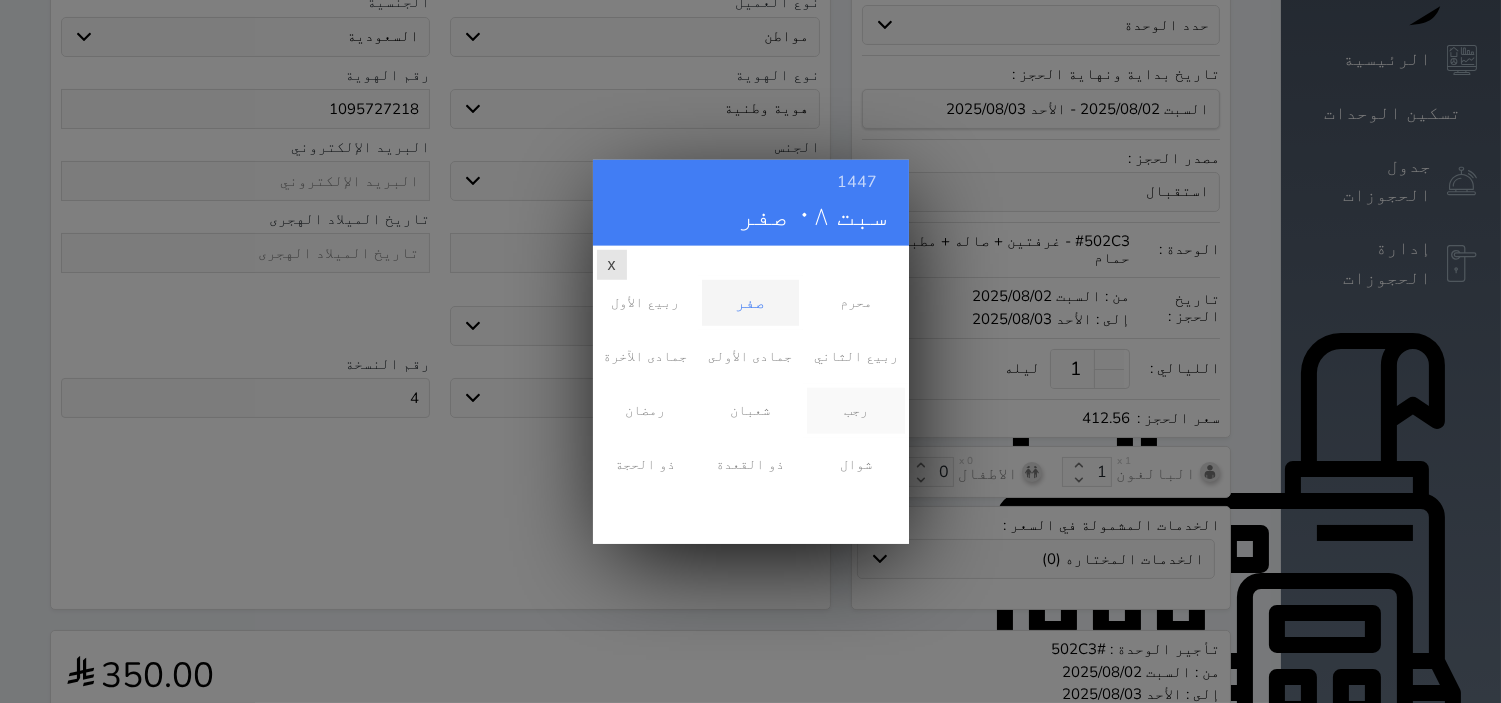 click on "رجب" at bounding box center [855, 410] 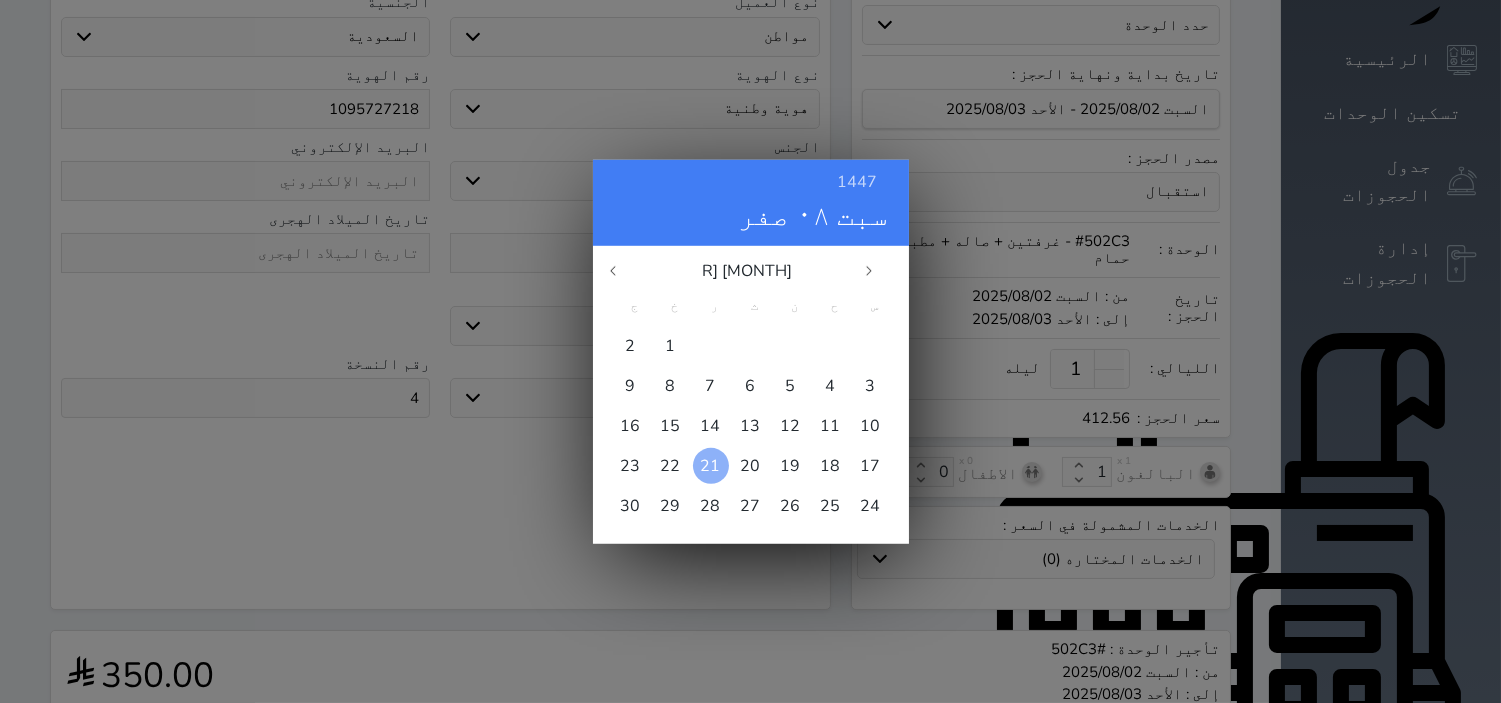 click on "21" at bounding box center [711, 465] 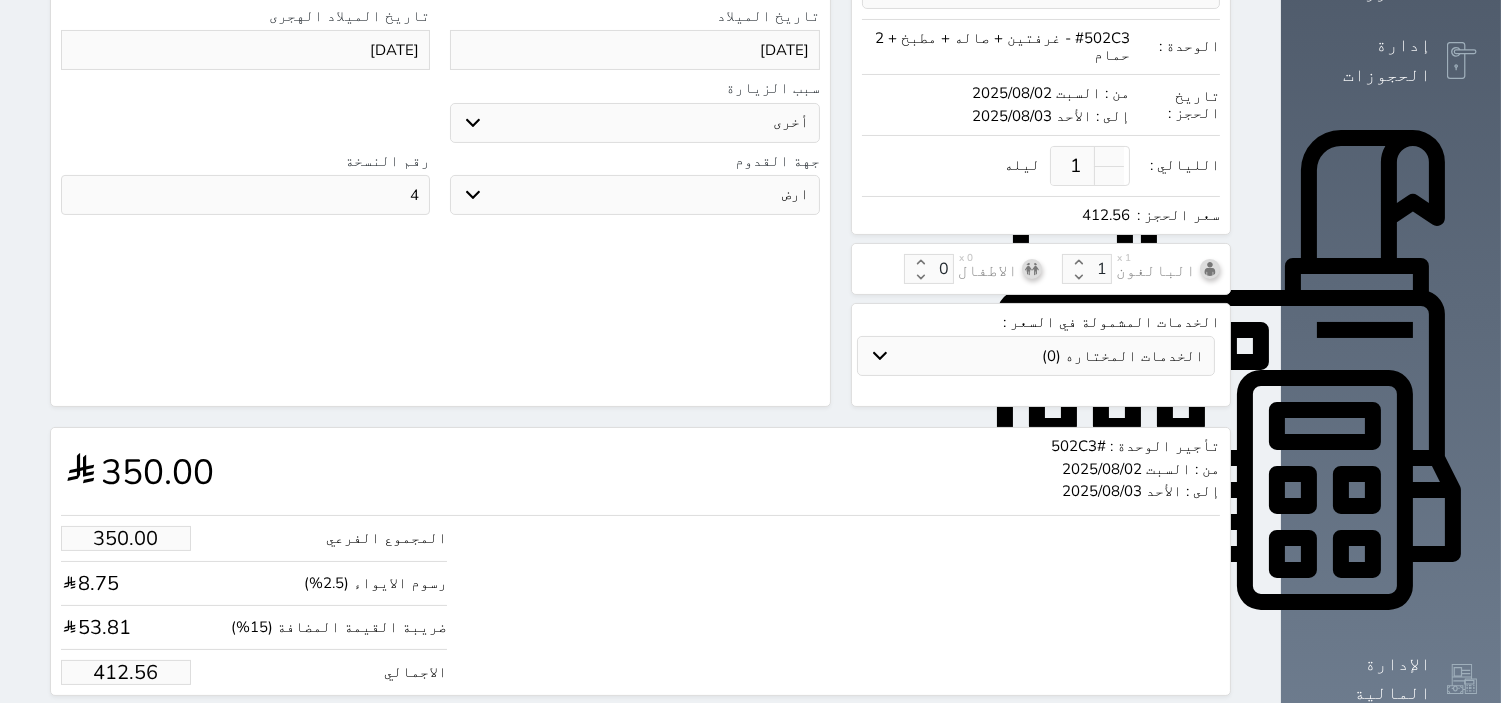 scroll, scrollTop: 532, scrollLeft: 0, axis: vertical 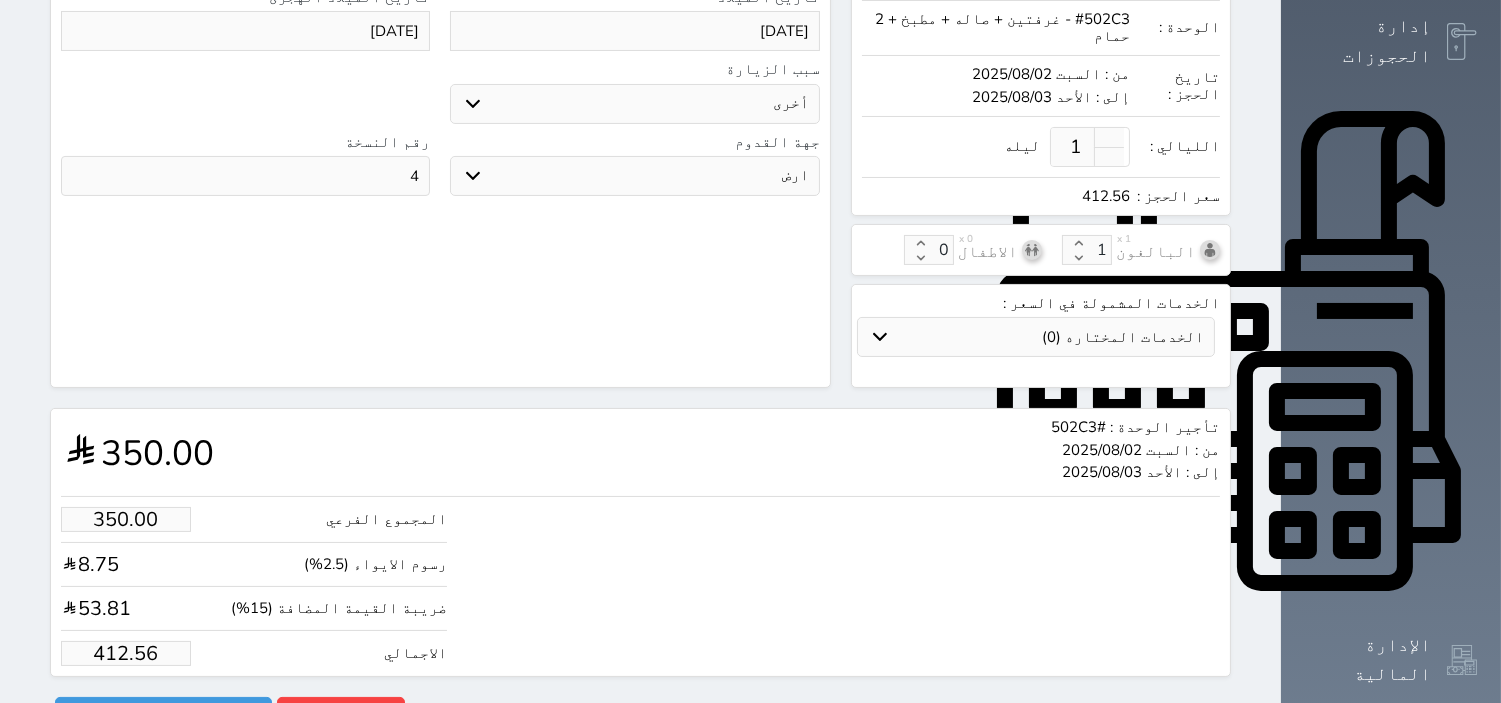 click on "412.56" at bounding box center (126, 653) 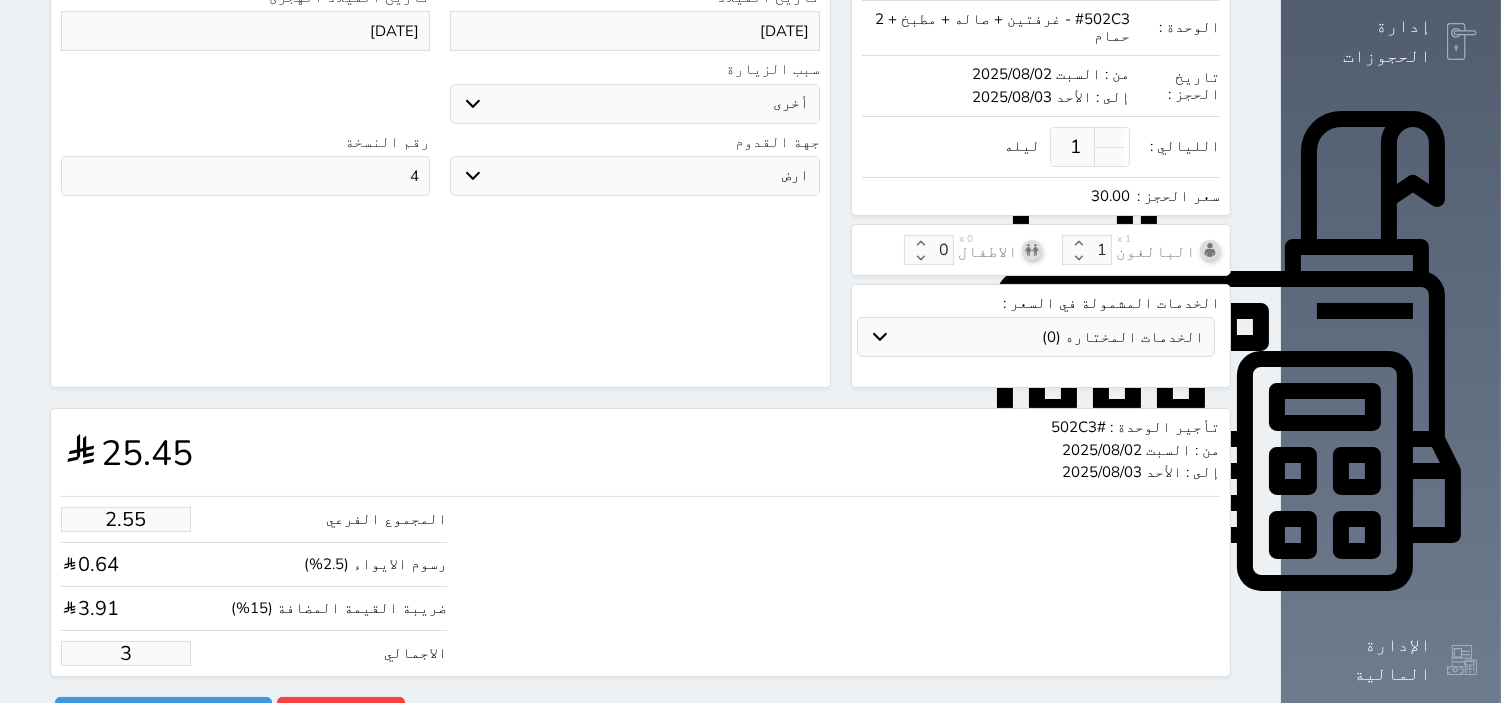 type on "25.45" 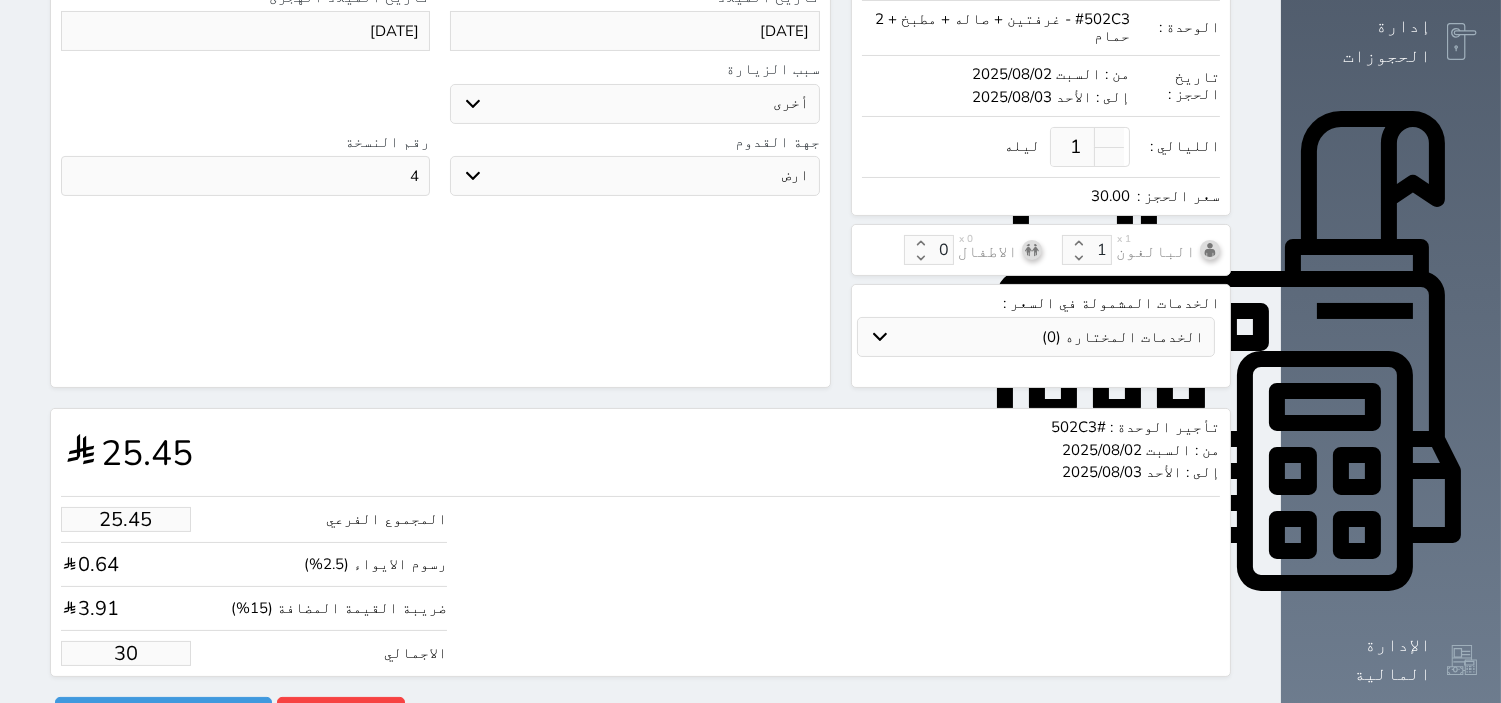 type on "254.51" 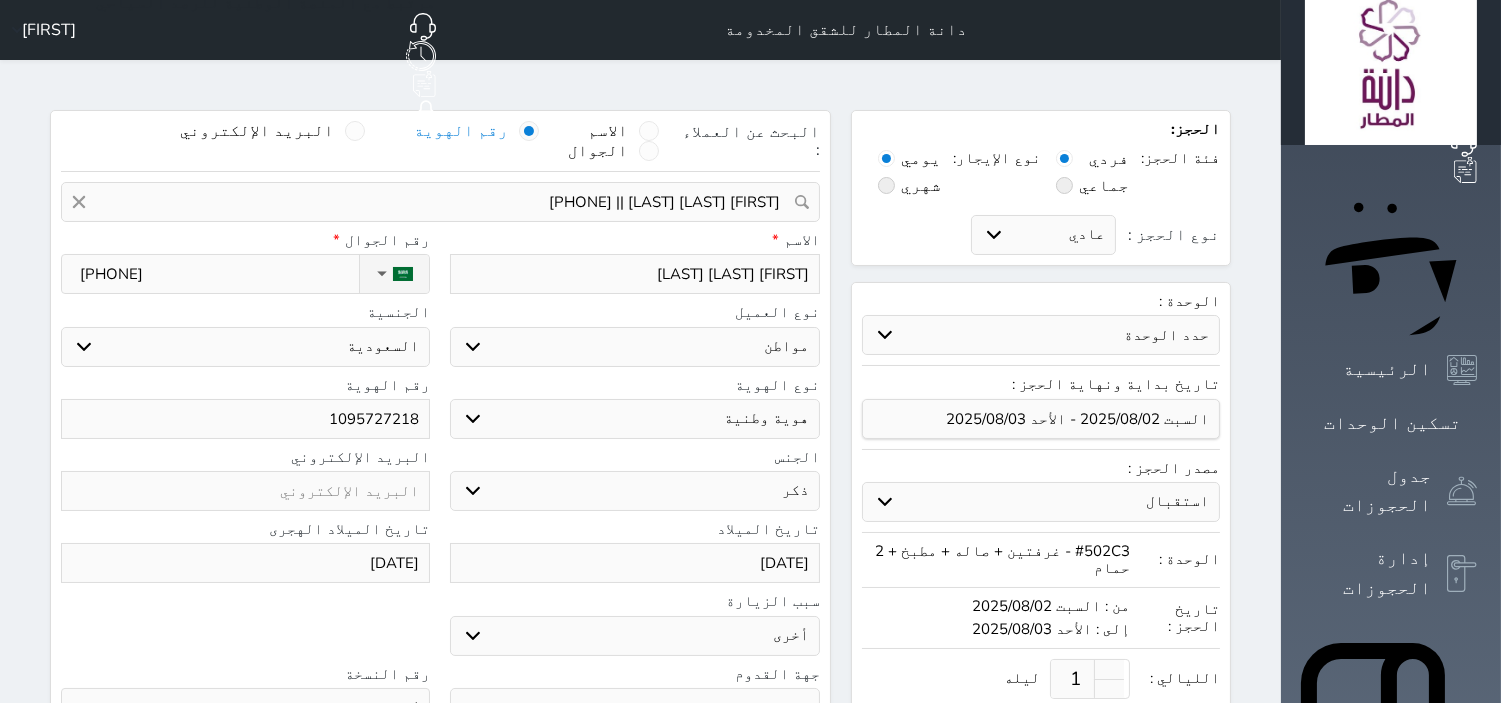 scroll, scrollTop: 532, scrollLeft: 0, axis: vertical 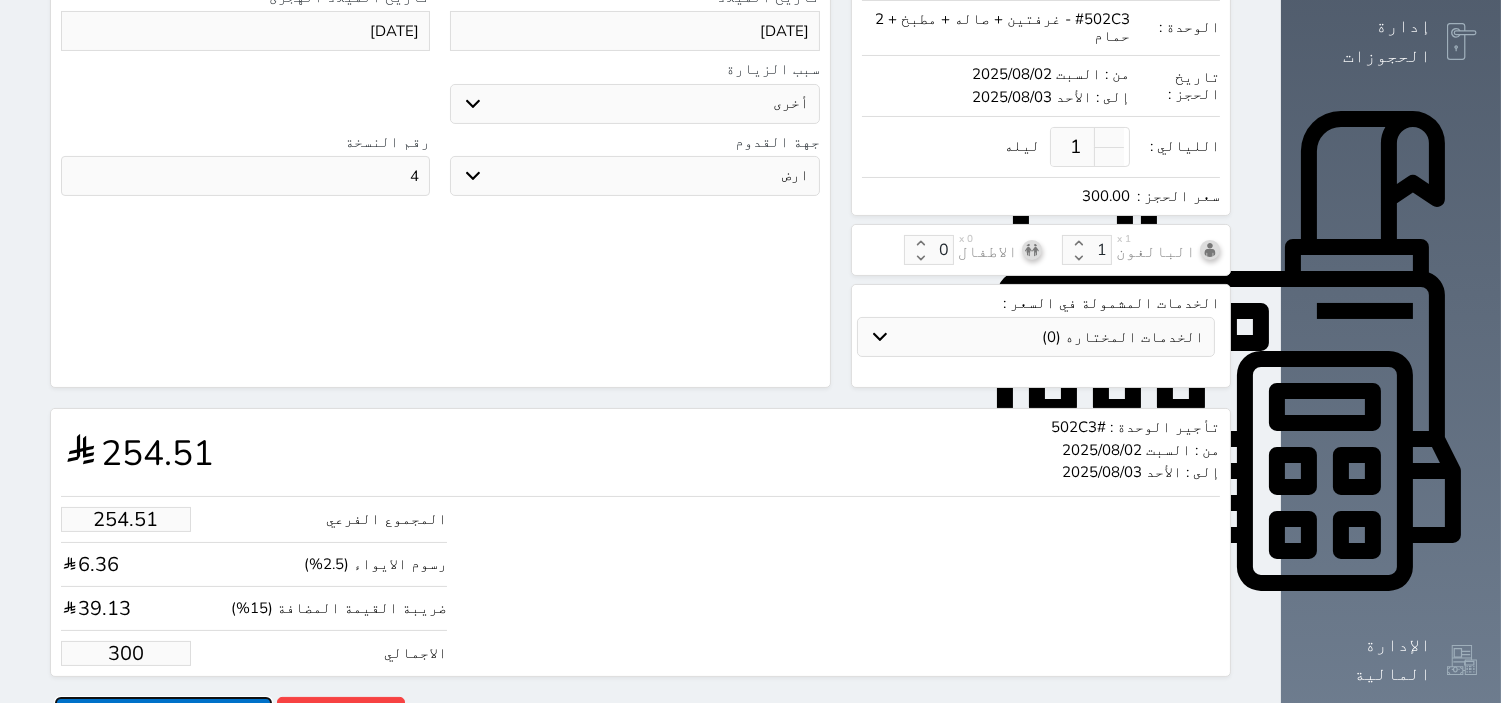 type on "300.00" 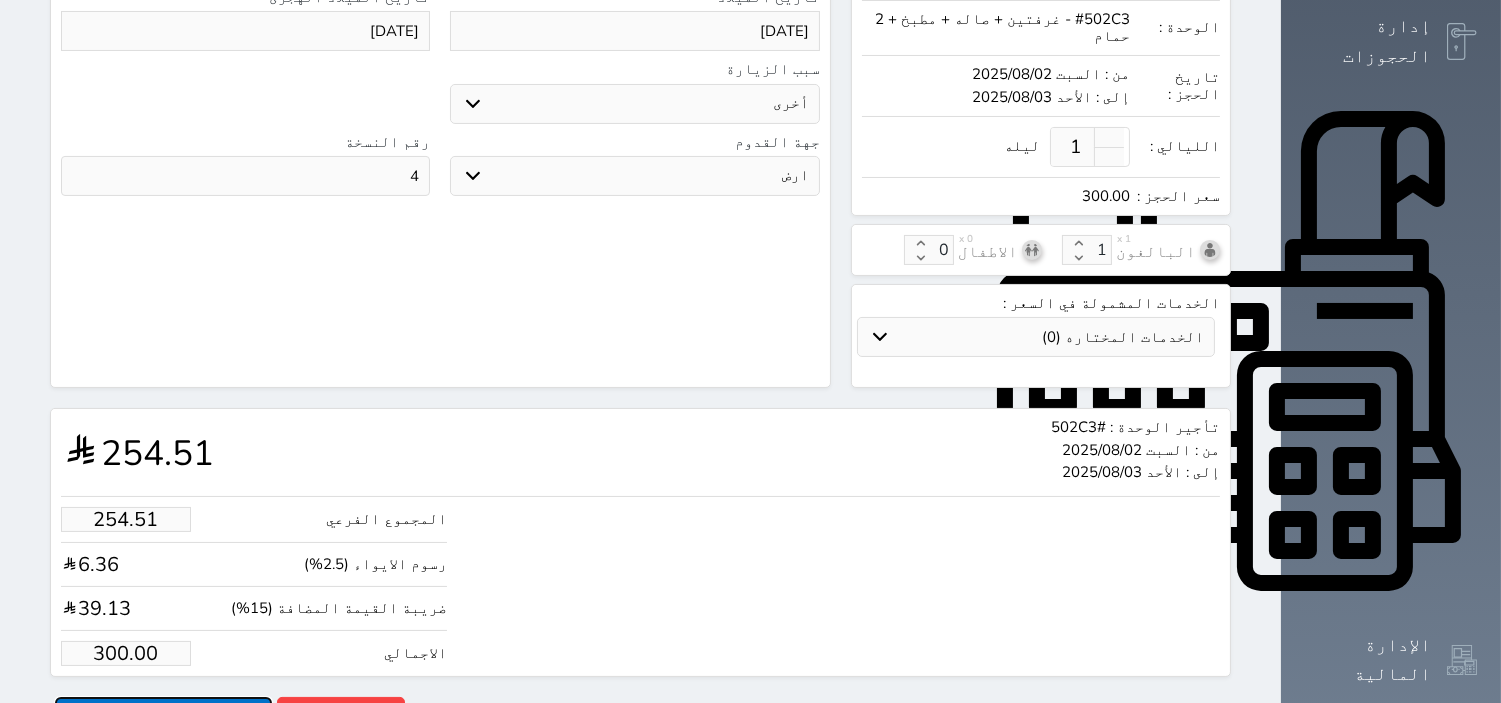 click on "حجز" at bounding box center (163, 714) 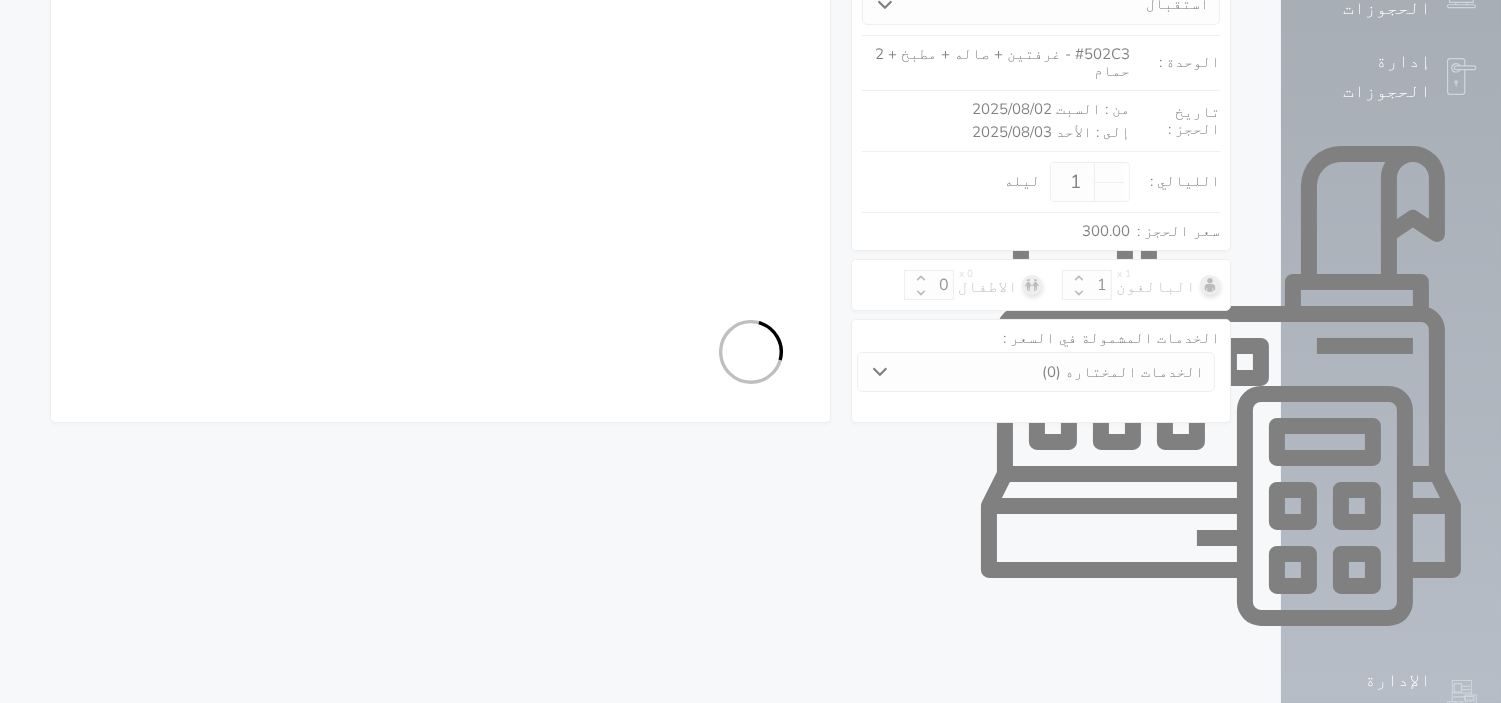 select on "1" 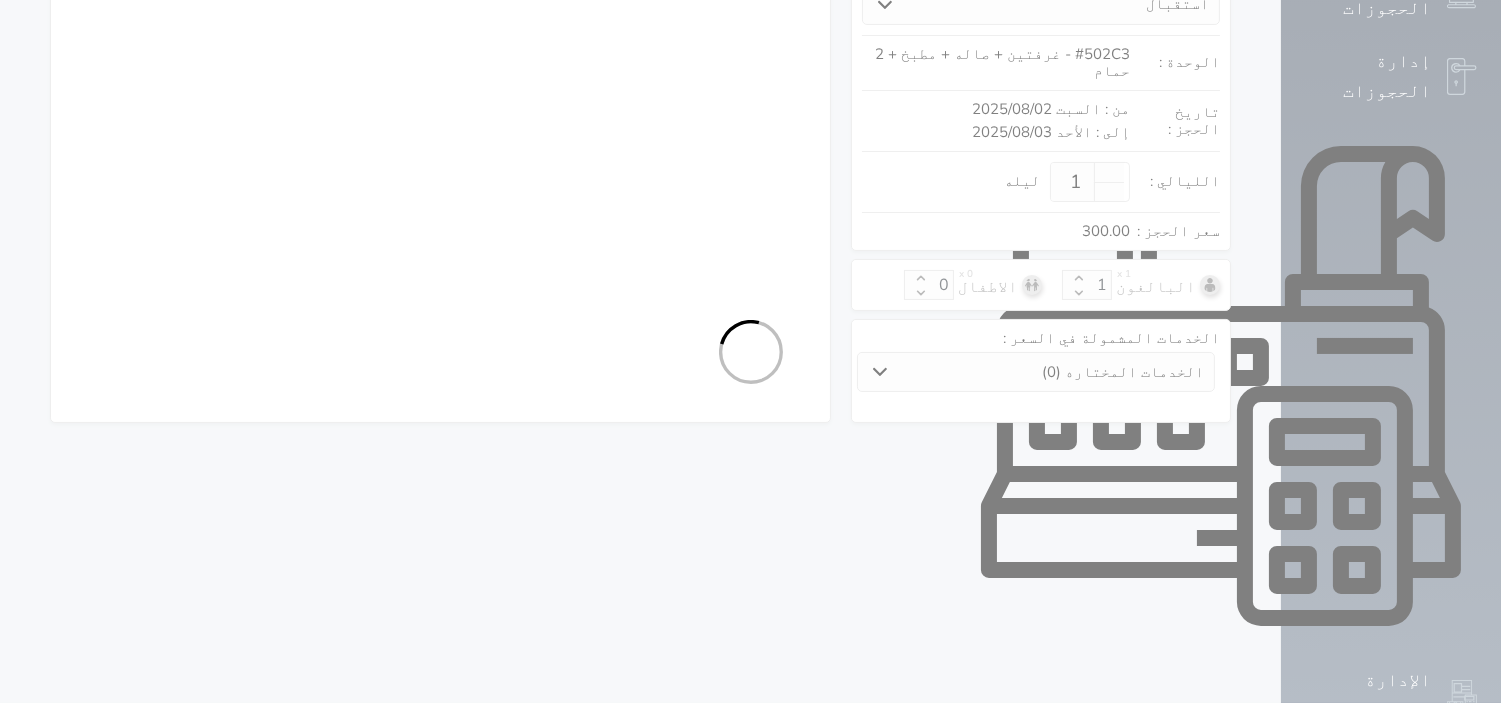 select on "113" 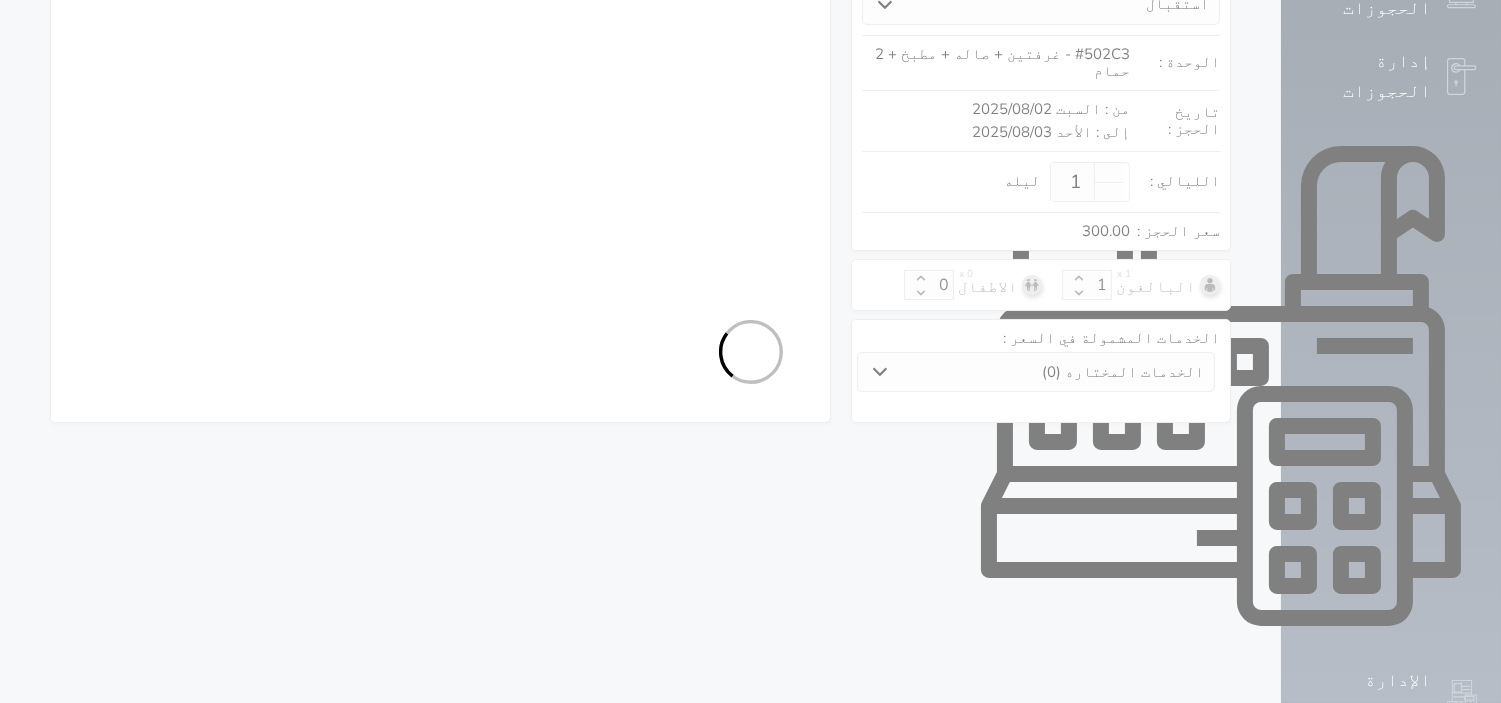 select on "1" 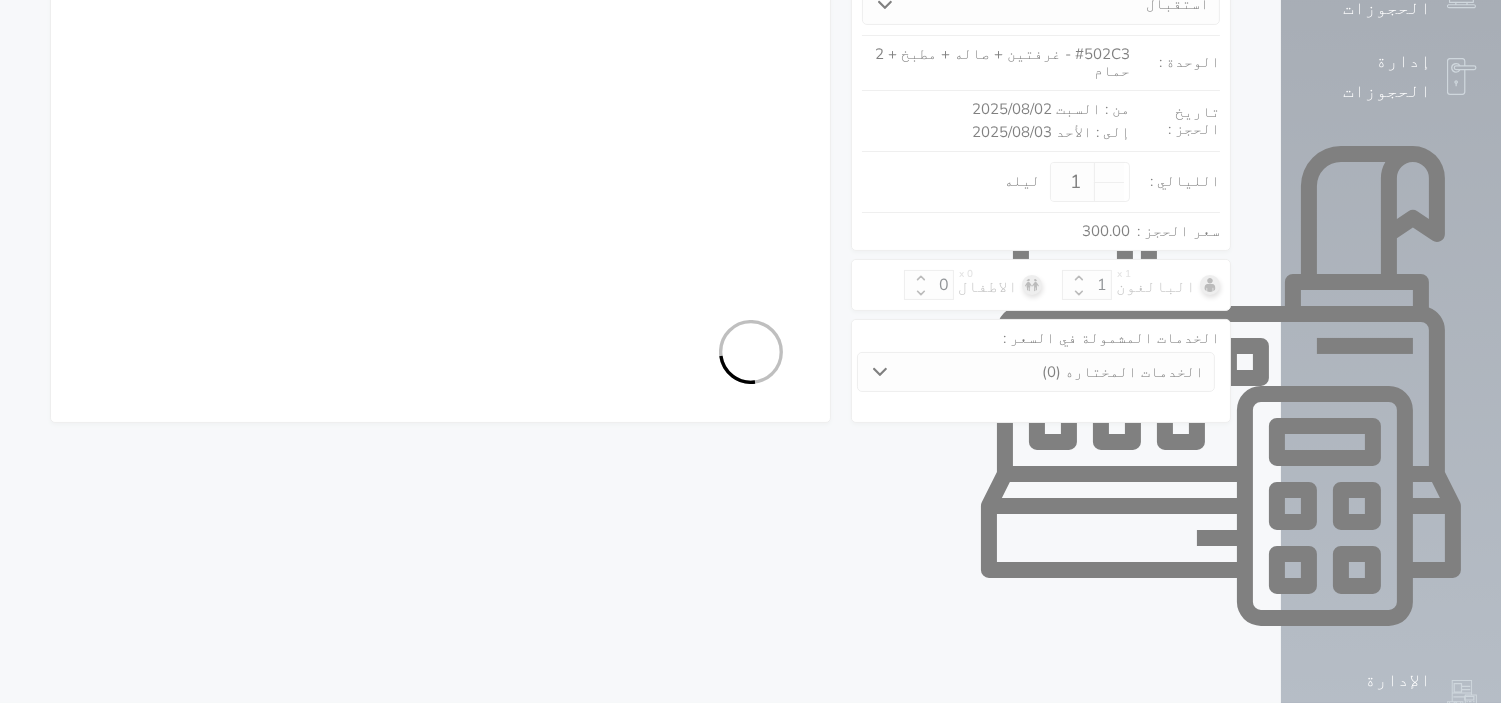 select on "7" 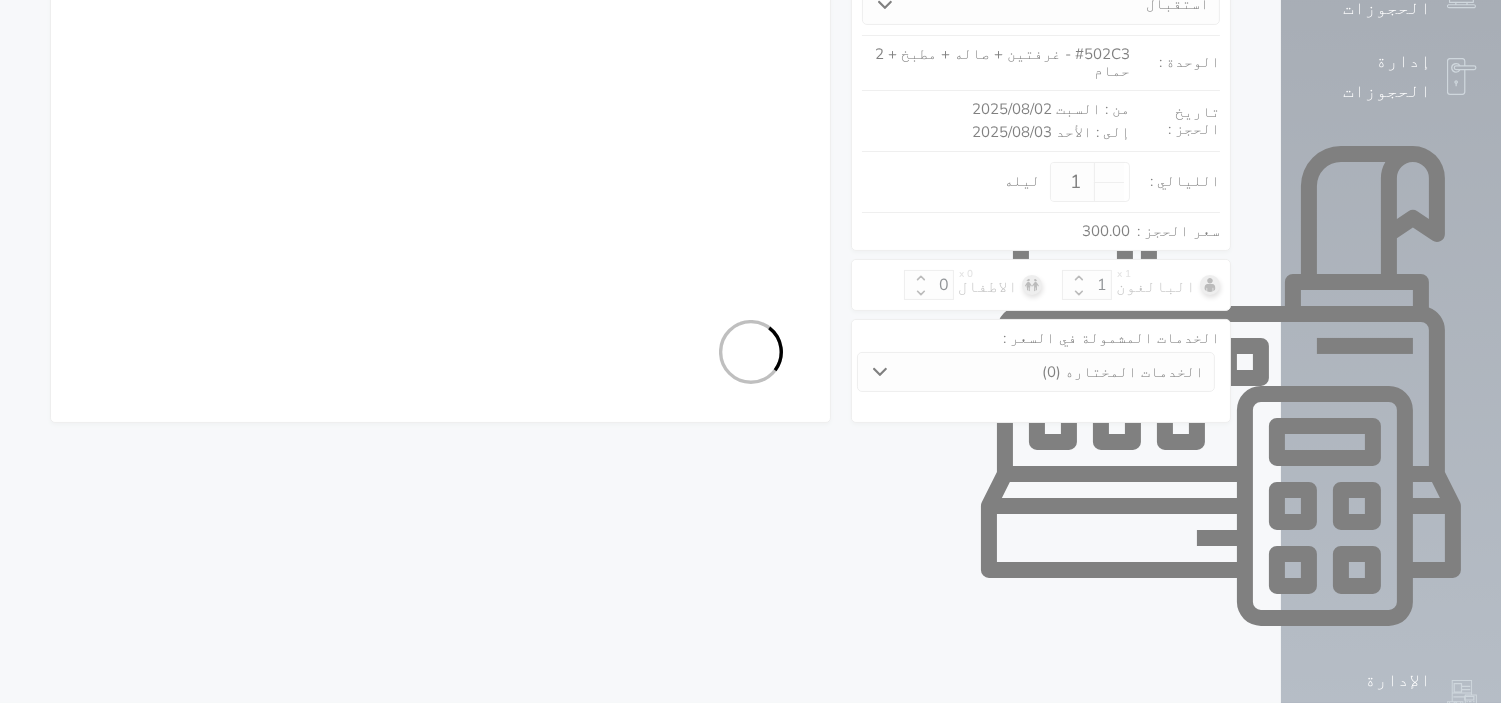 select on "9" 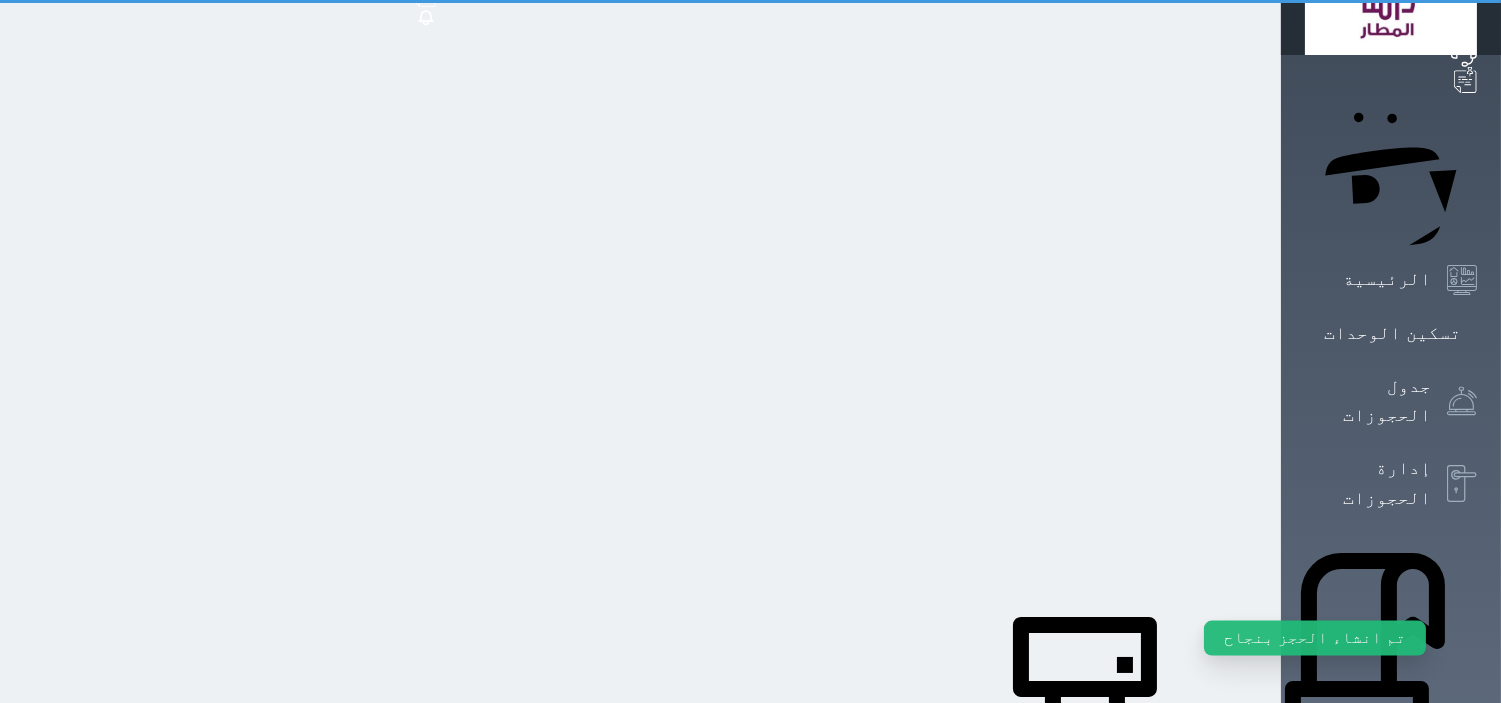 scroll, scrollTop: 0, scrollLeft: 0, axis: both 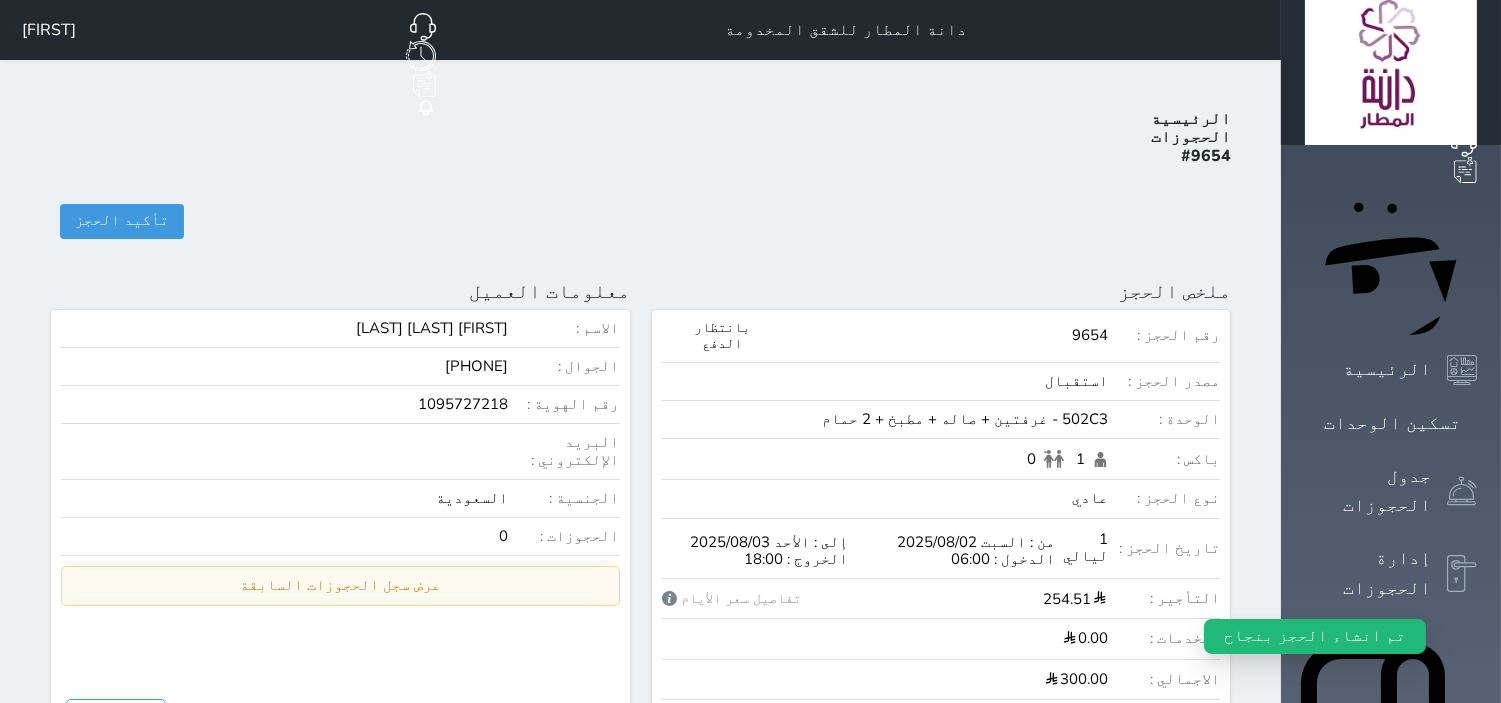 select 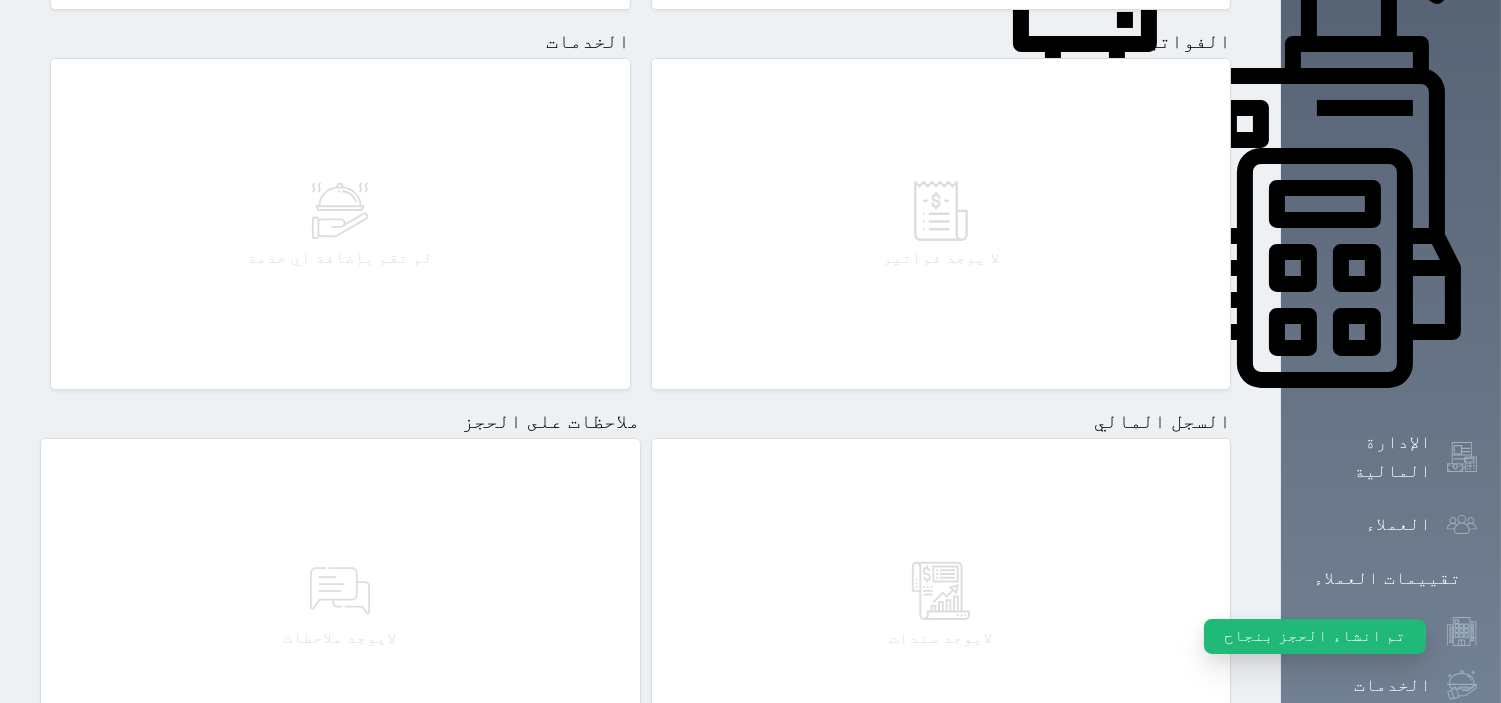 scroll, scrollTop: 964, scrollLeft: 0, axis: vertical 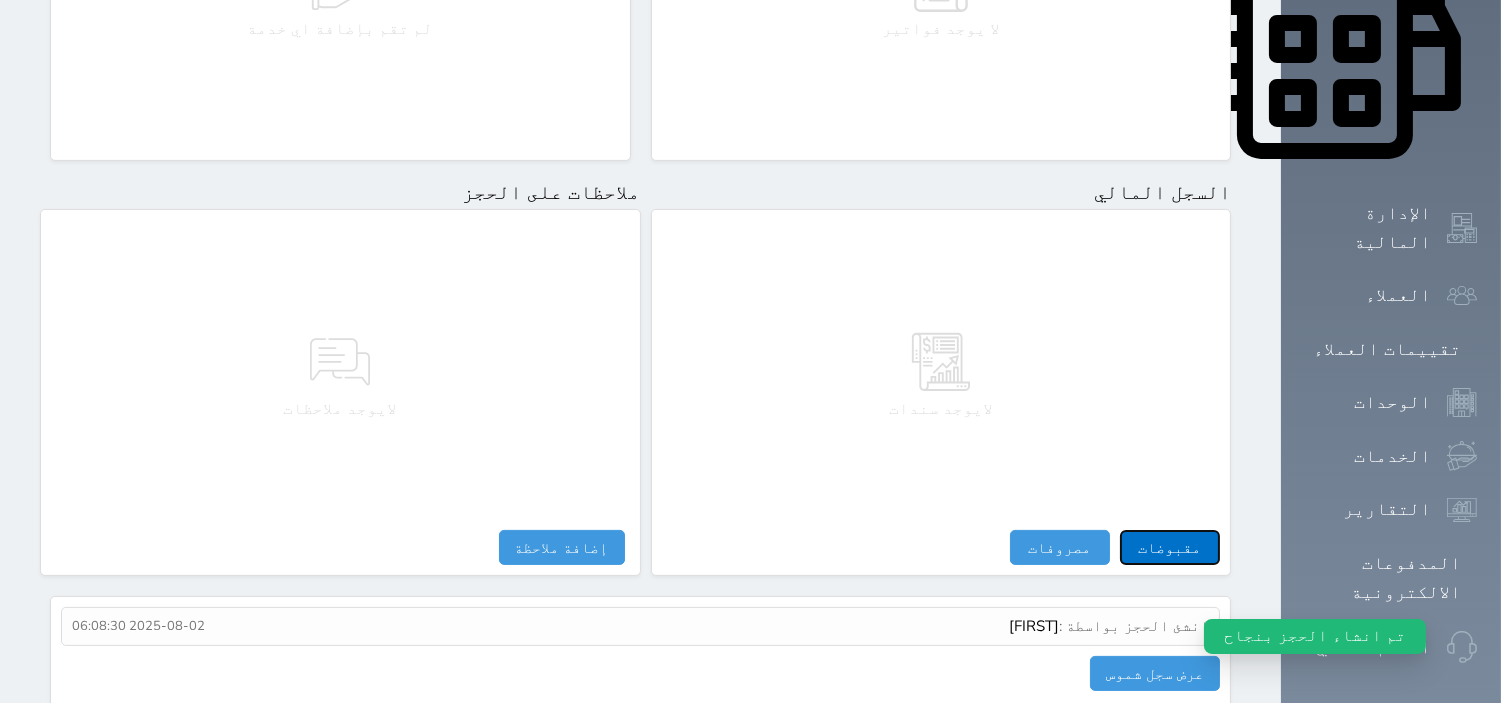 click on "مقبوضات" at bounding box center [1170, 547] 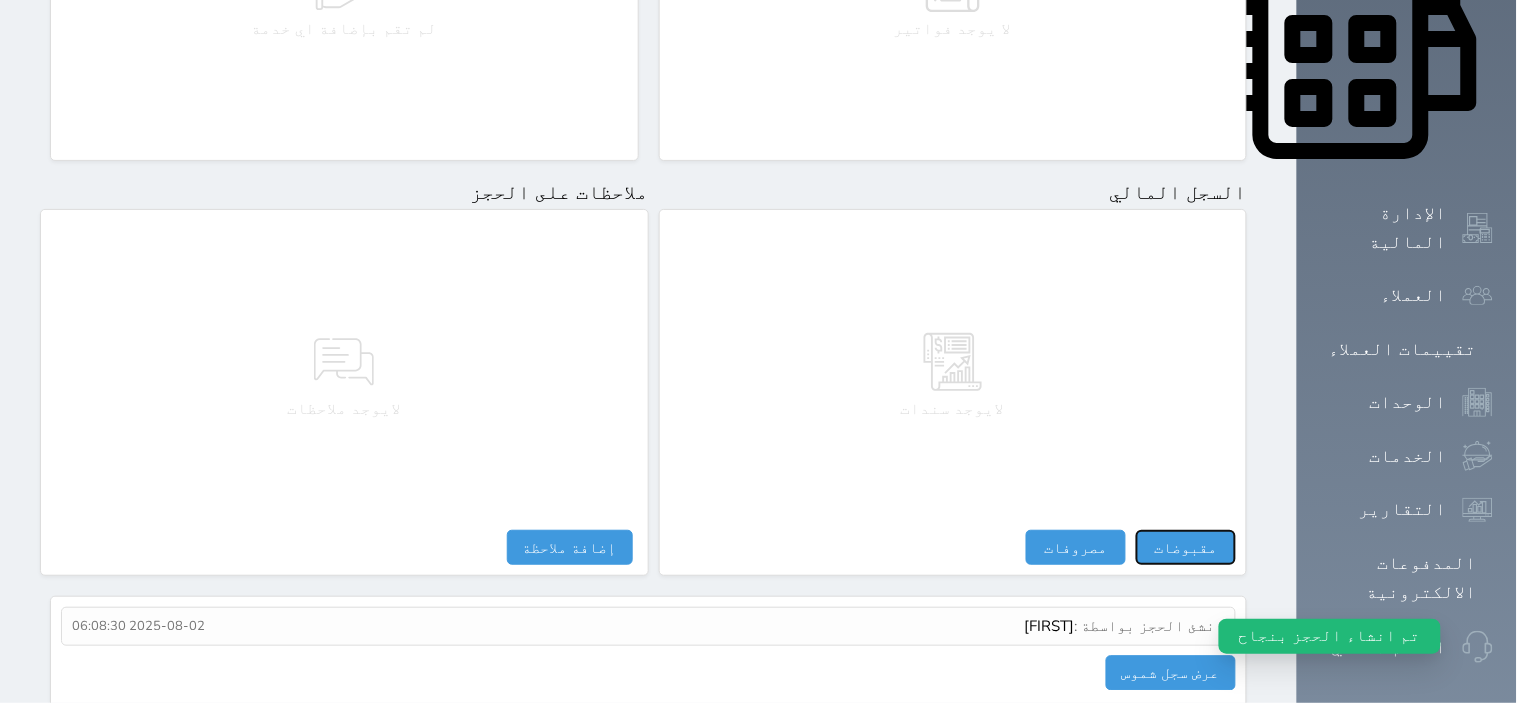 select 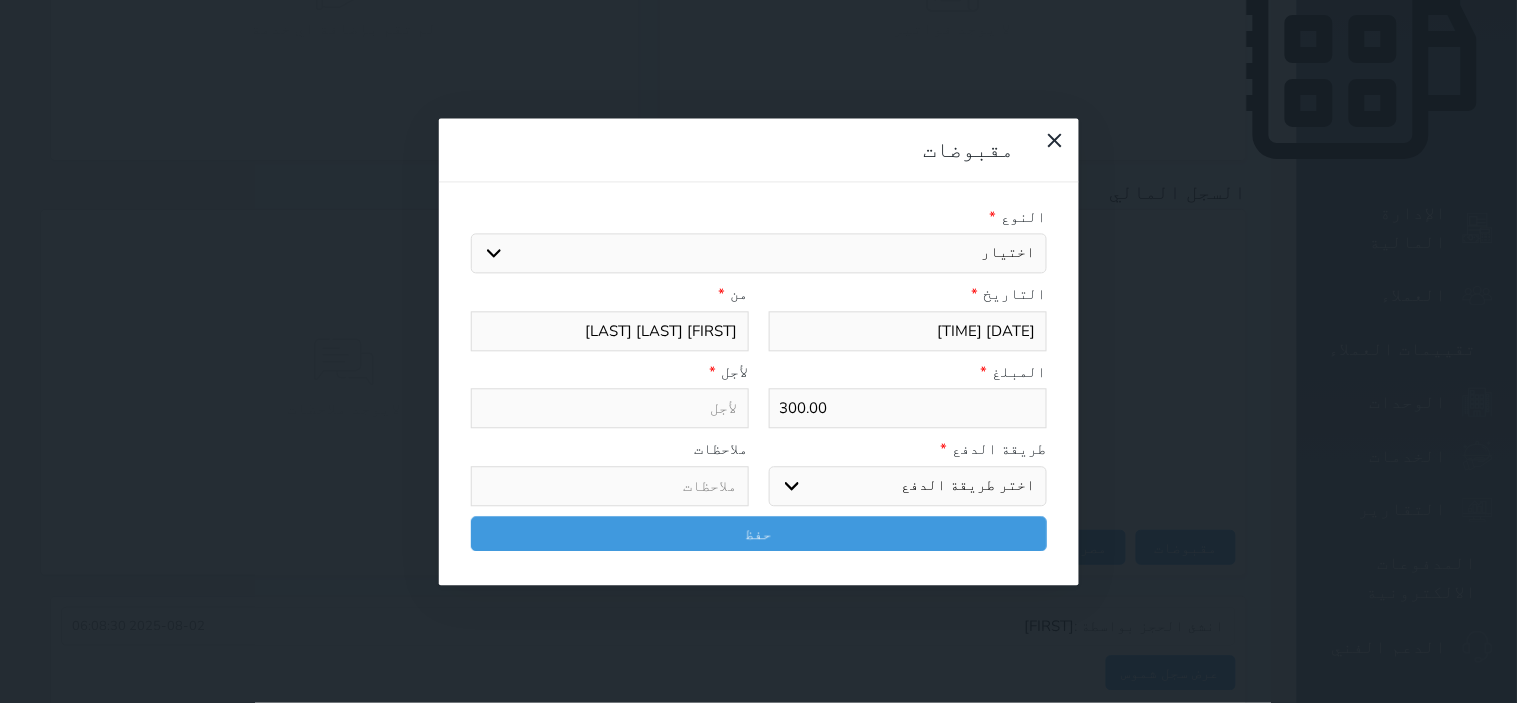 click on "اختيار   مقبوضات عامة قيمة إيجار فواتير تامين عربون لا ينطبق آخر مغسلة واي فاي - الإنترنت مواقف السيارات طعام الأغذية والمشروبات مشروبات المشروبات الباردة المشروبات الساخنة الإفطار غداء عشاء مخبز و كعك حمام سباحة الصالة الرياضية سبا و خدمات الجمال اختيار وإسقاط (خدمات النقل) ميني بار كابل - تلفزيون سرير إضافي تصفيف الشعر التسوق خدمات الجولات السياحية المنظمة خدمات الدليل السياحي" at bounding box center [759, 254] 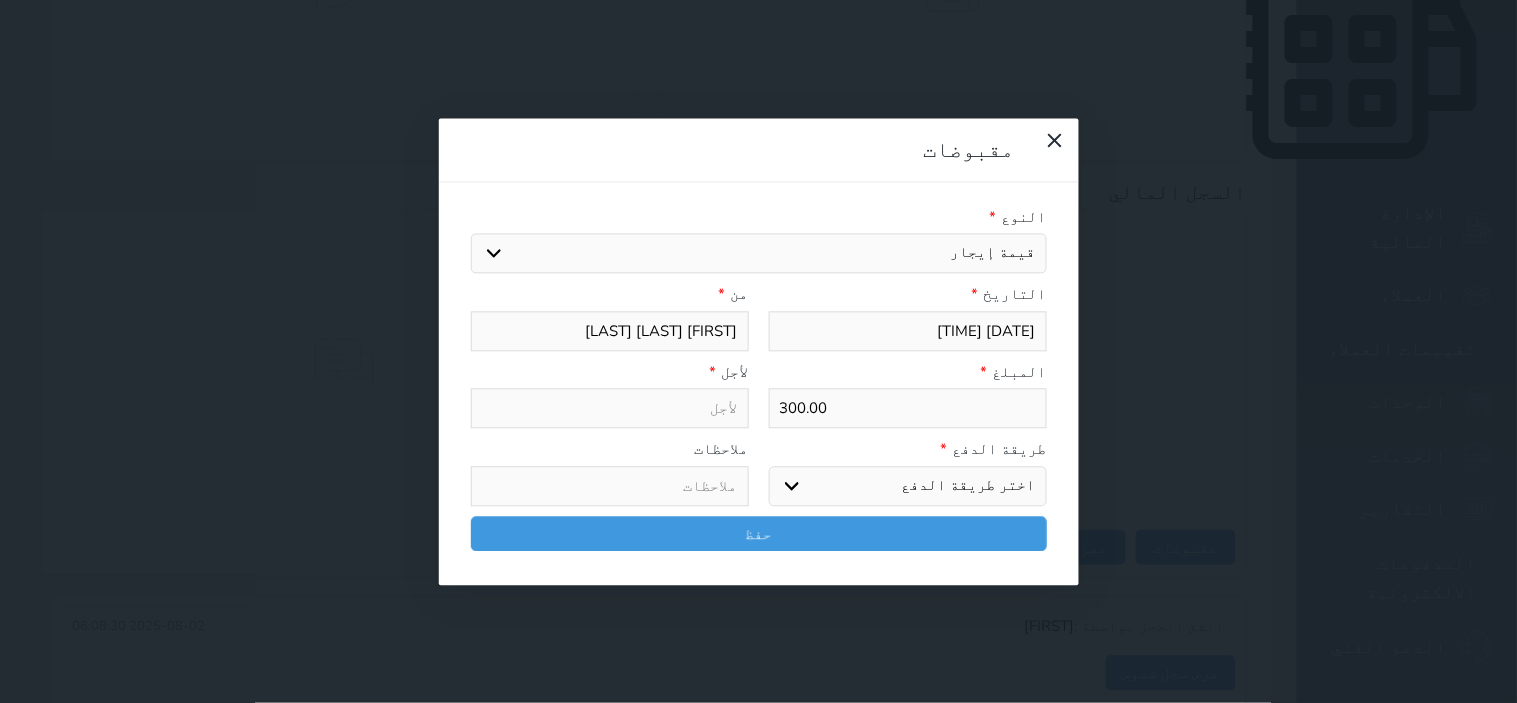 click on "اختيار   مقبوضات عامة قيمة إيجار فواتير تامين عربون لا ينطبق آخر مغسلة واي فاي - الإنترنت مواقف السيارات طعام الأغذية والمشروبات مشروبات المشروبات الباردة المشروبات الساخنة الإفطار غداء عشاء مخبز و كعك حمام سباحة الصالة الرياضية سبا و خدمات الجمال اختيار وإسقاط (خدمات النقل) ميني بار كابل - تلفزيون سرير إضافي تصفيف الشعر التسوق خدمات الجولات السياحية المنظمة خدمات الدليل السياحي" at bounding box center [759, 254] 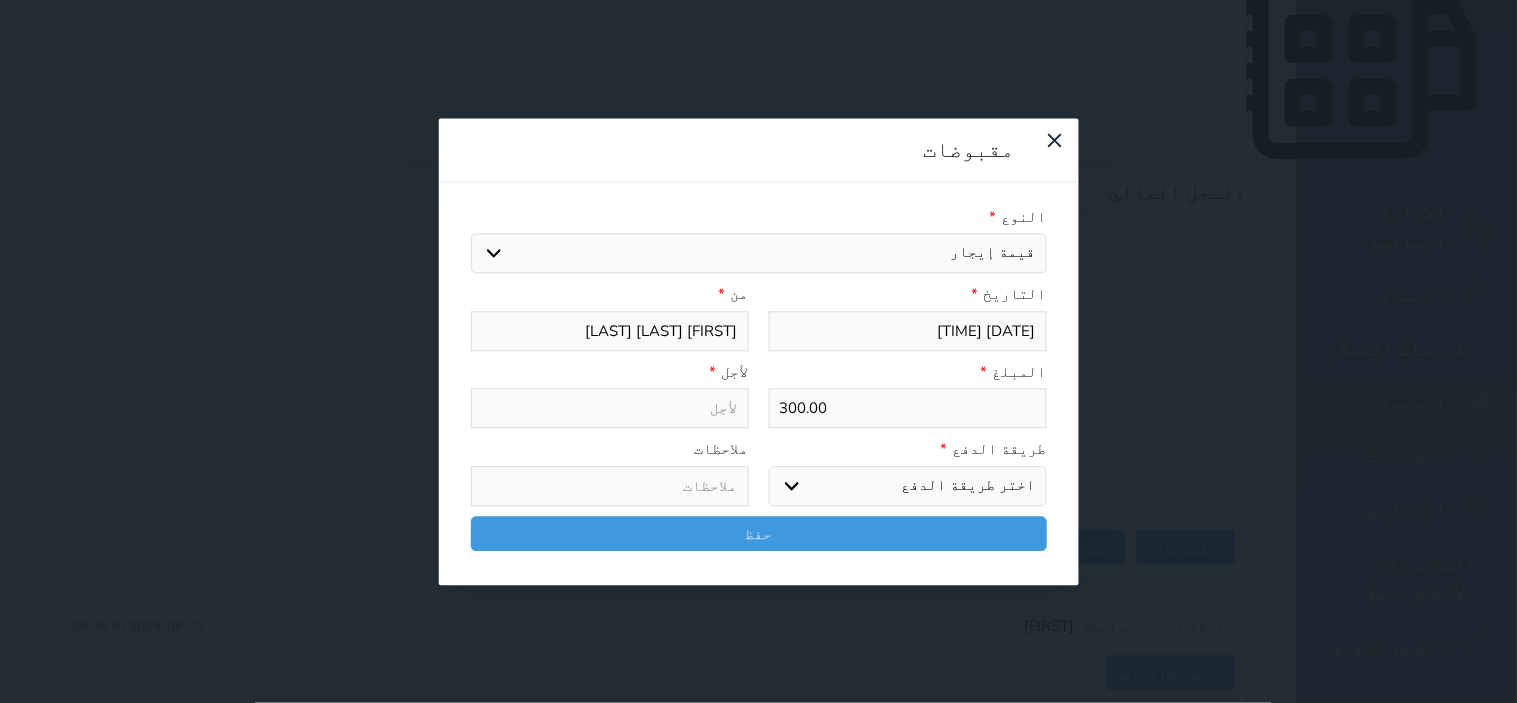 type on "قيمة إيجار - الوحدة - 502C3" 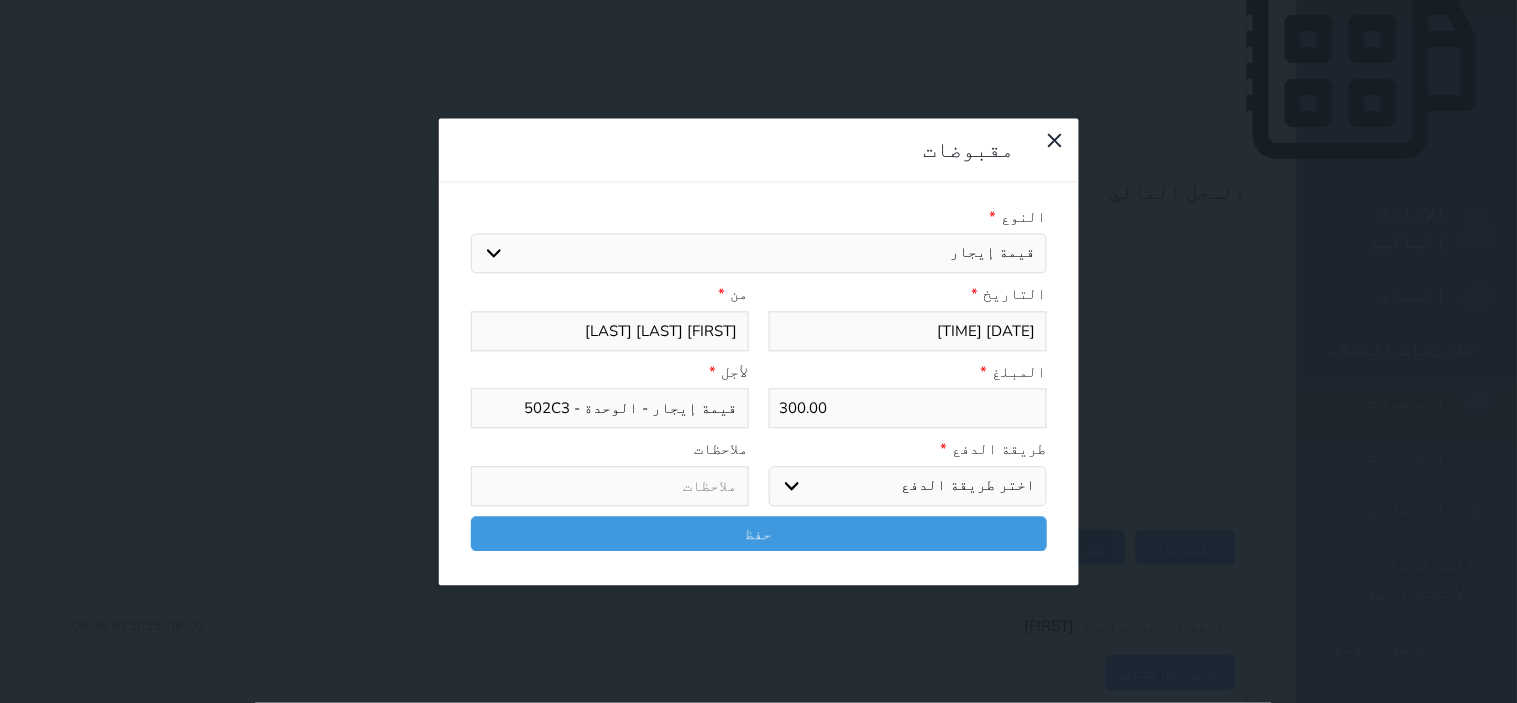 click on "اختر طريقة الدفع   دفع نقدى   تحويل بنكى   مدى   بطاقة ائتمان   آجل" at bounding box center [908, 486] 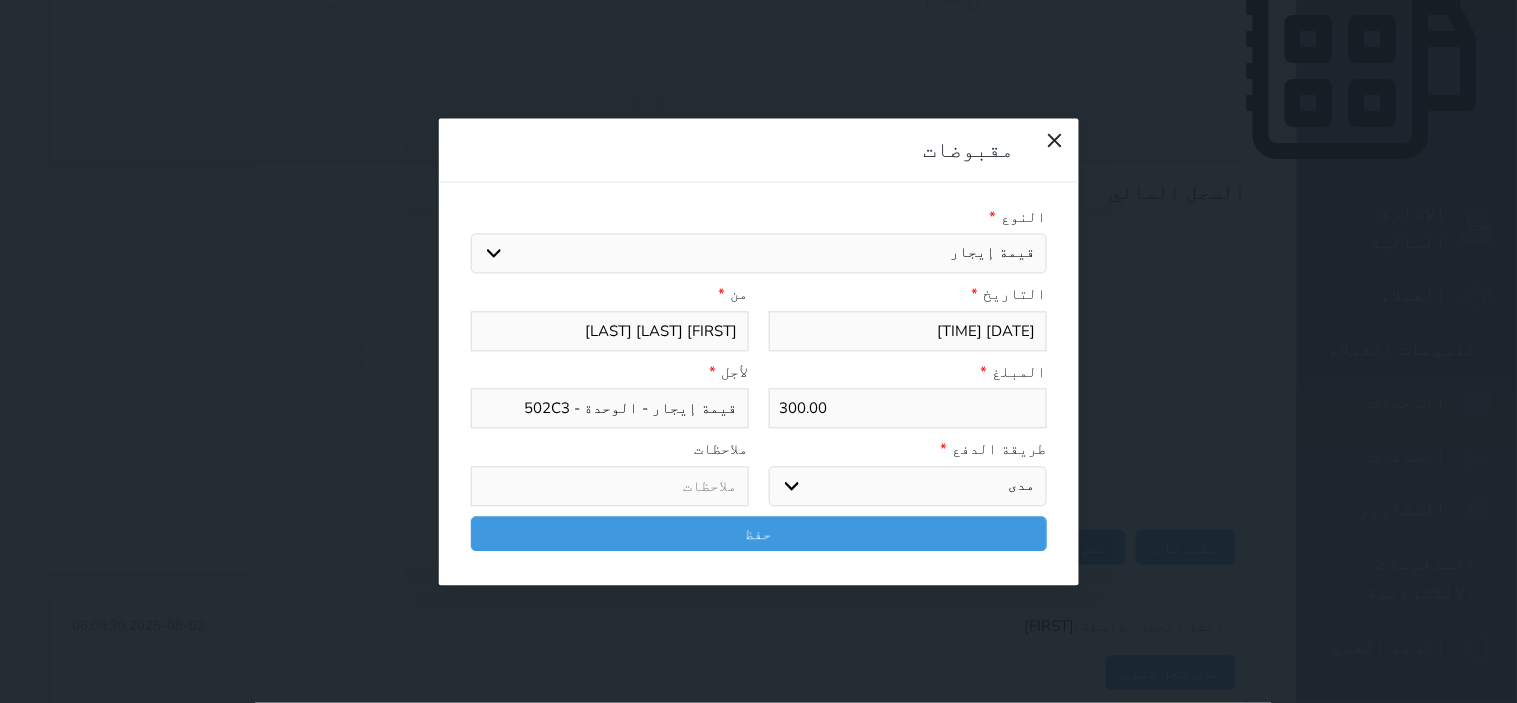 click on "اختر طريقة الدفع   دفع نقدى   تحويل بنكى   مدى   بطاقة ائتمان   آجل" at bounding box center [908, 486] 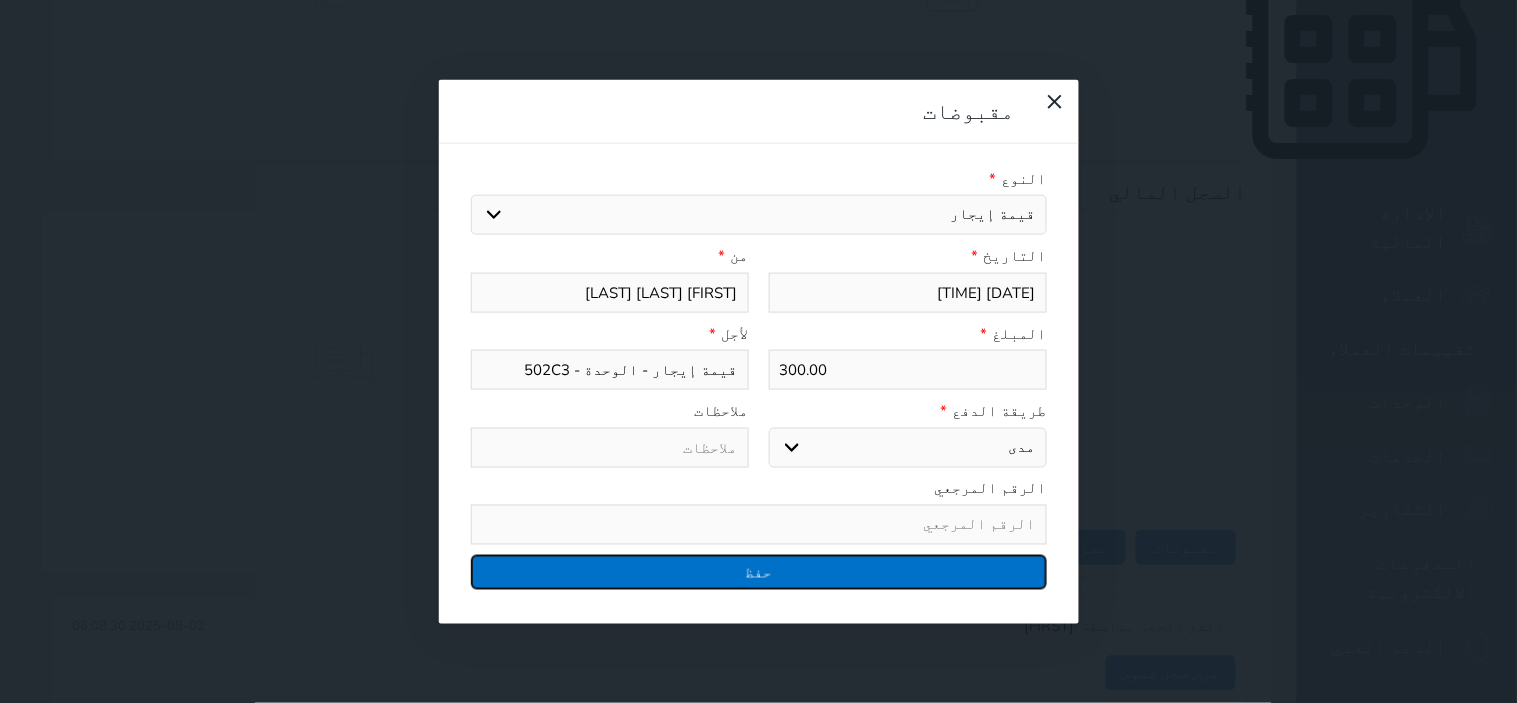 click on "حفظ" at bounding box center [759, 572] 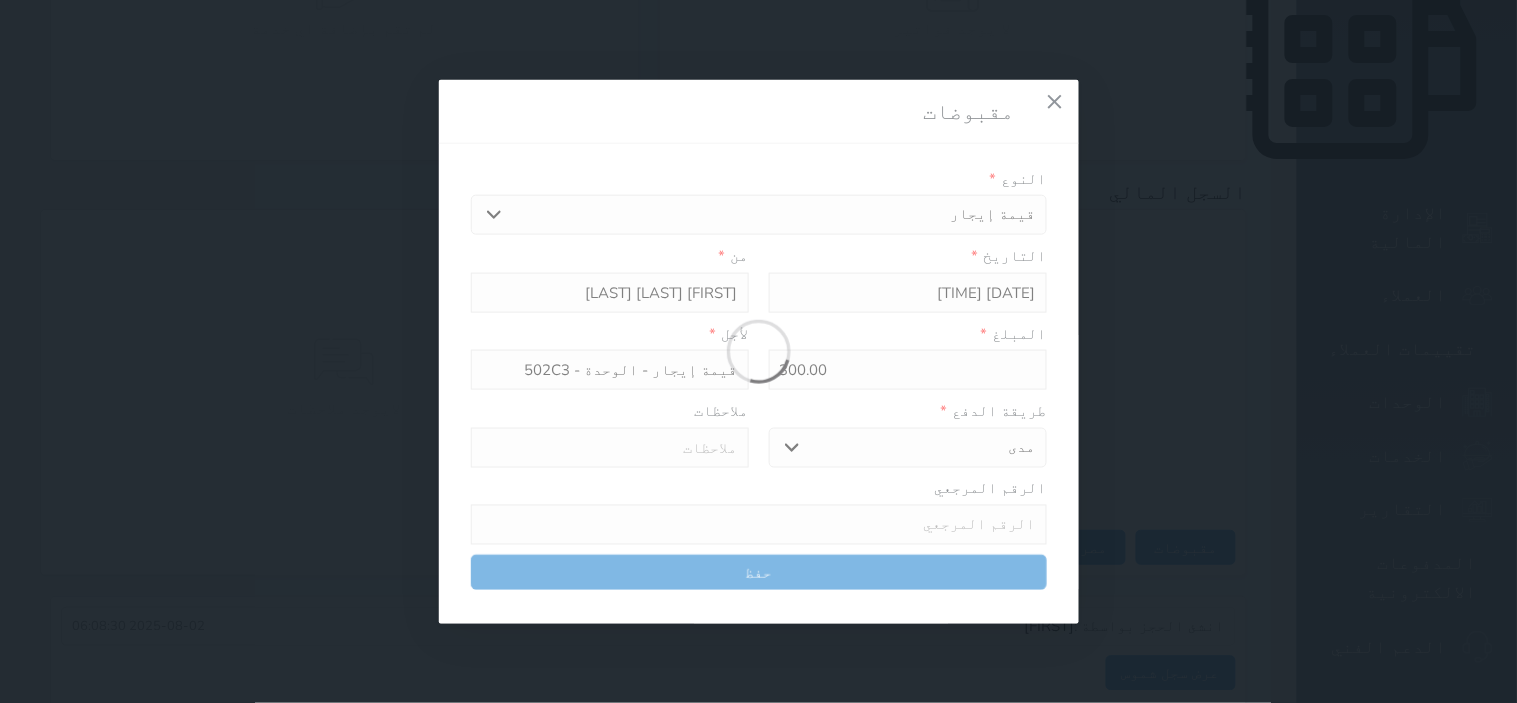 select 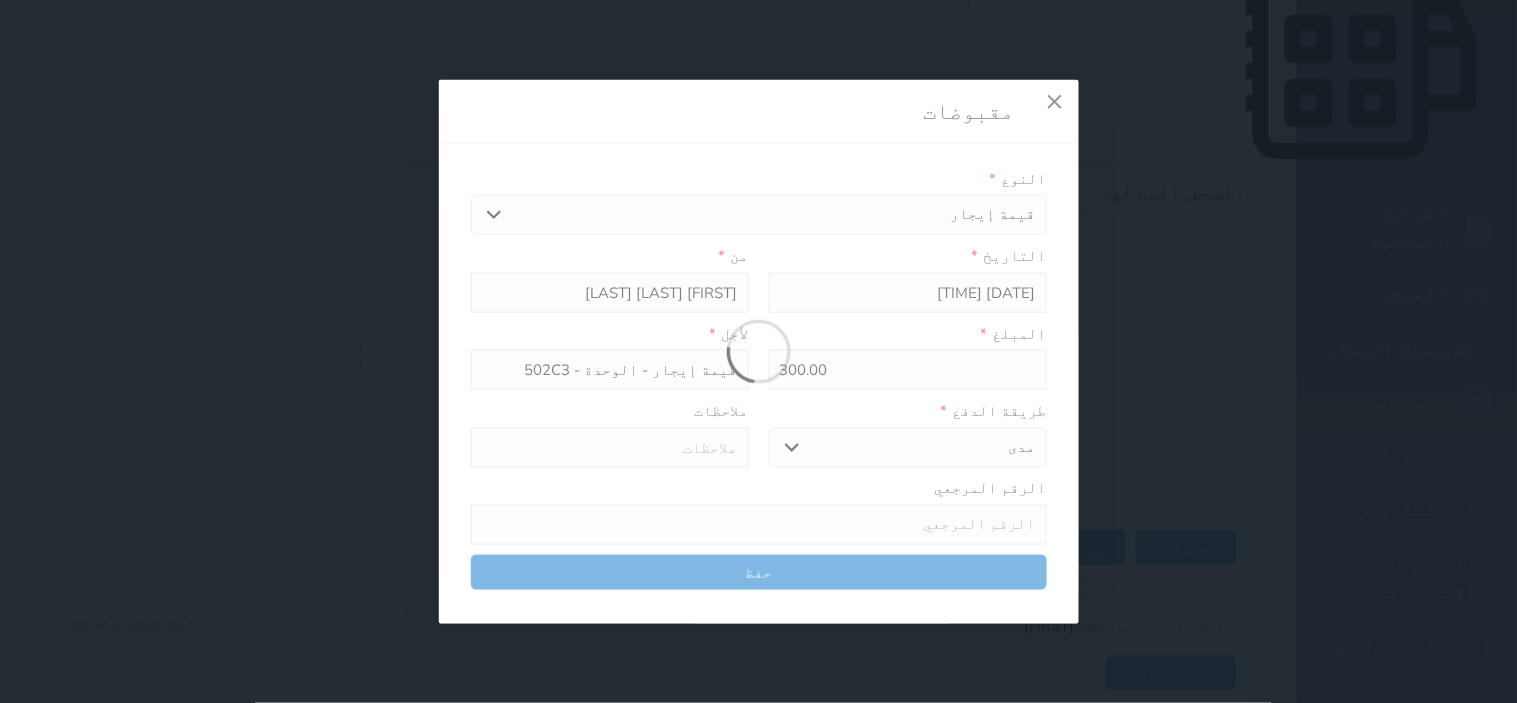 type 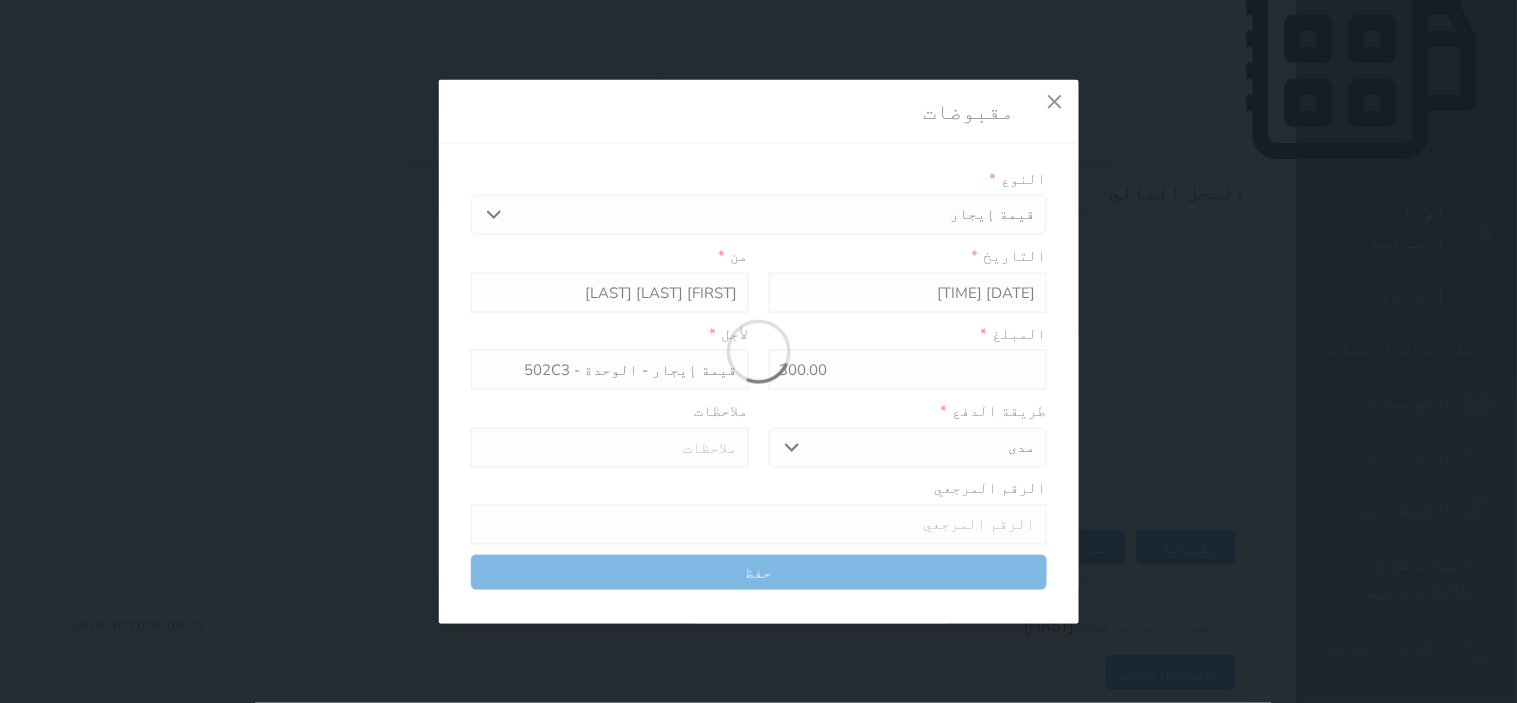 type on "0" 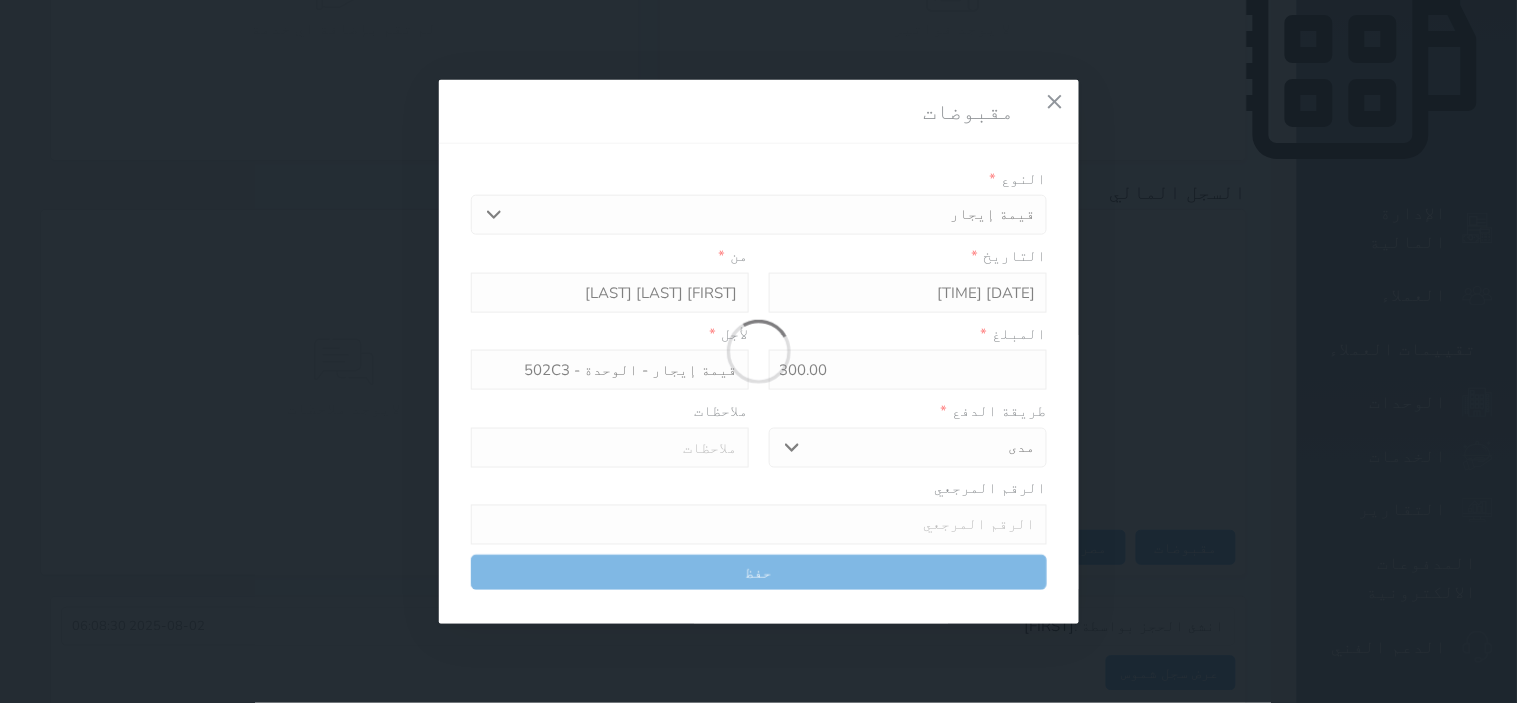 select 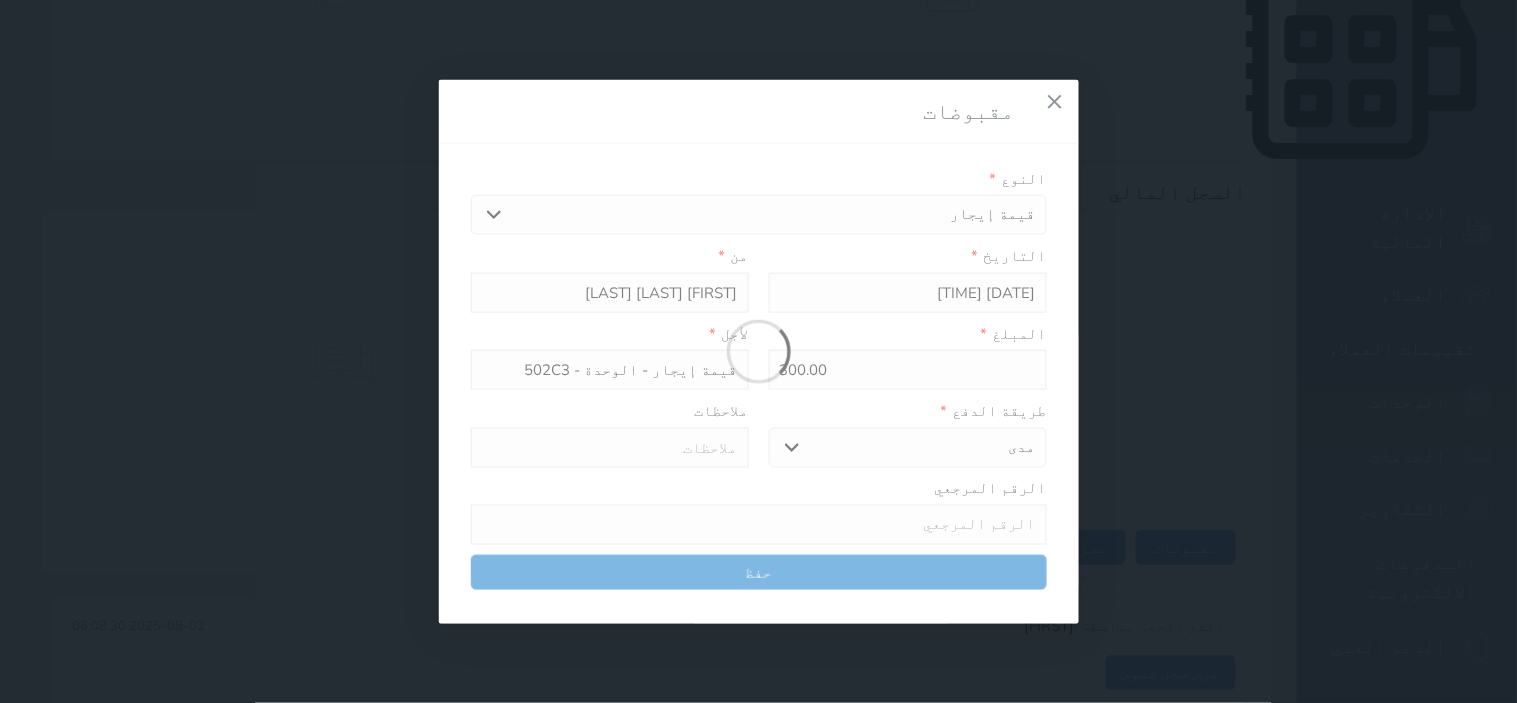 type on "0" 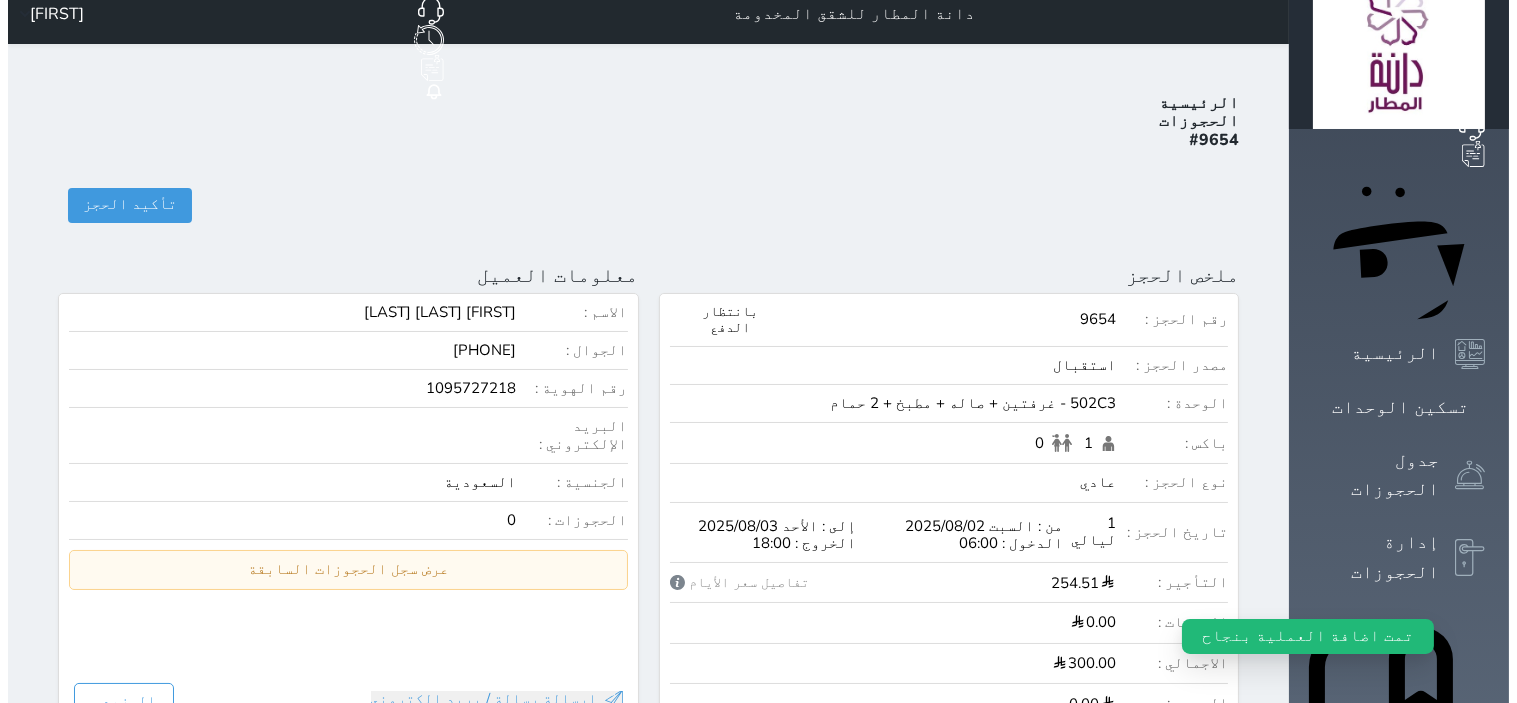 scroll, scrollTop: 0, scrollLeft: 0, axis: both 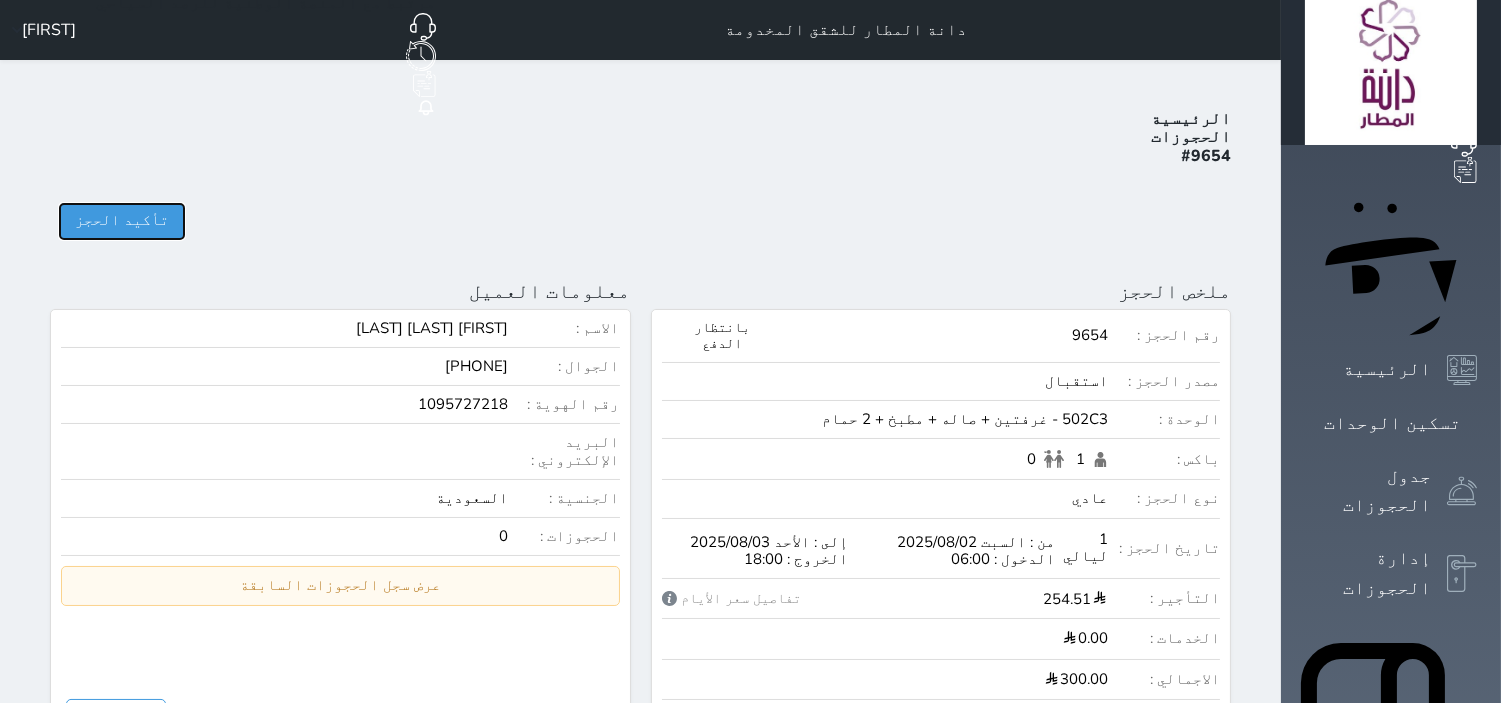 drag, startPoint x: 67, startPoint y: 147, endPoint x: 102, endPoint y: 150, distance: 35.128338 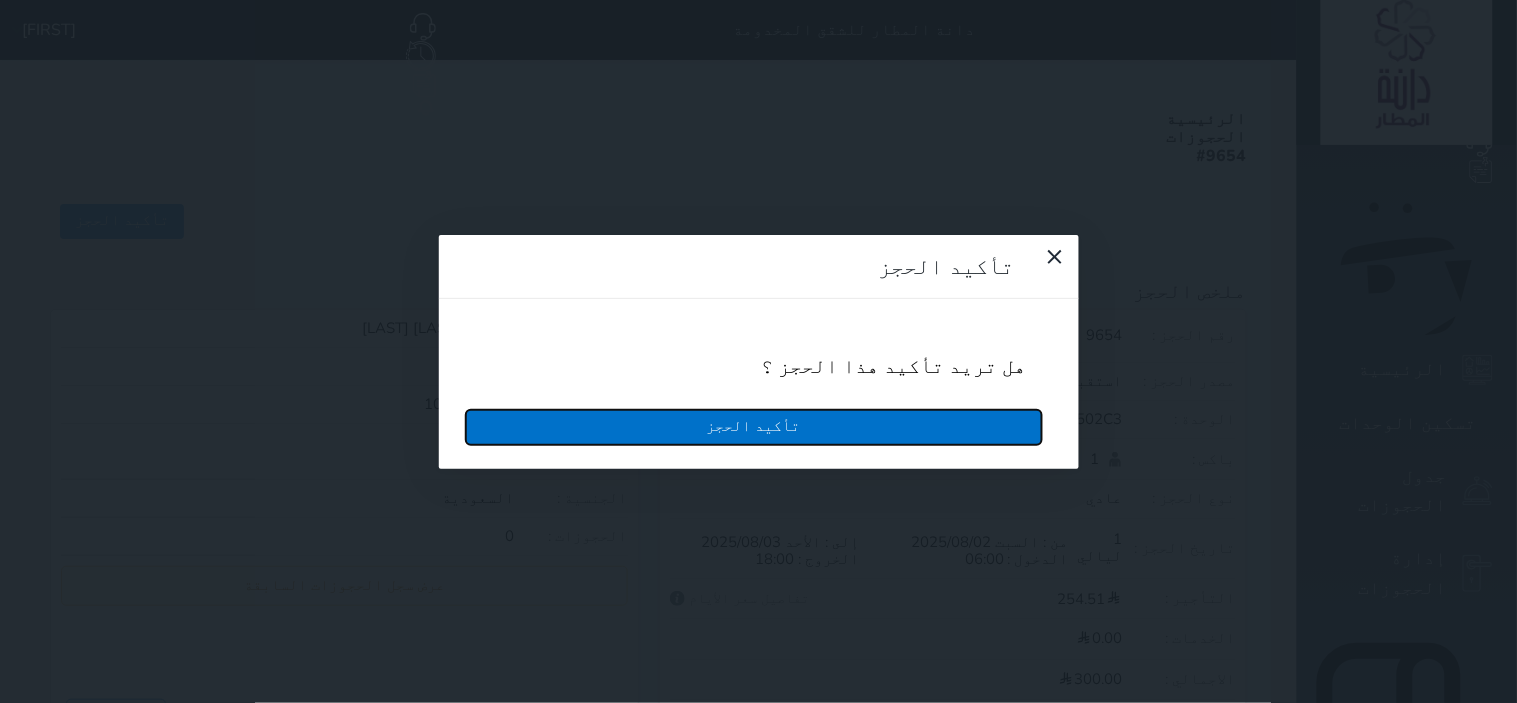 click on "تأكيد الحجز" at bounding box center (754, 427) 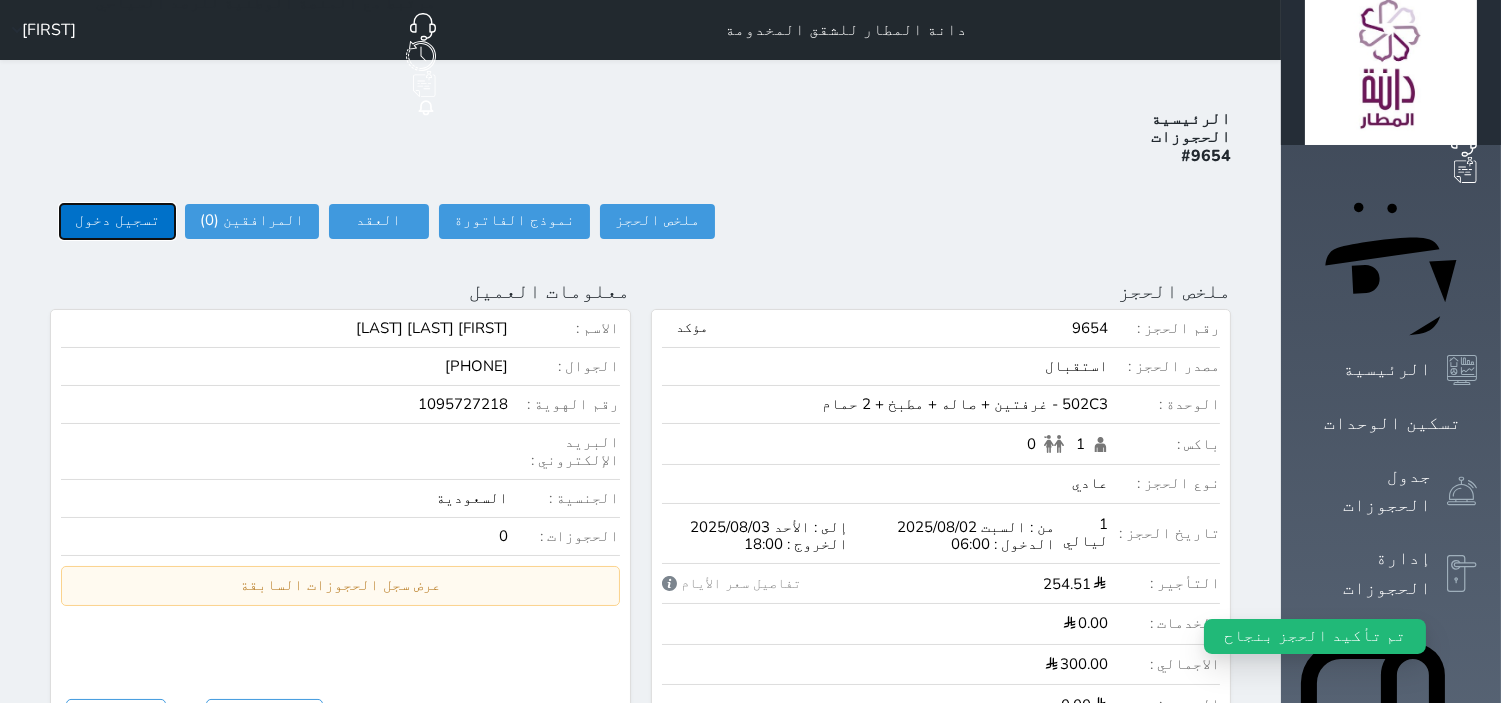 click on "تسجيل دخول" at bounding box center (117, 221) 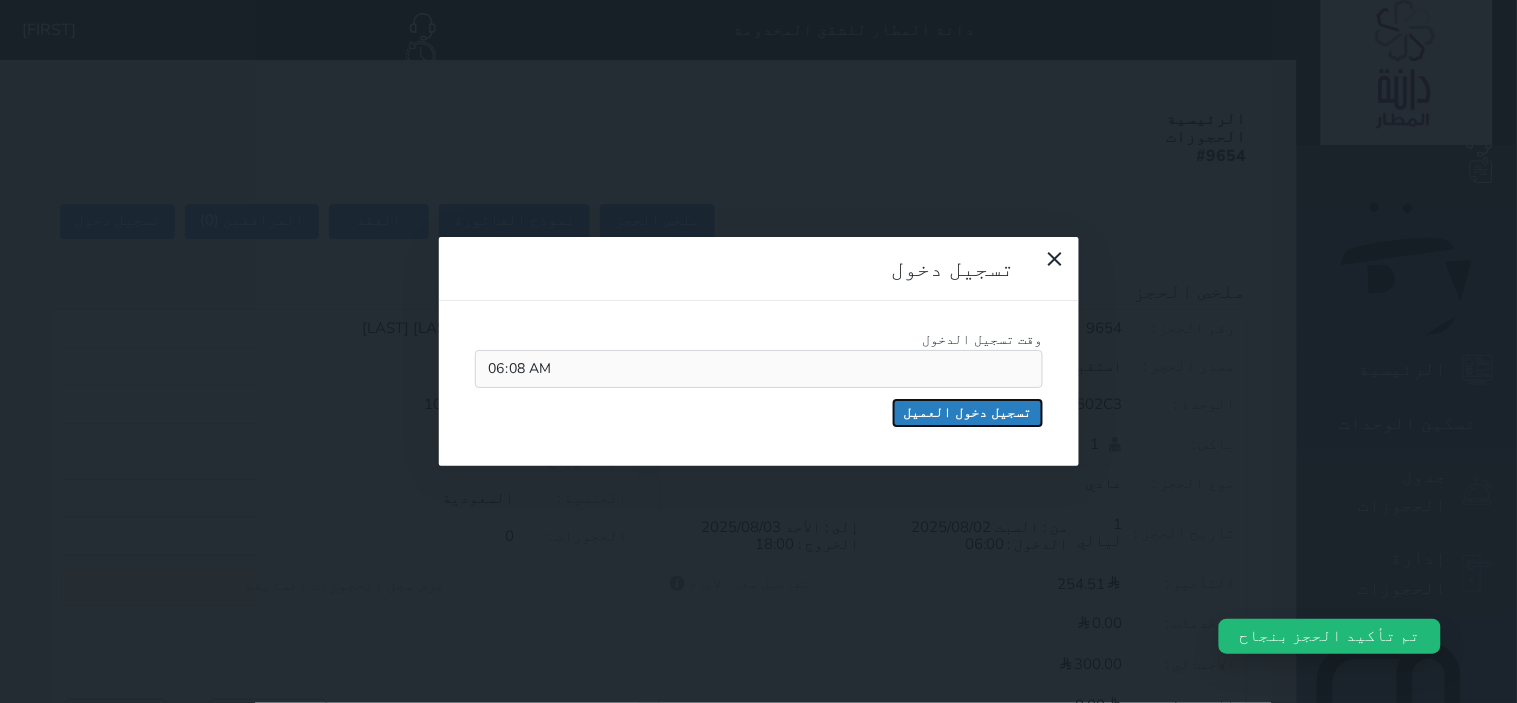 click on "تسجيل دخول العميل" at bounding box center [968, 413] 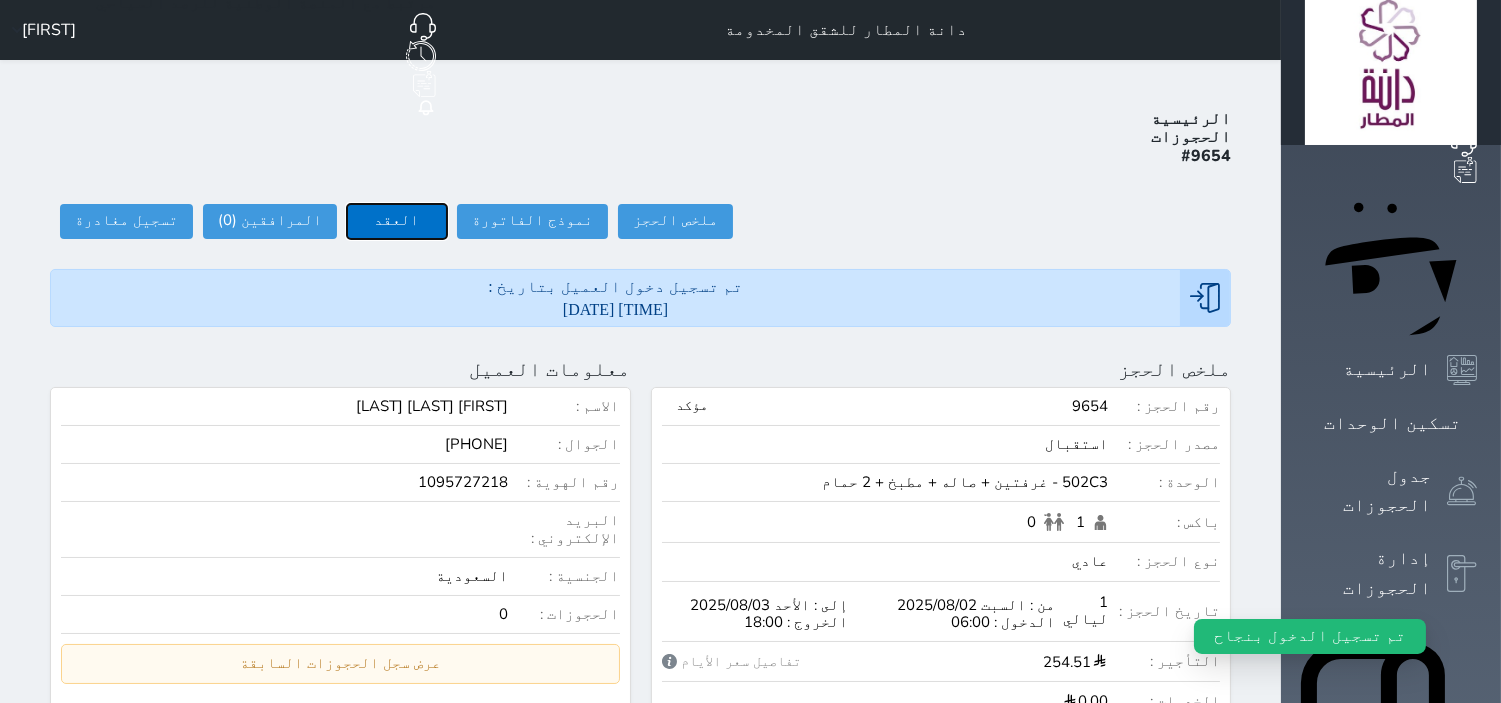 click on "العقد" at bounding box center [397, 221] 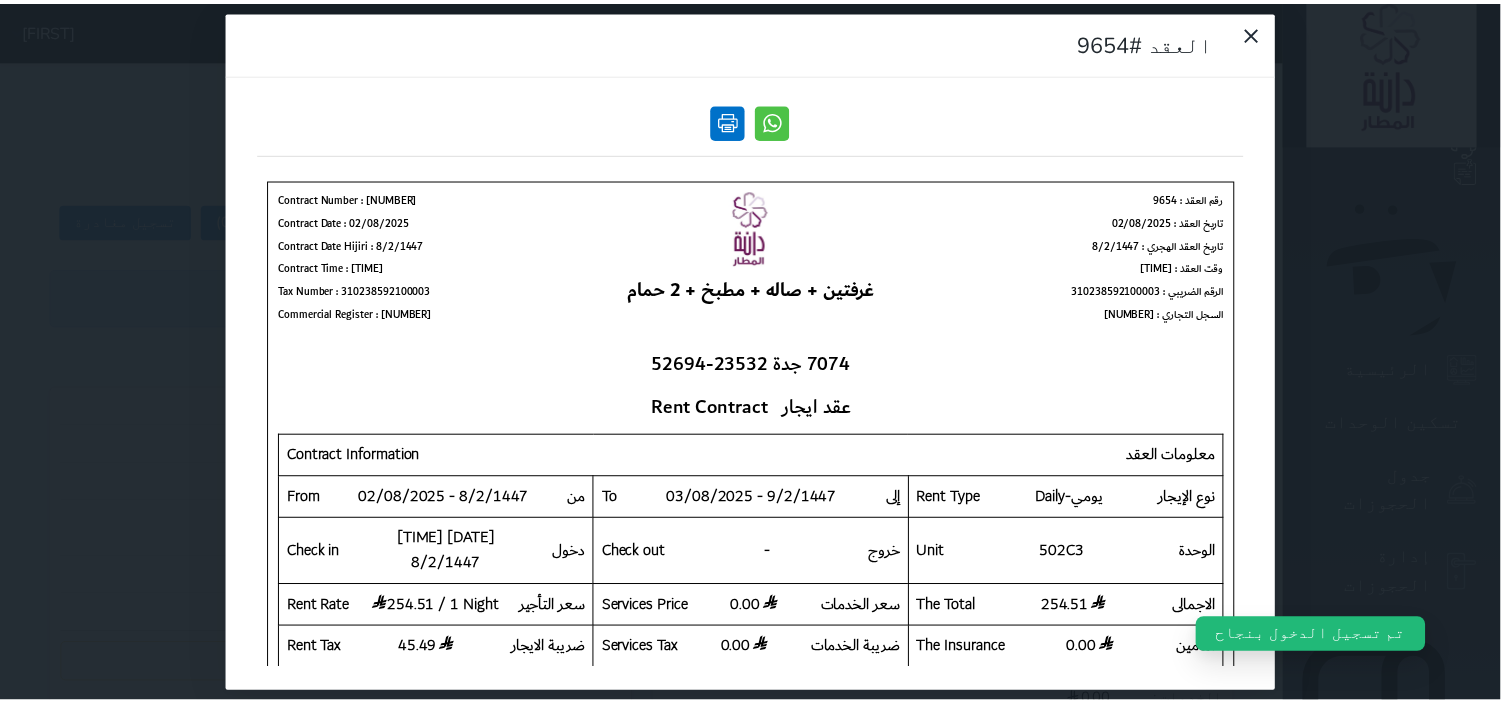 scroll, scrollTop: 0, scrollLeft: 0, axis: both 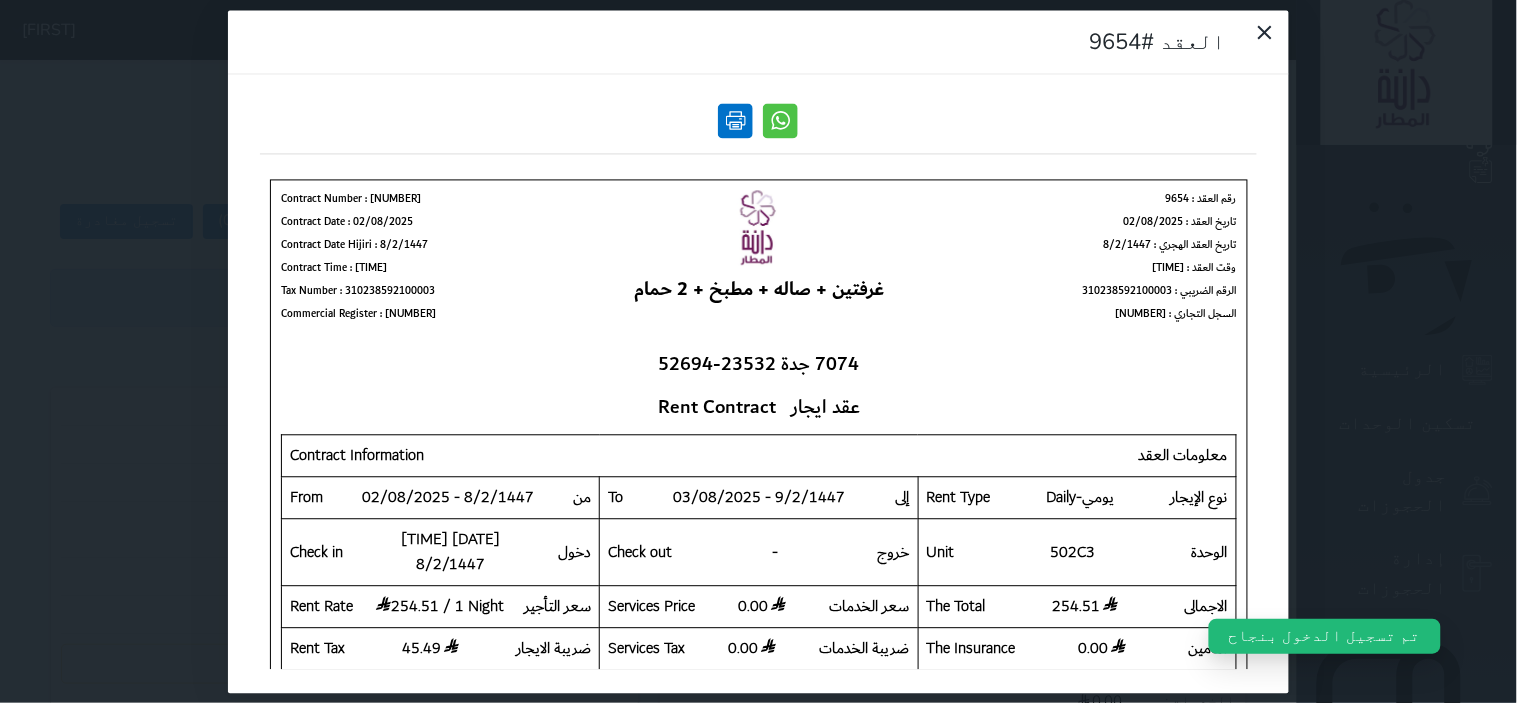 click at bounding box center [736, 120] 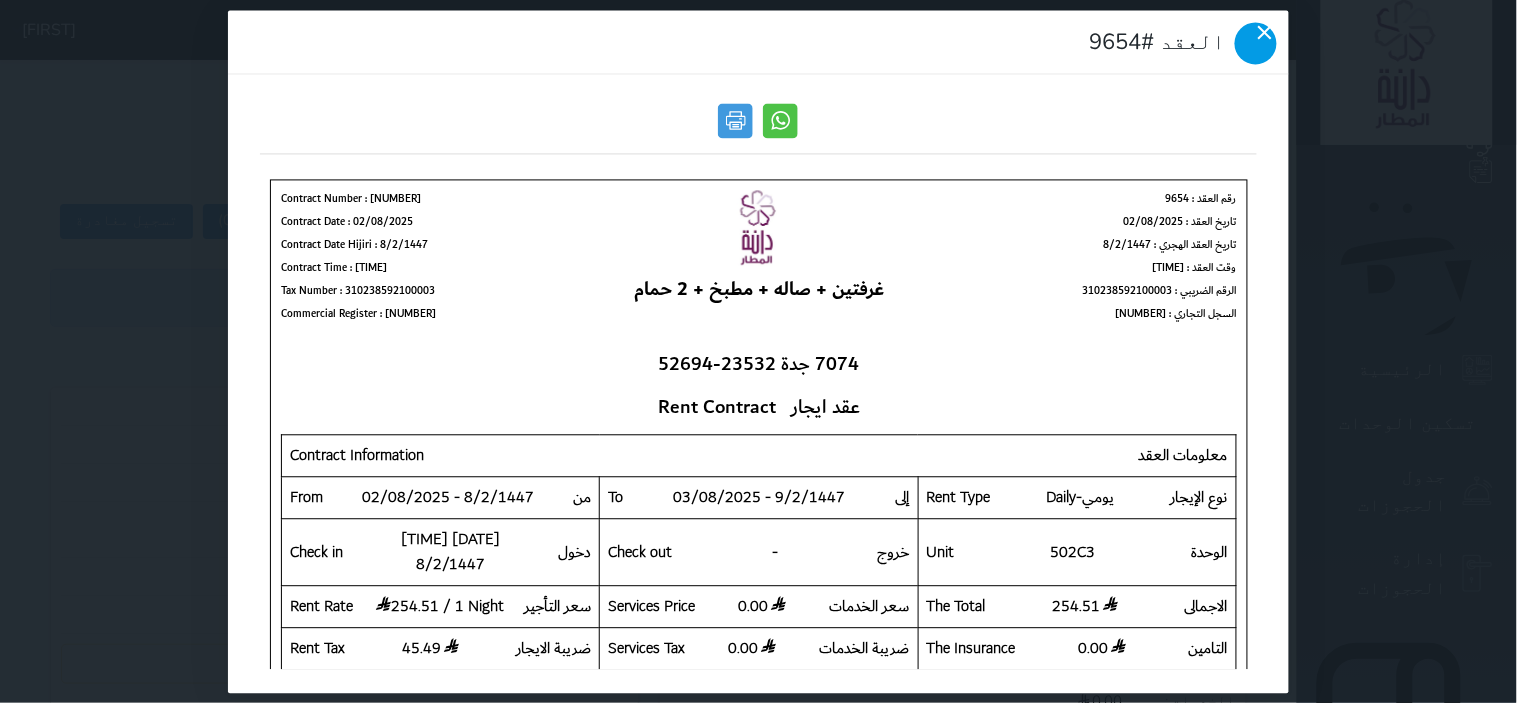 click at bounding box center (1256, 43) 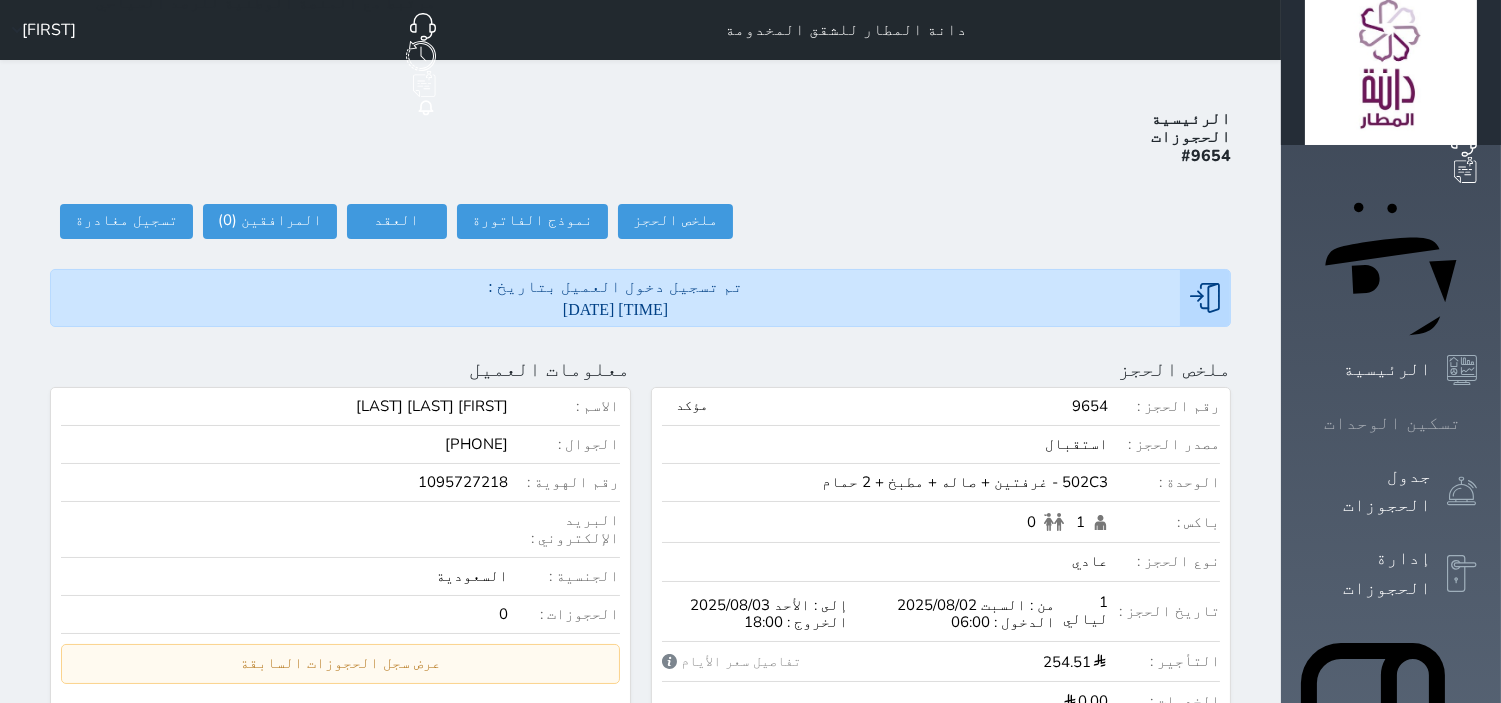 click 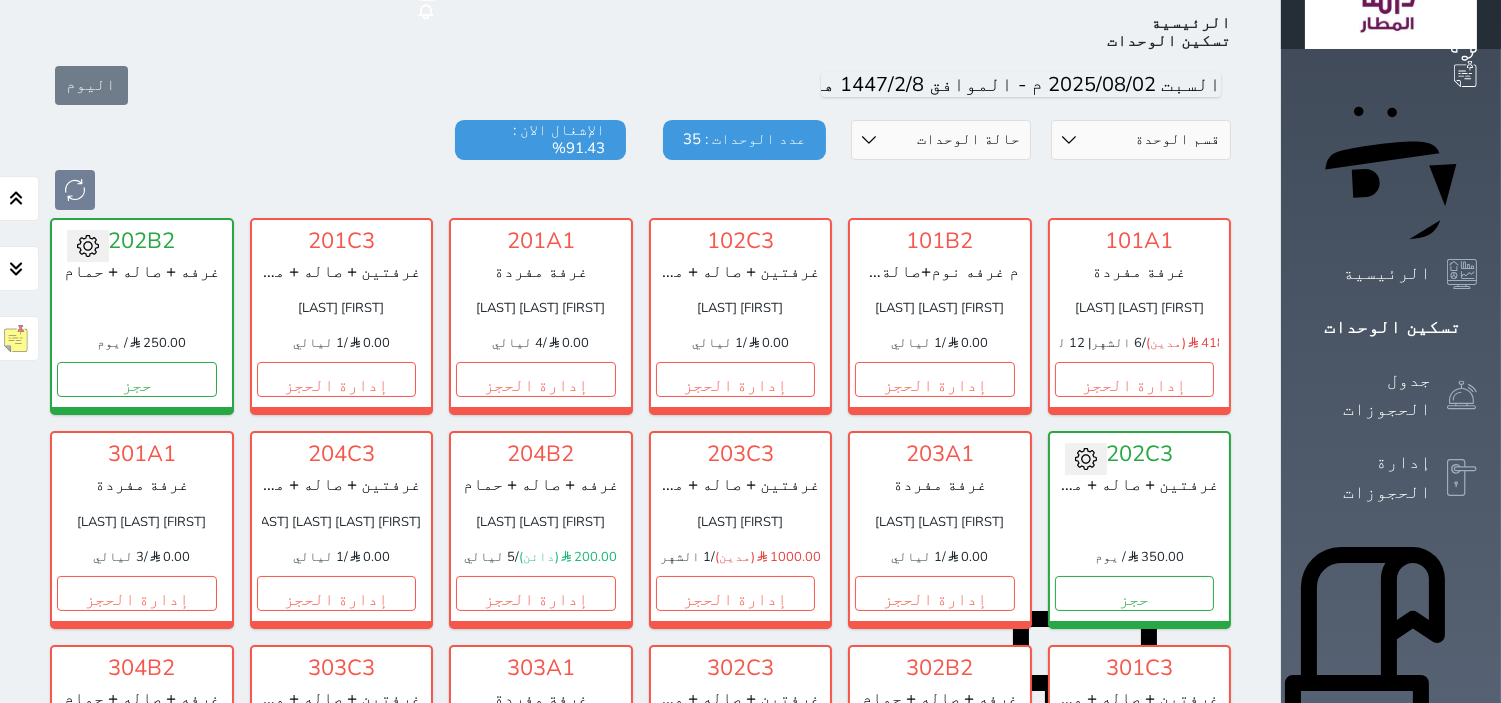 scroll, scrollTop: 222, scrollLeft: 0, axis: vertical 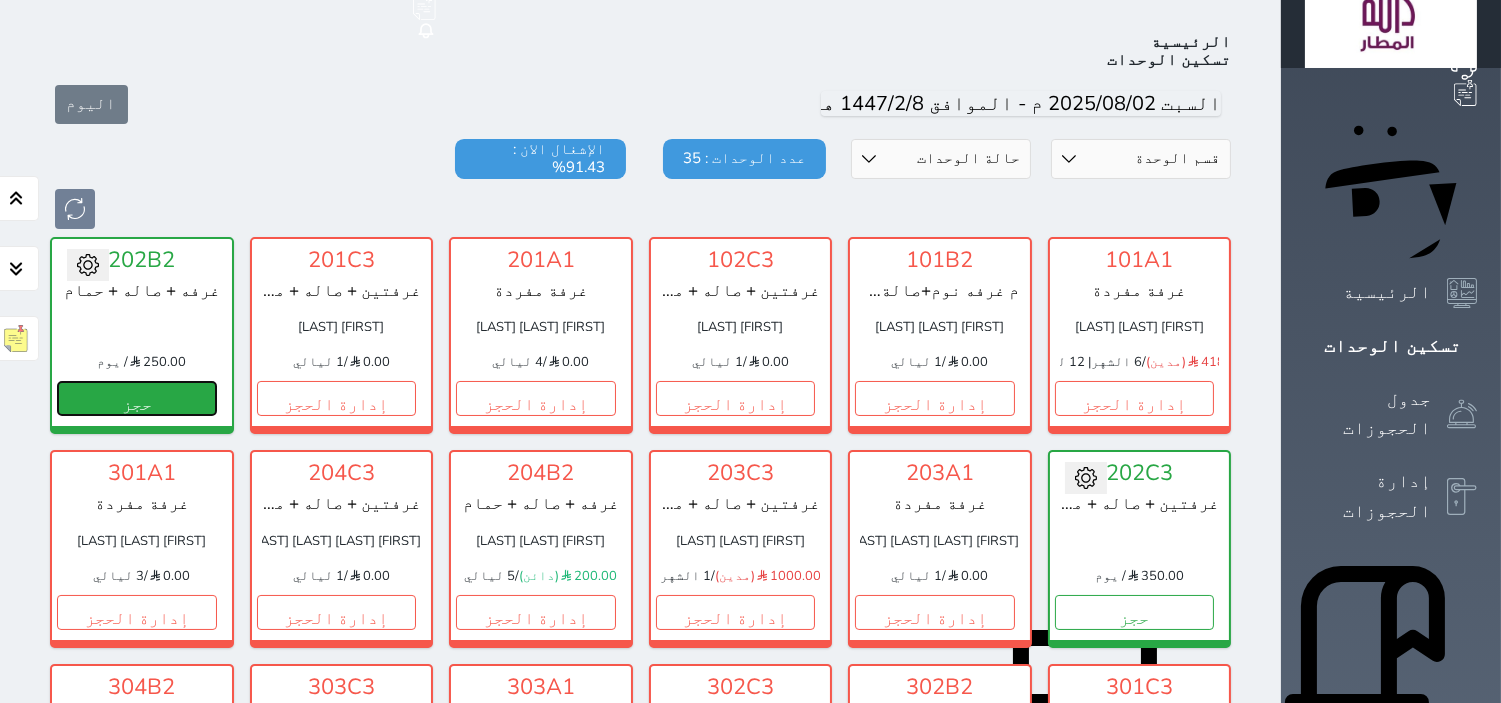 click on "حجز" at bounding box center (137, 398) 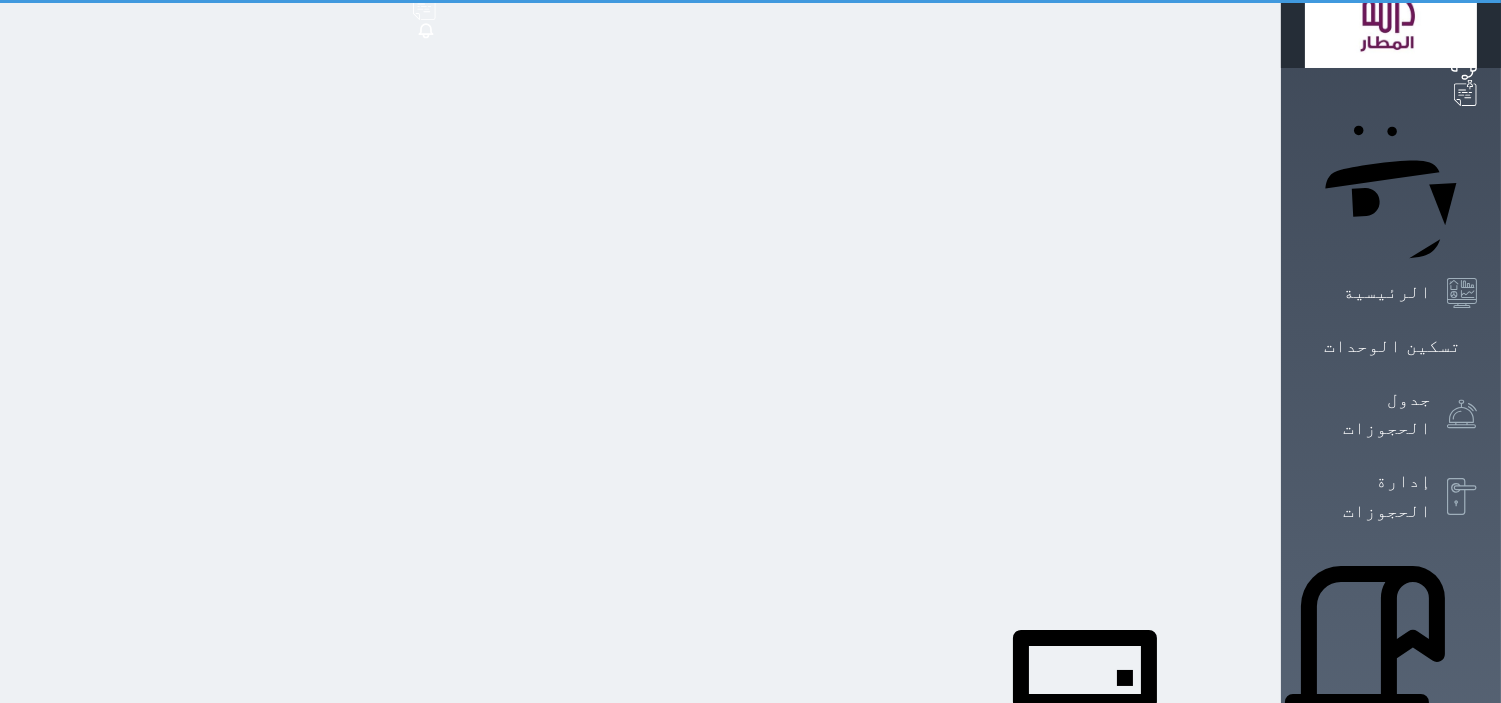 scroll, scrollTop: 0, scrollLeft: 0, axis: both 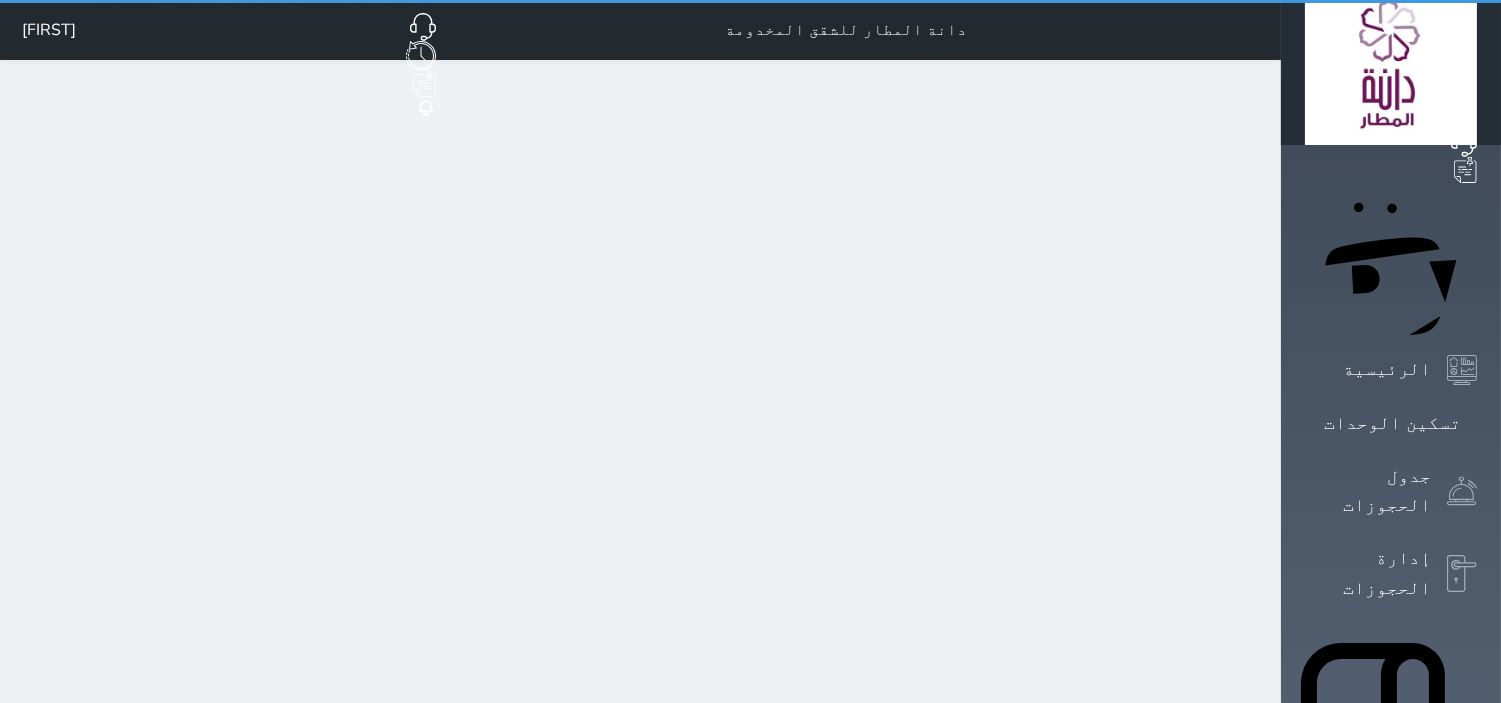 select on "1" 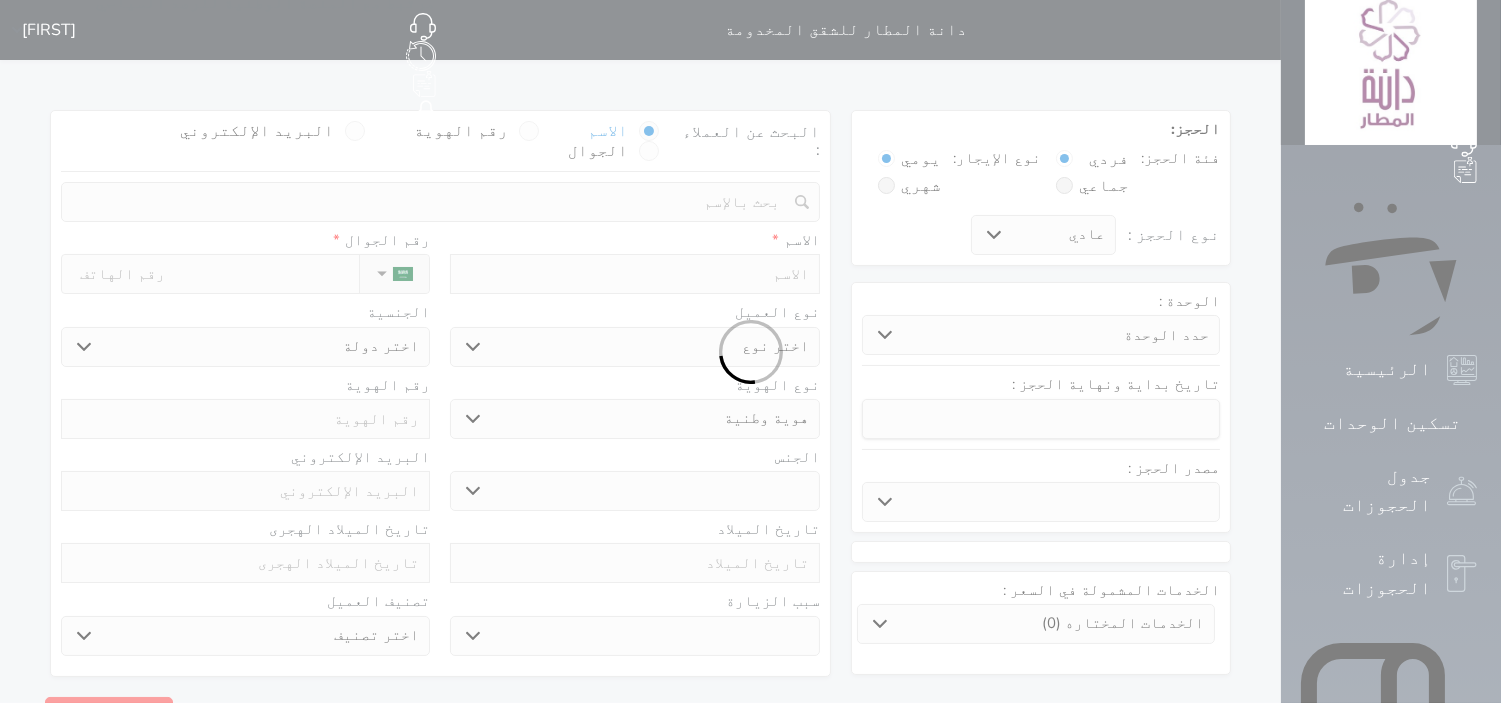 select 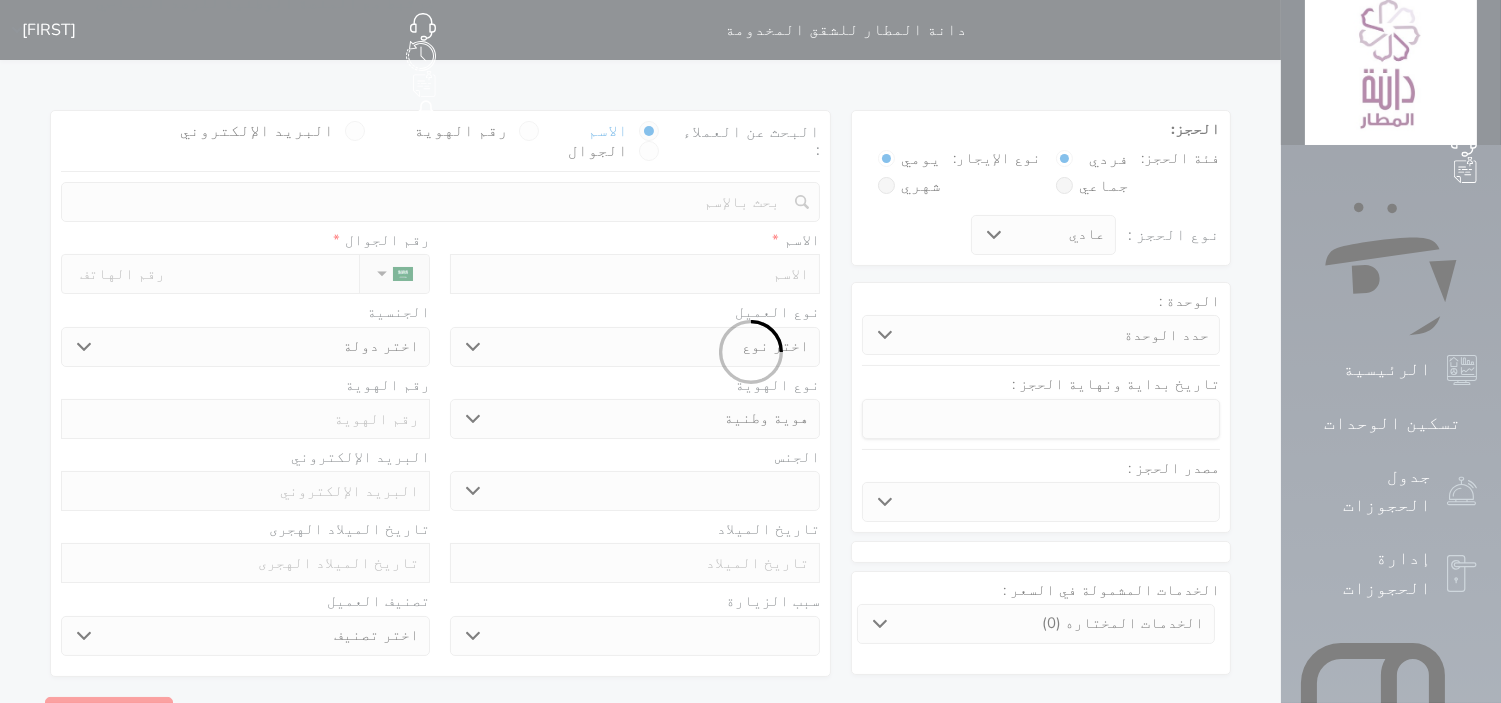 select 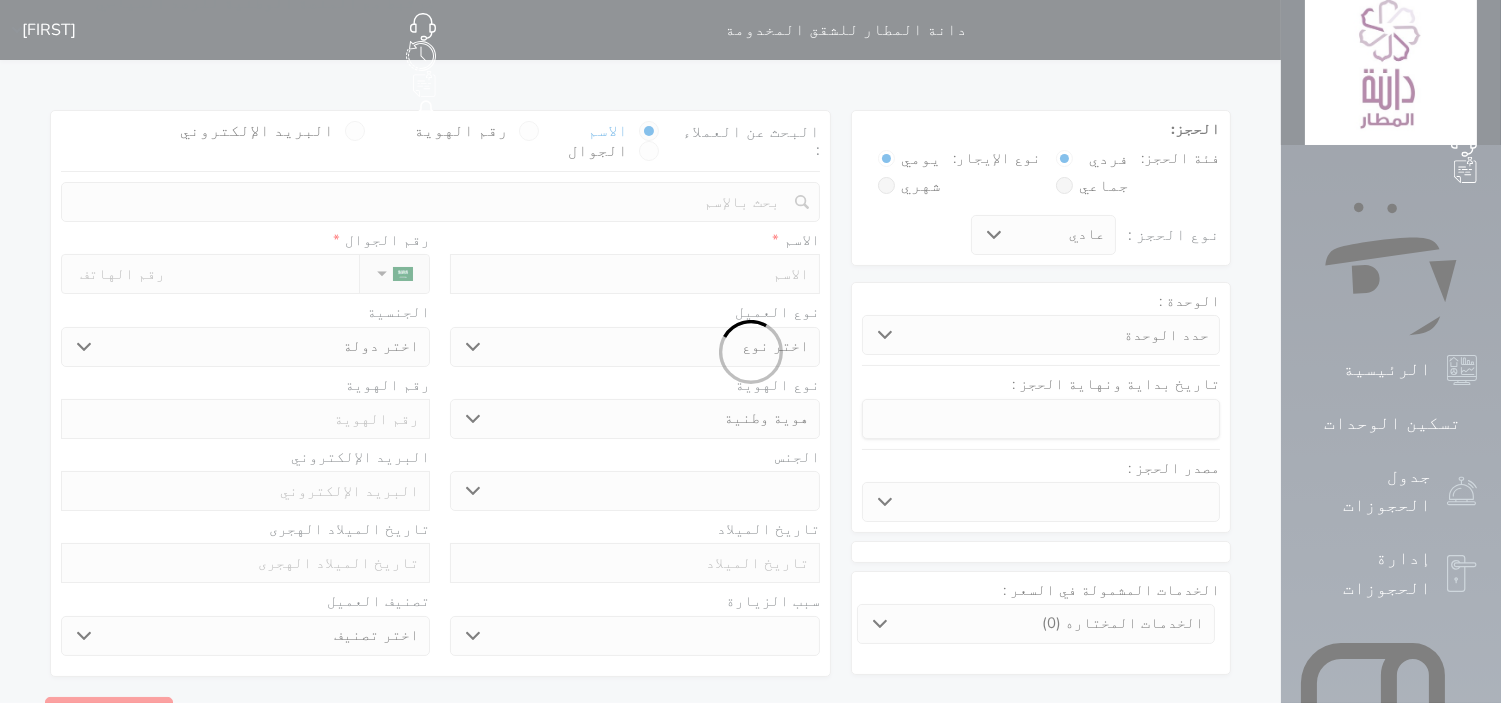 select 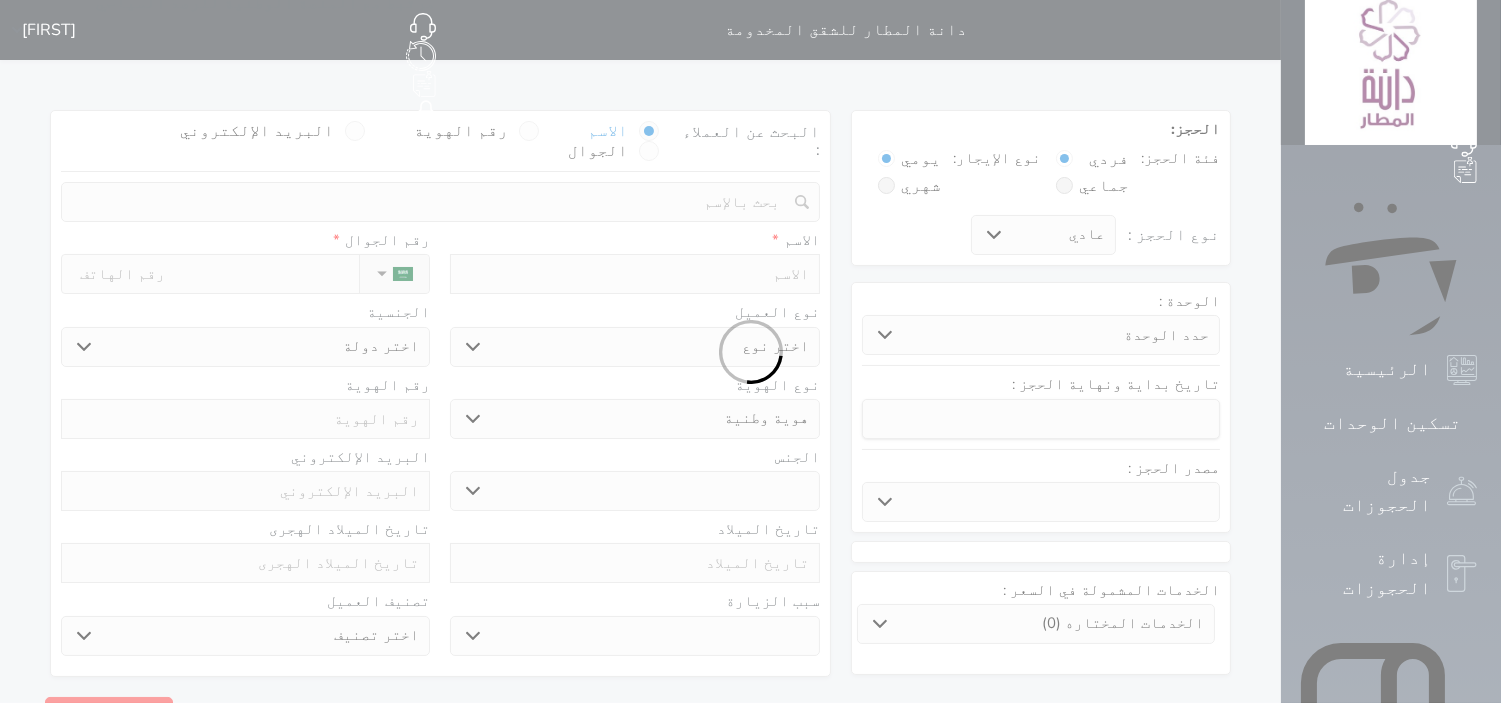 select 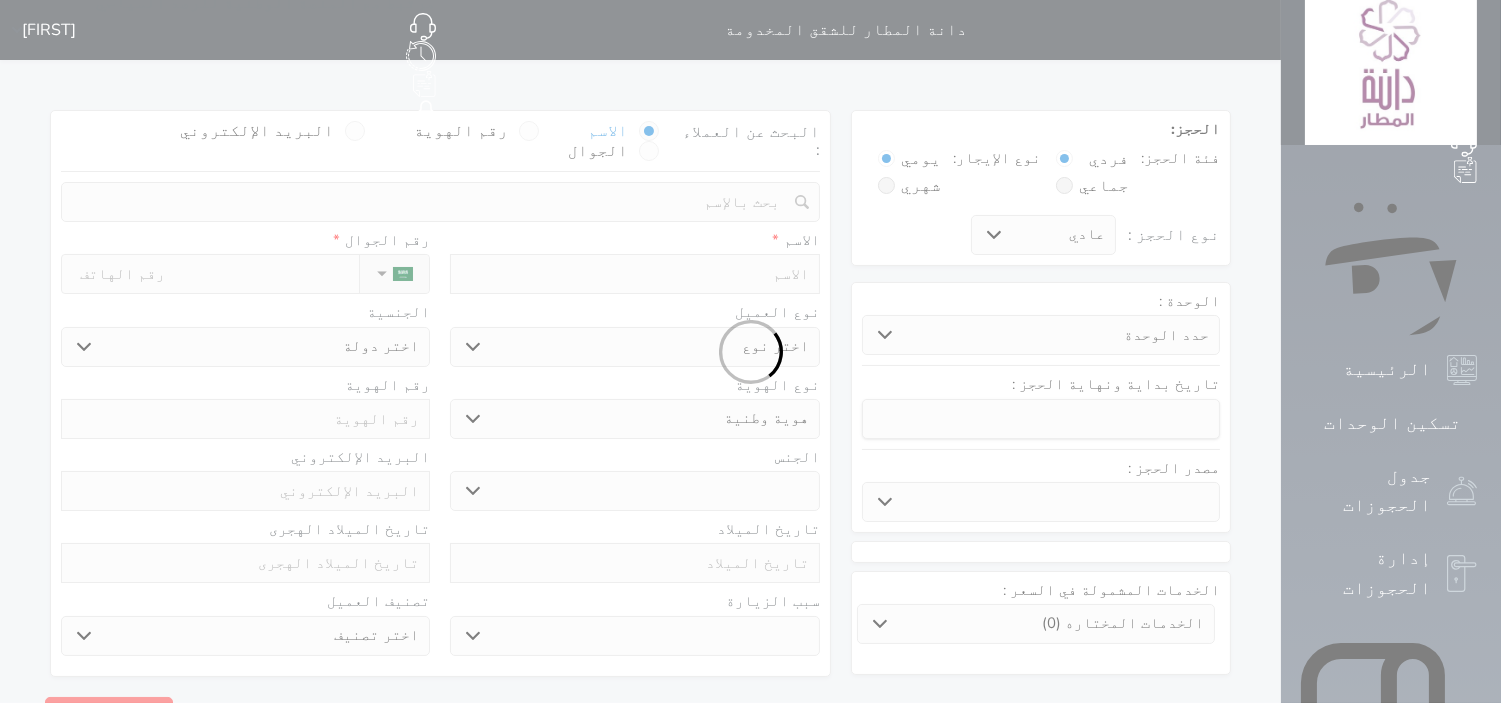 select 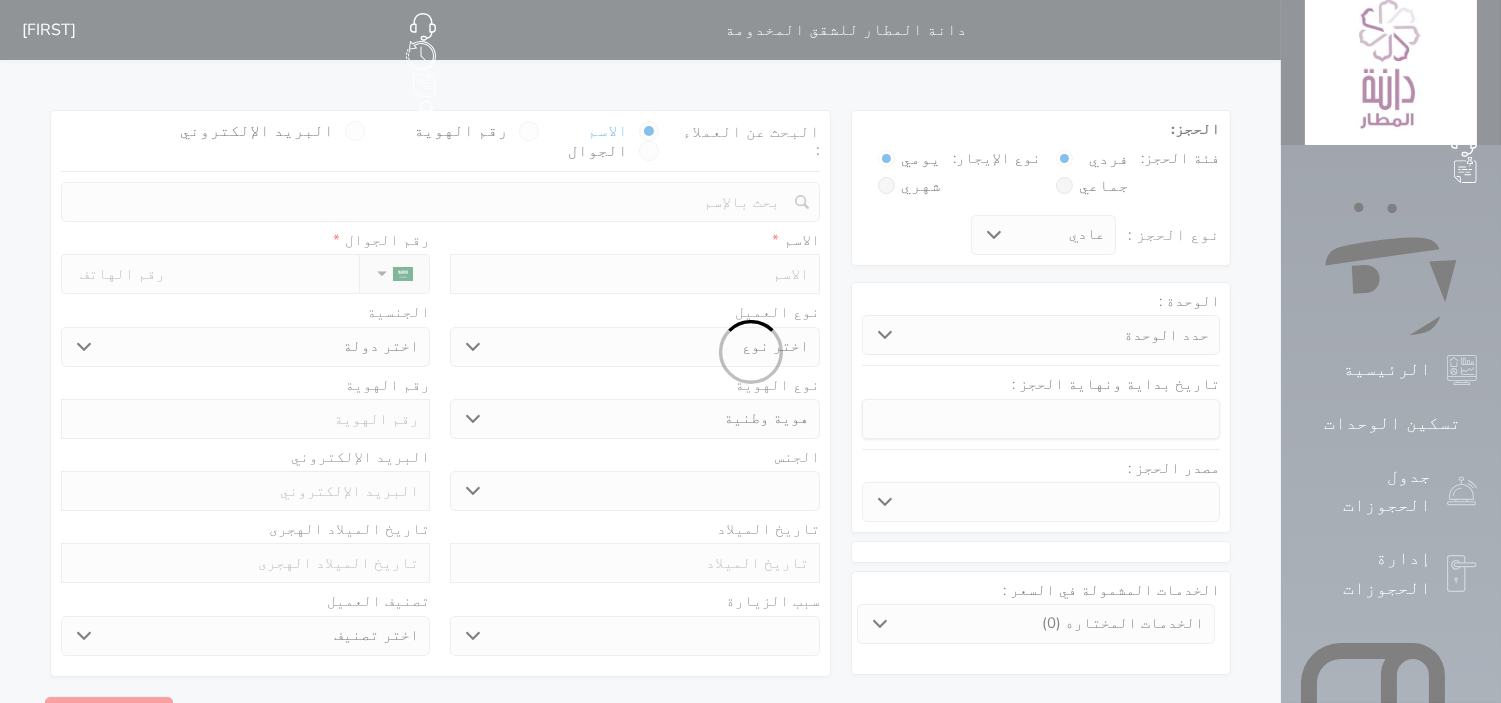 select 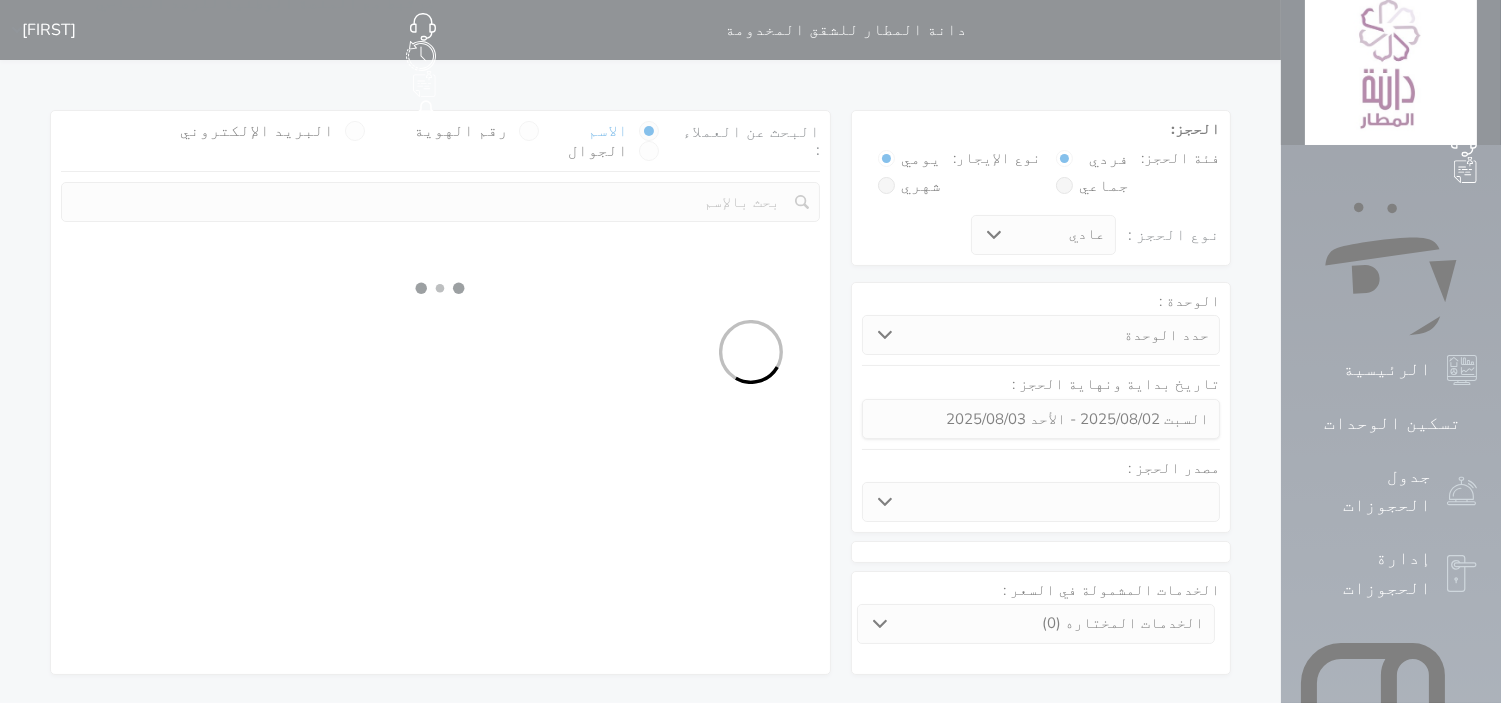 select 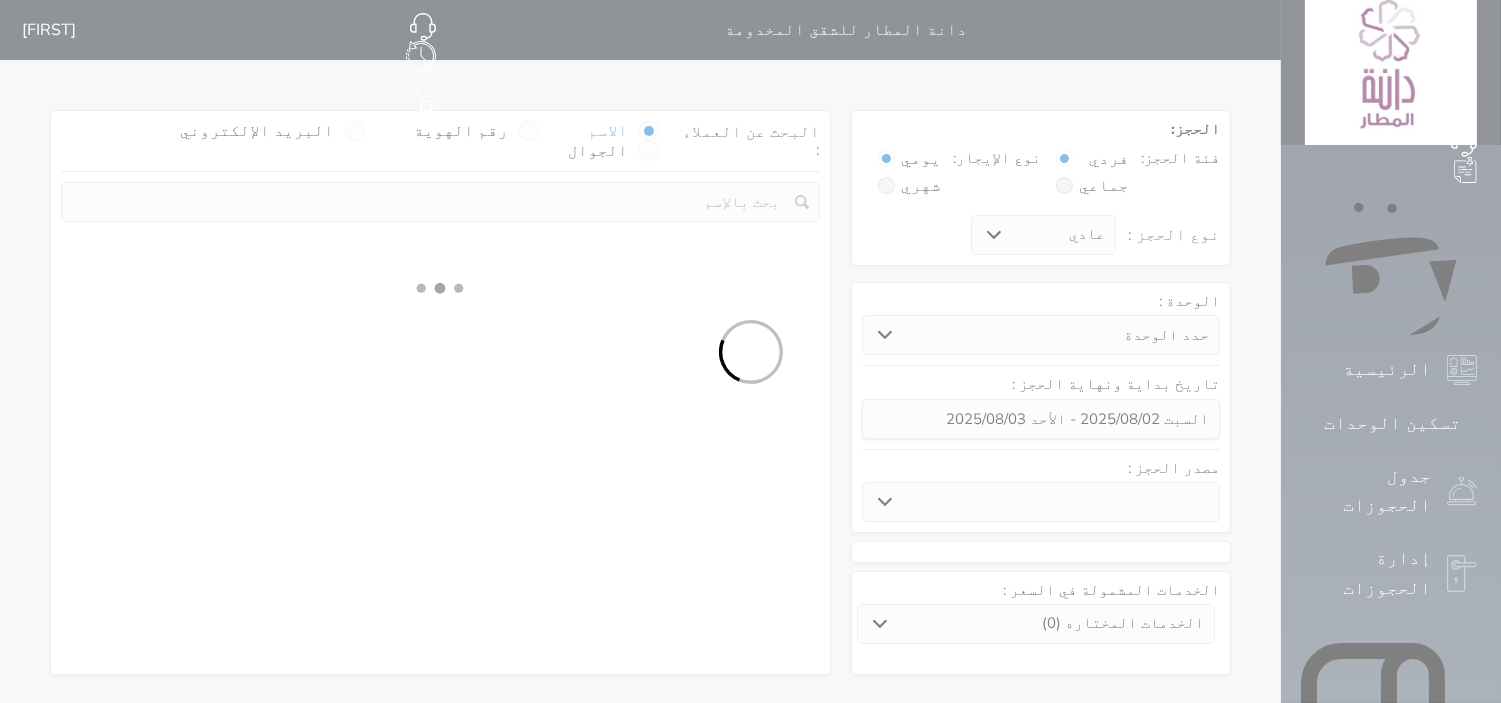 select 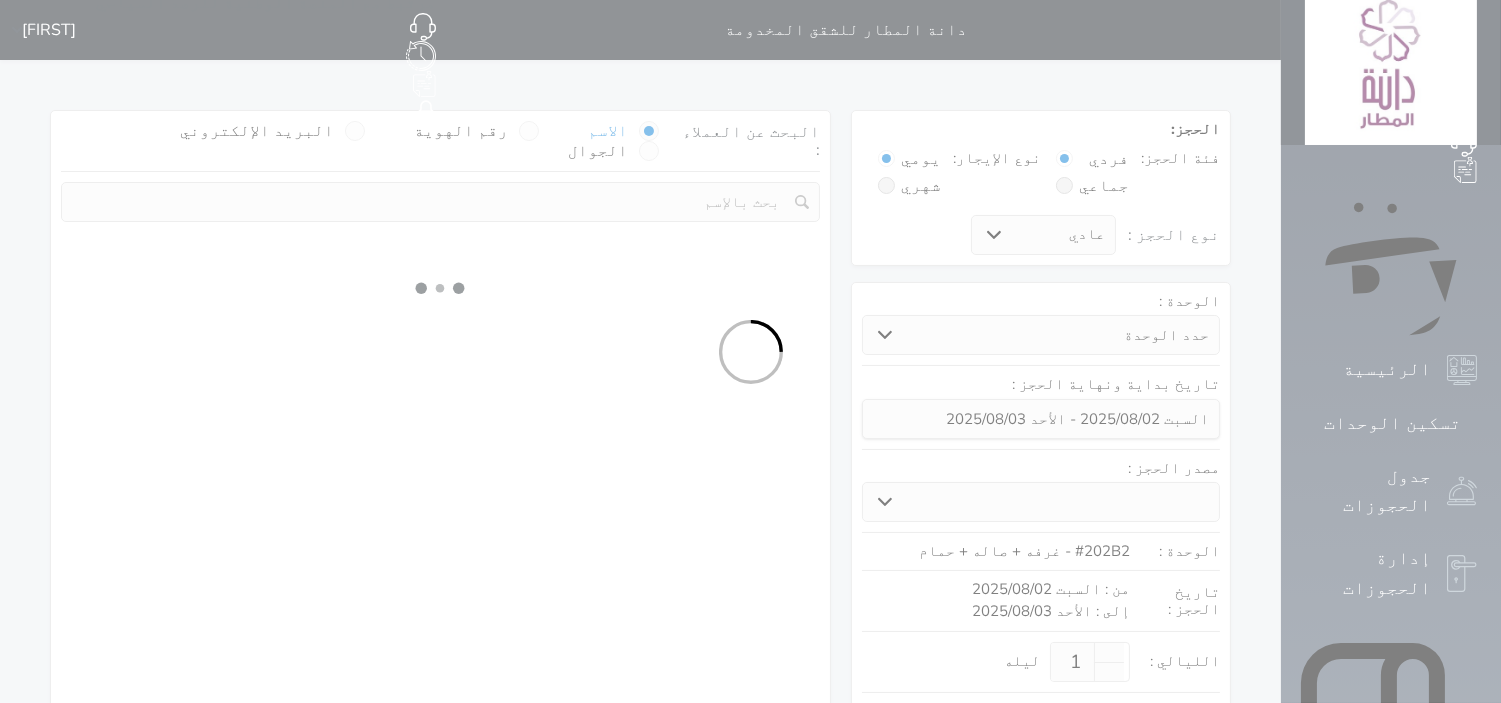 select 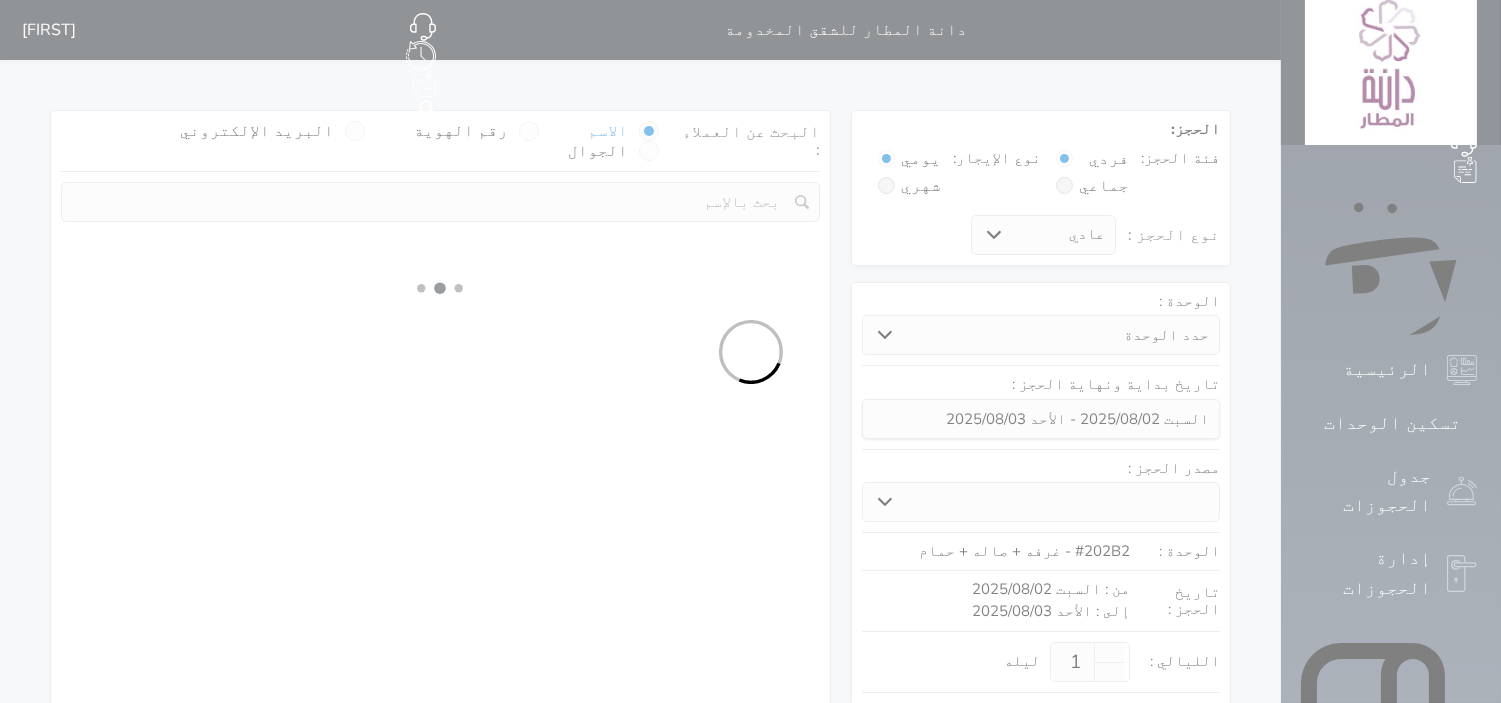 select 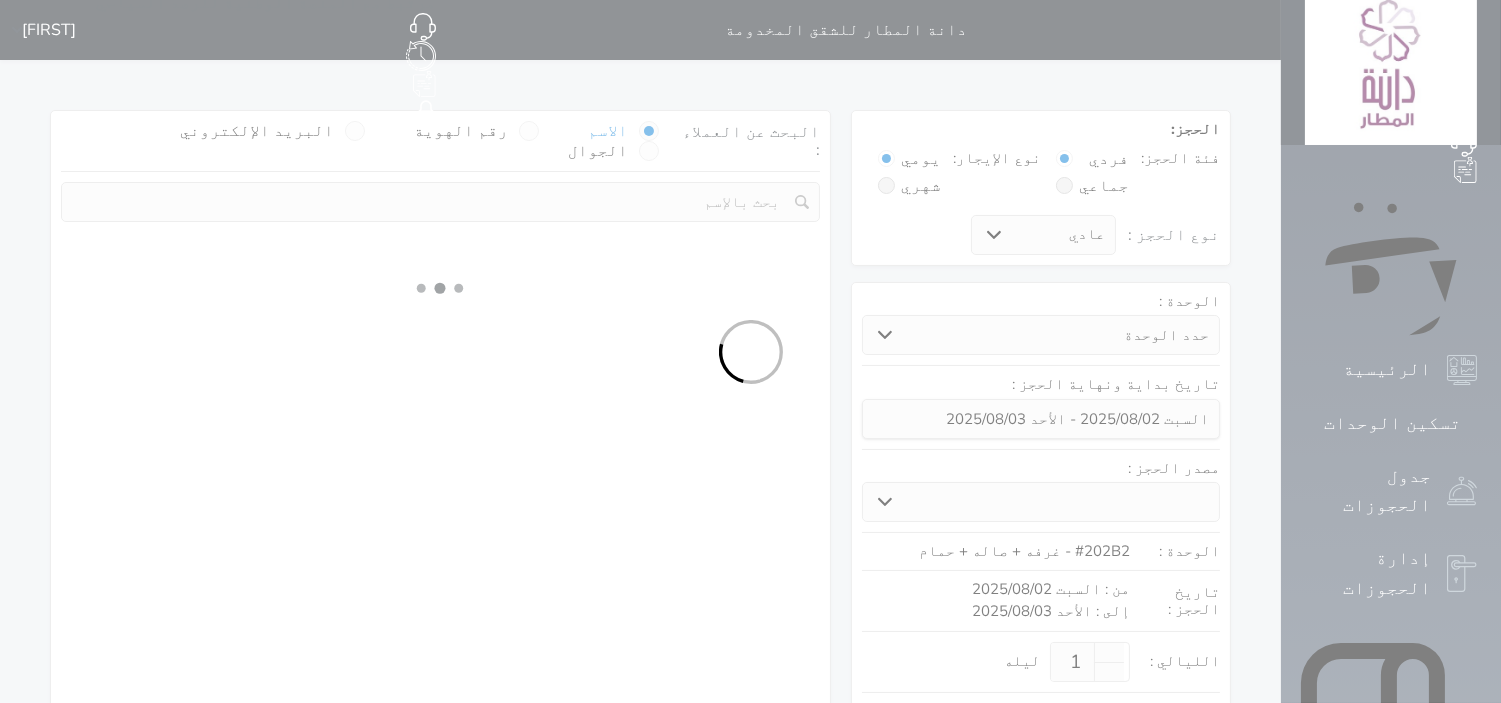 select on "113" 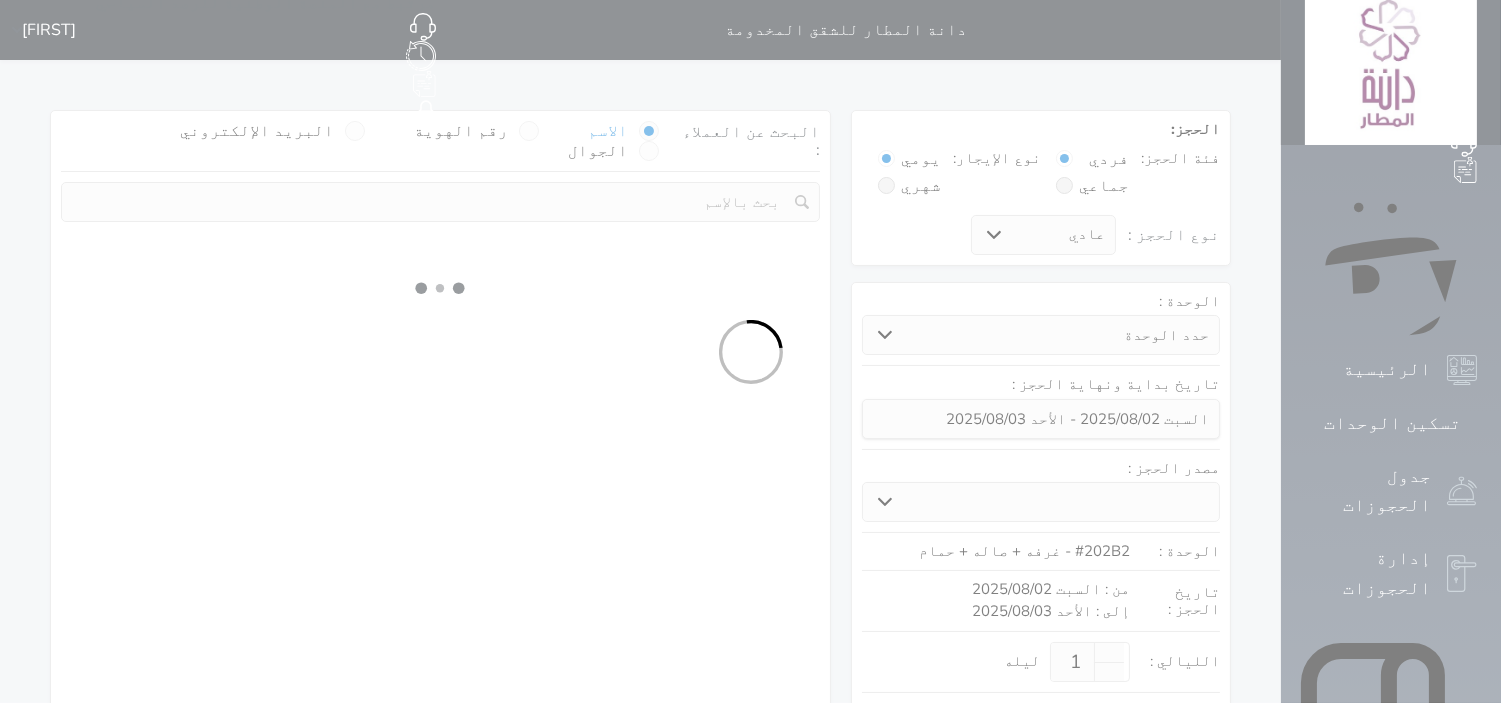 select on "1" 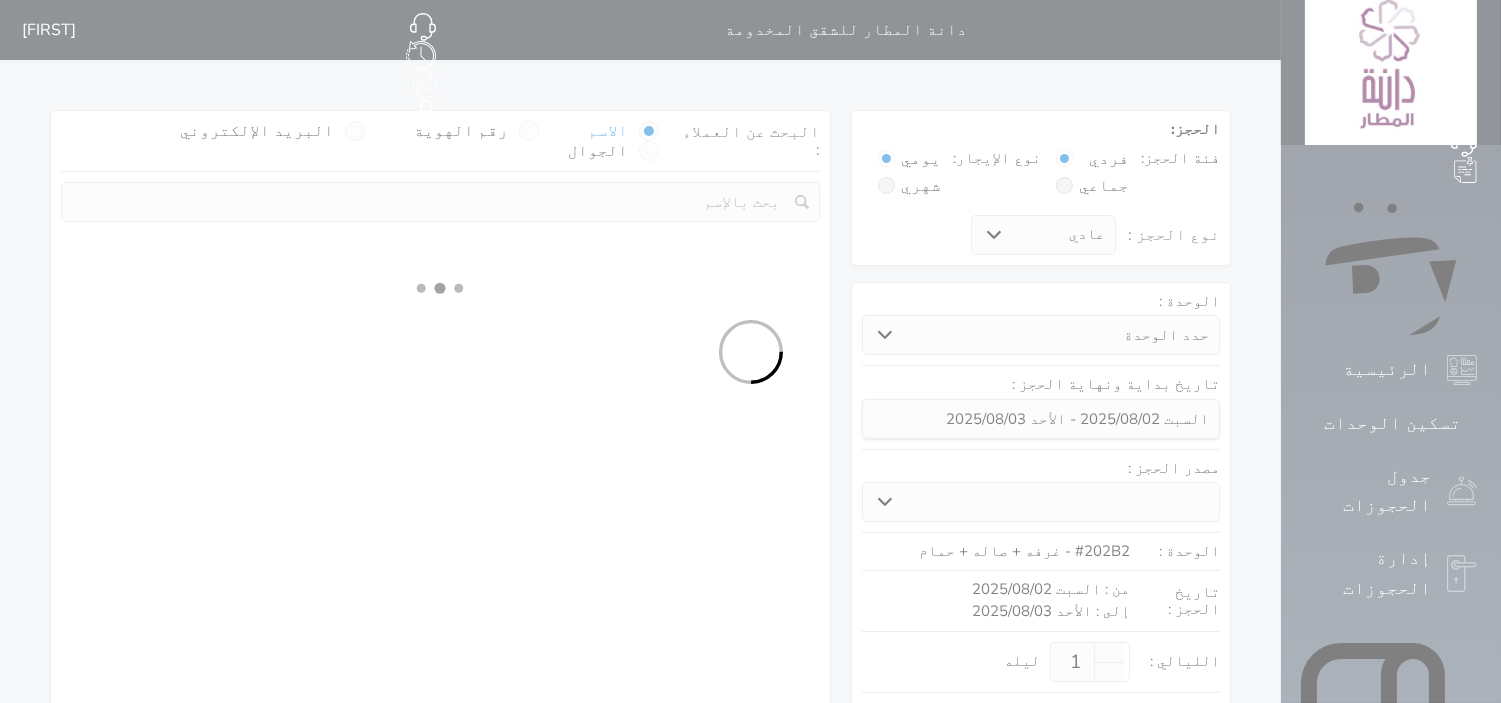 select 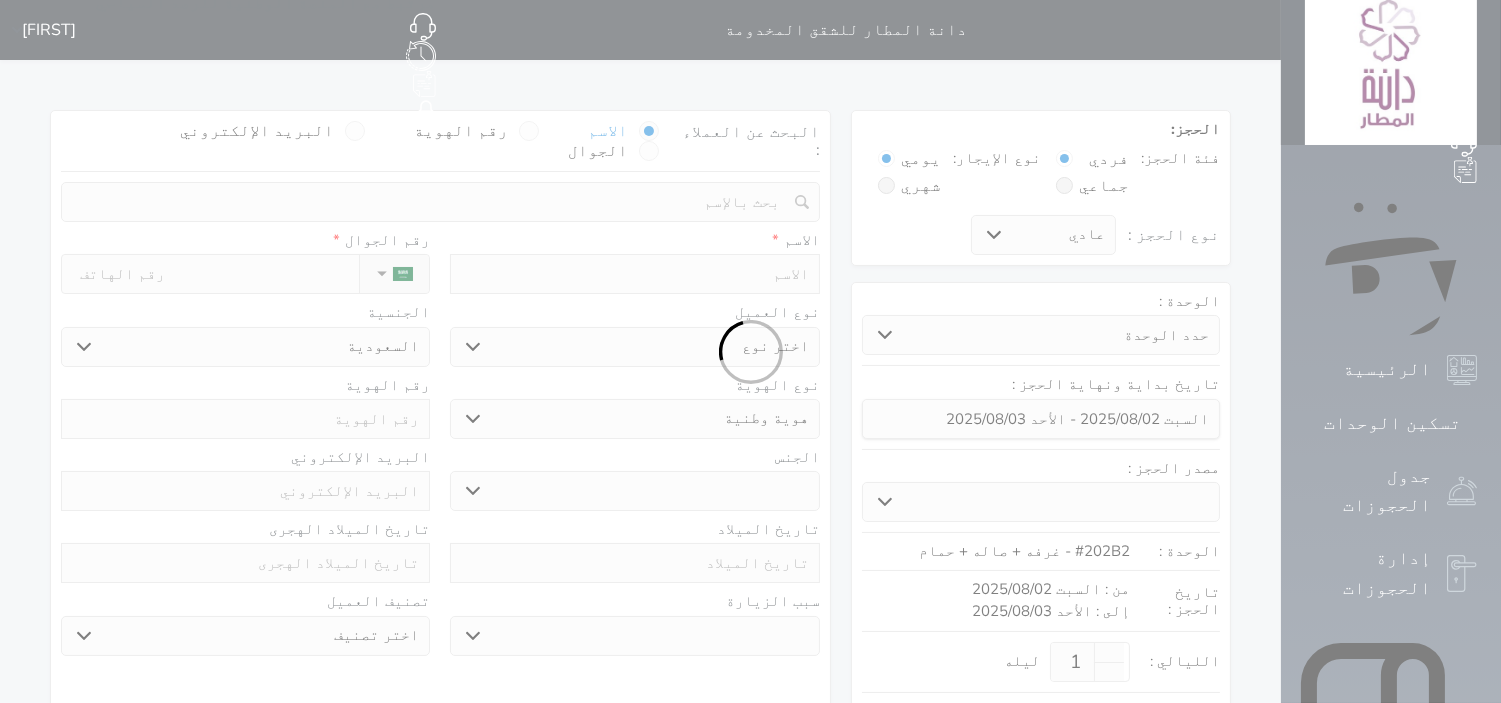 select 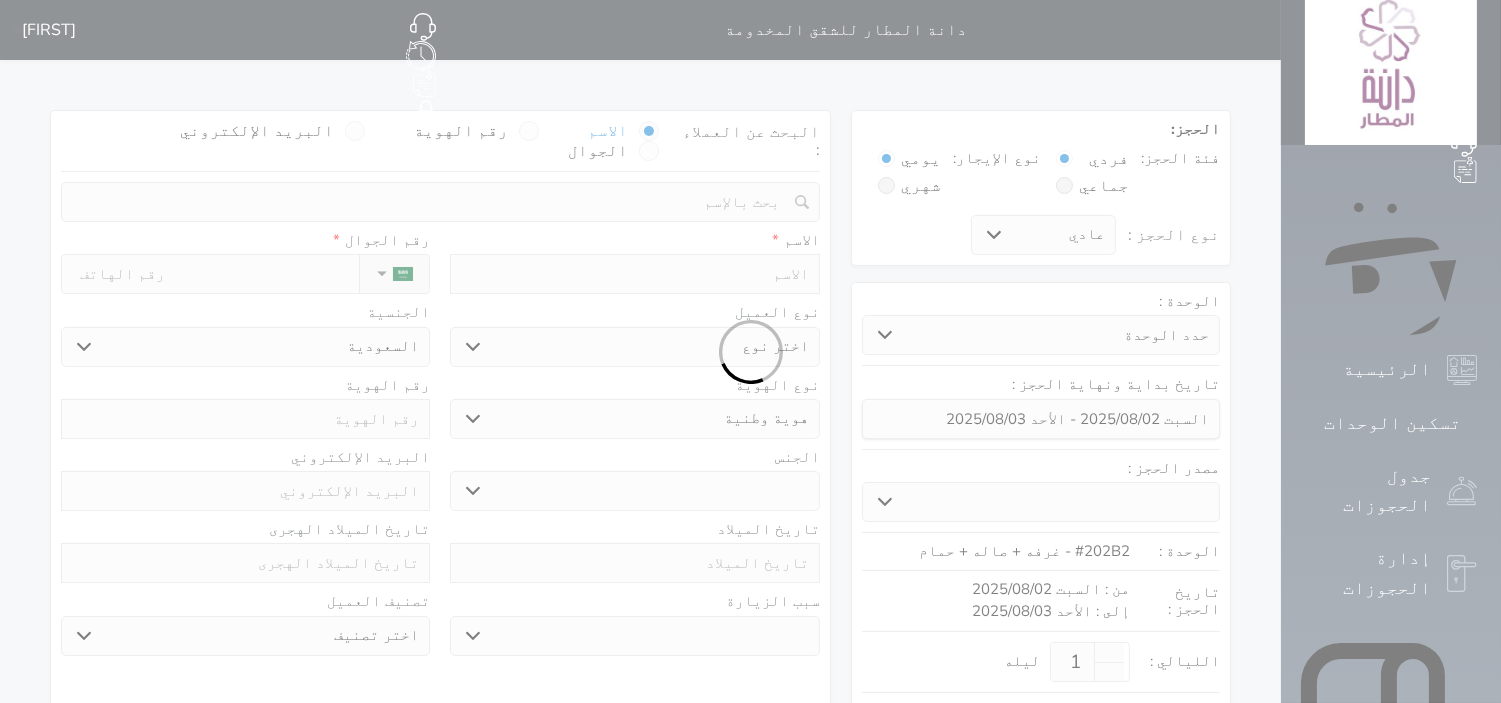select 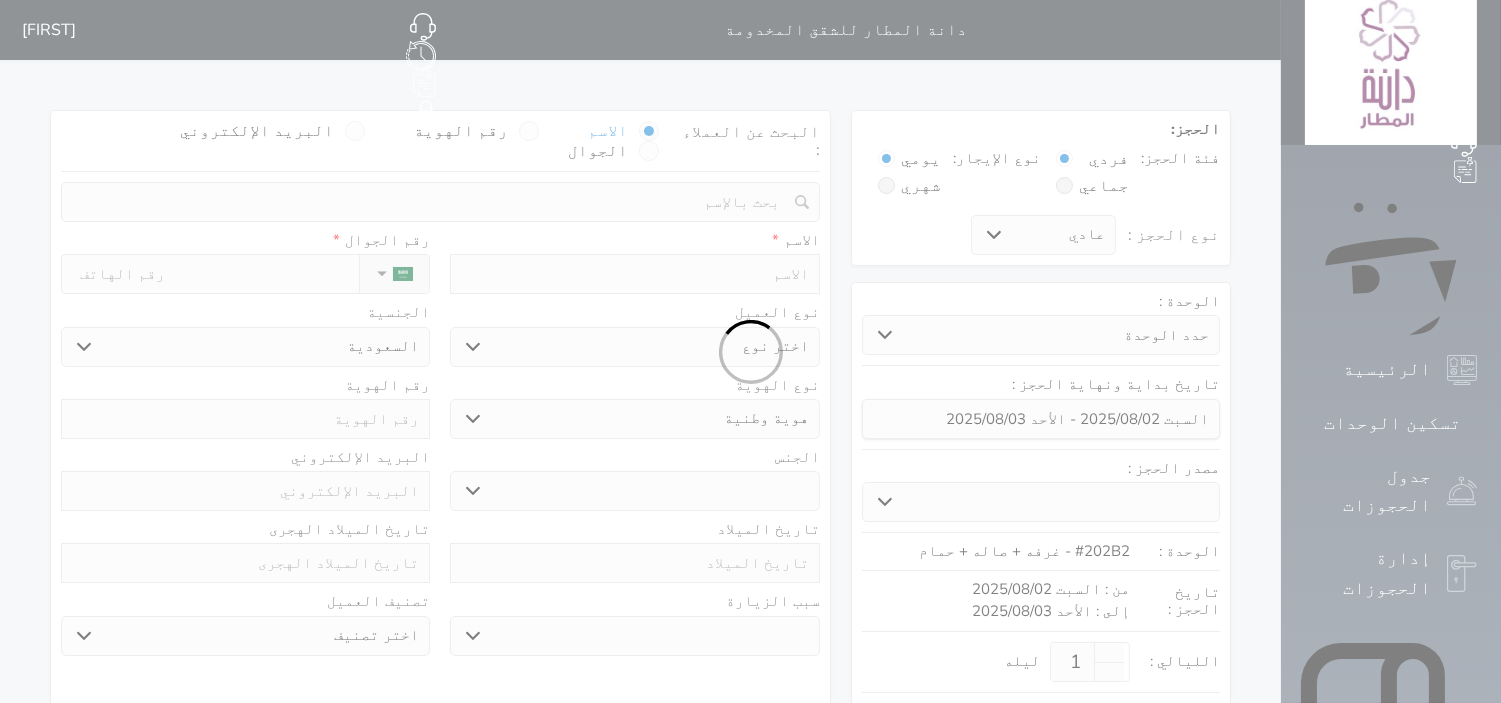 select 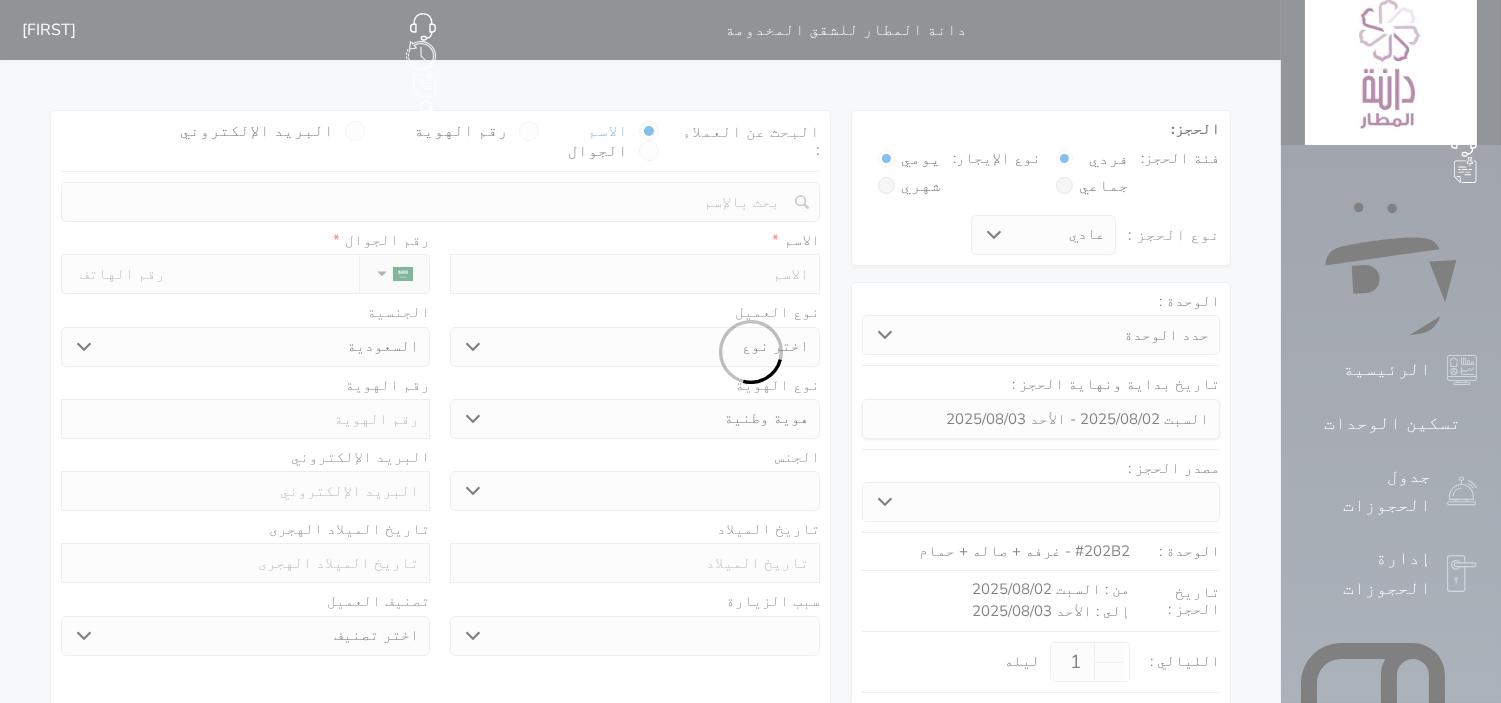 select 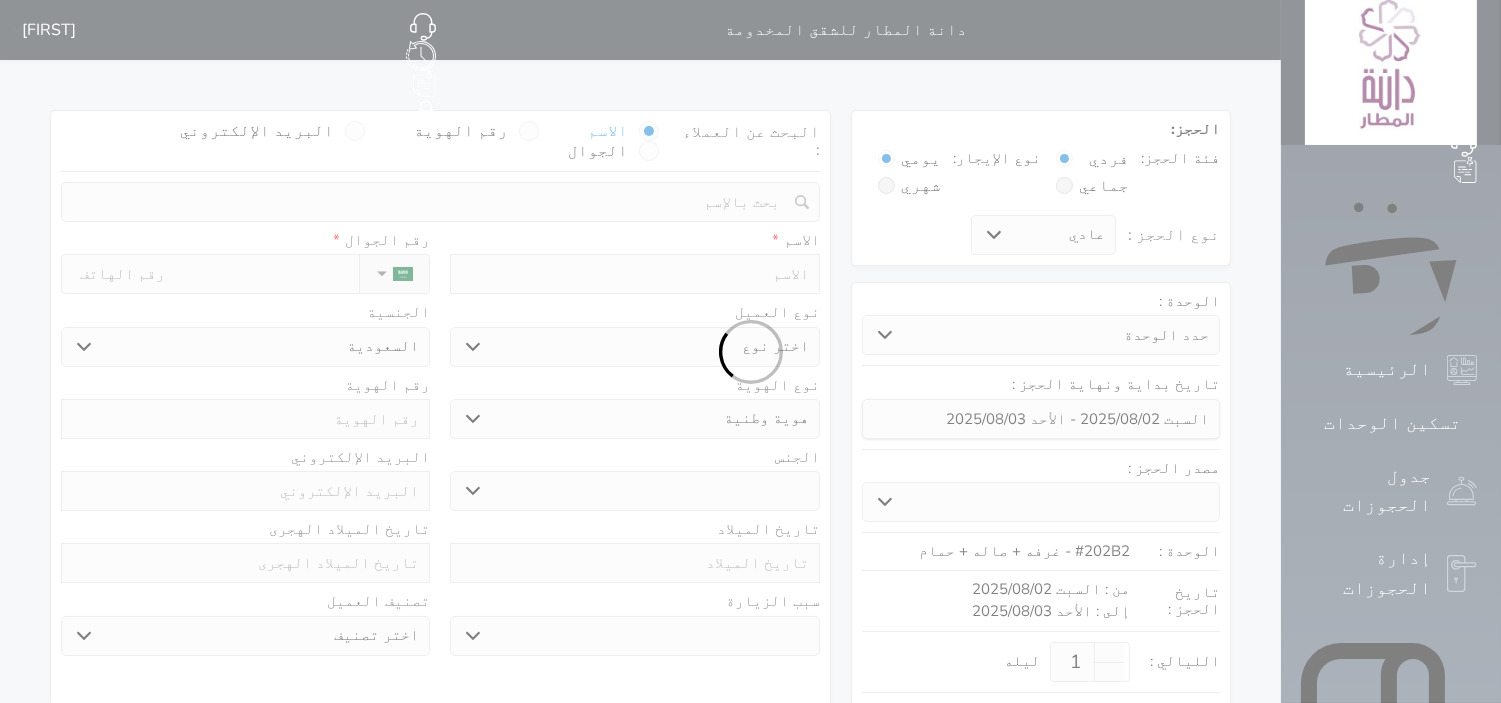 select 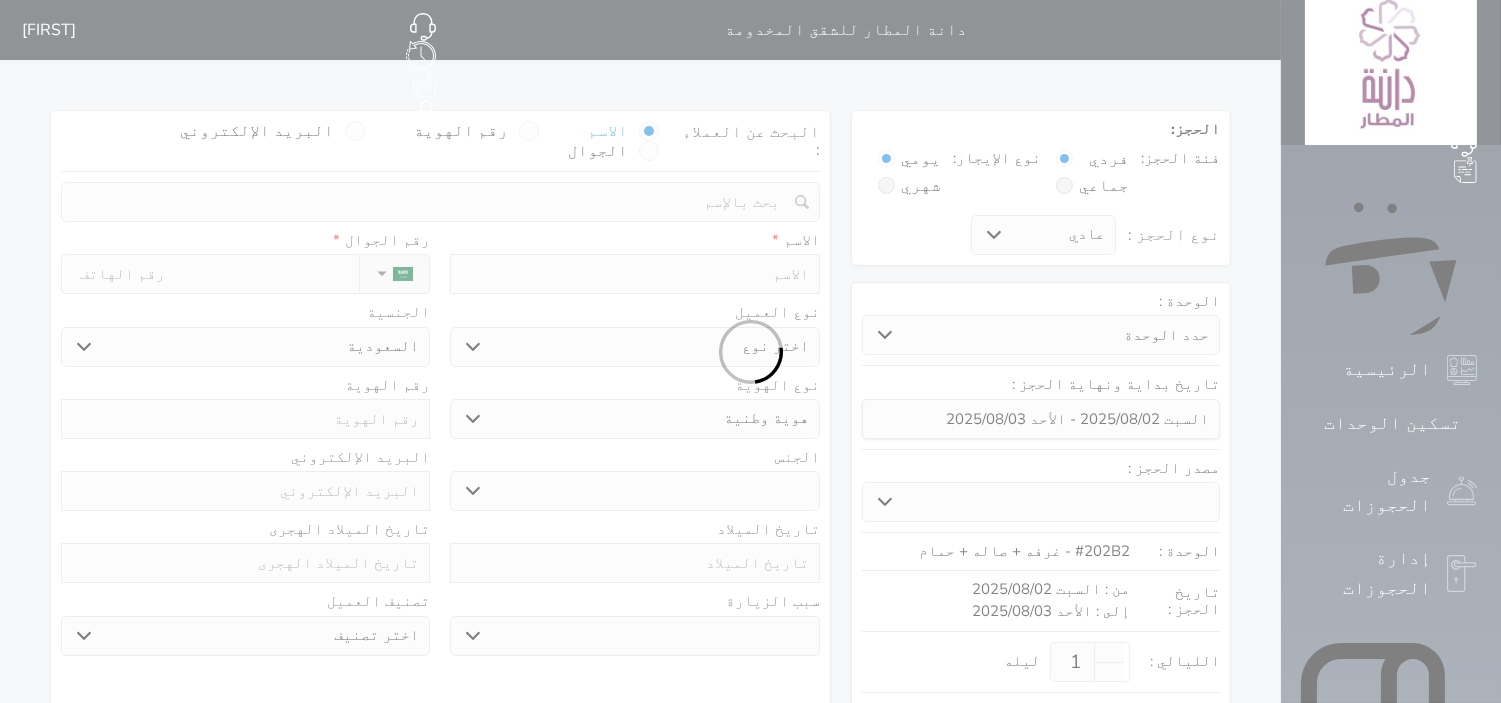 select on "1" 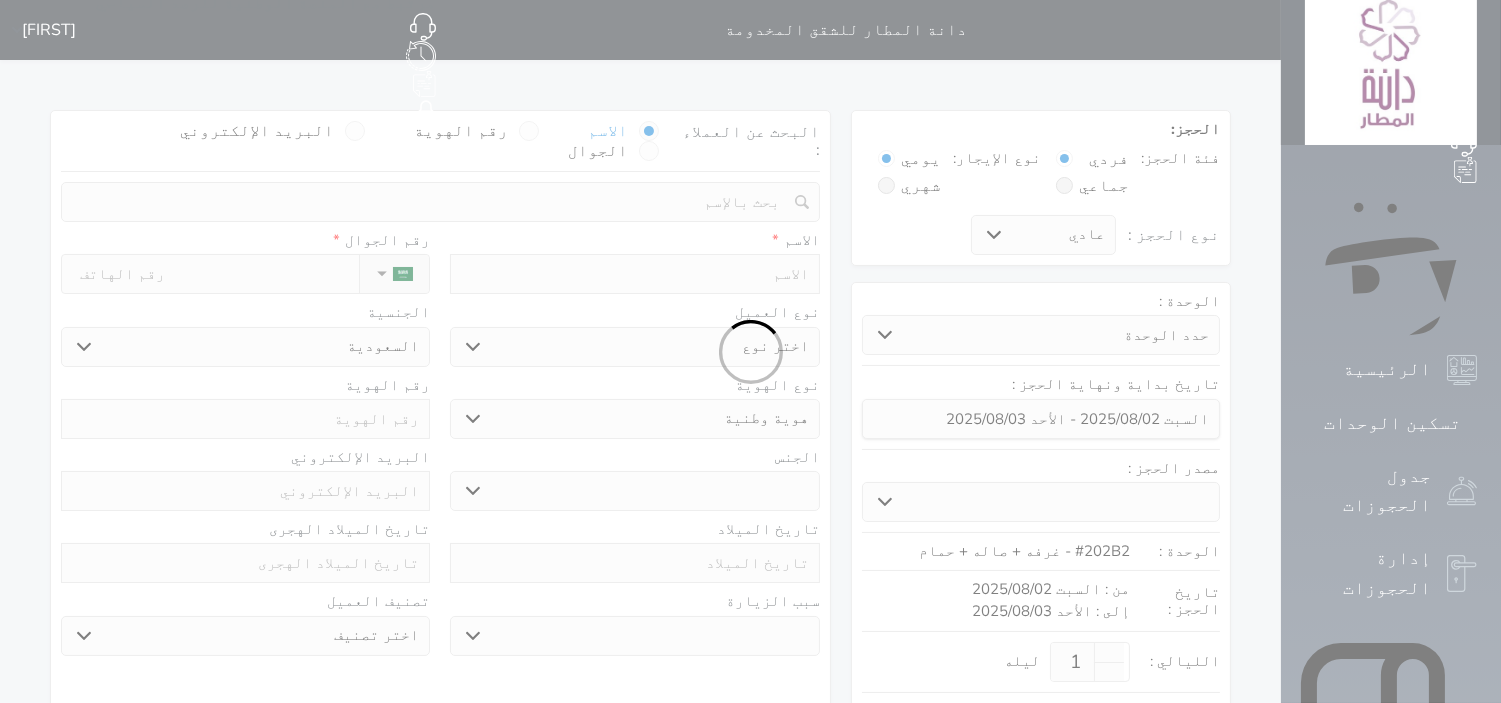 select on "7" 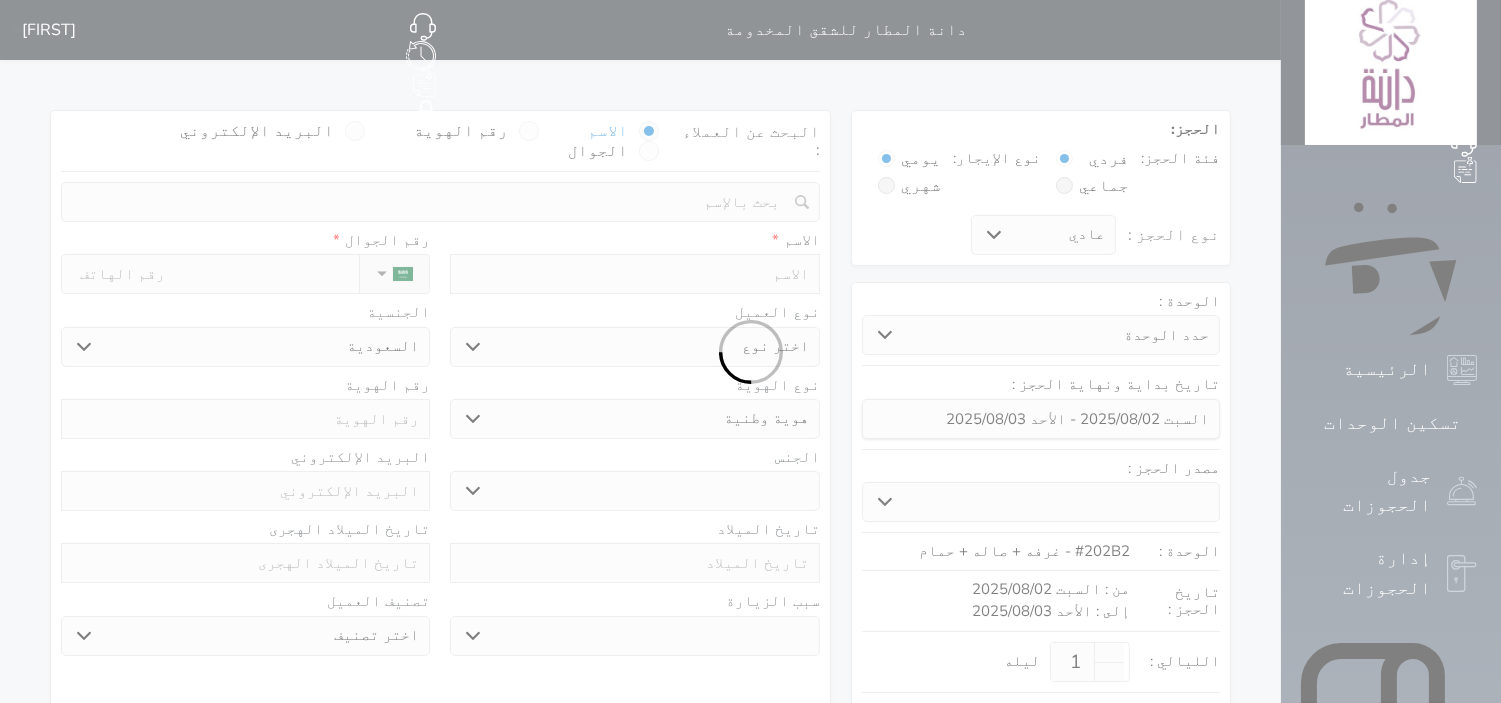 select 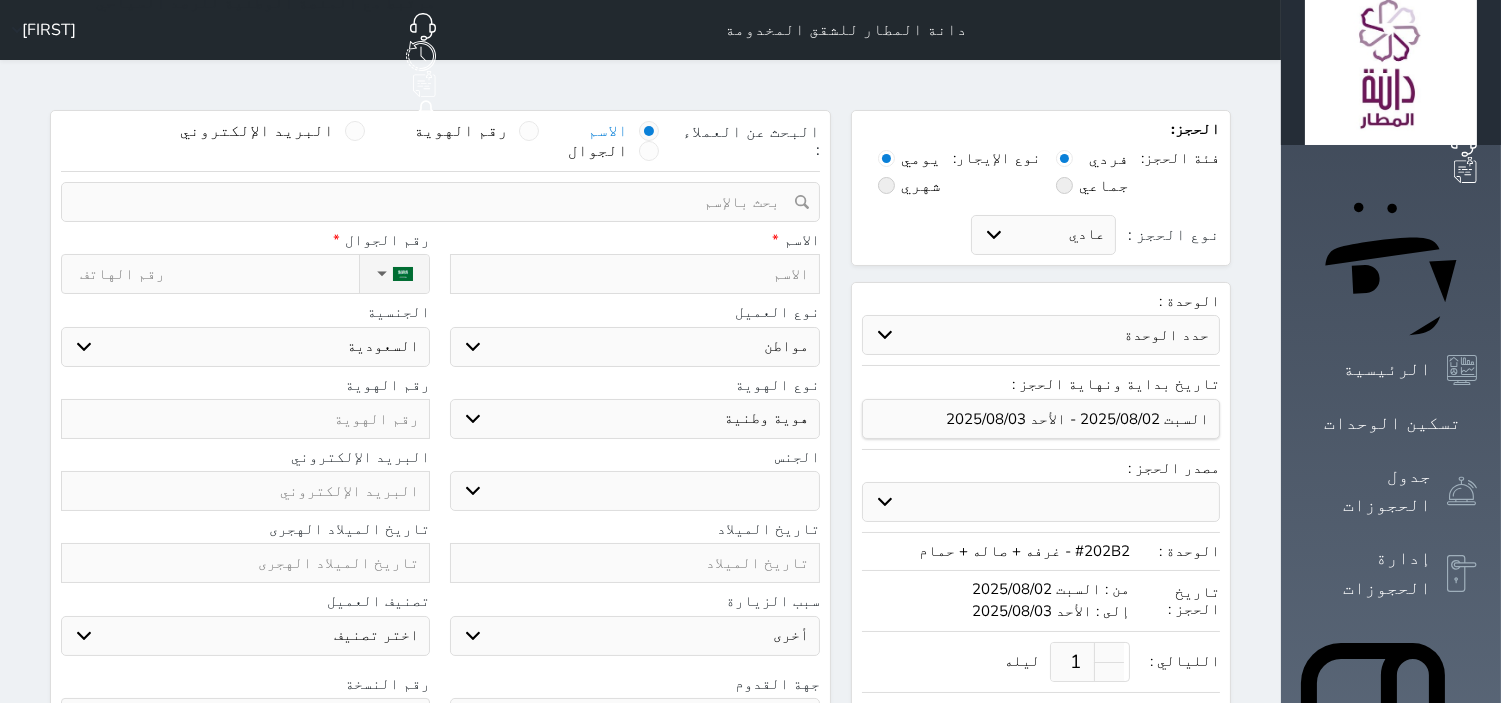 select 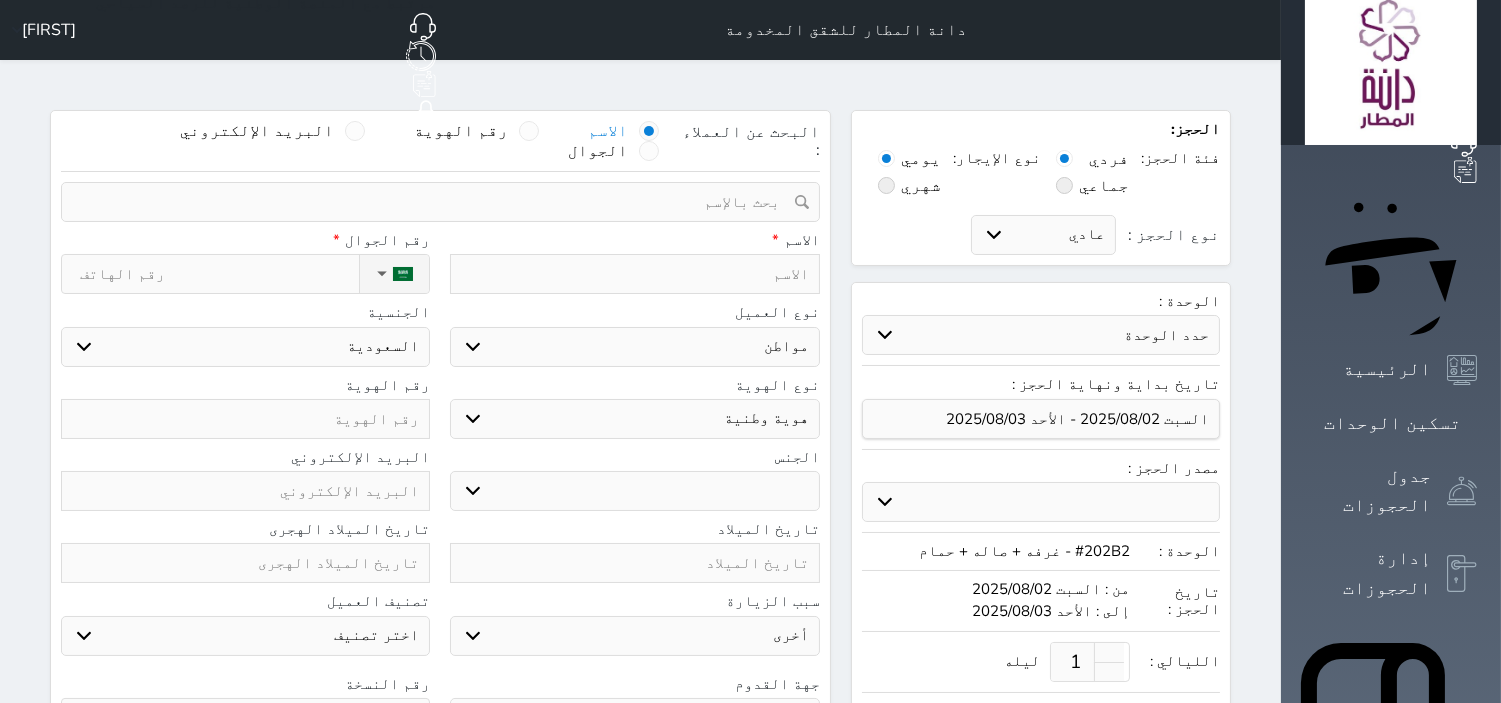 select 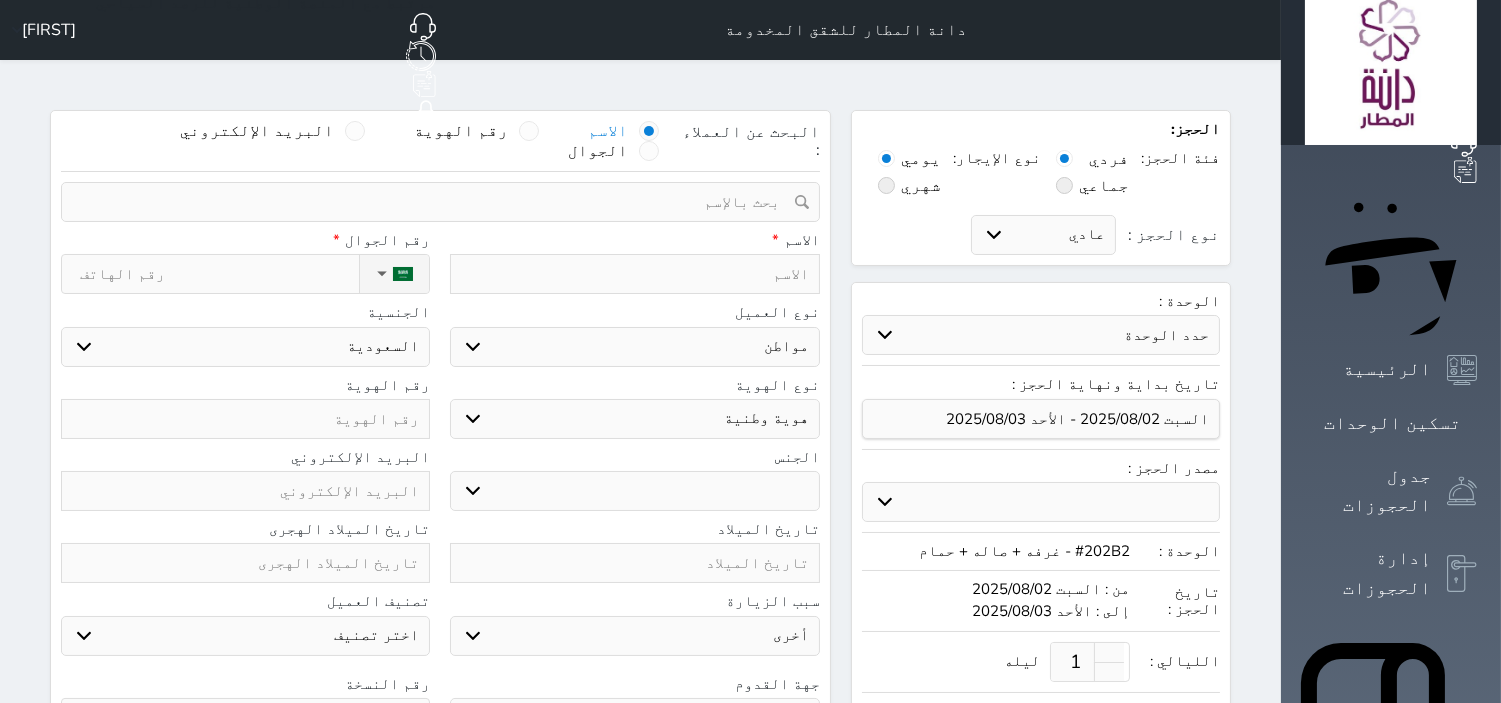 type on "ا" 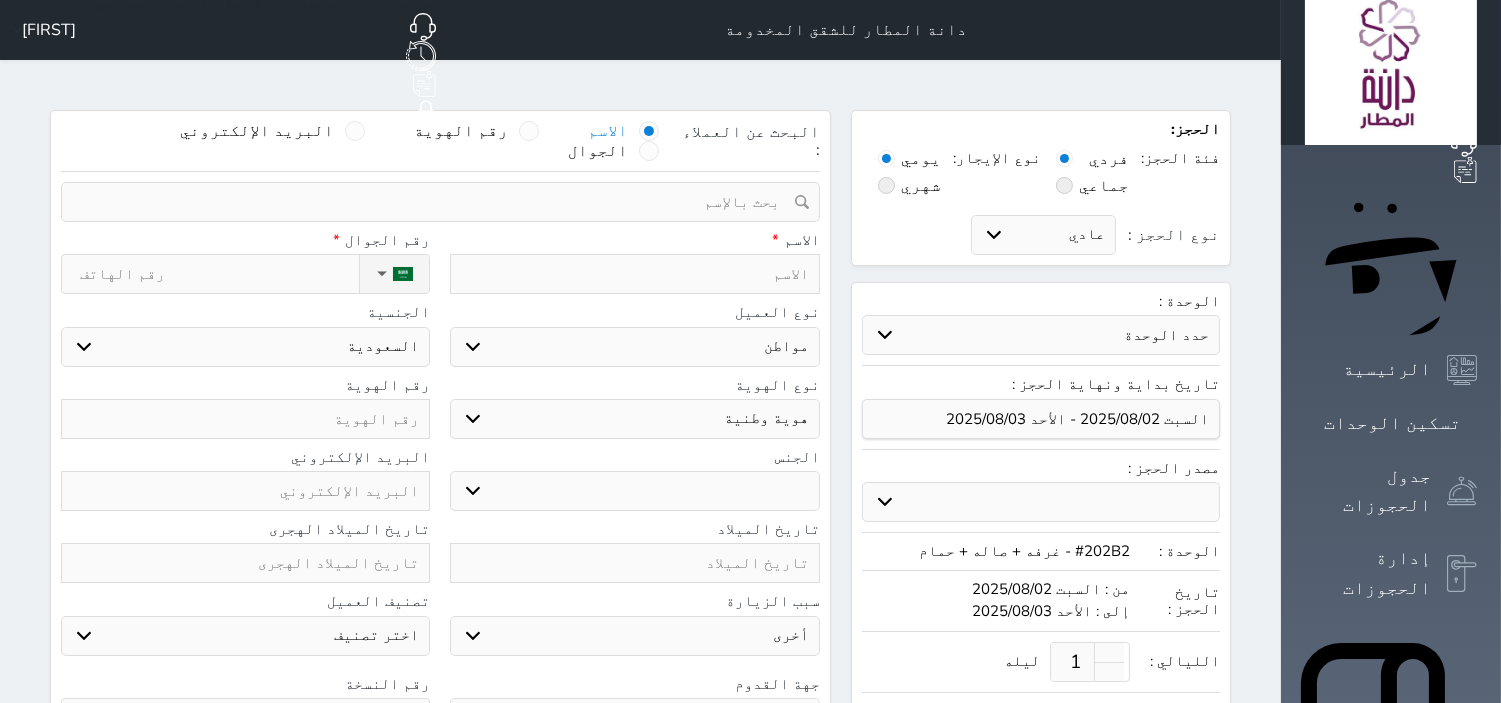 select 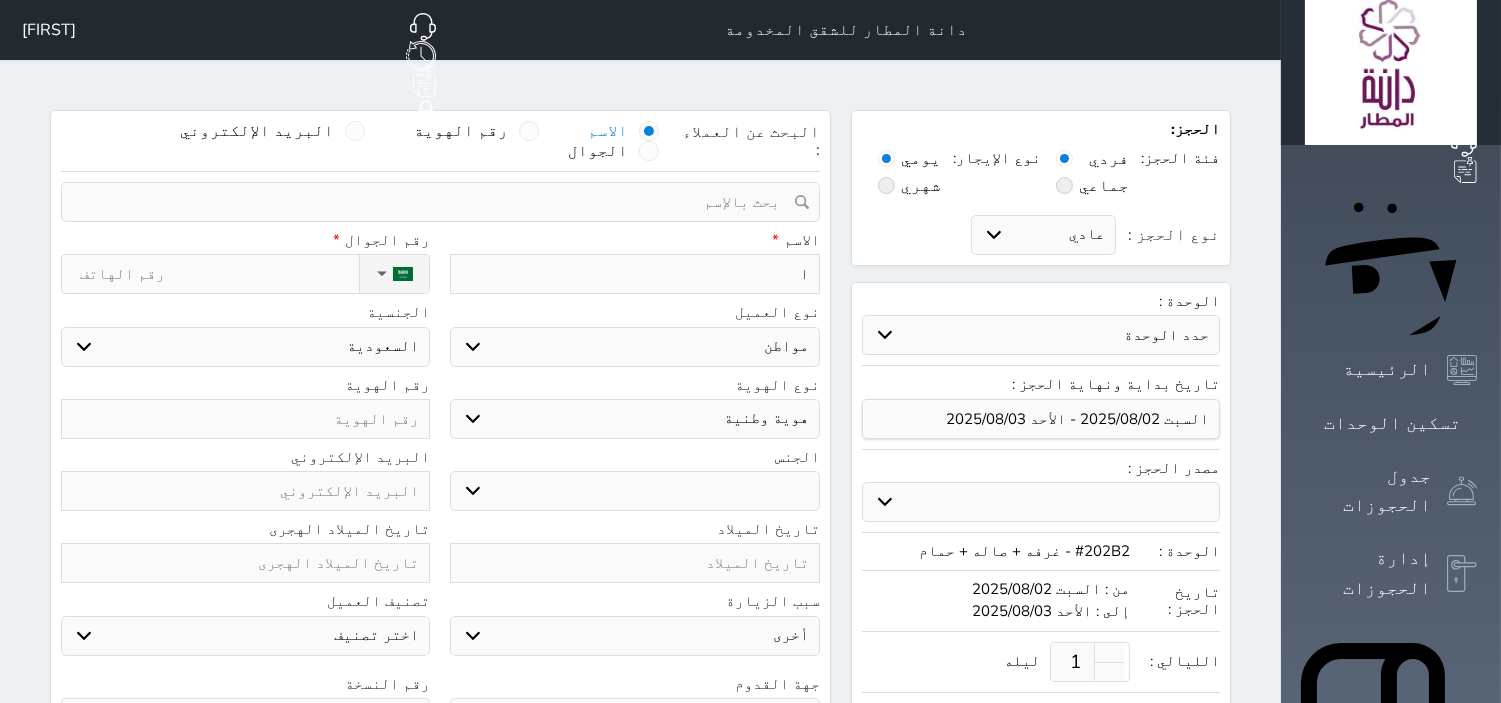 type on "اح" 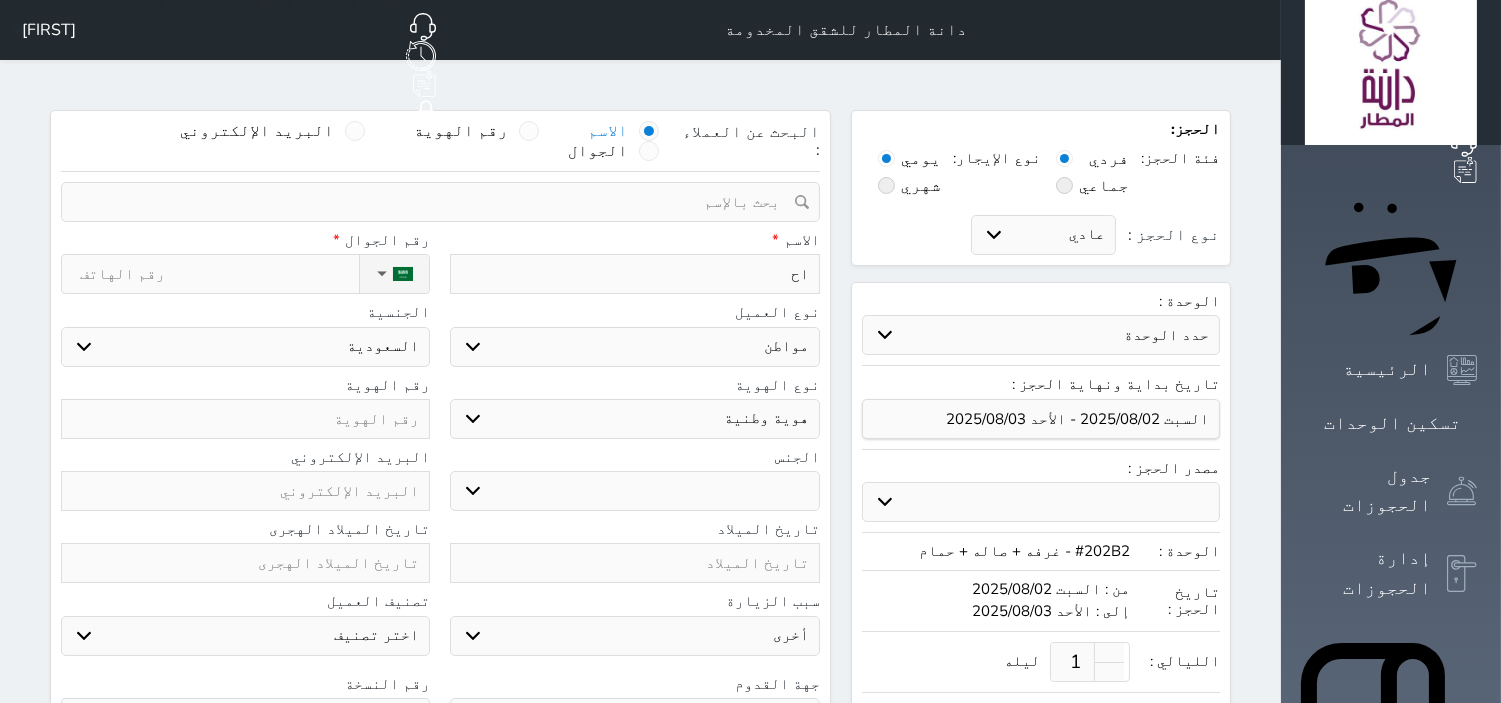 type on "احم" 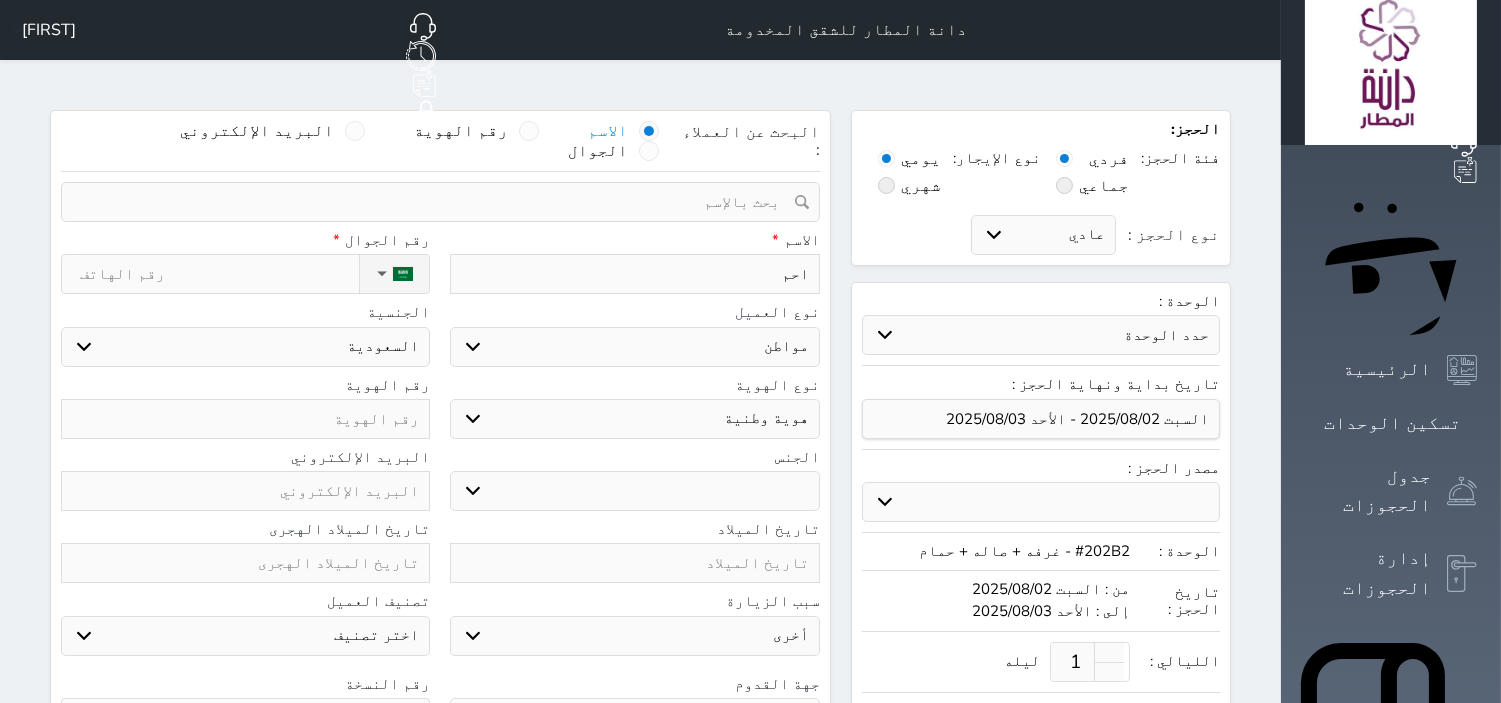 type on "احمد" 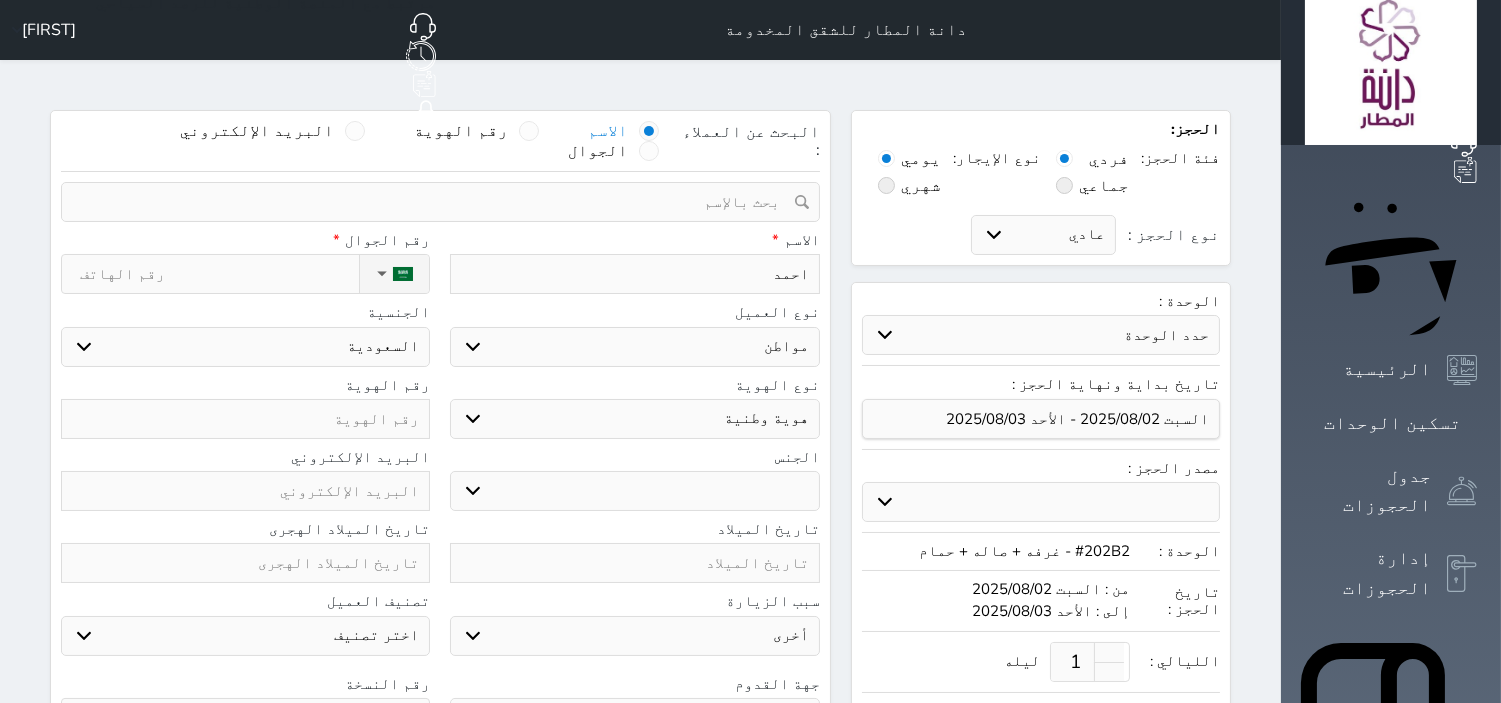 type on "احمد" 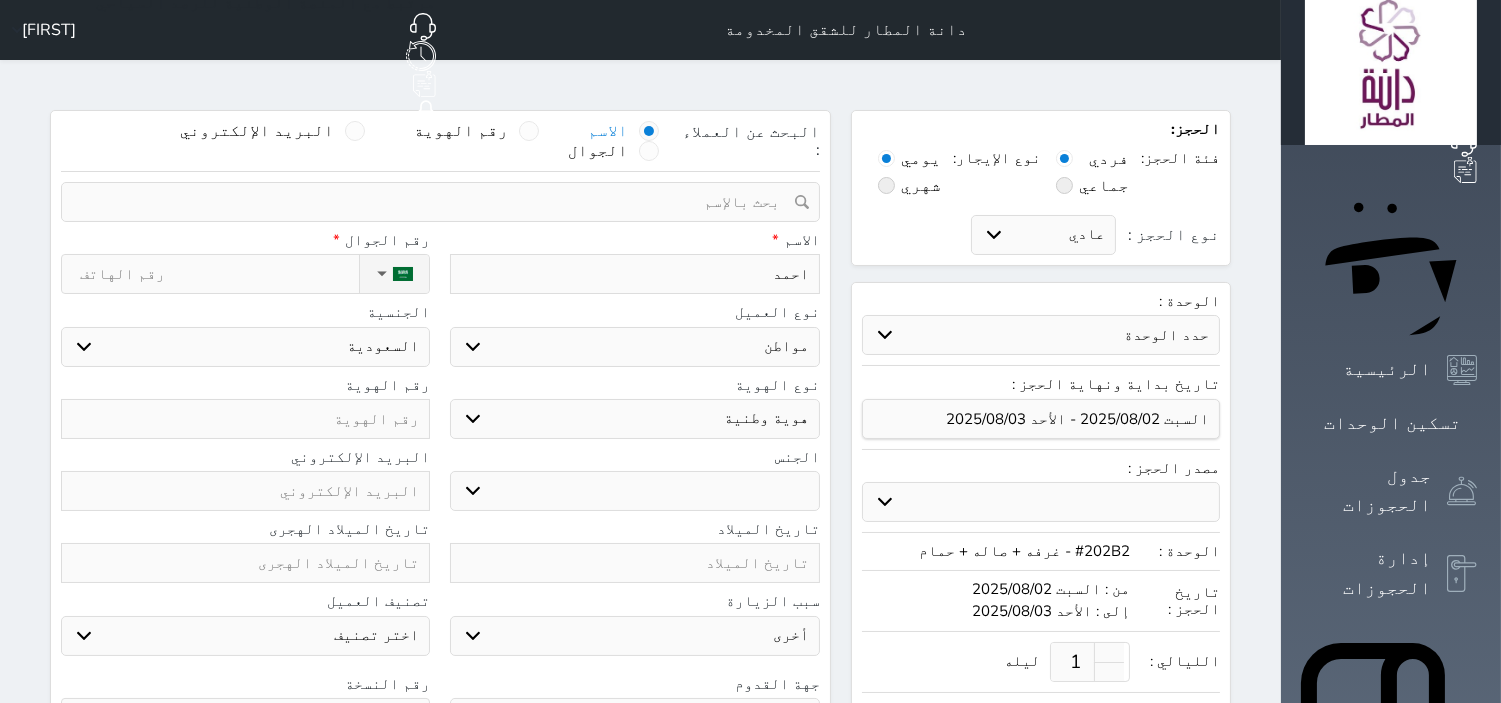 select 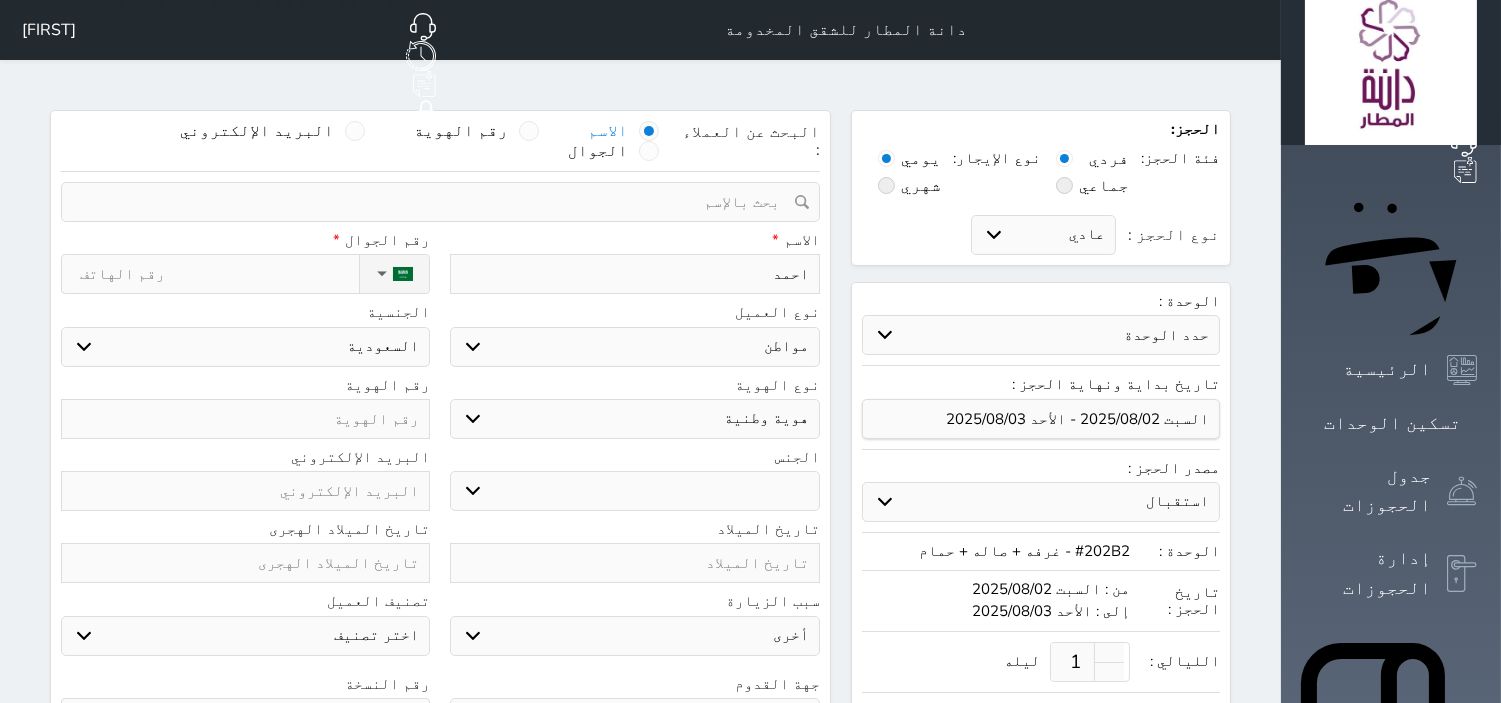 type on "[FIRST] [LAST]" 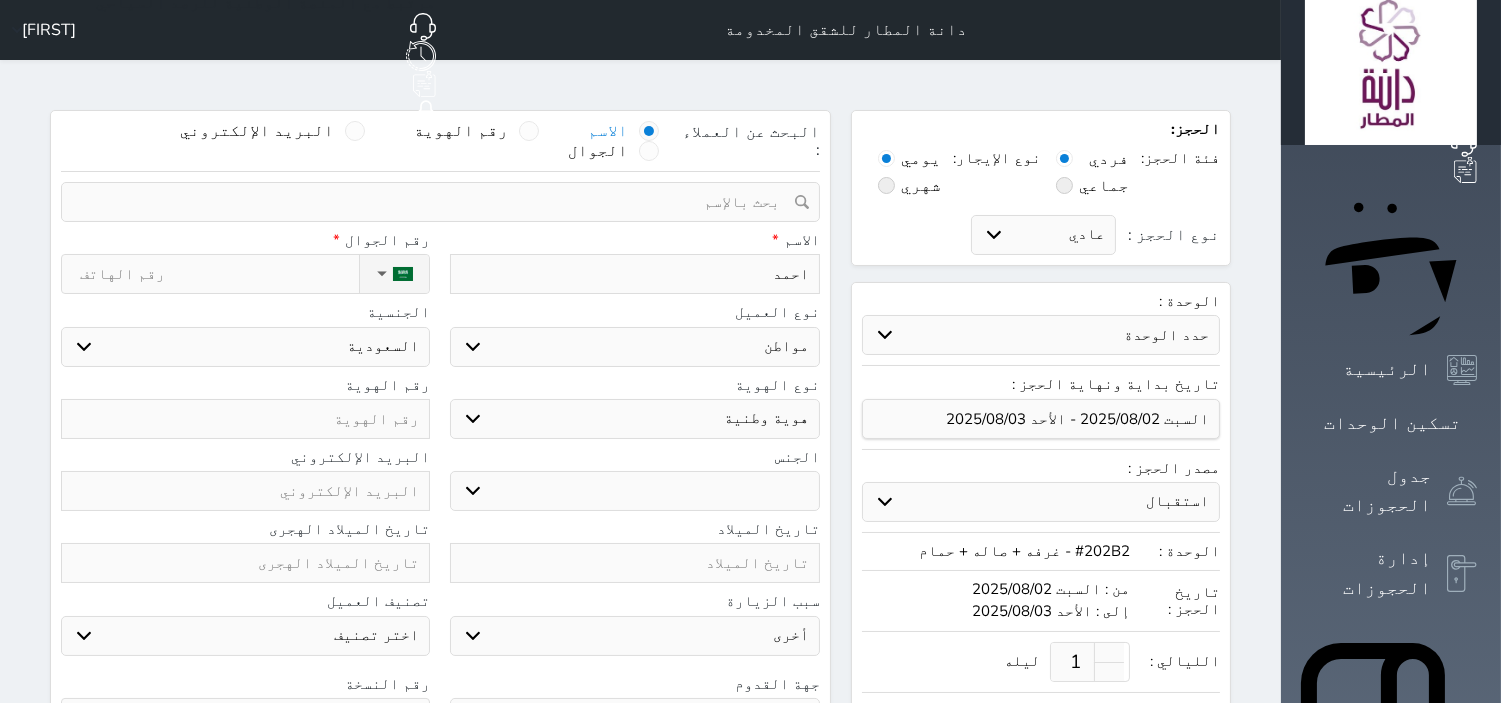 select 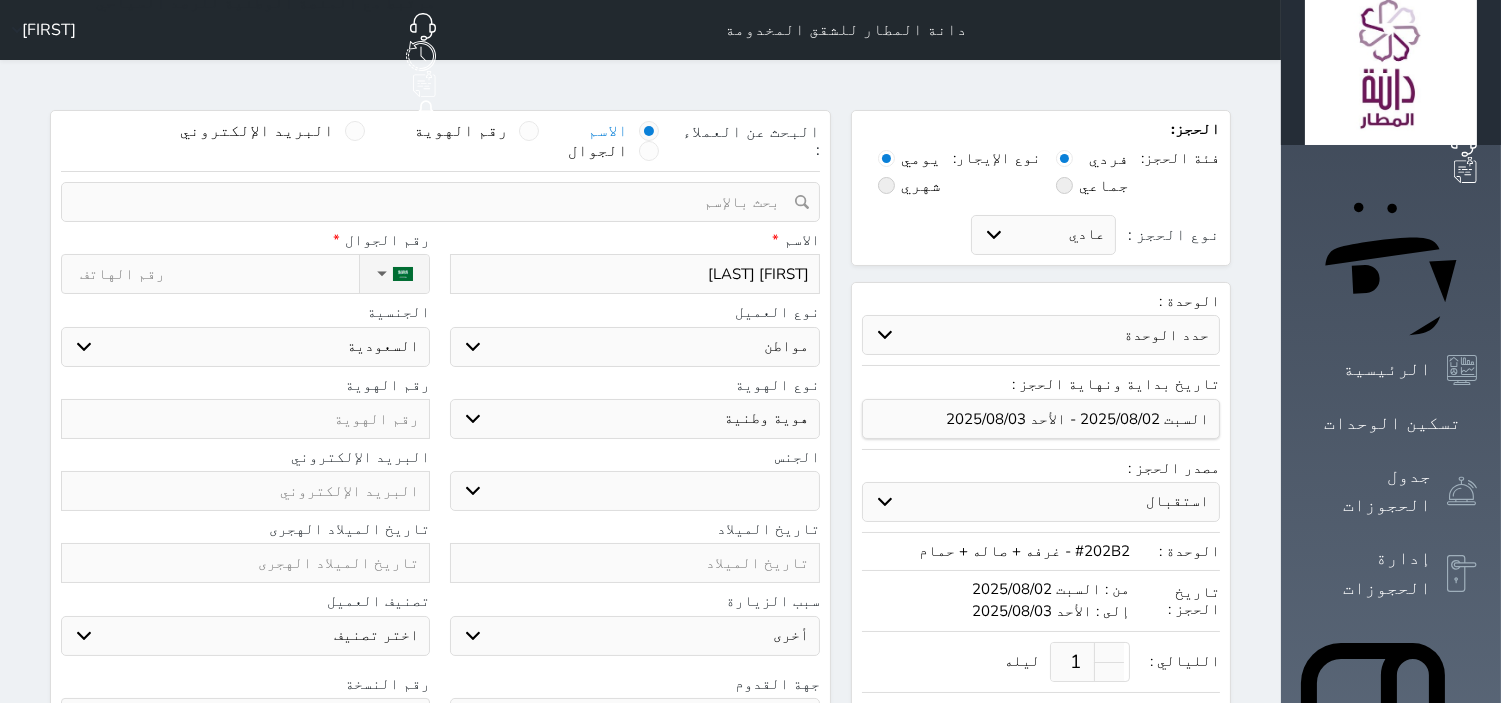 type on "[FIRST] [LAST]" 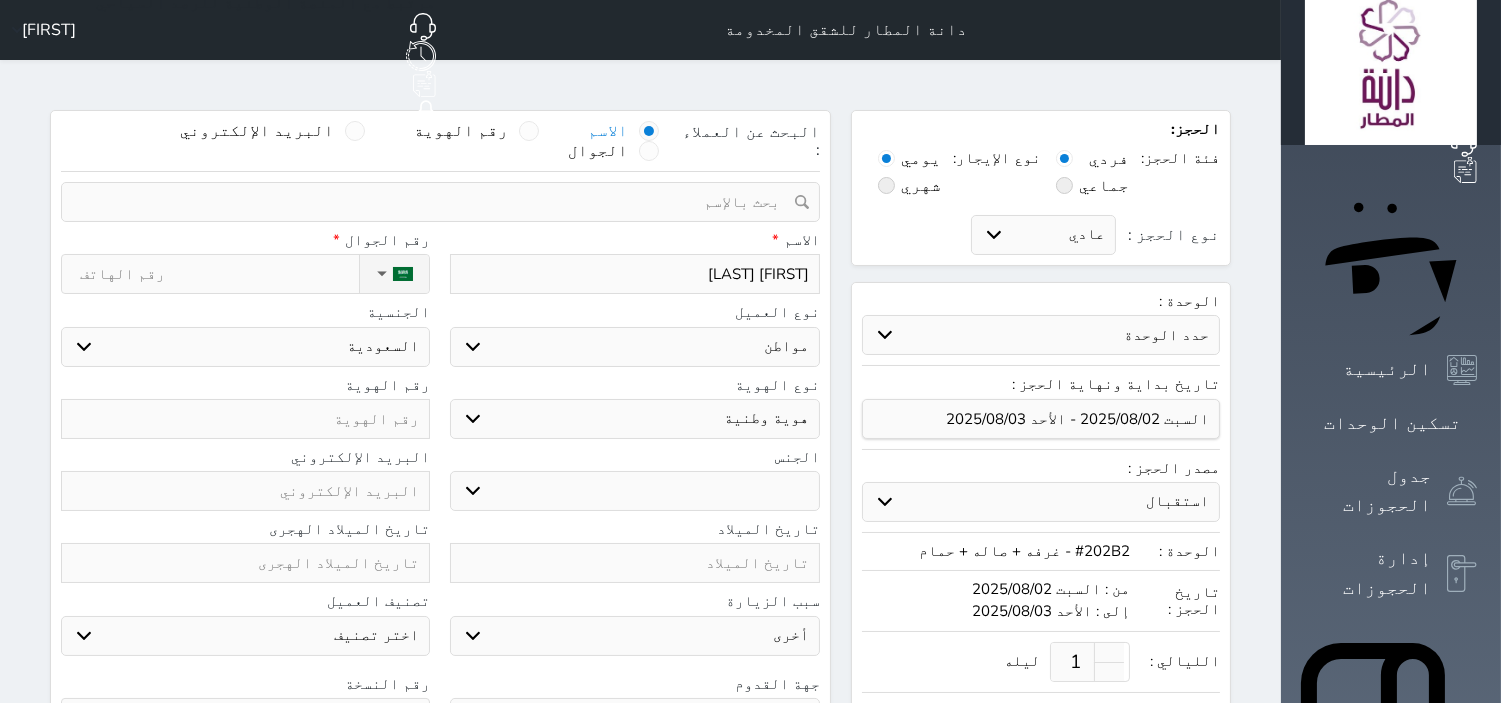 select 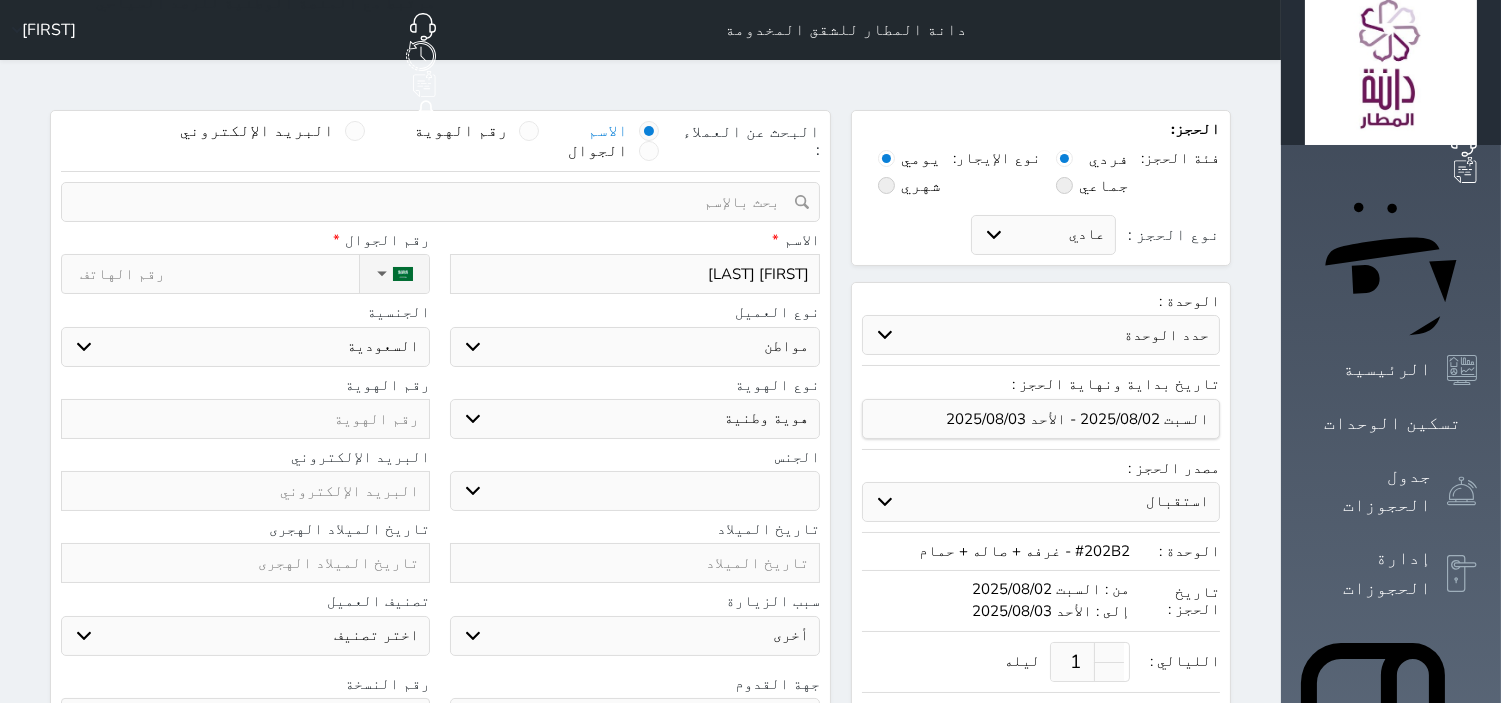 type on "[FIRST] [LAST]" 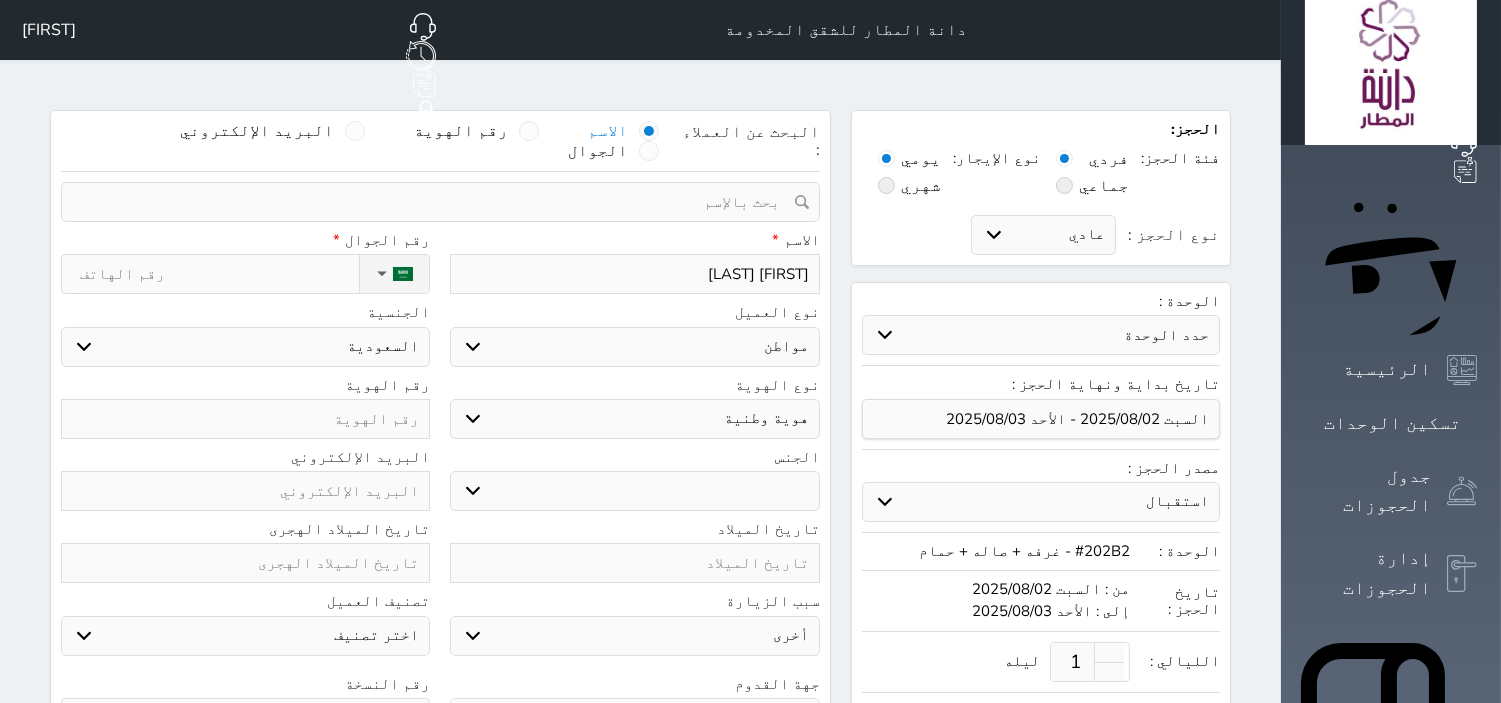 select 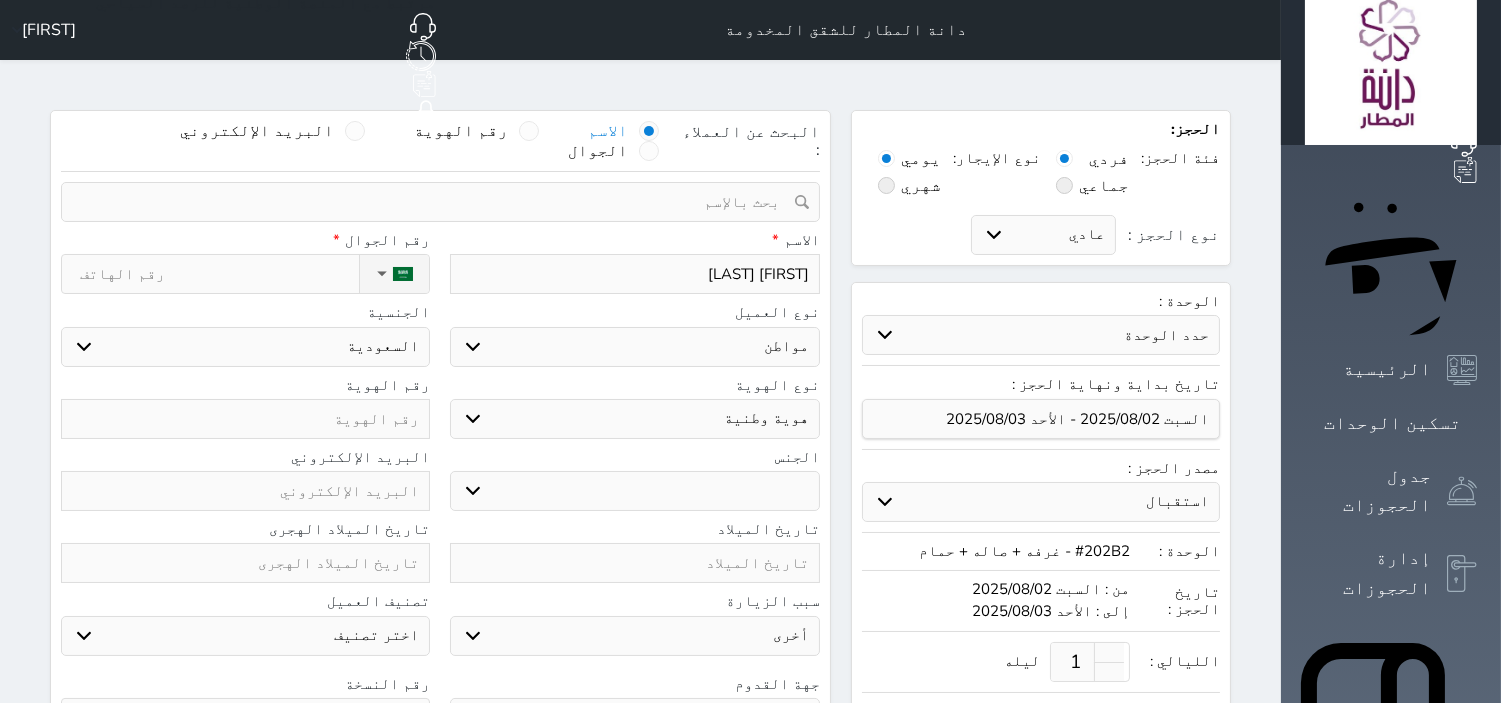 type on "[FIRST] [LAST]" 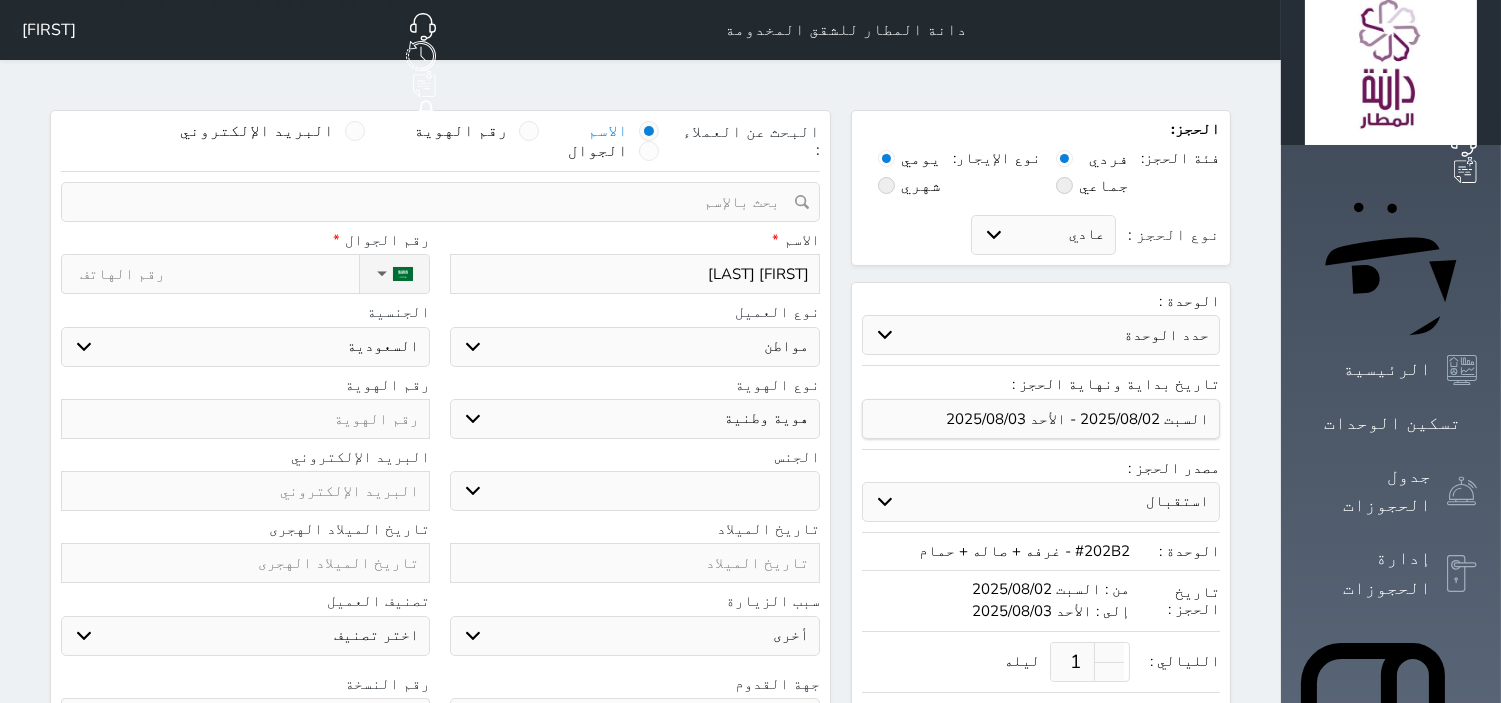 select 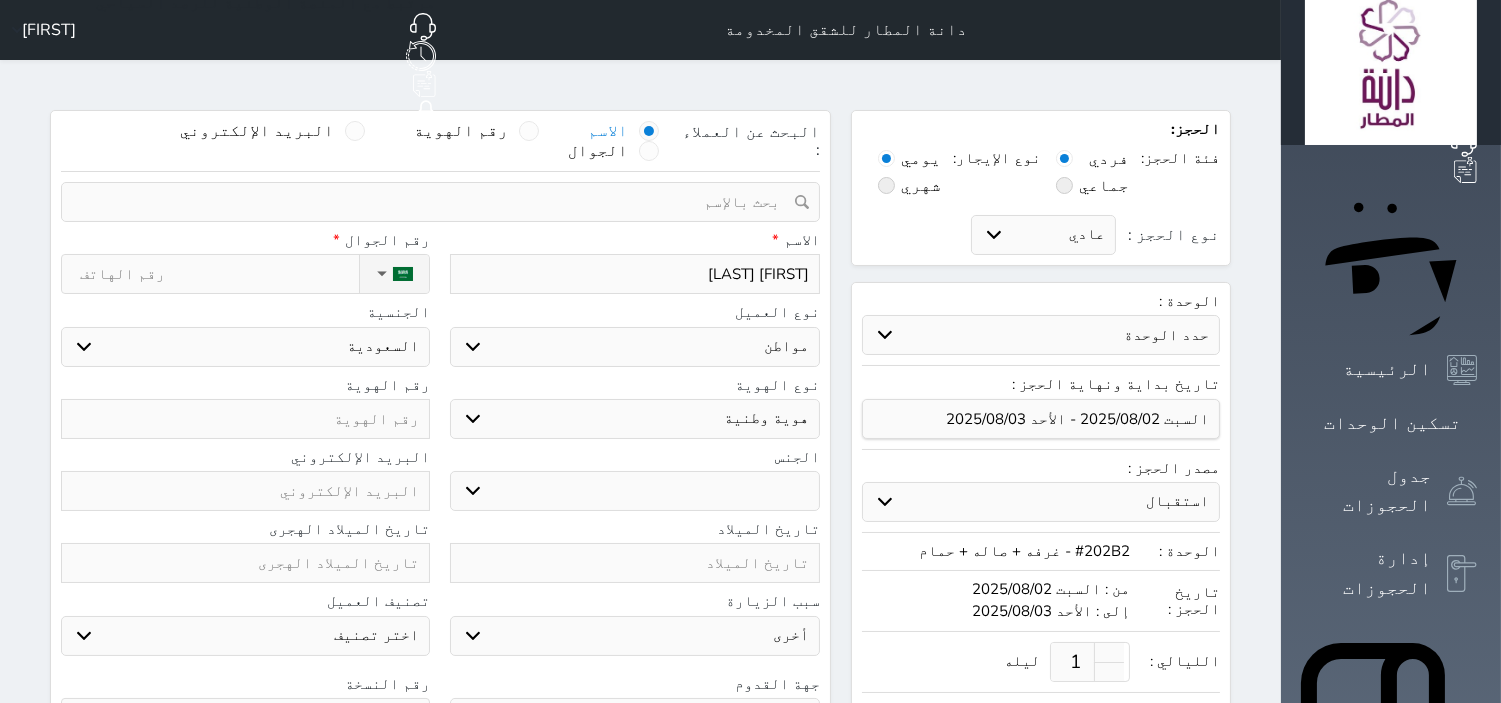 type on "[FIRST] [LAST]" 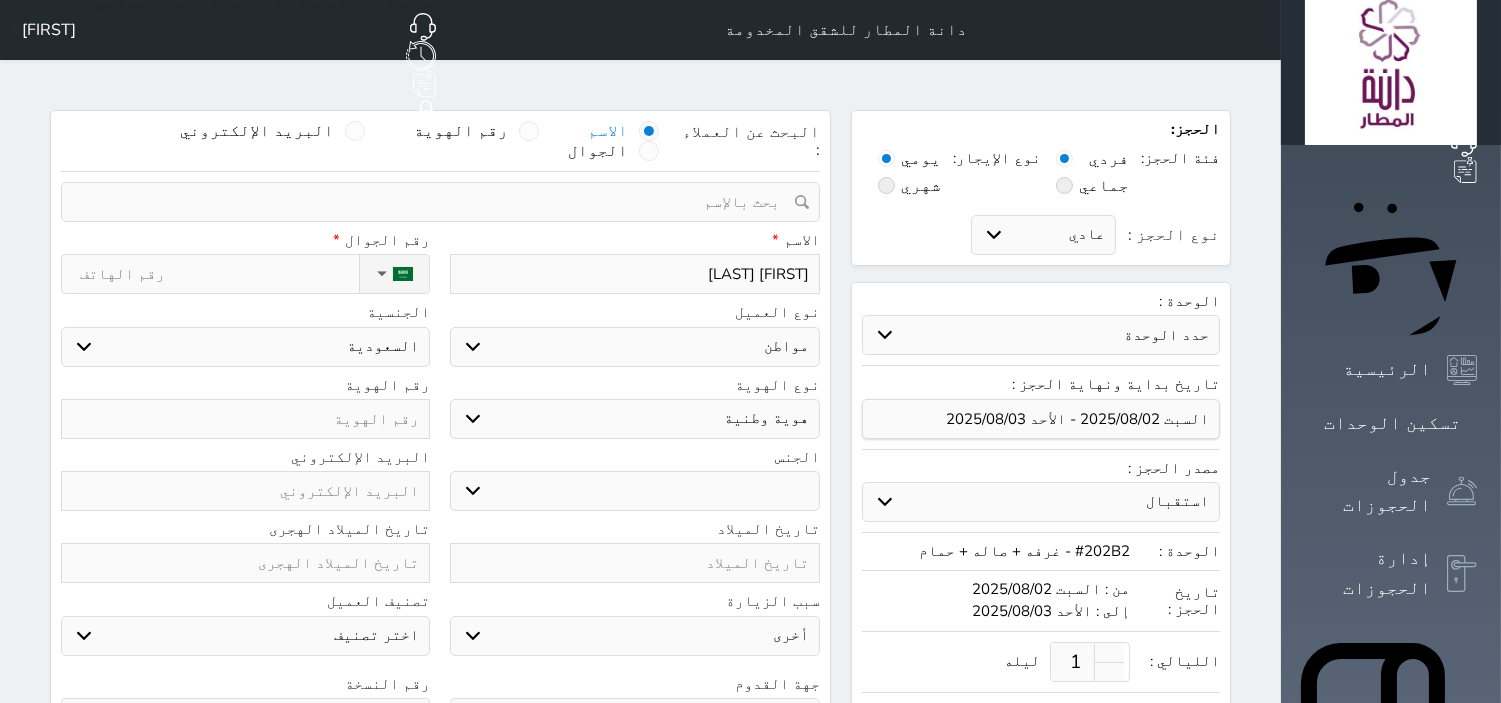 select 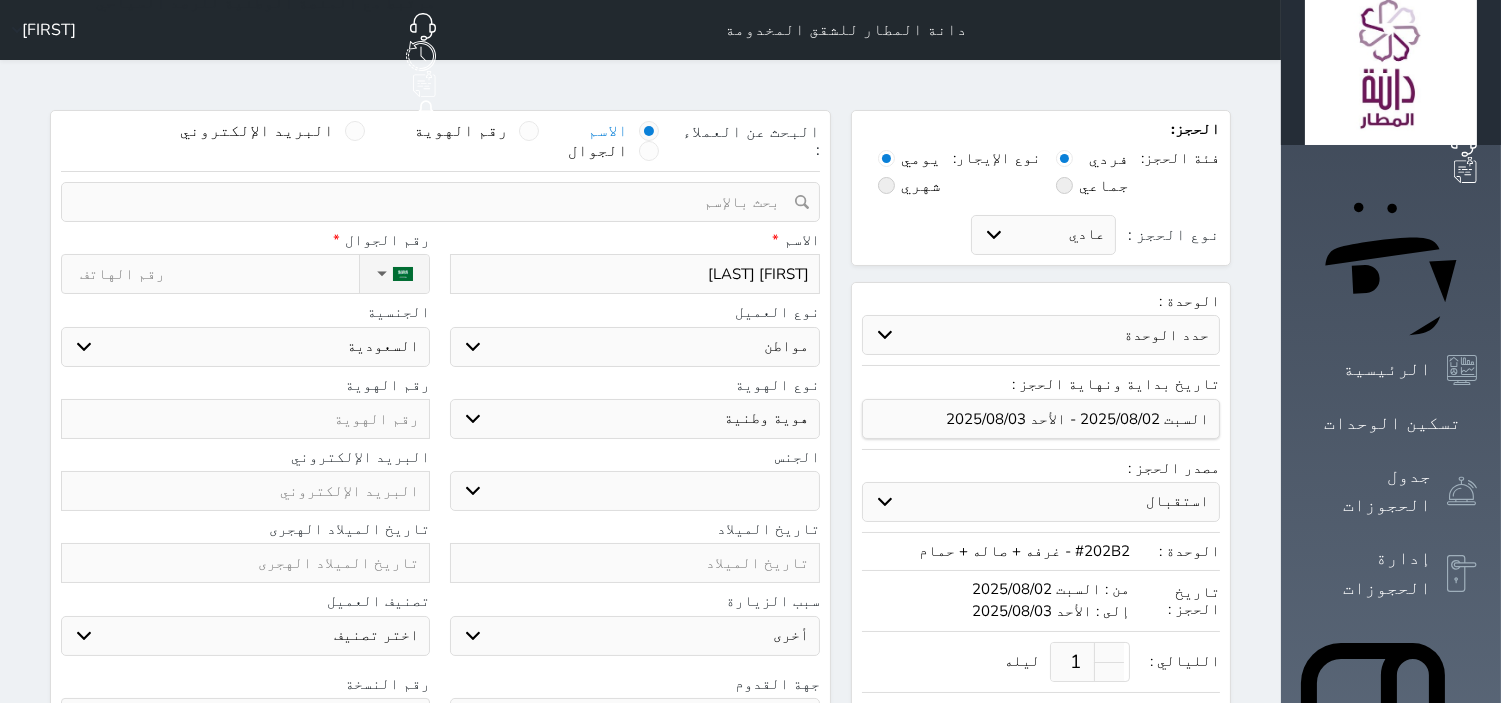 type on "[FIRST] [LAST]" 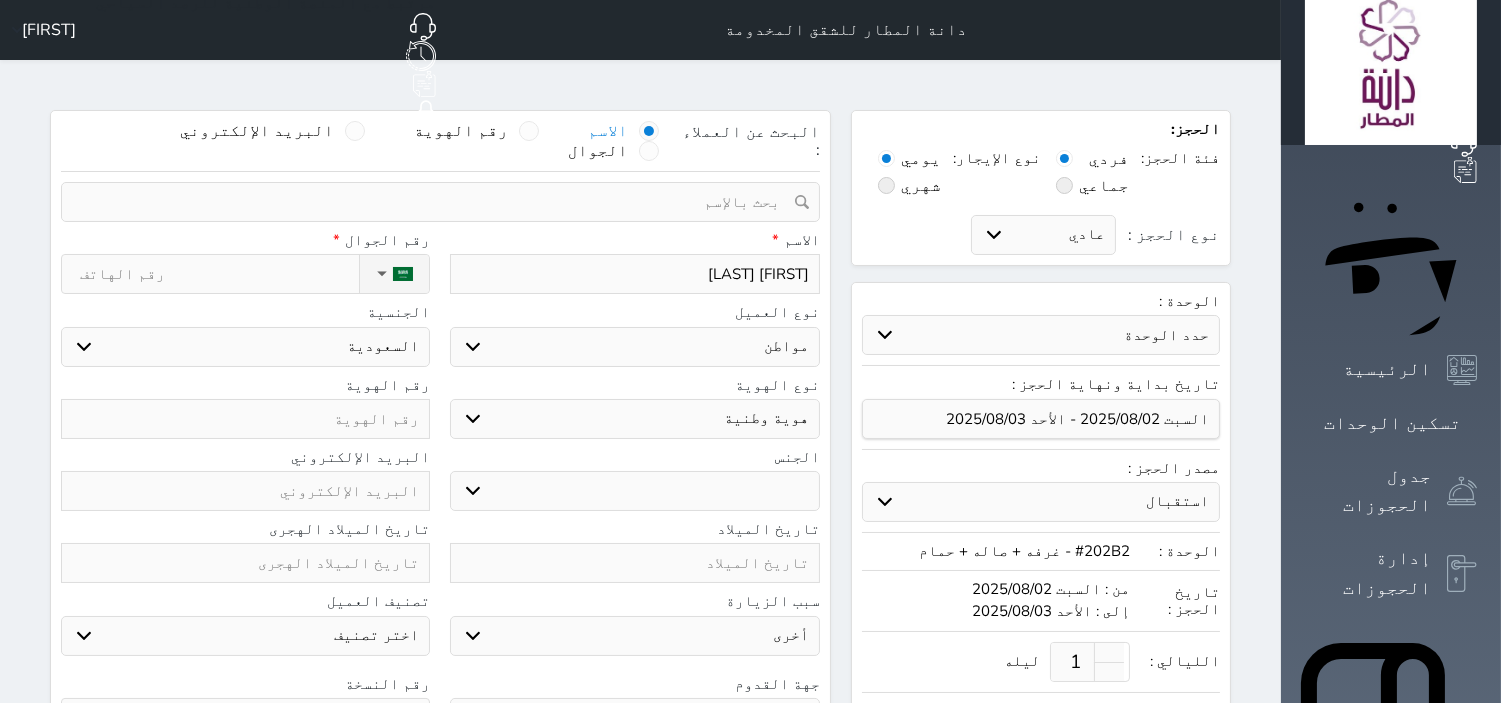 select 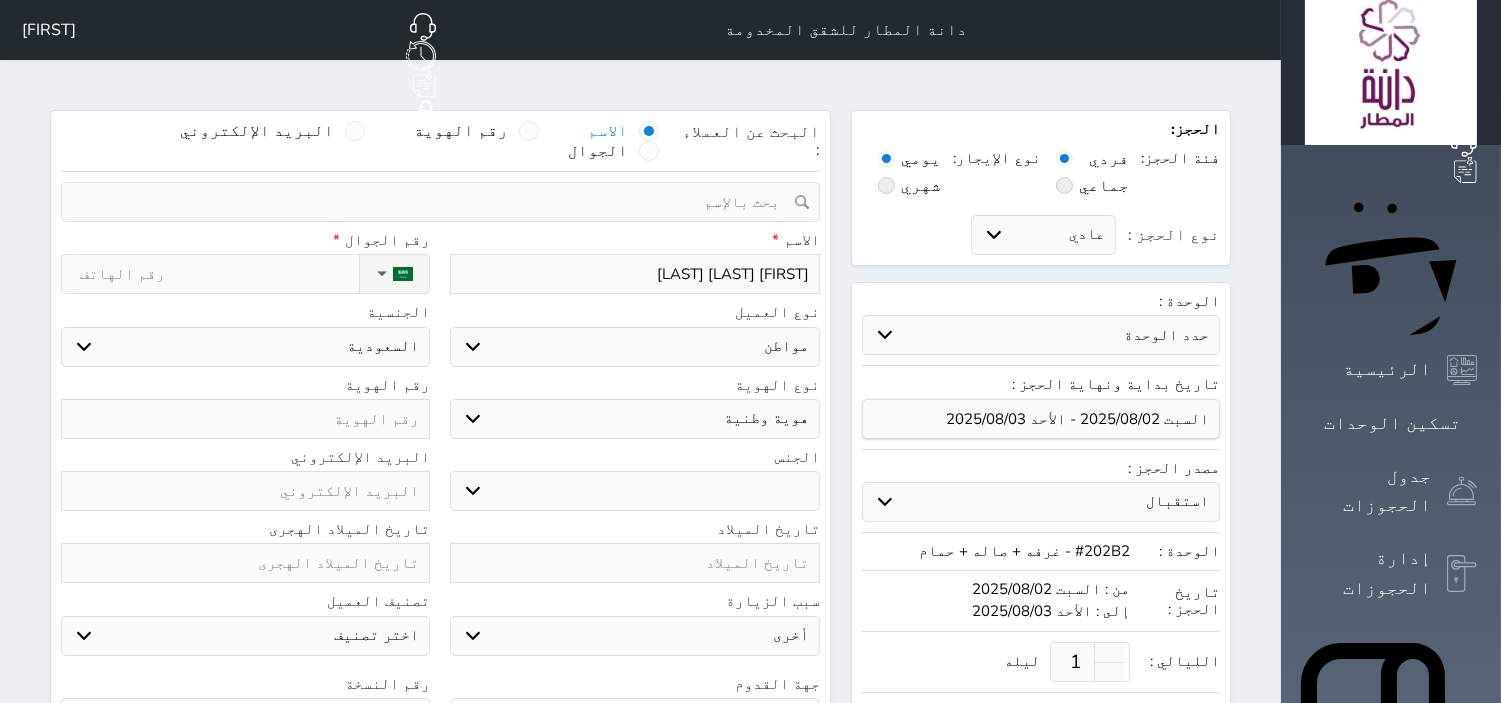 type on "[FIRST] [LAST] [LAST]" 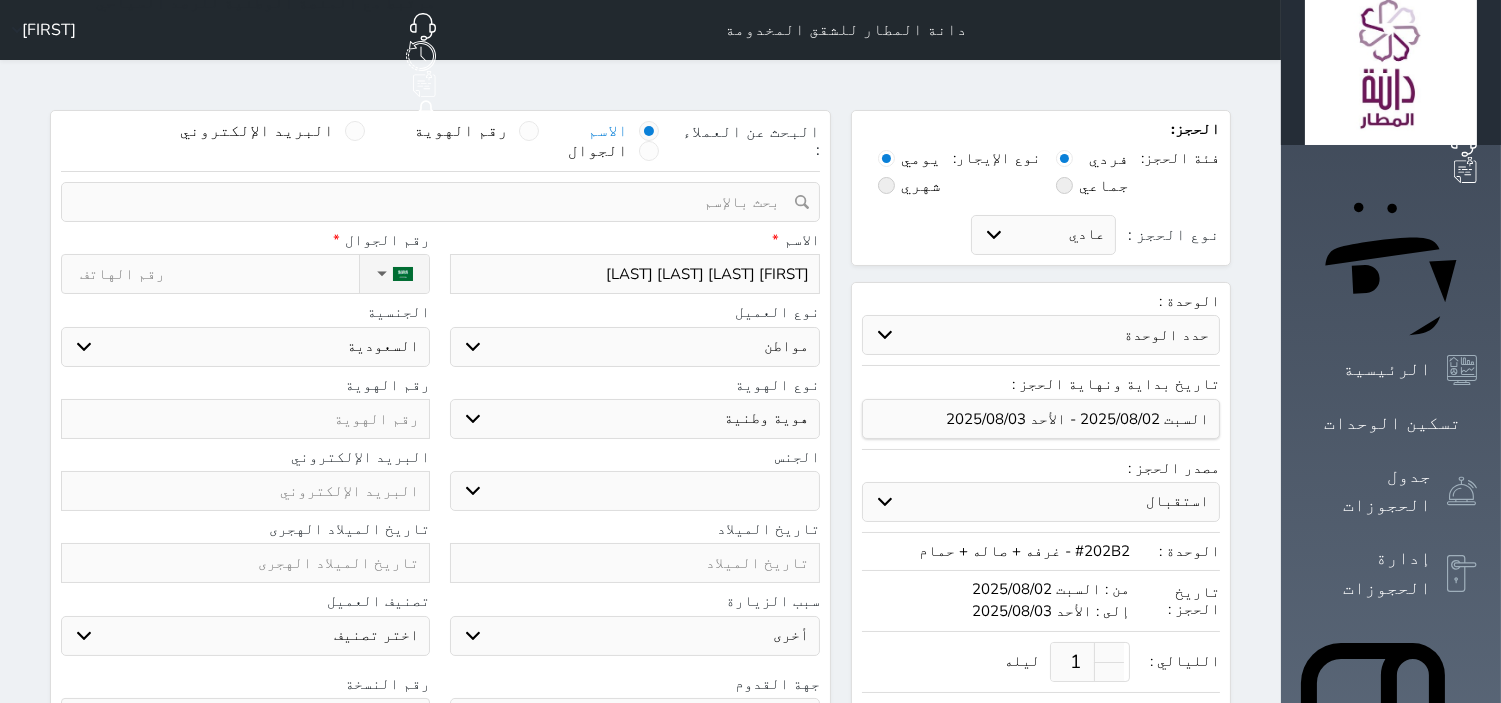type on "[FIRST] [LAST] [LAST]" 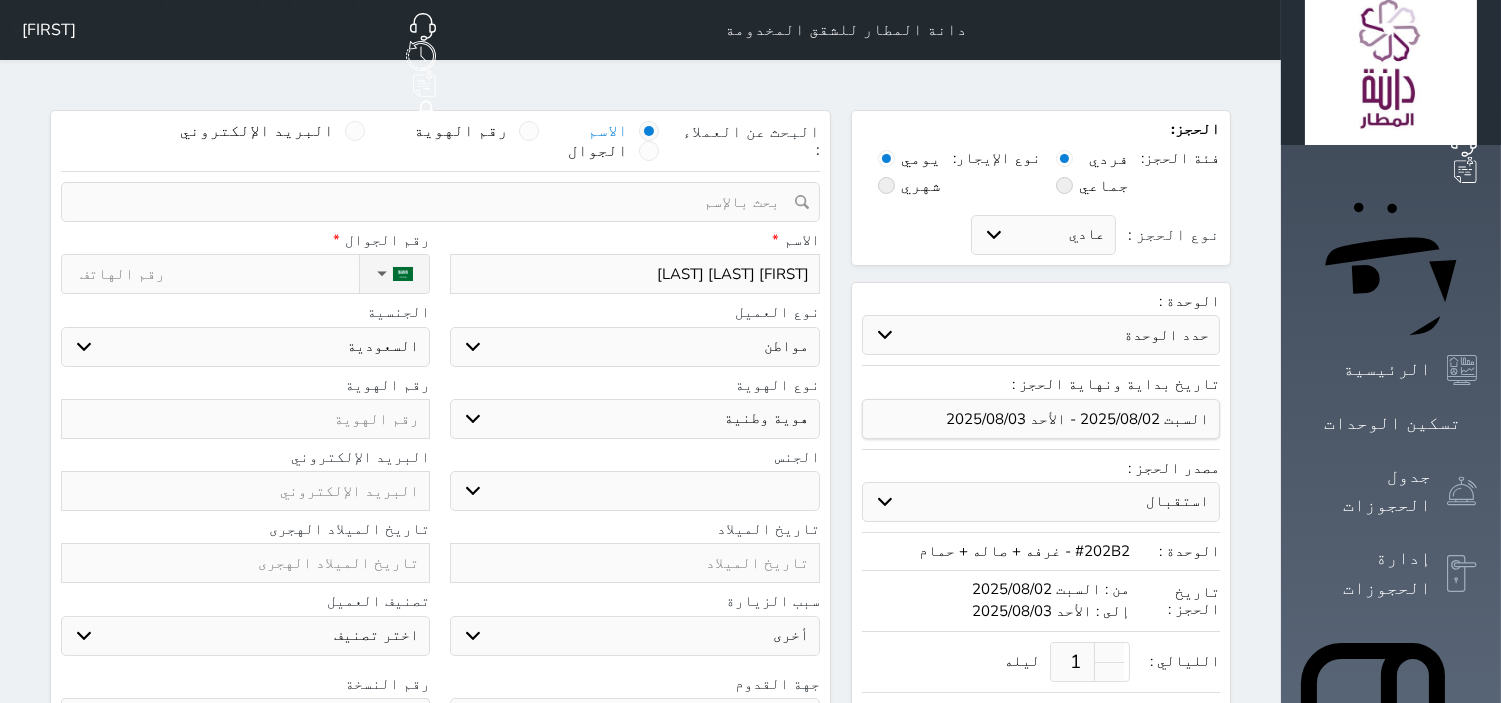 type on "[FIRST] [LAST] [LAST]" 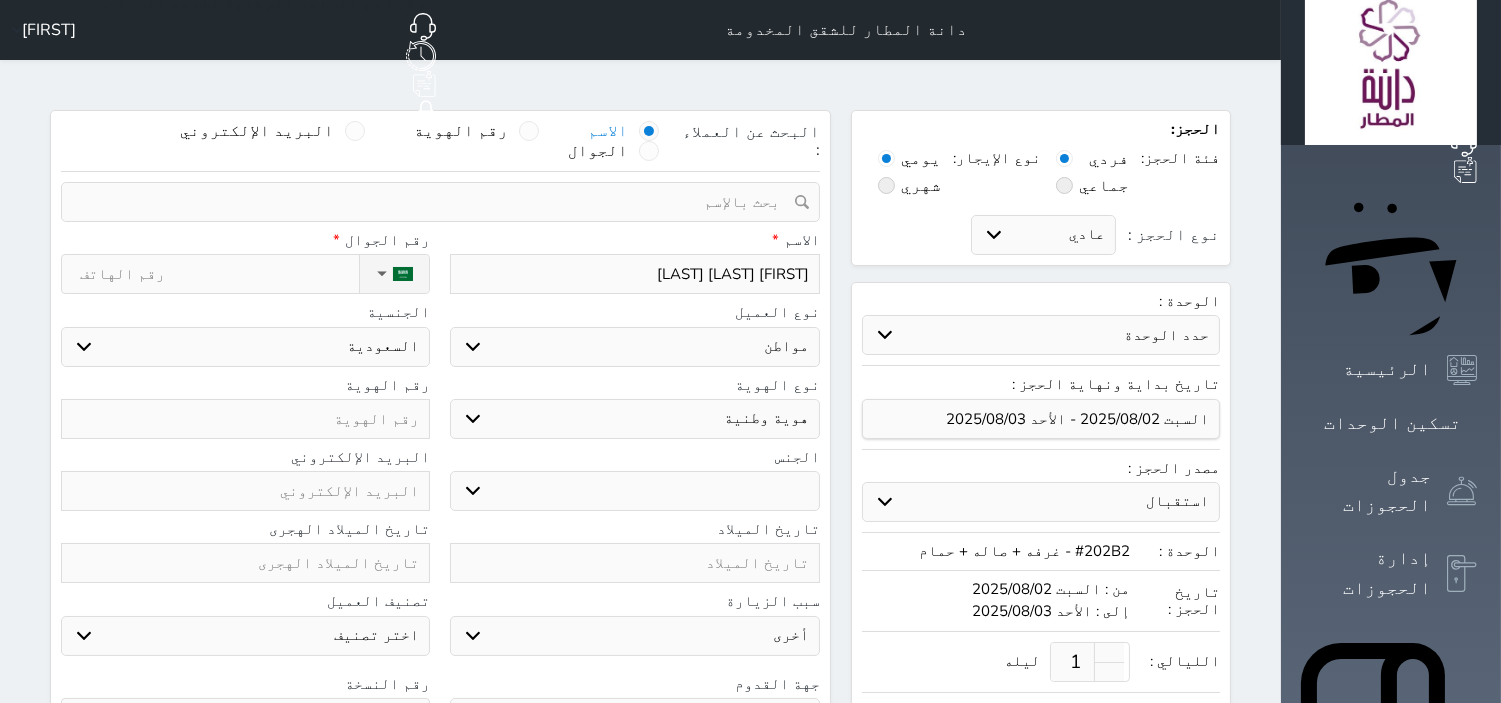 select 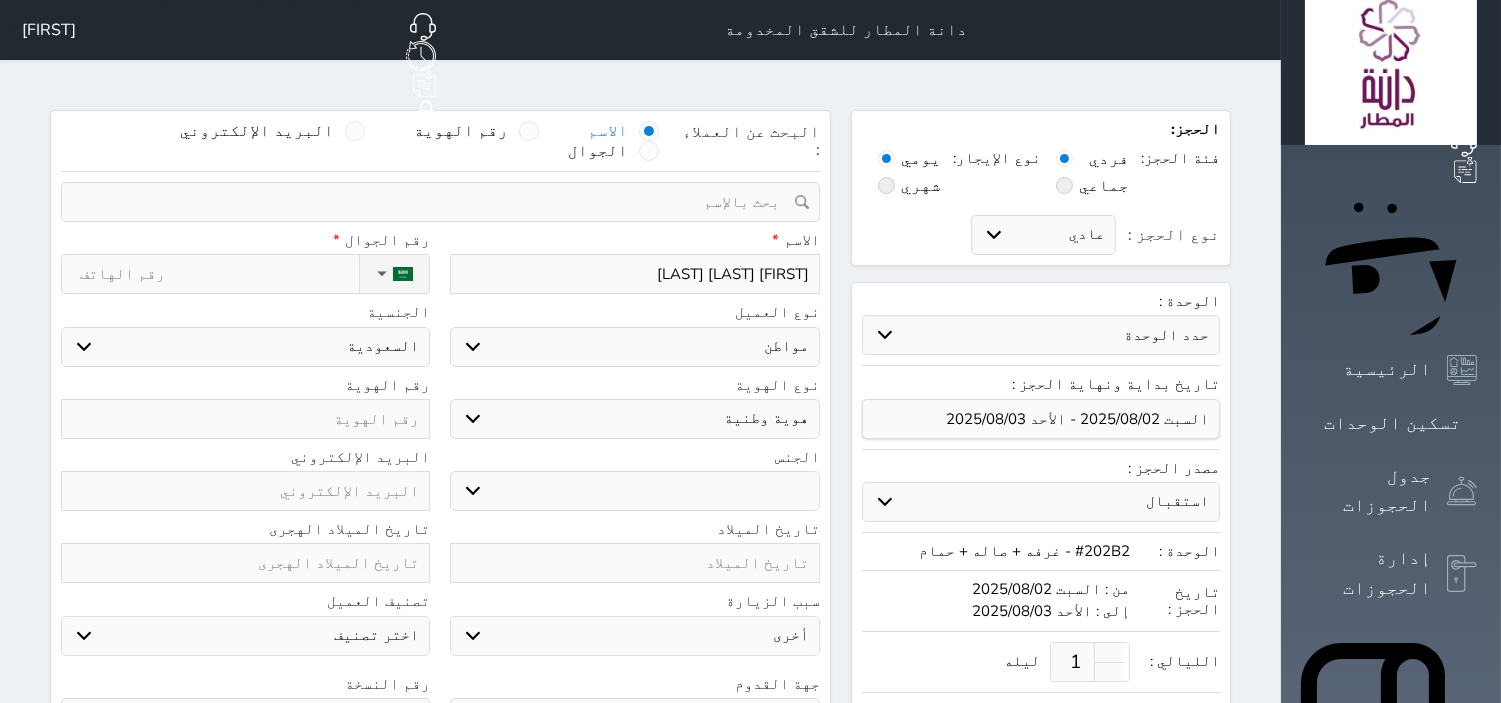 type on "[FIRST] [LAST] [LAST]" 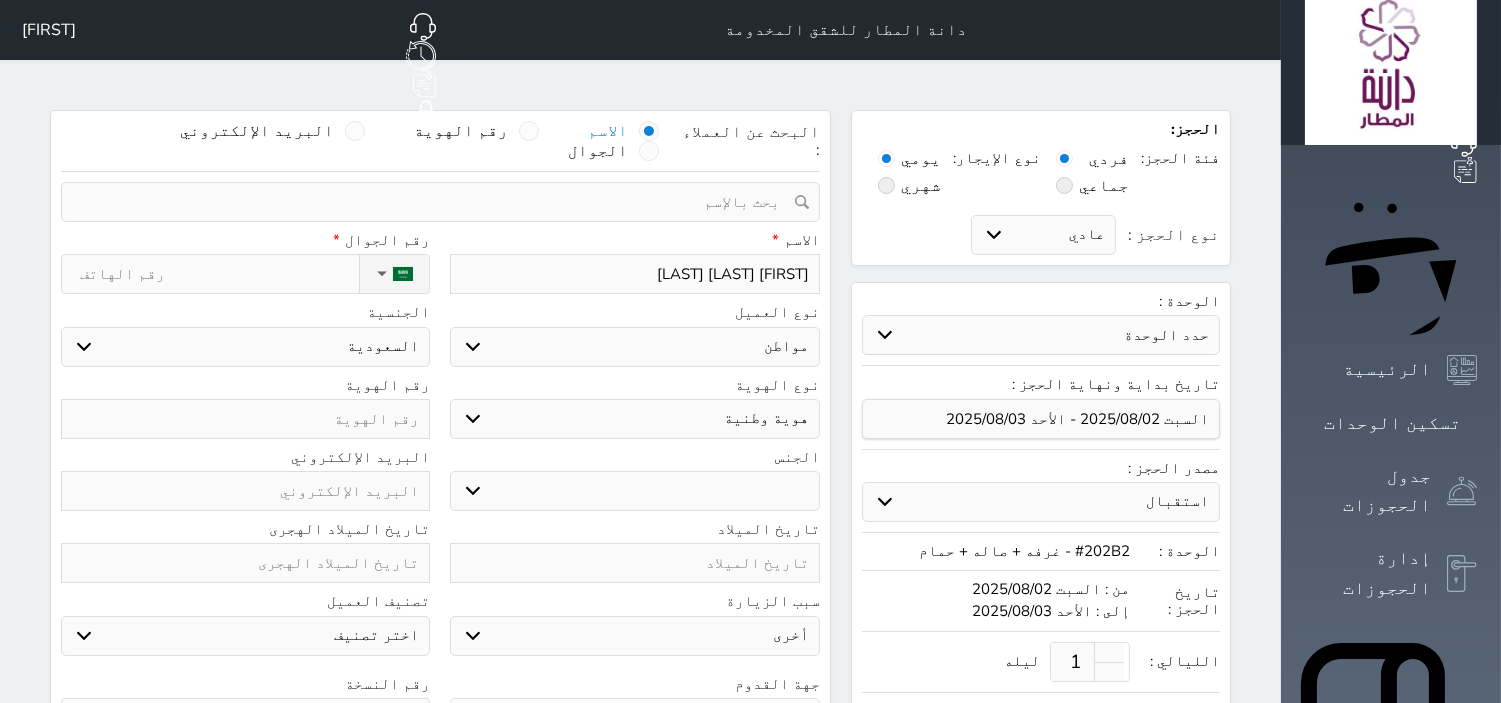 select 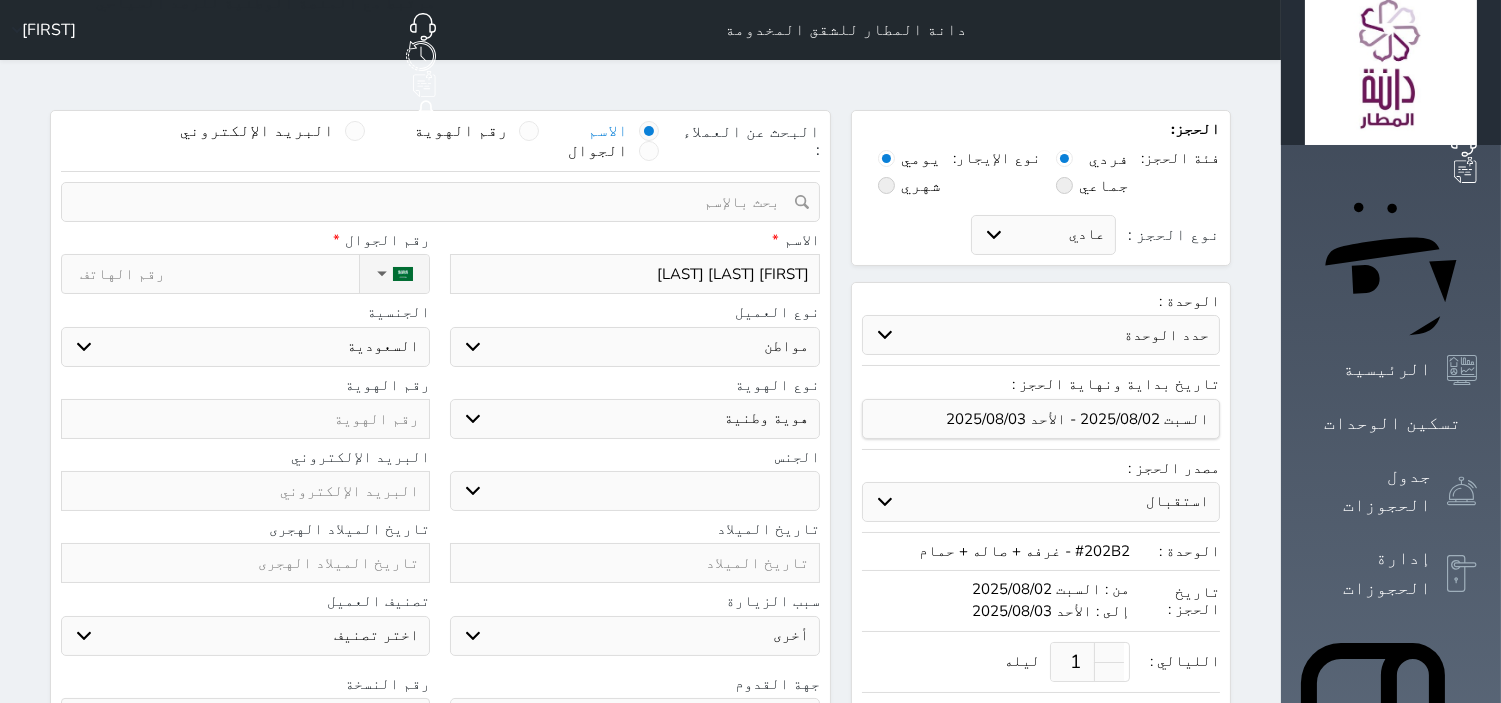 type on "[FIRST] [LAST] [LAST] [LAST]" 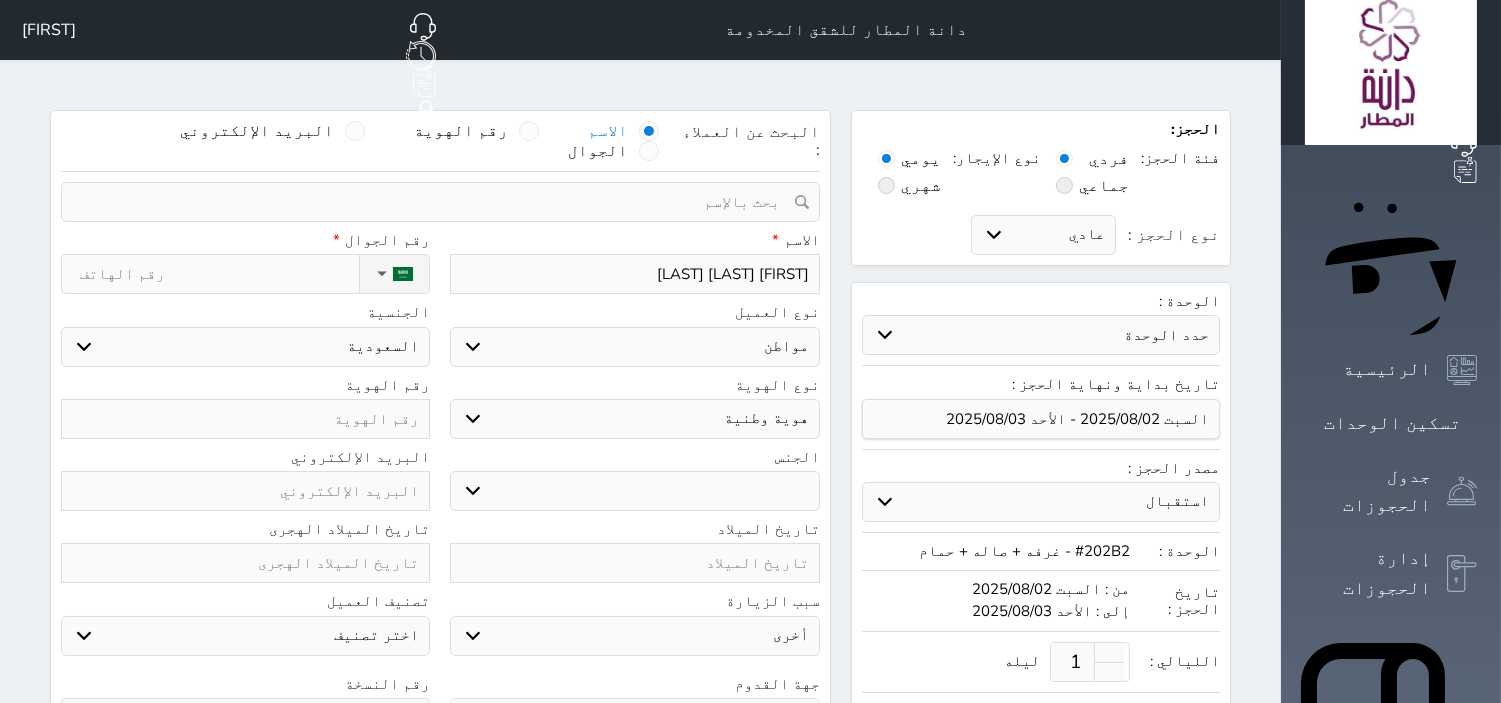select 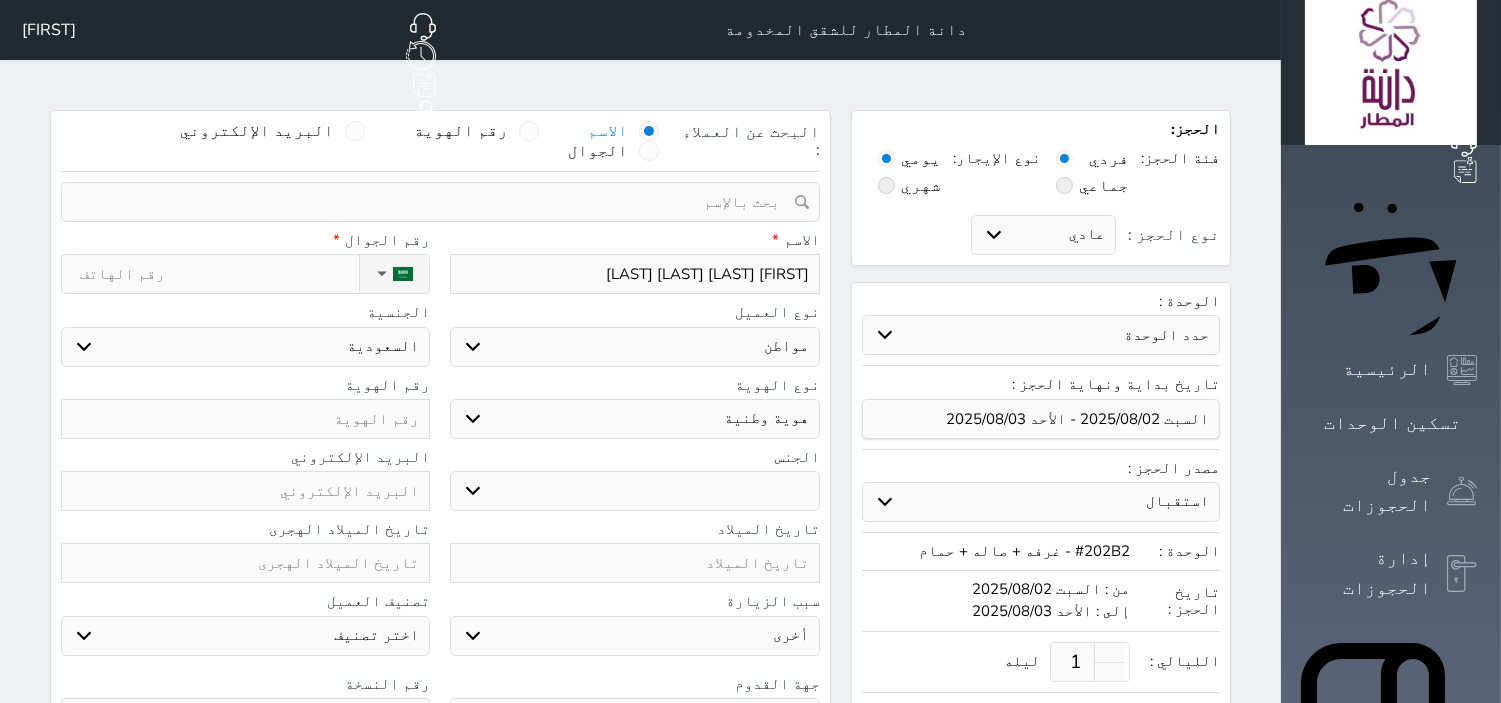 type on "[FIRST] [LAST] [LAST] [LAST]" 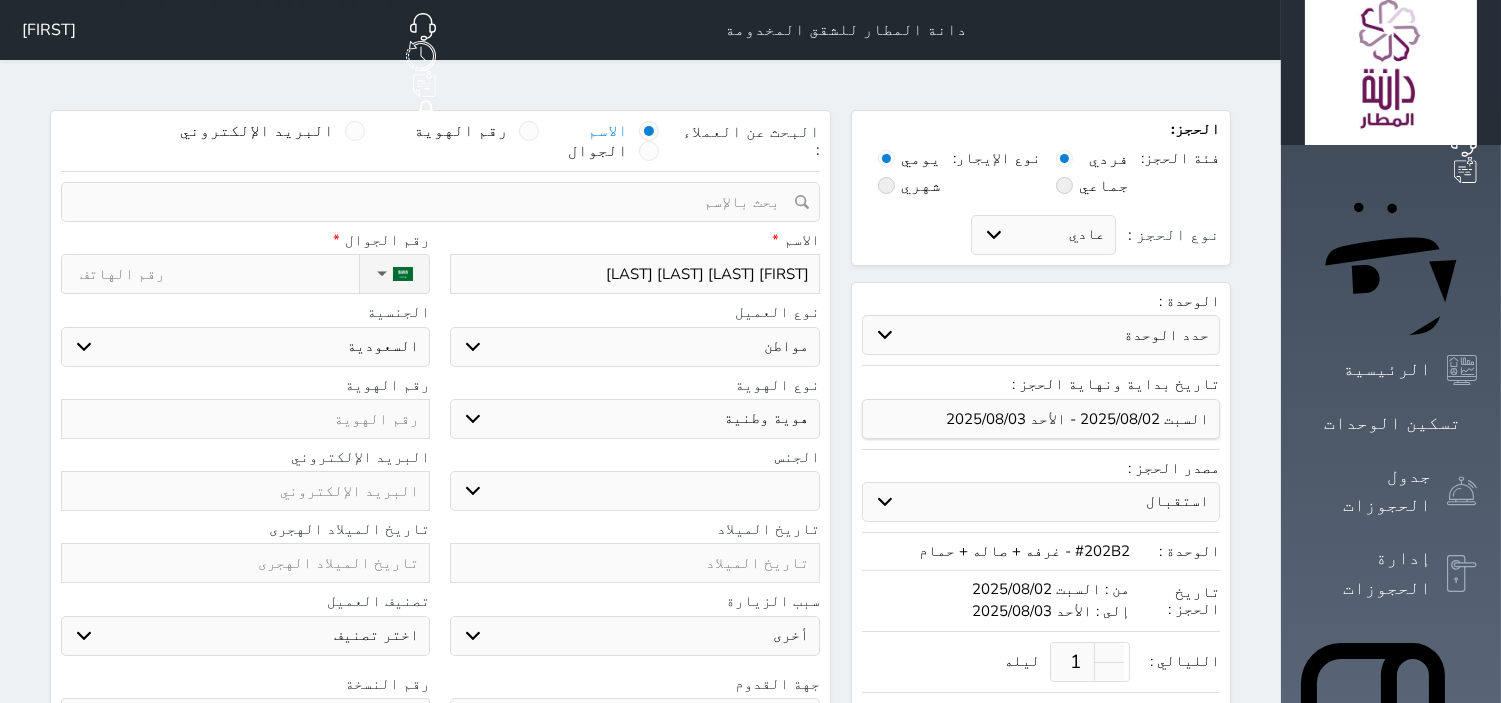 type on "[FIRST] [LAST] [LAST] [LAST]" 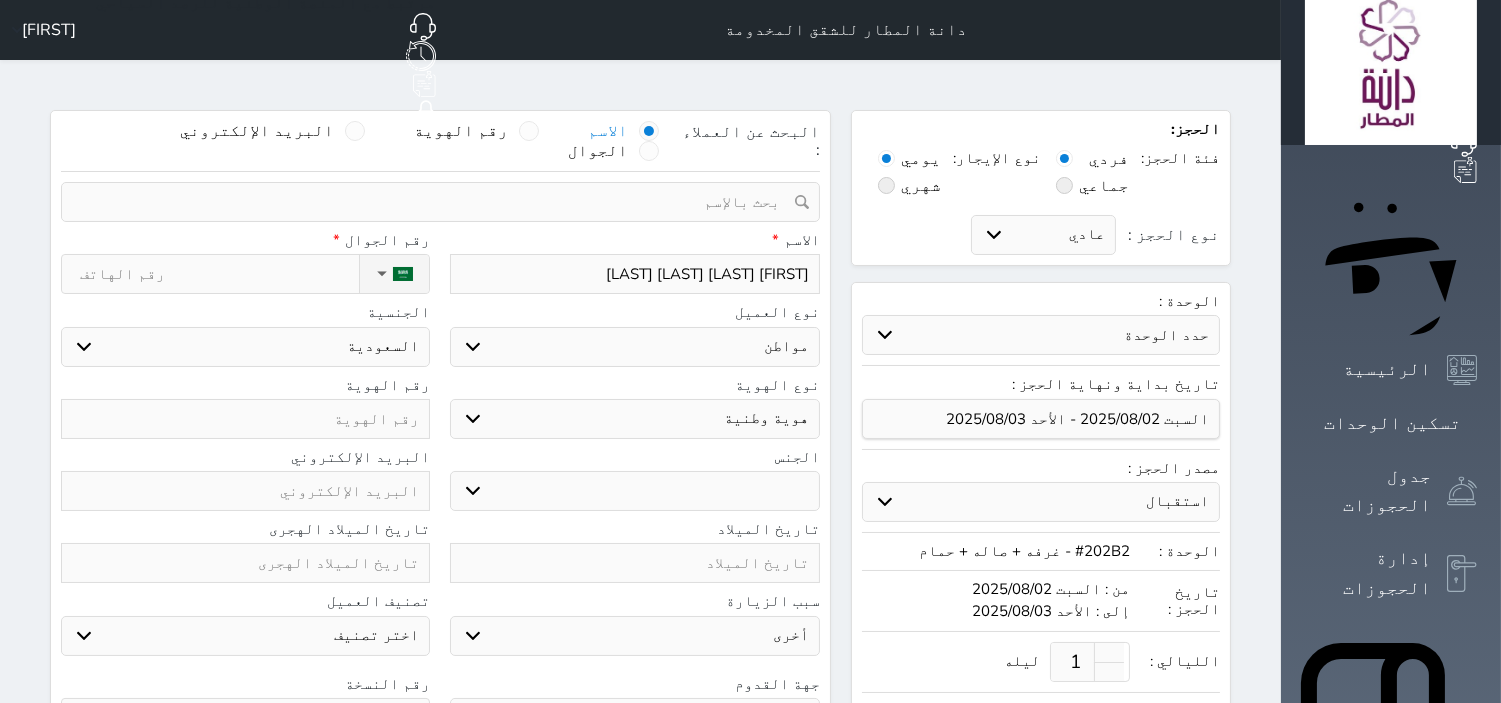 select 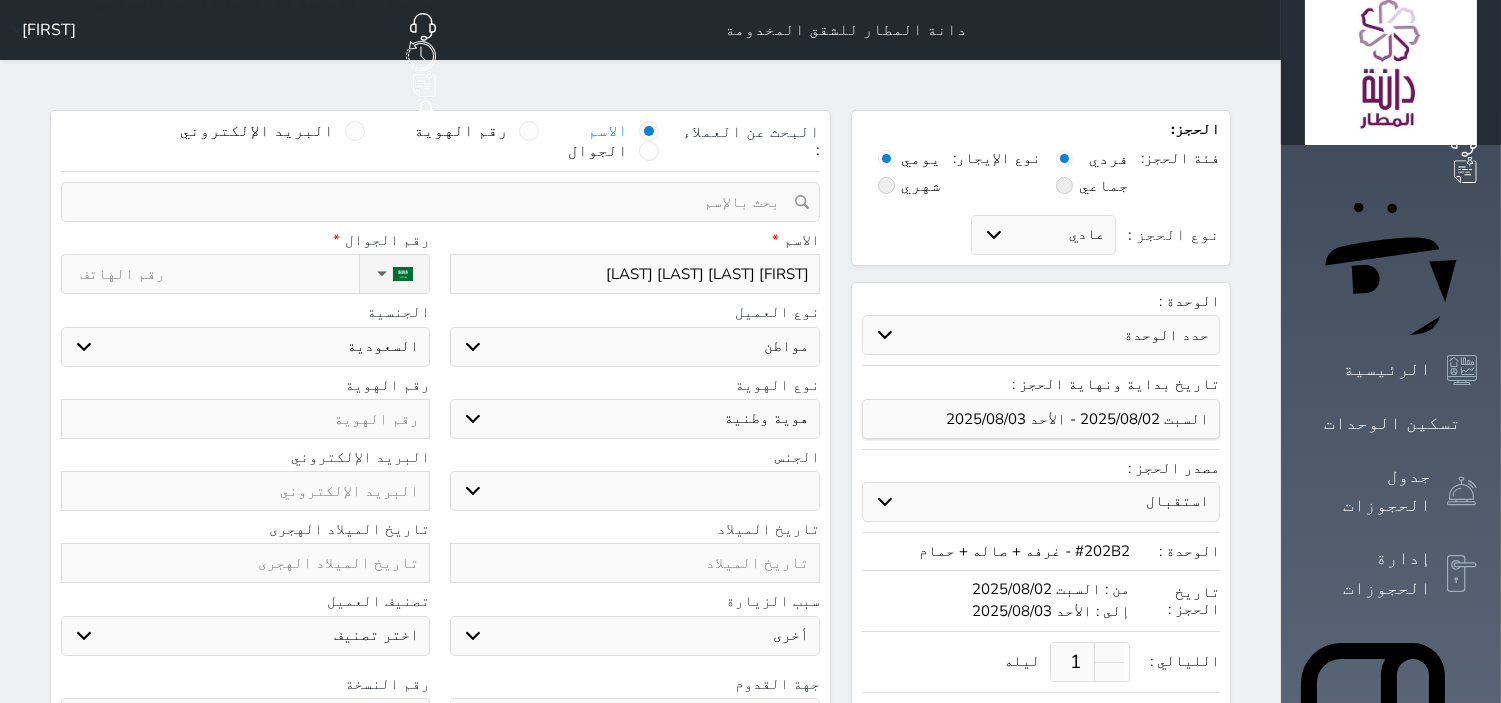 select on "4" 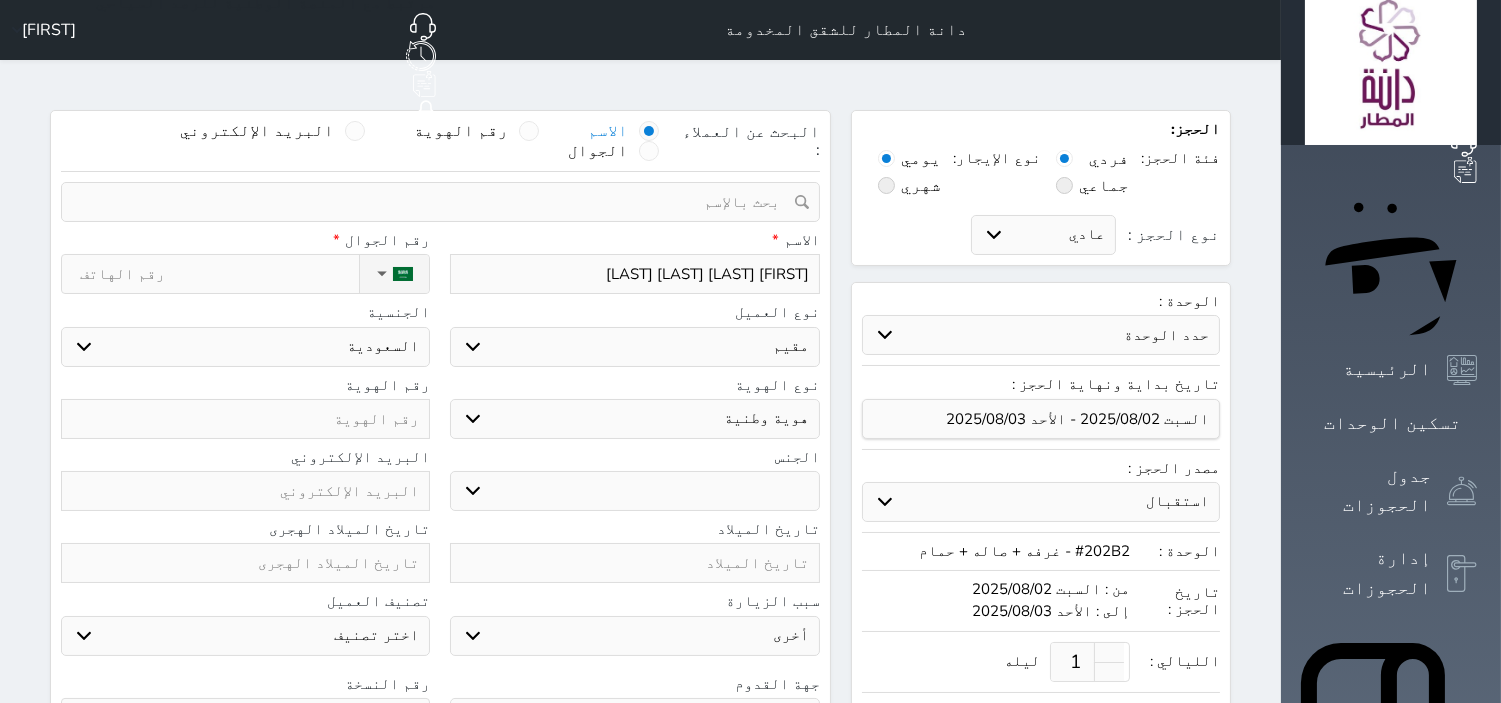 click on "اختر نوع   مواطن مواطن خليجي زائر مقيم" at bounding box center [634, 347] 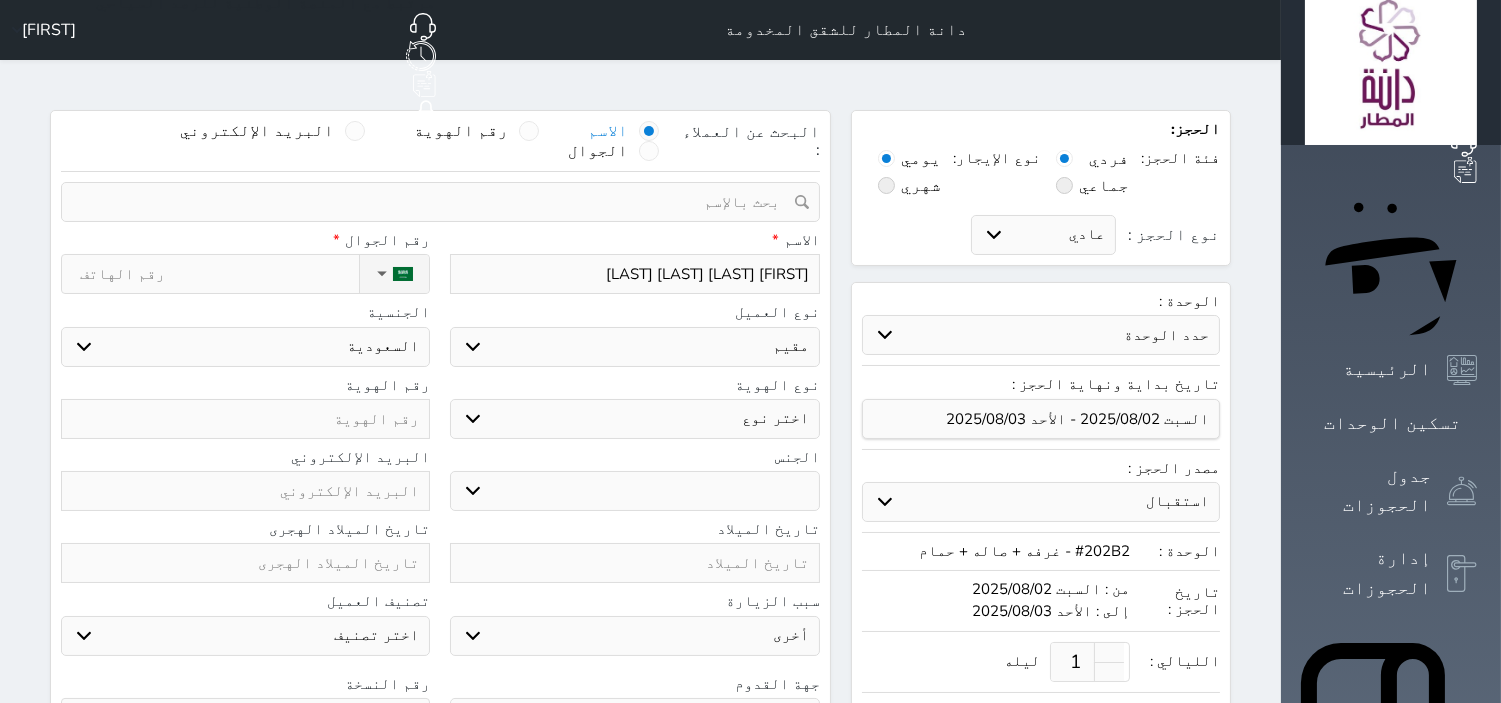 select 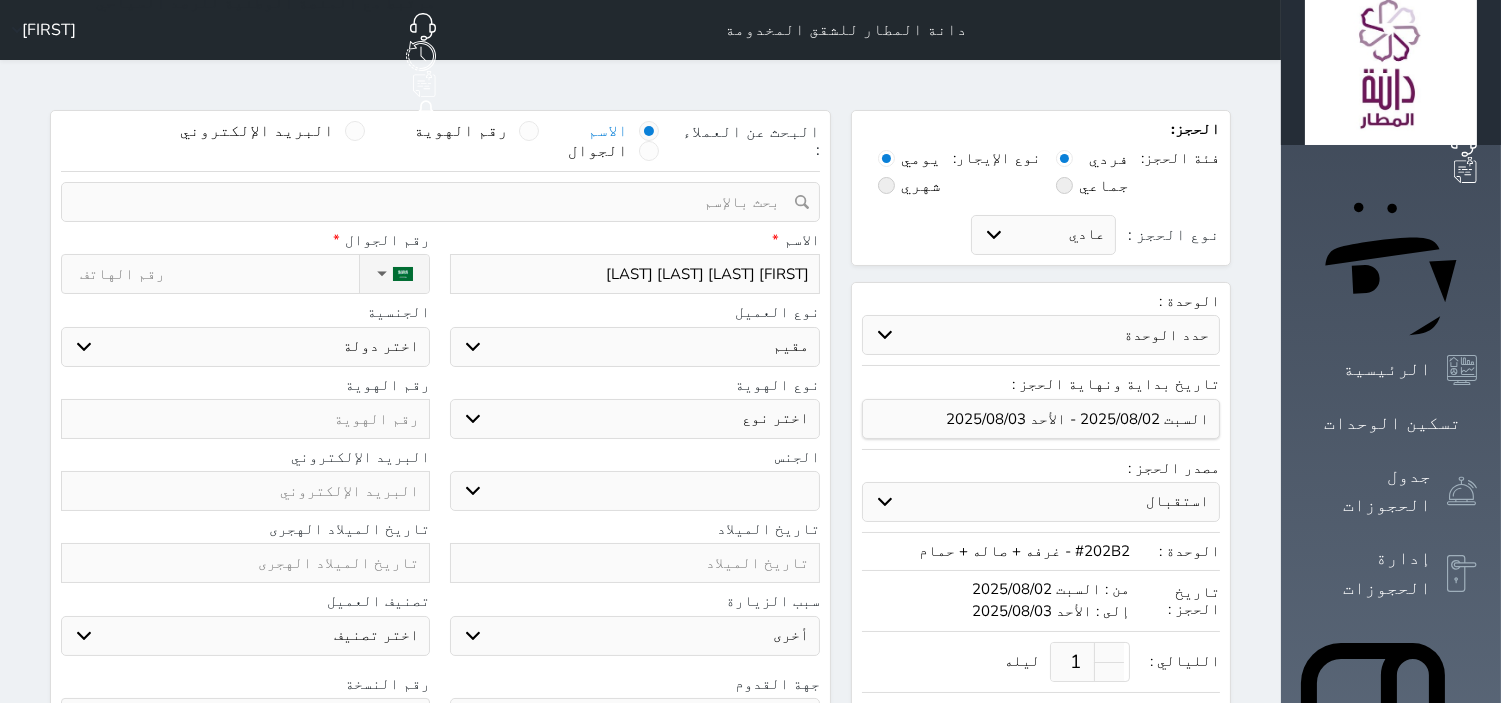 click on "اختر نوع   مقيم جواز السفر" at bounding box center (634, 419) 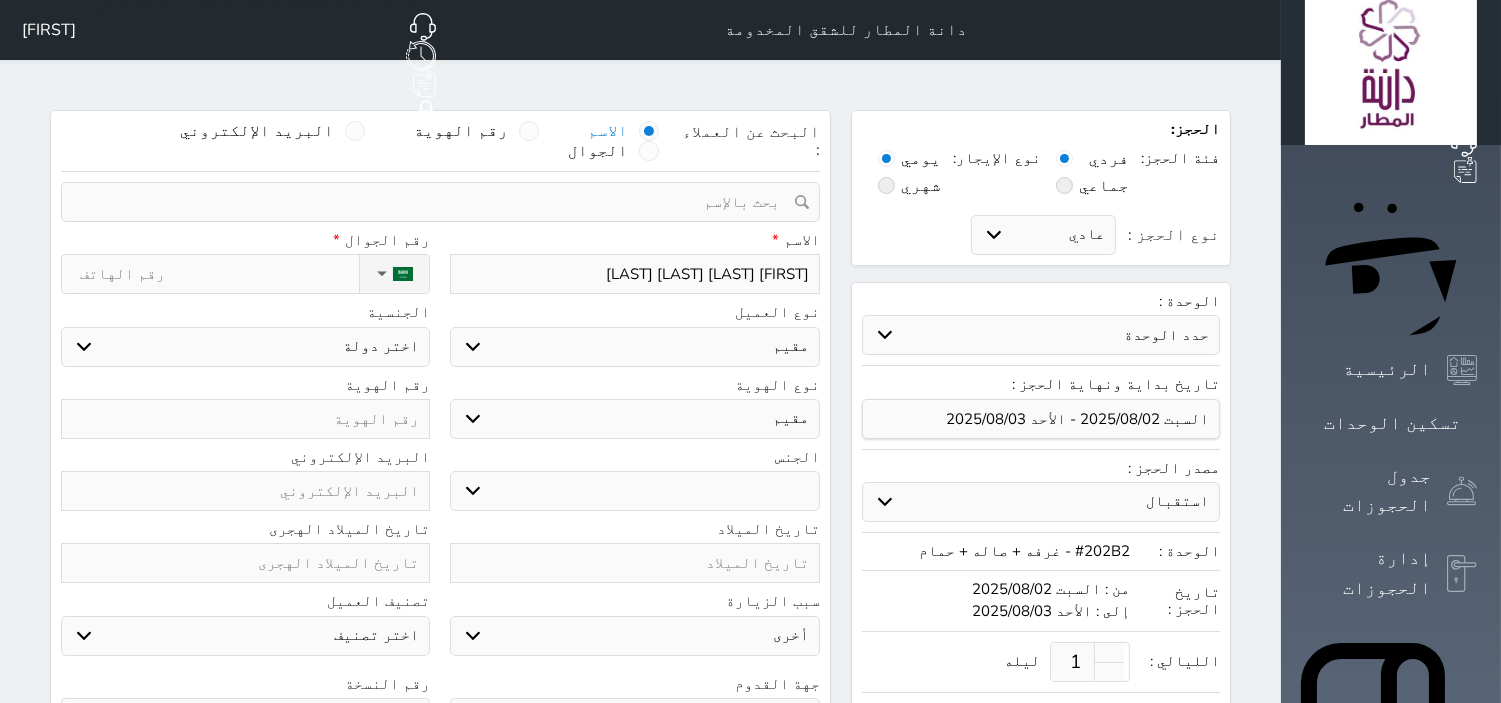 click on "اختر نوع   مقيم جواز السفر" at bounding box center [634, 419] 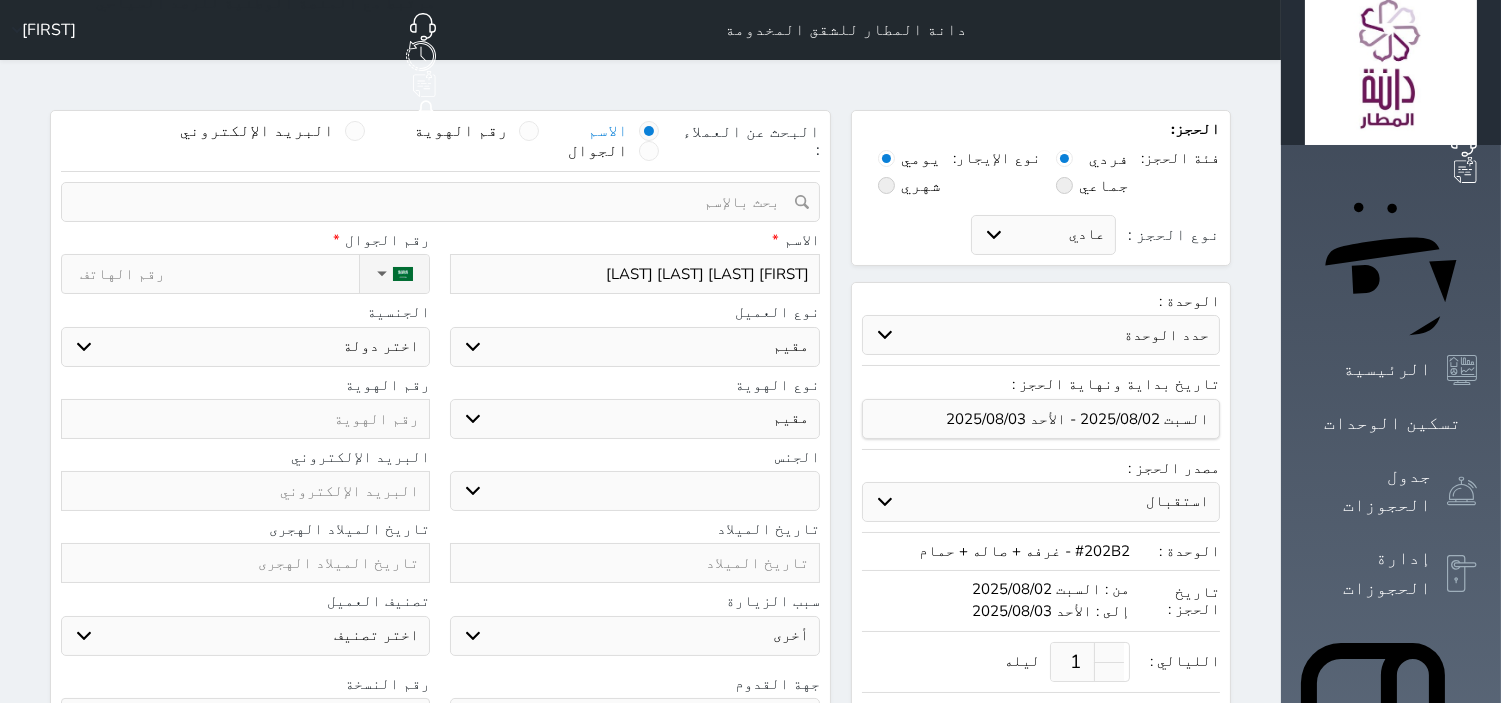 click on "ذكر   انثى" at bounding box center [634, 491] 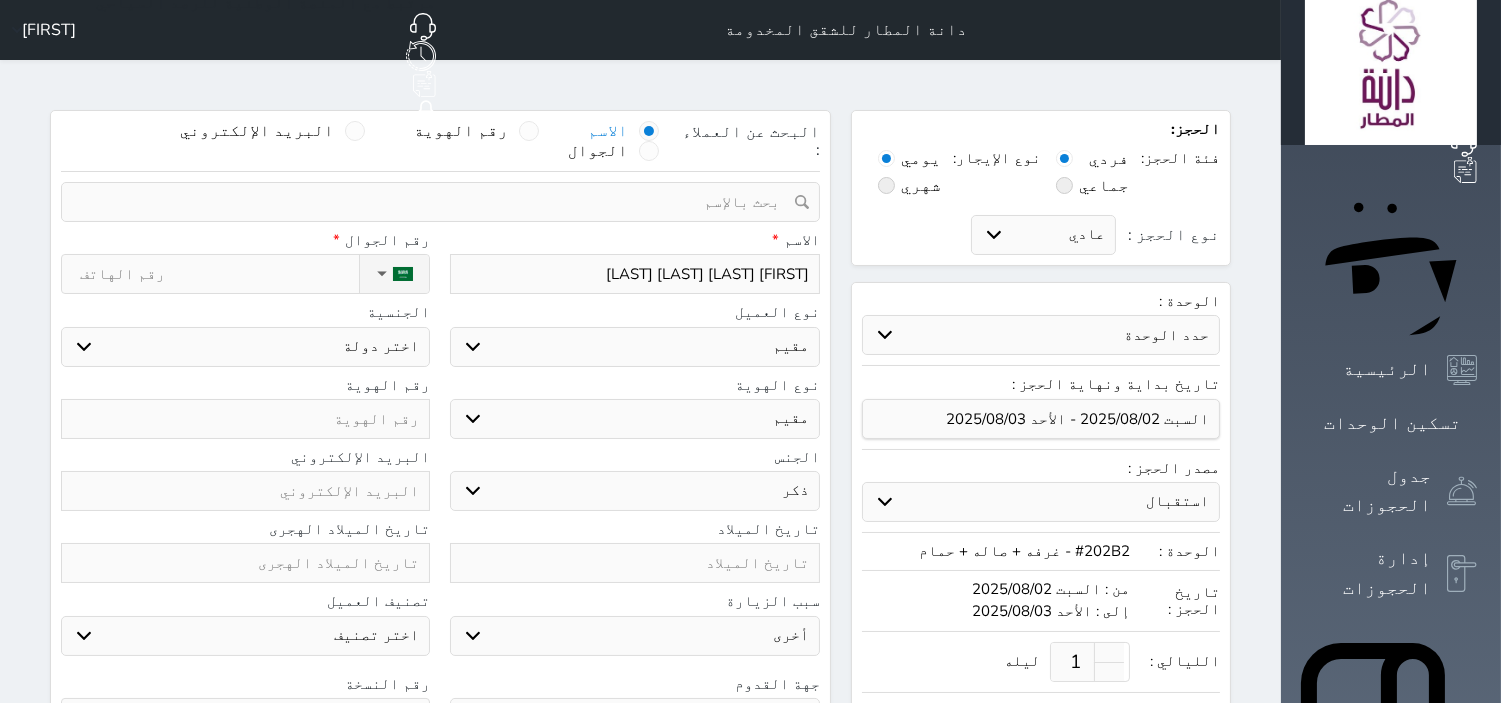 click on "ذكر   انثى" at bounding box center [634, 491] 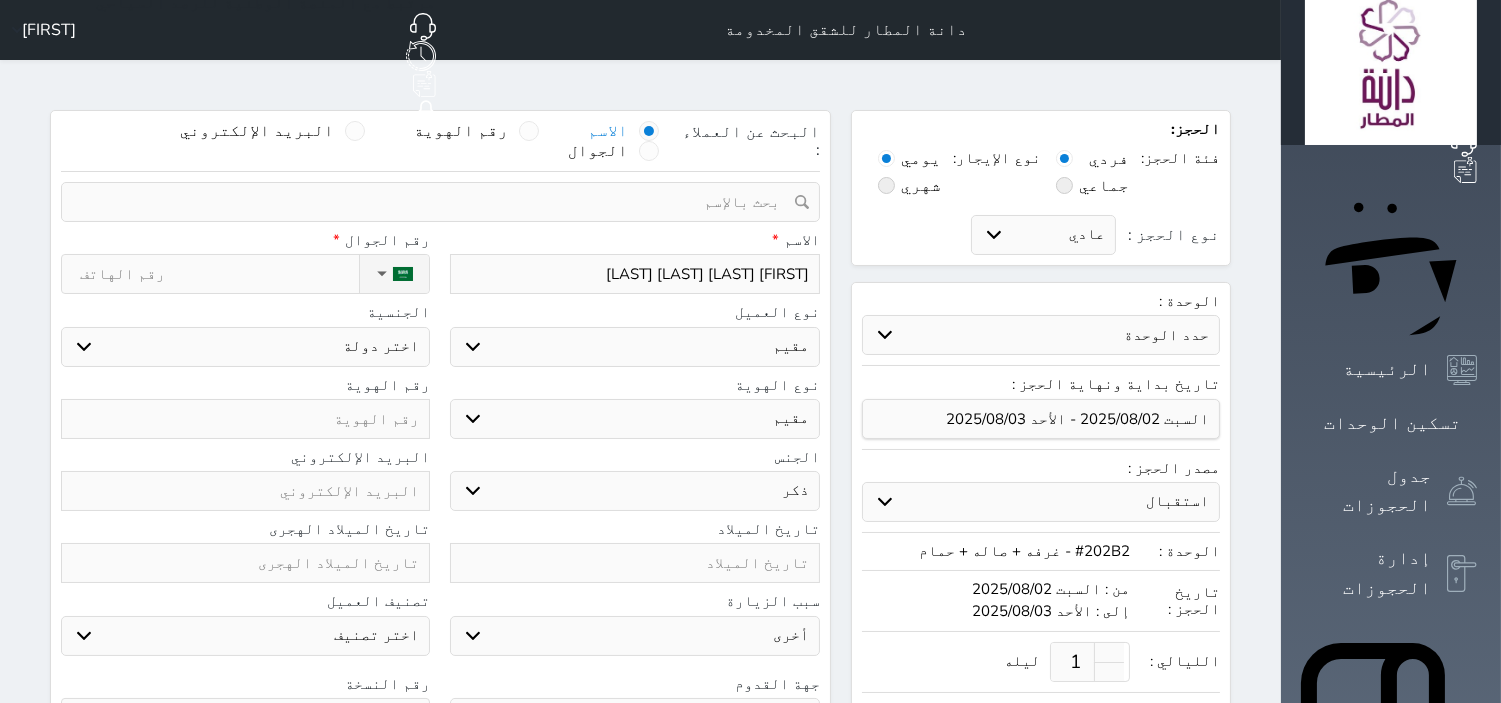 select 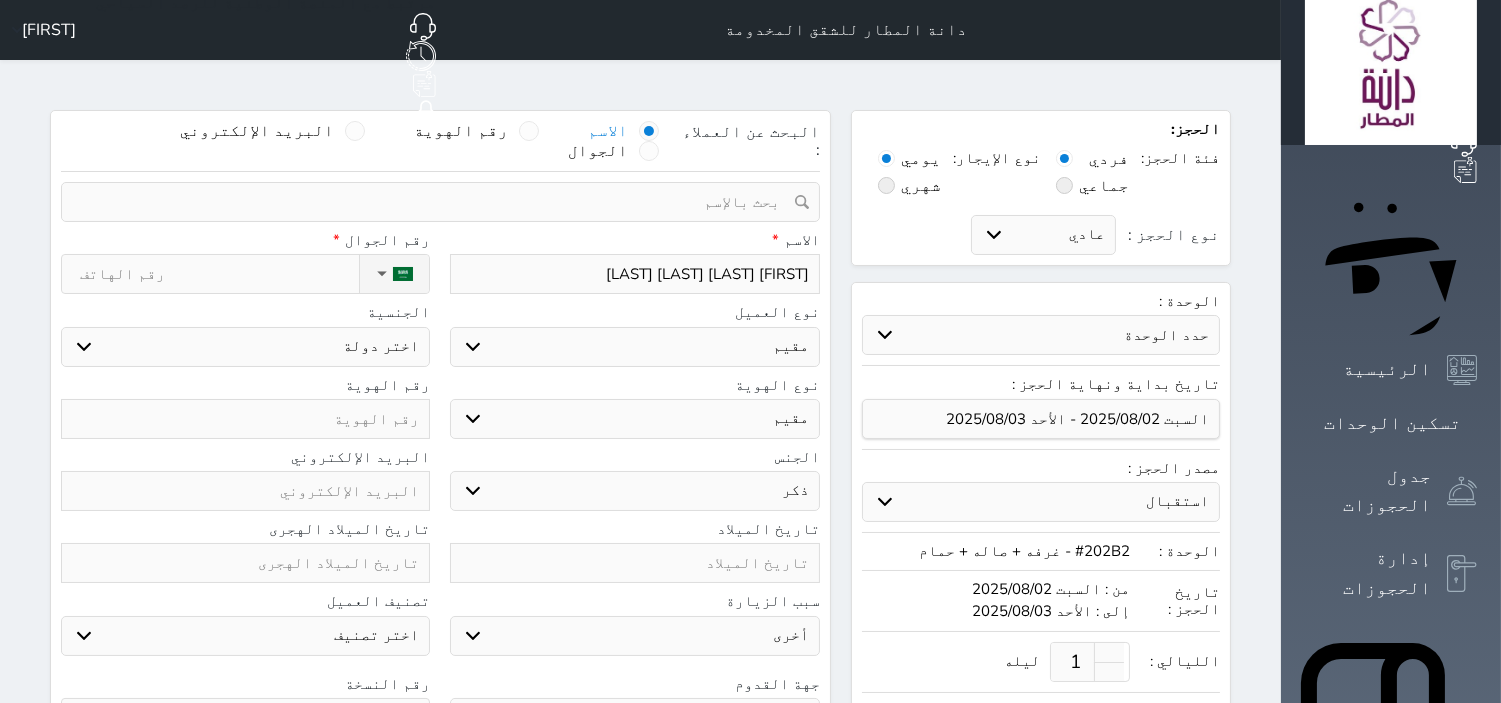 type on "2" 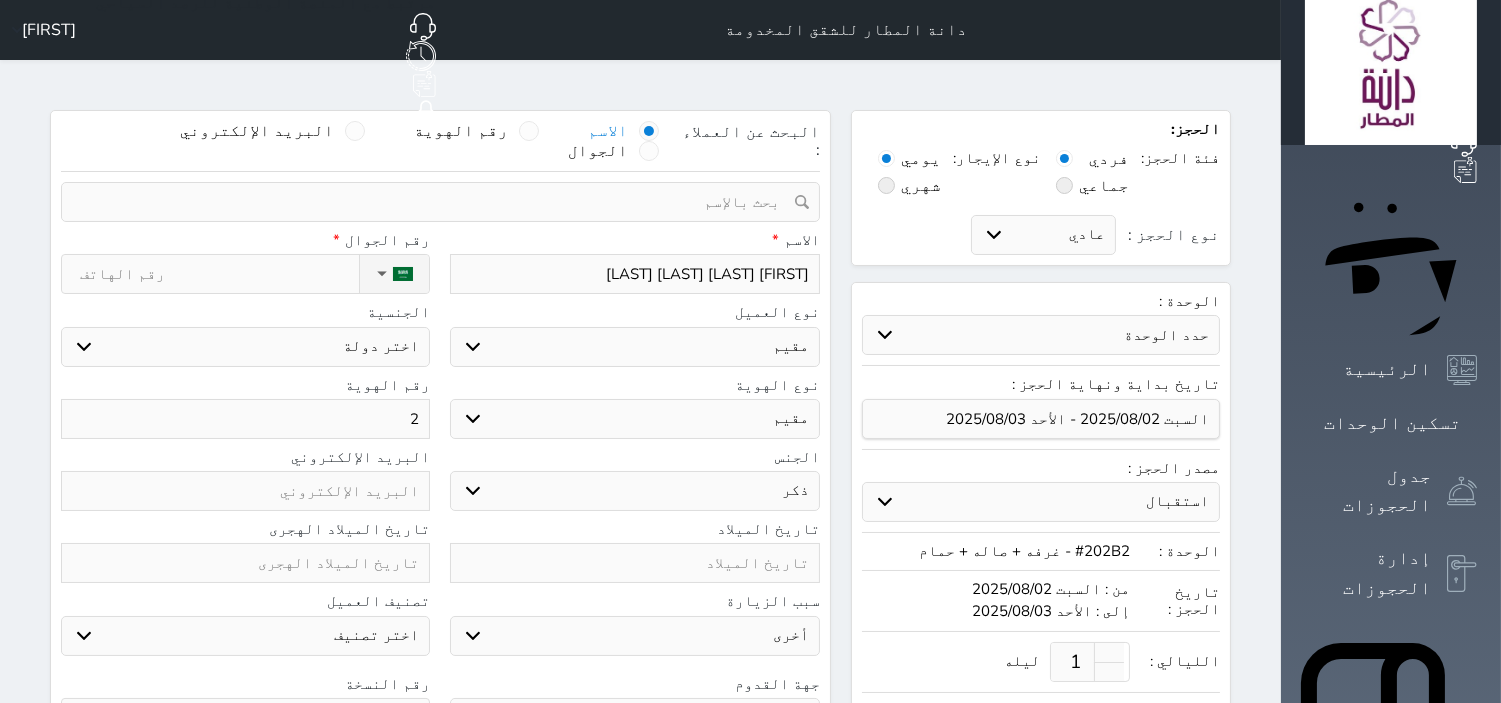 select 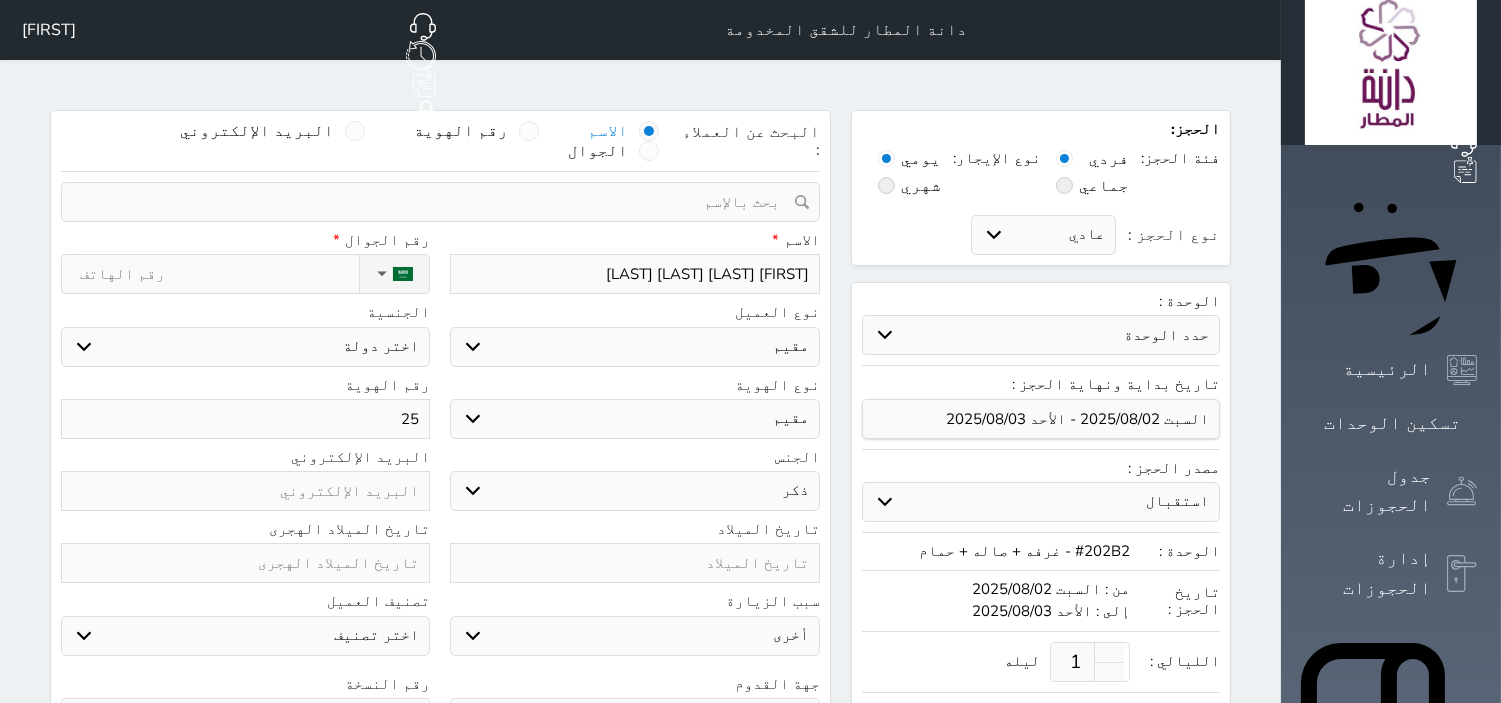select 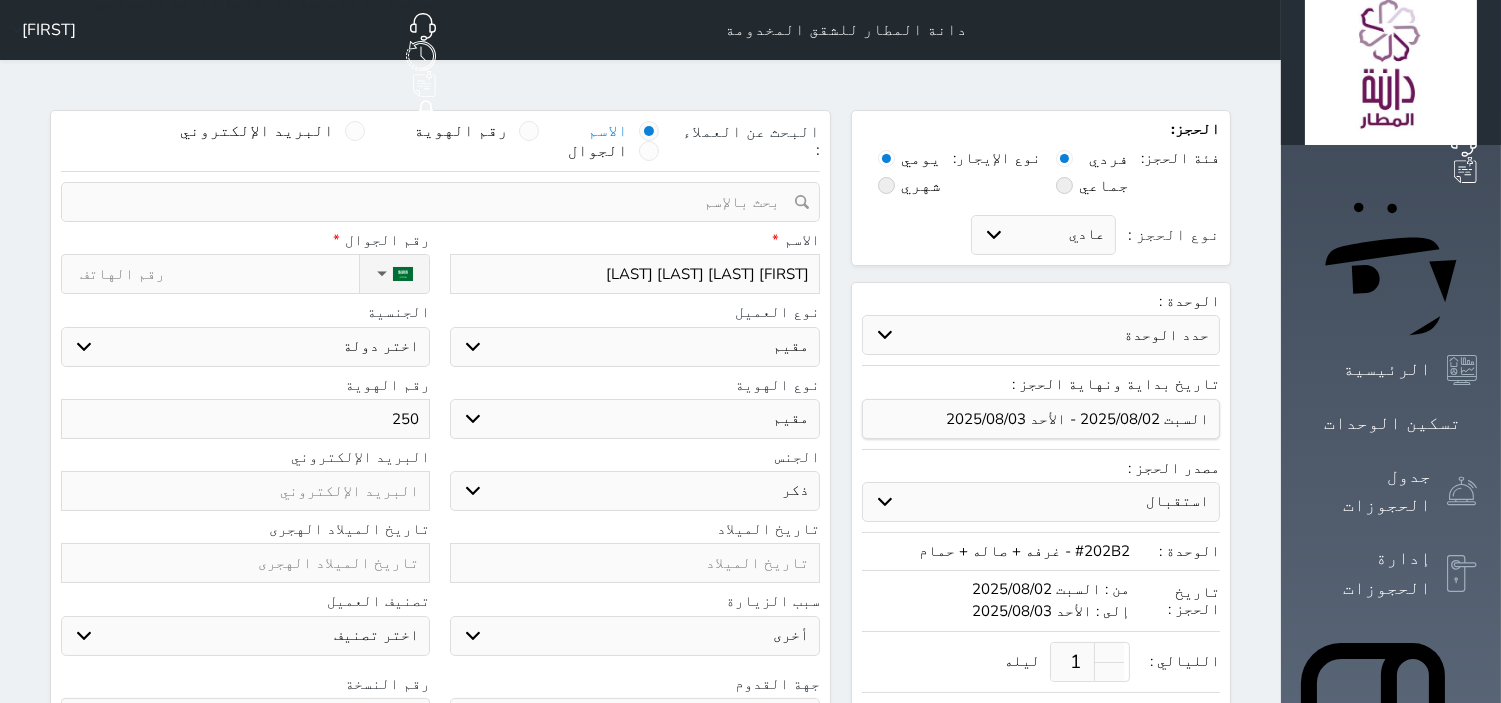 select 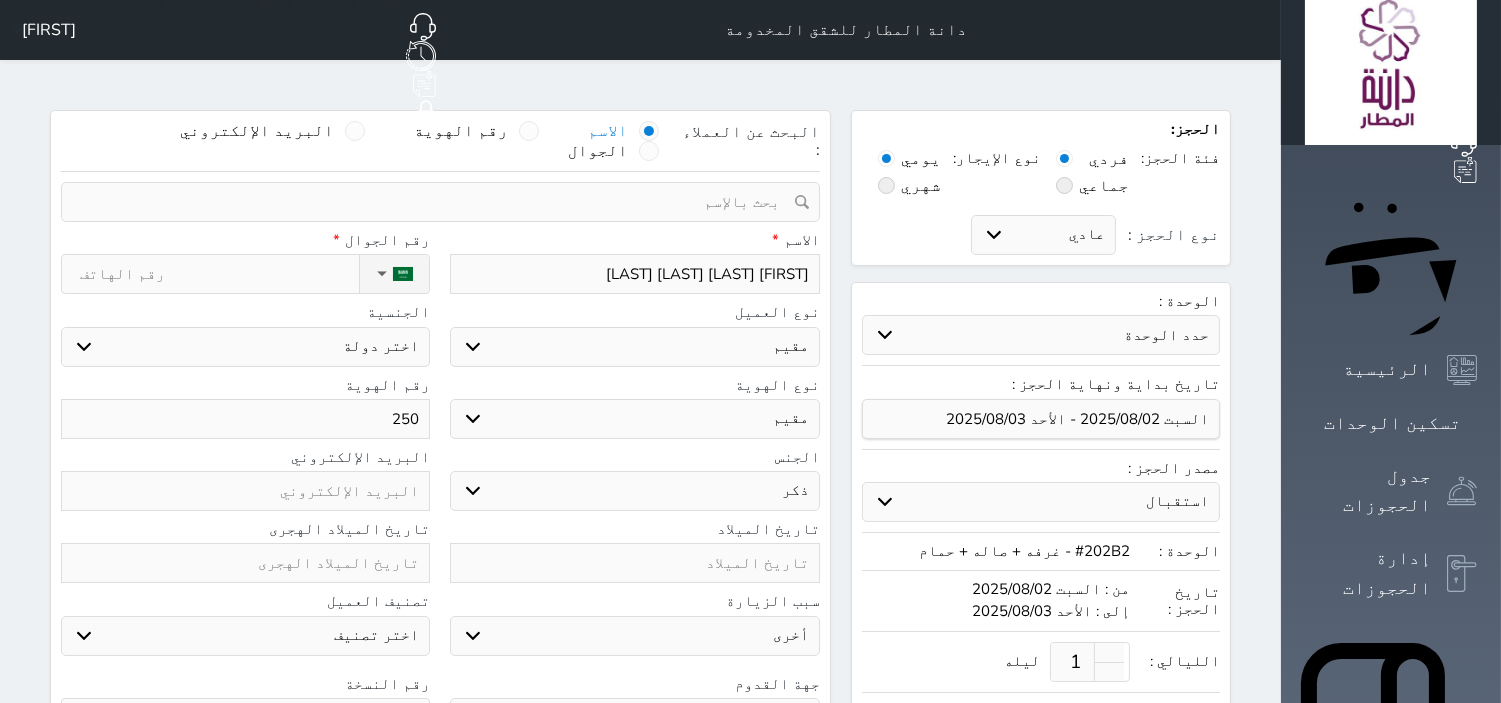 type on "2501" 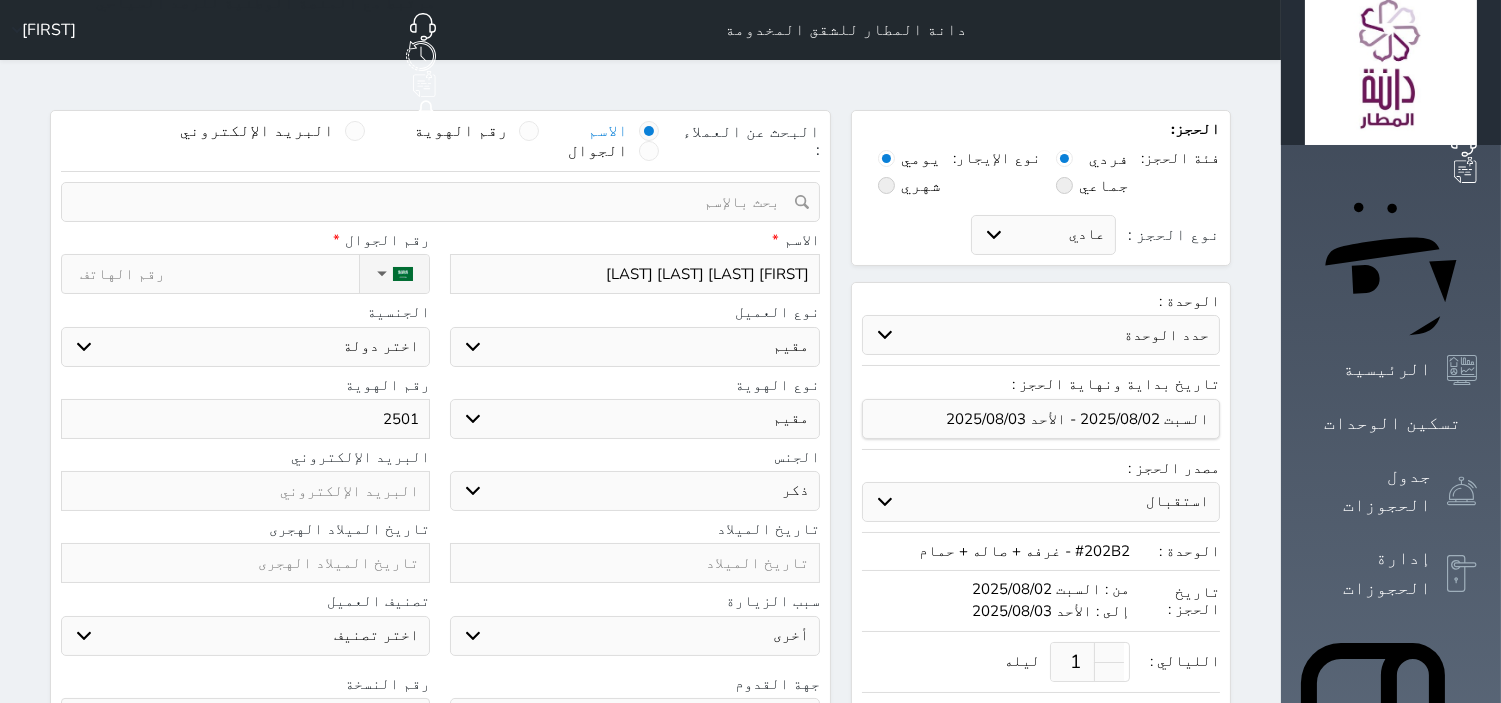 select 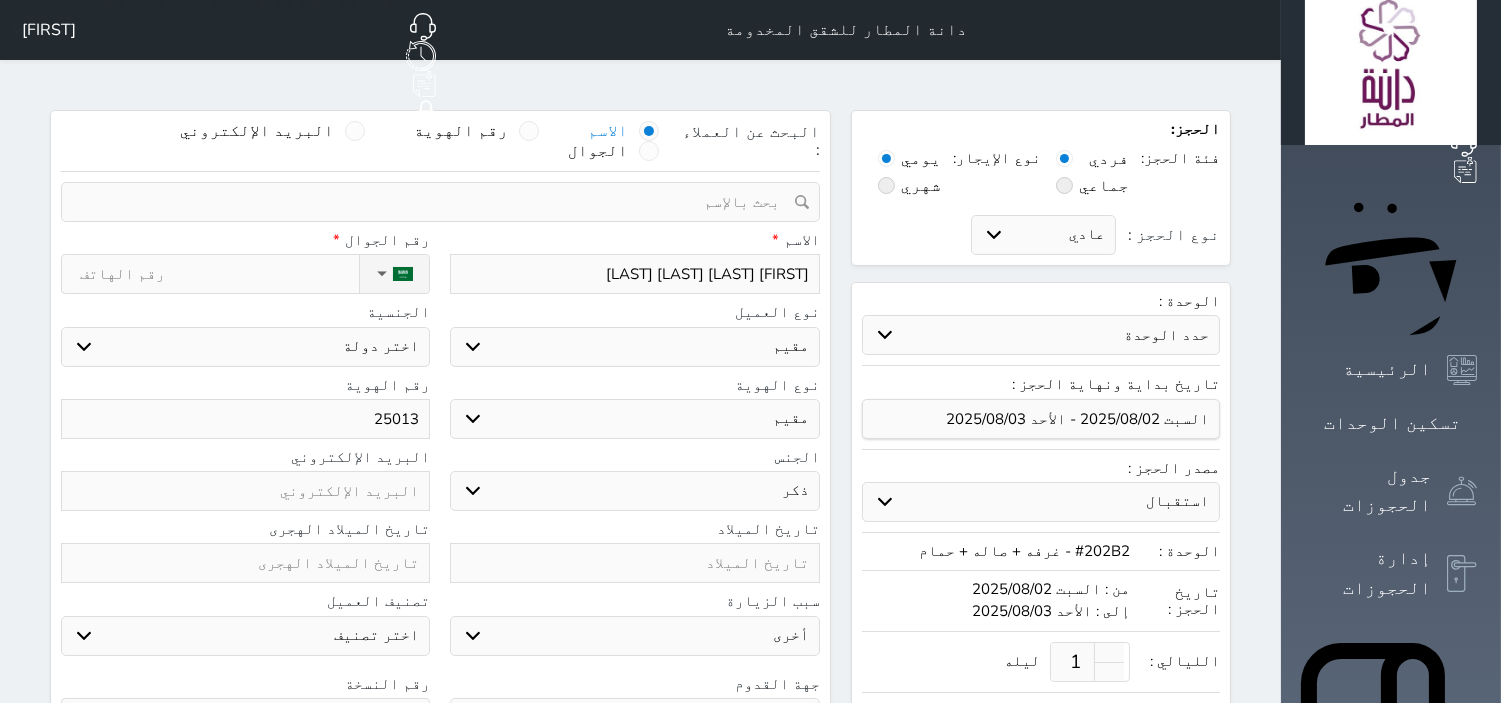 select 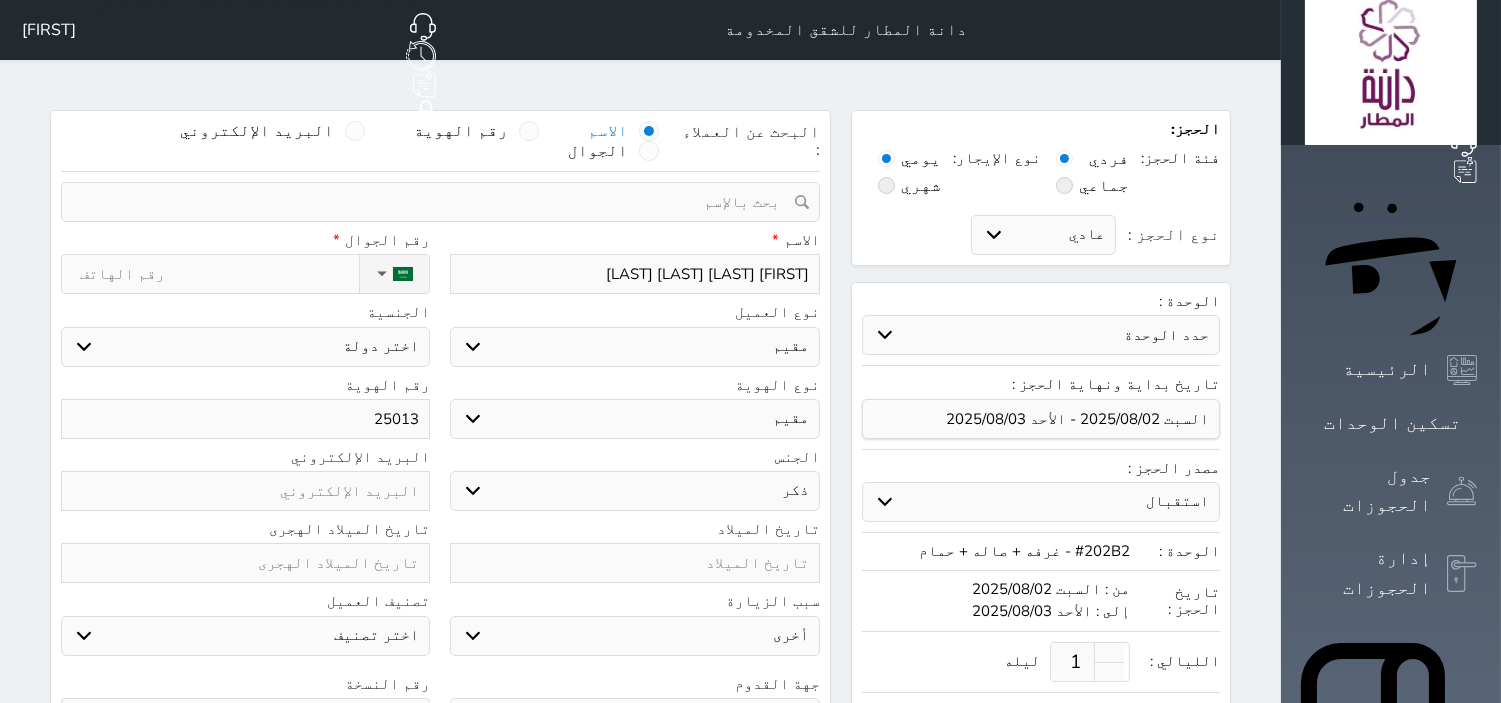 type on "250137" 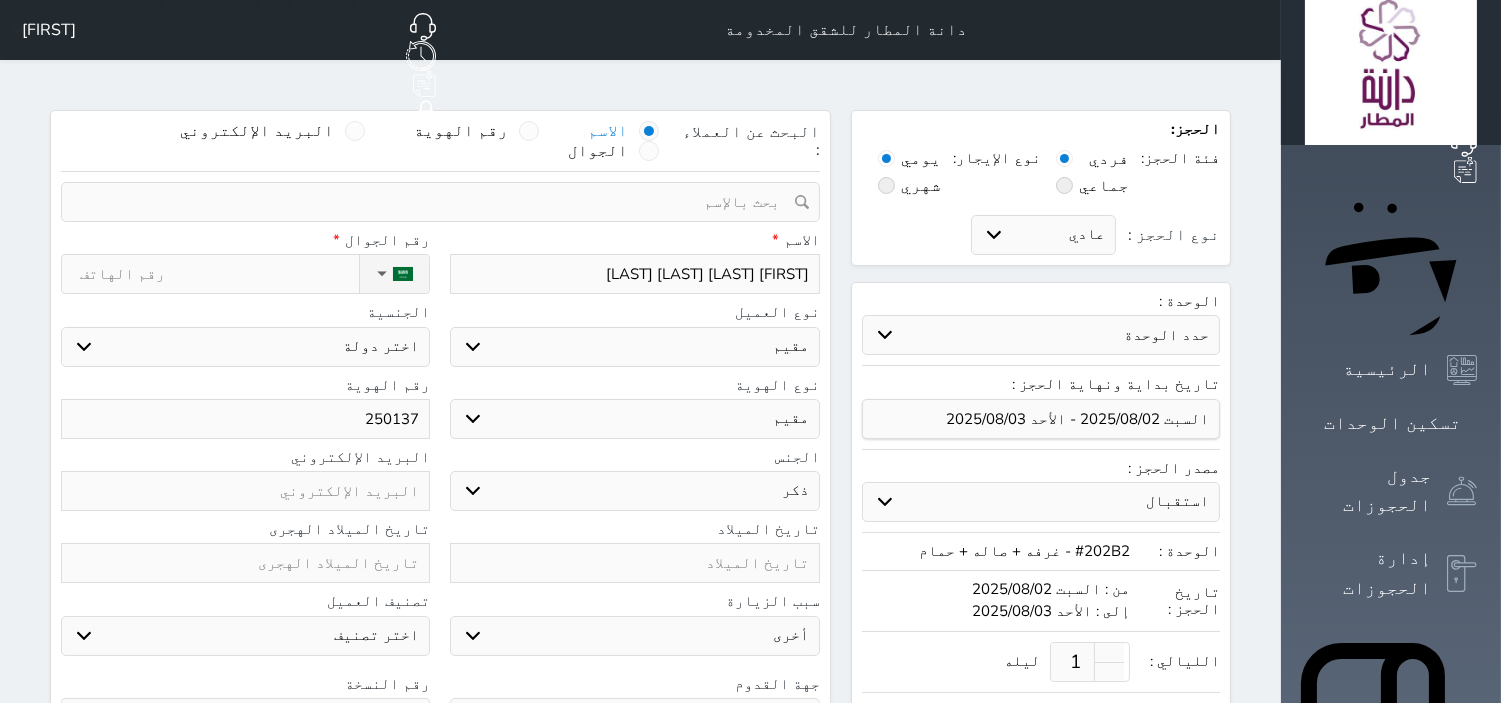 select 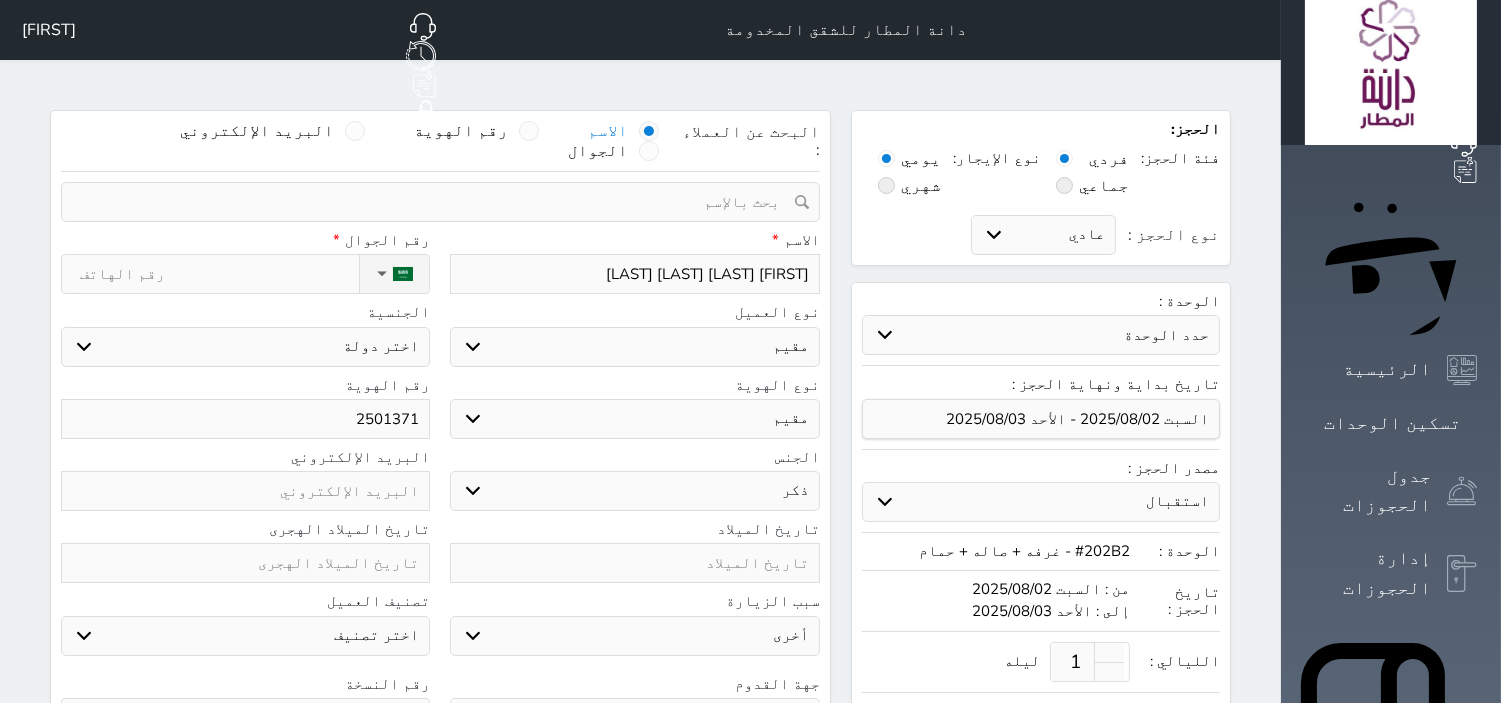 select 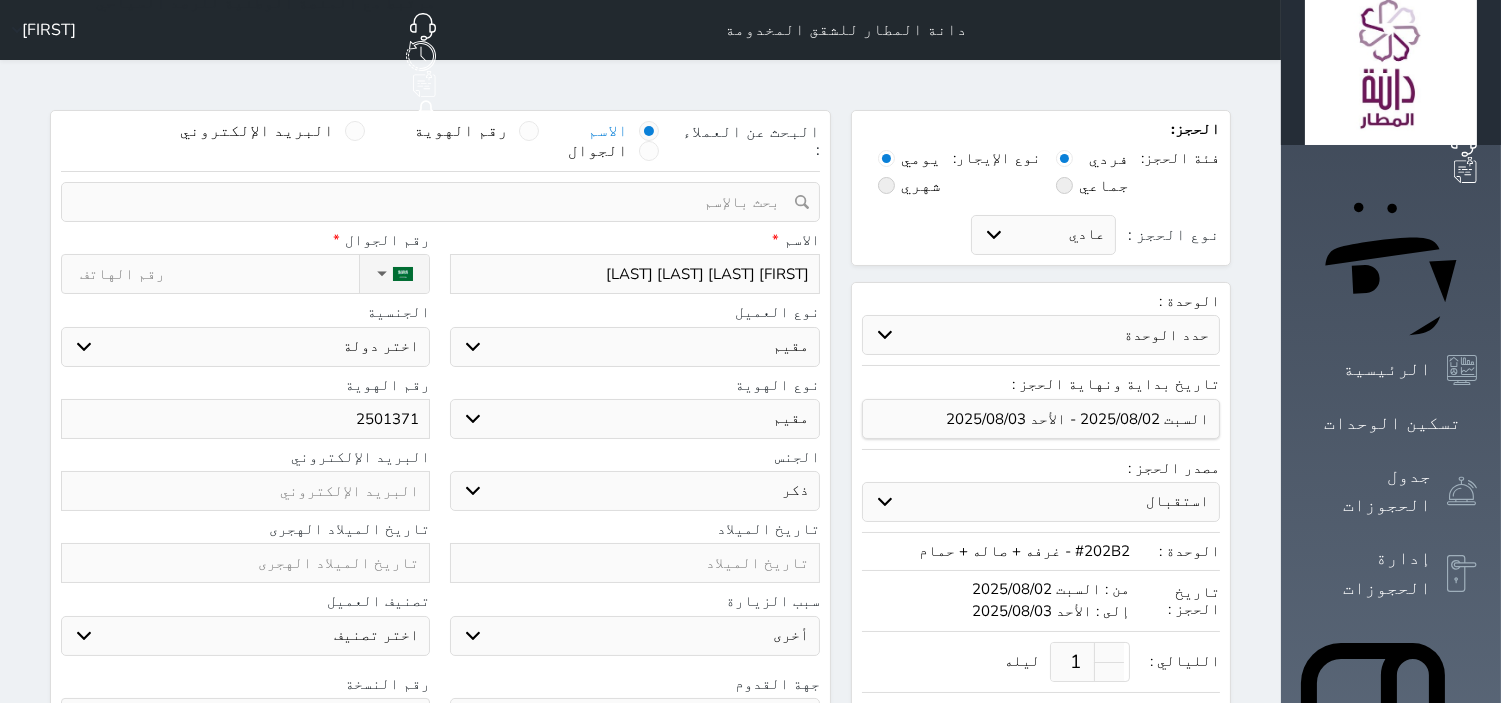 type on "25013712" 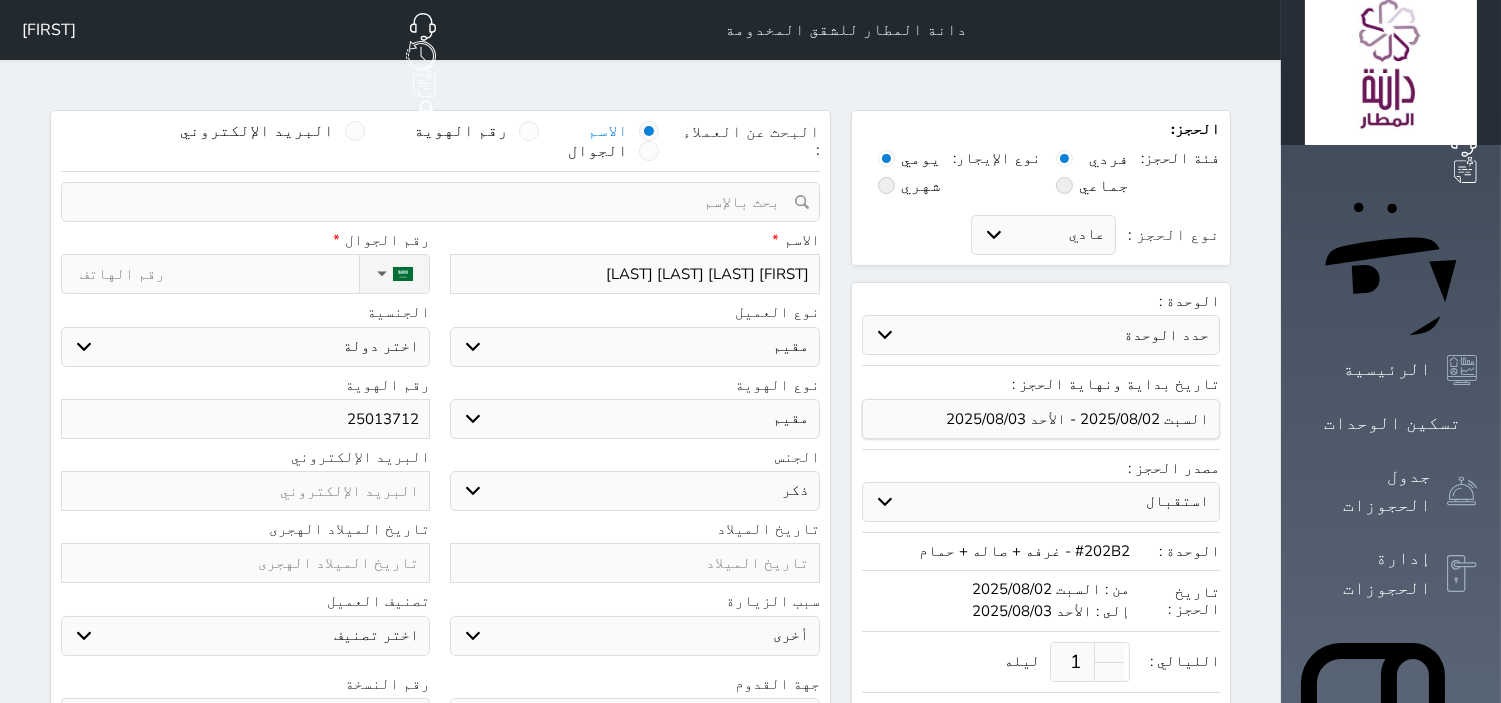 select 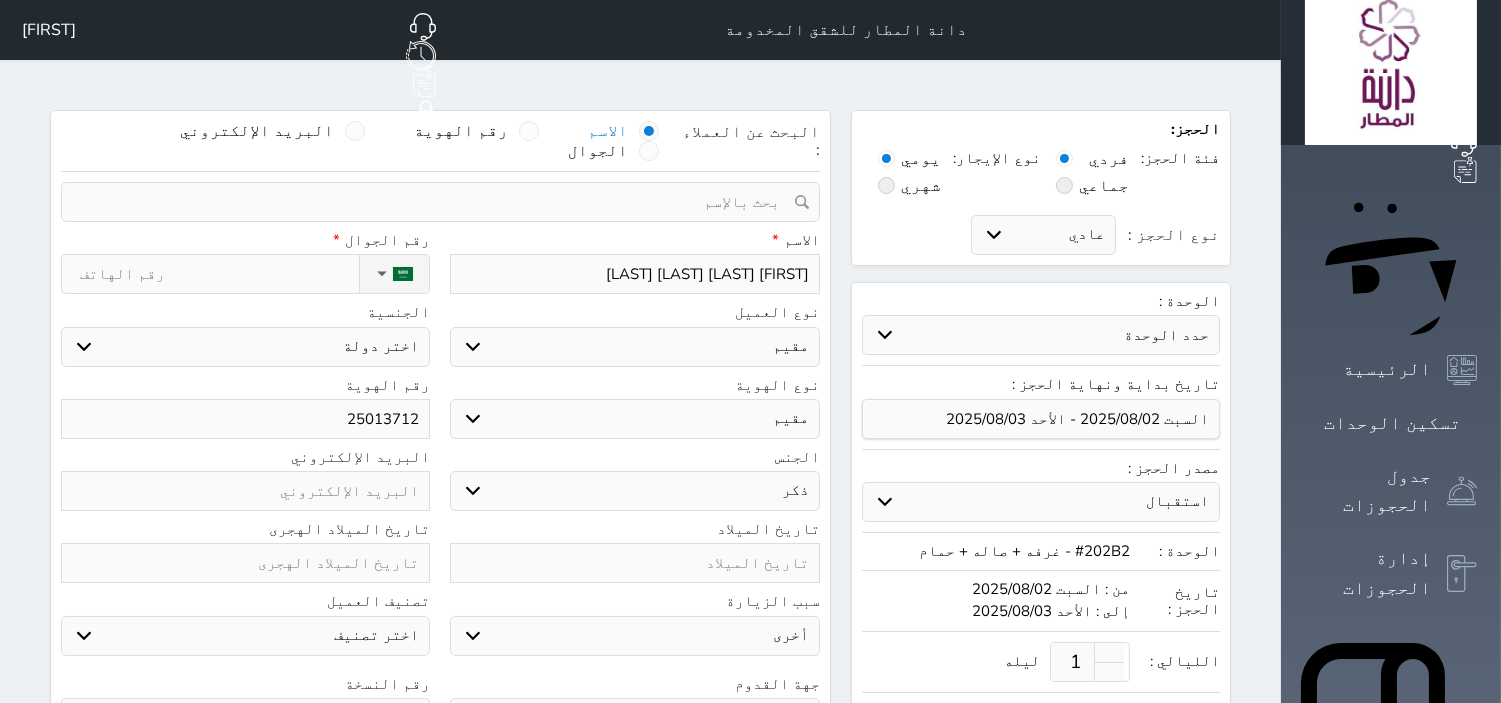 type on "250137129" 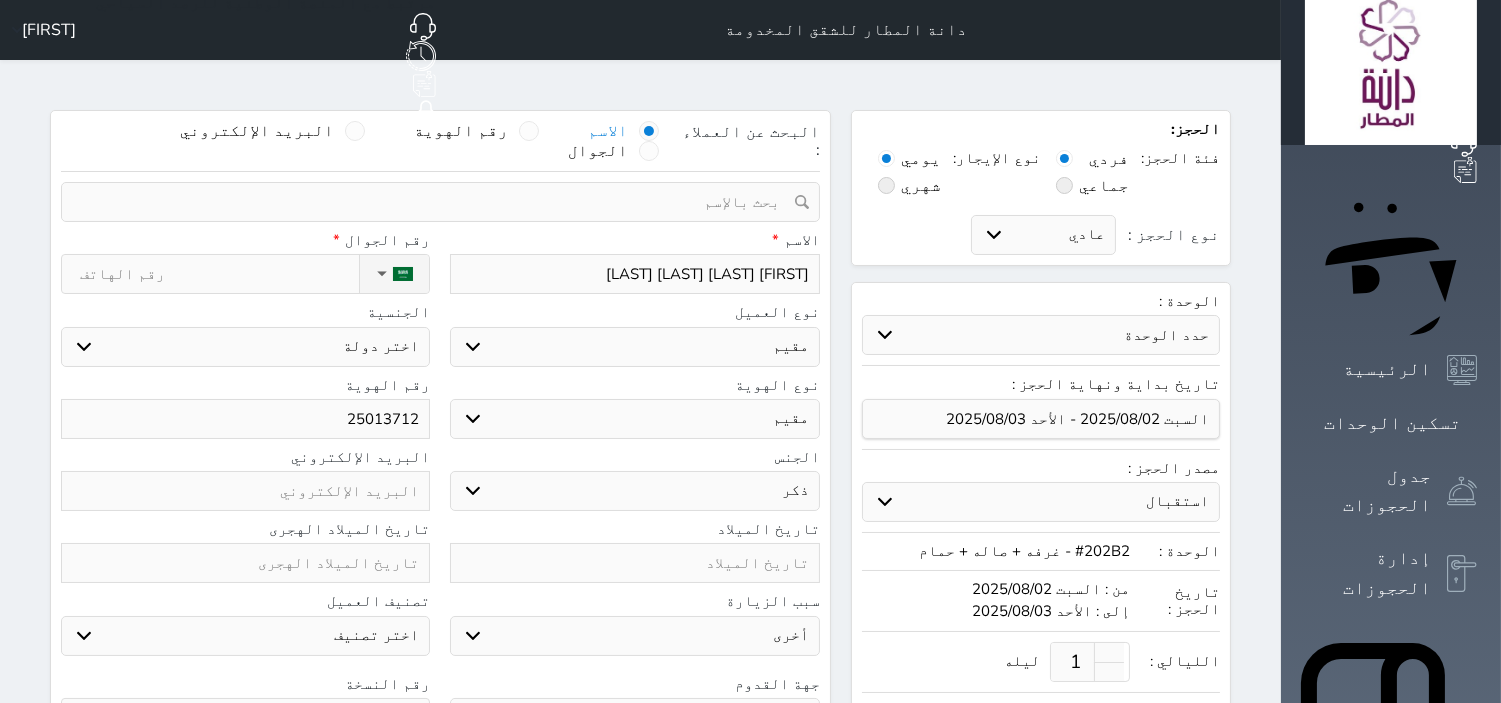 select 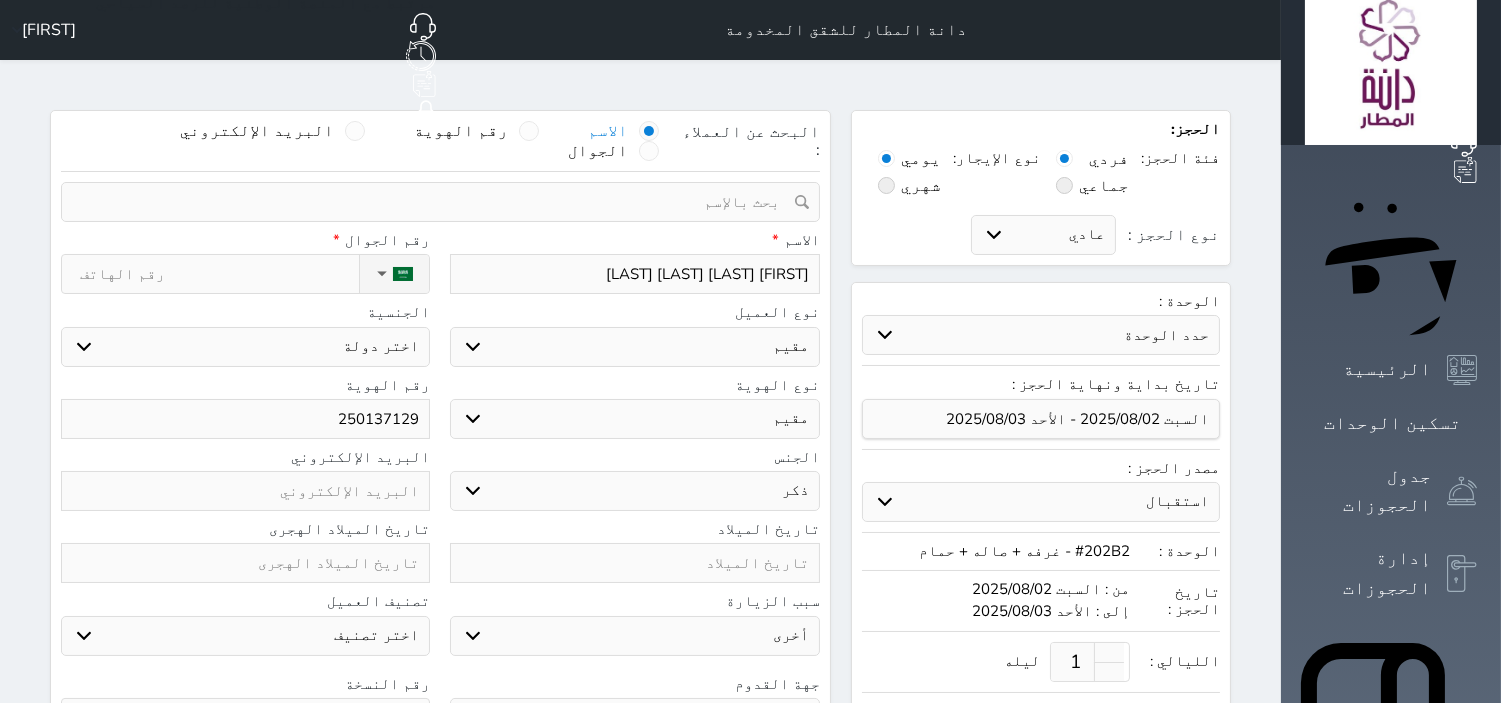 select 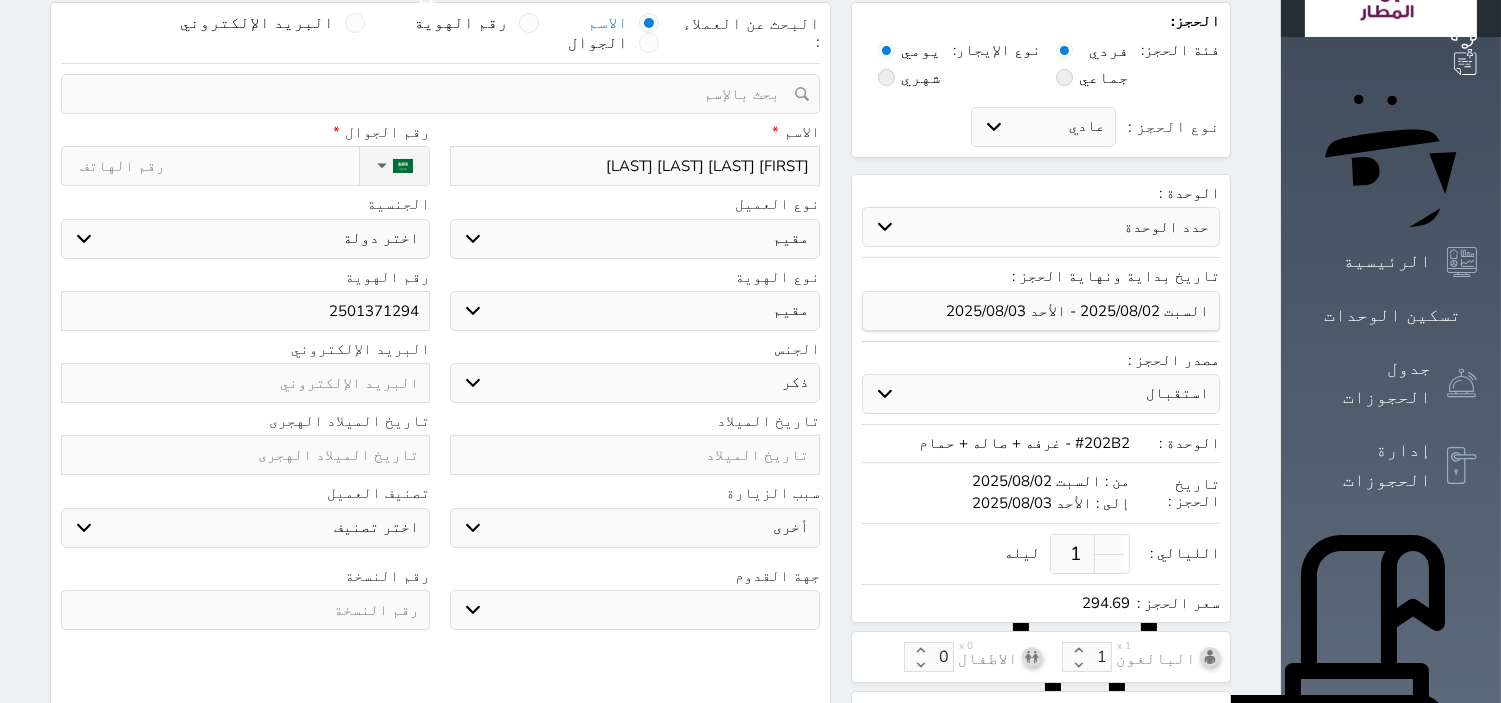 scroll, scrollTop: 222, scrollLeft: 0, axis: vertical 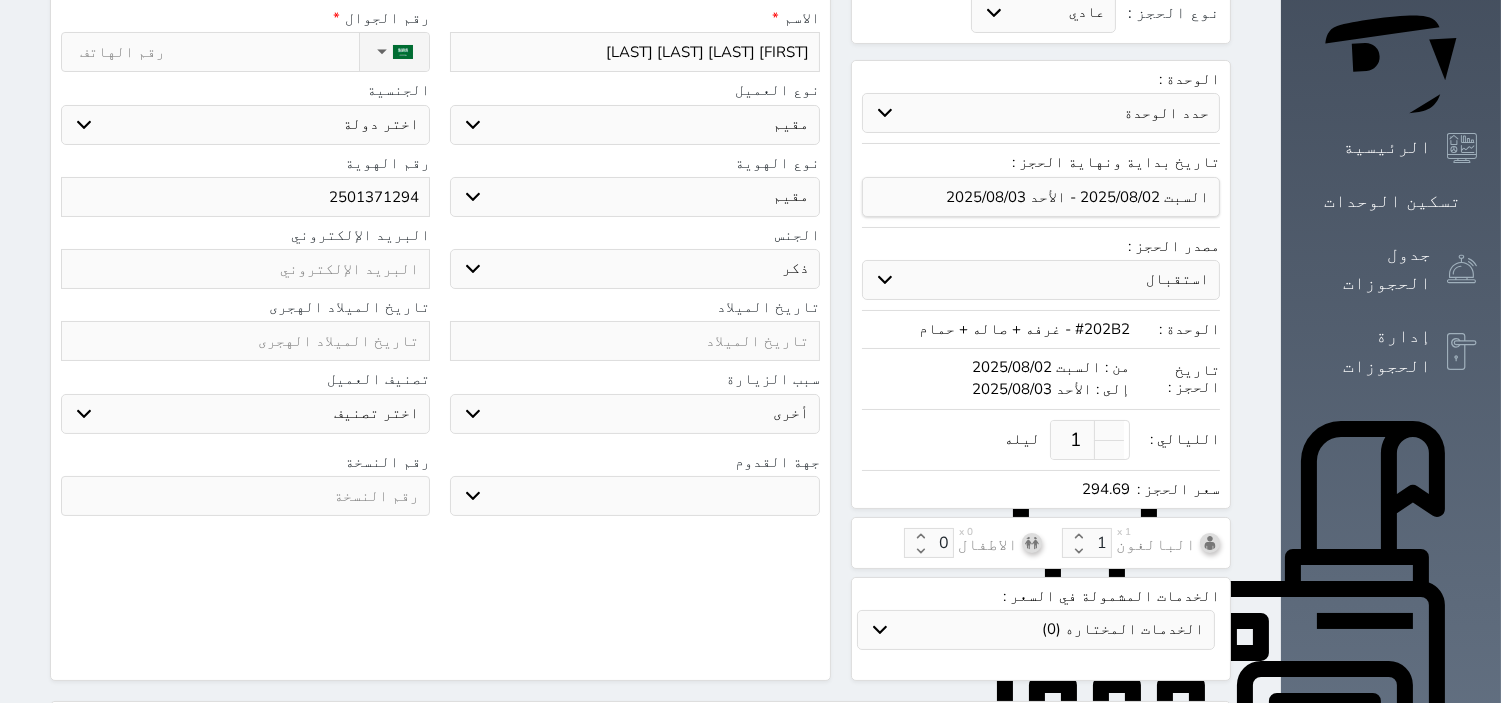 type on "2501371294" 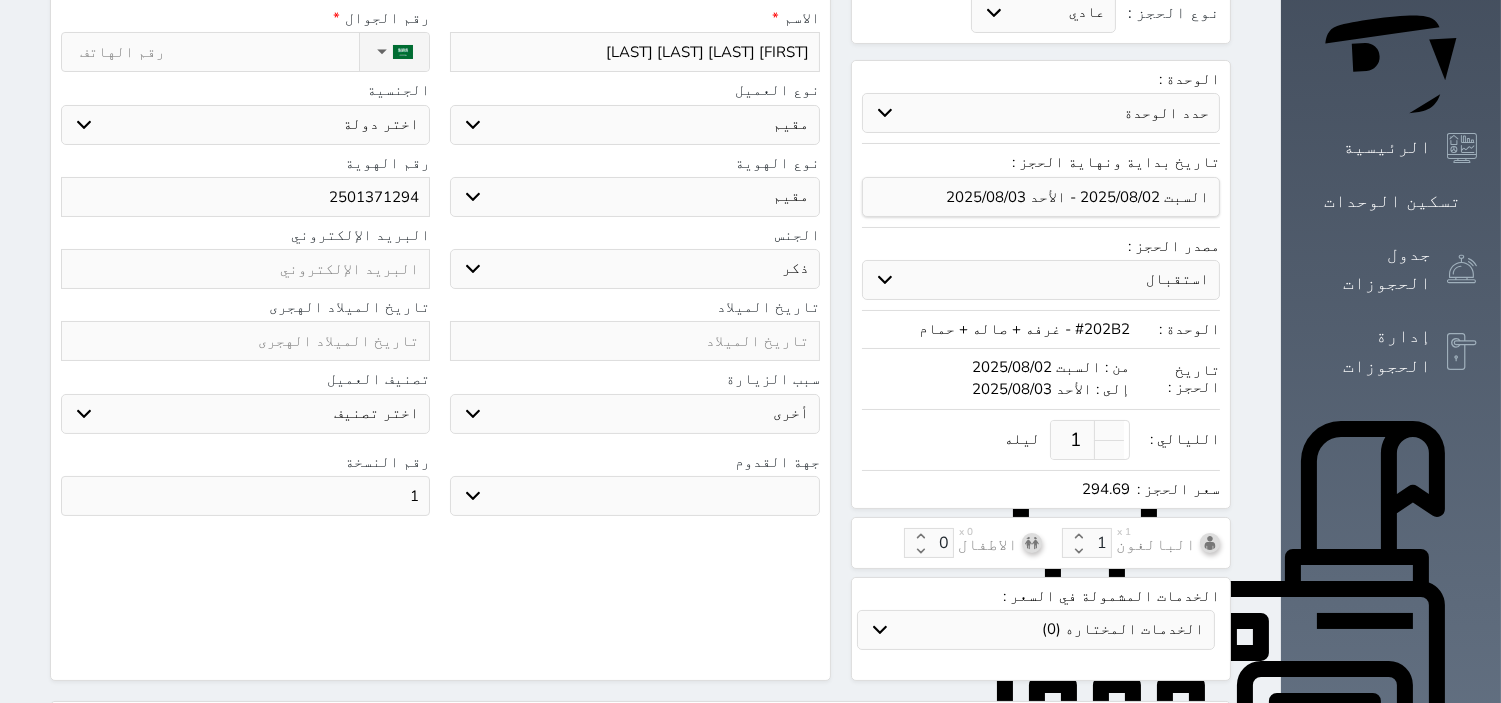 type on "1" 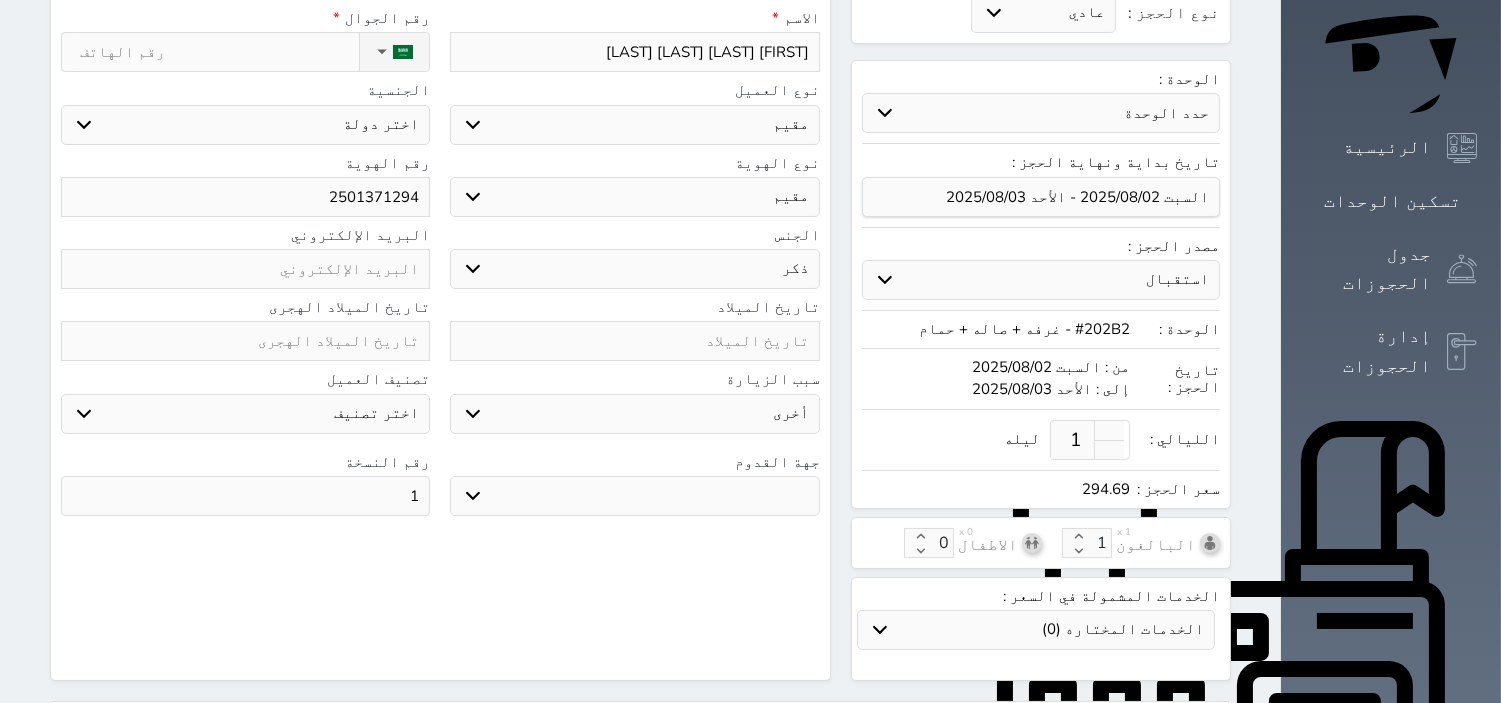 click on "جو بحر ارض" at bounding box center [634, 496] 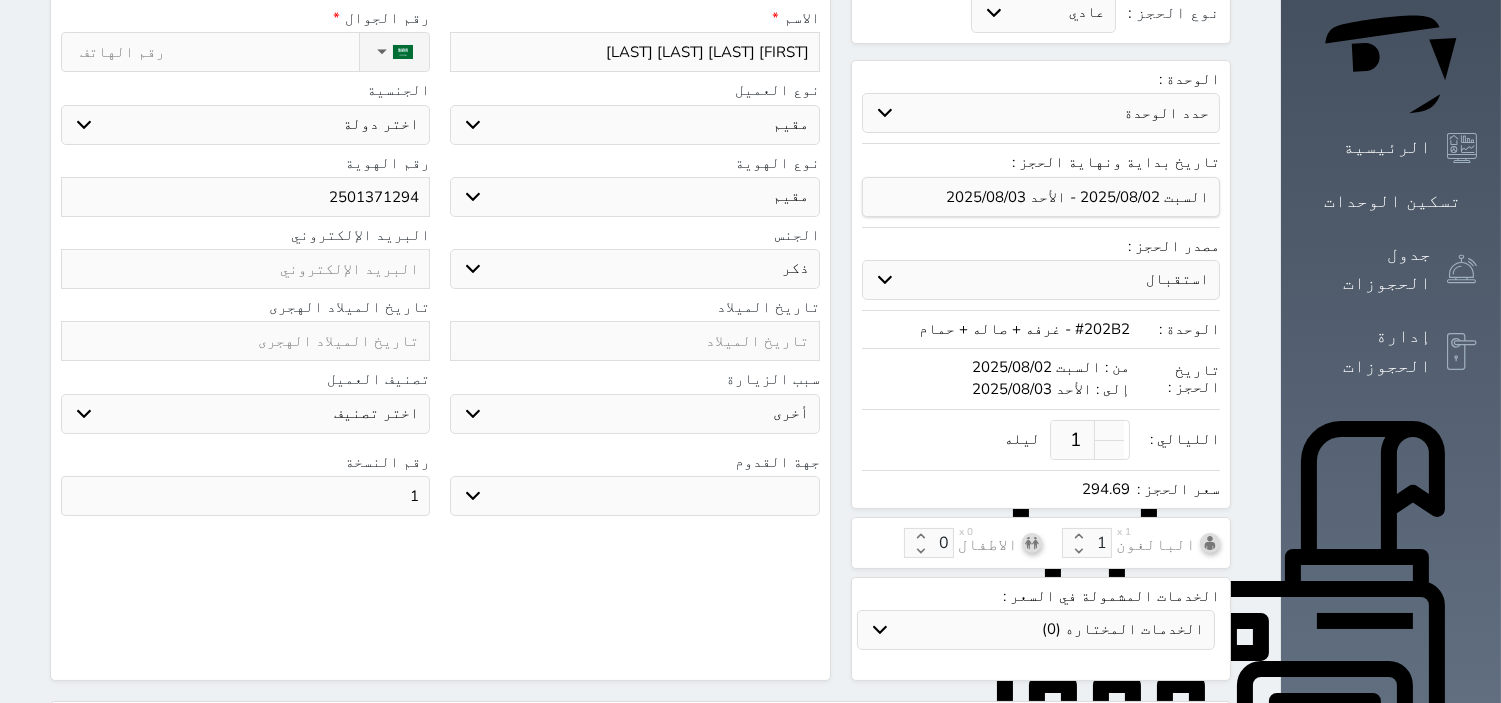 select on "9" 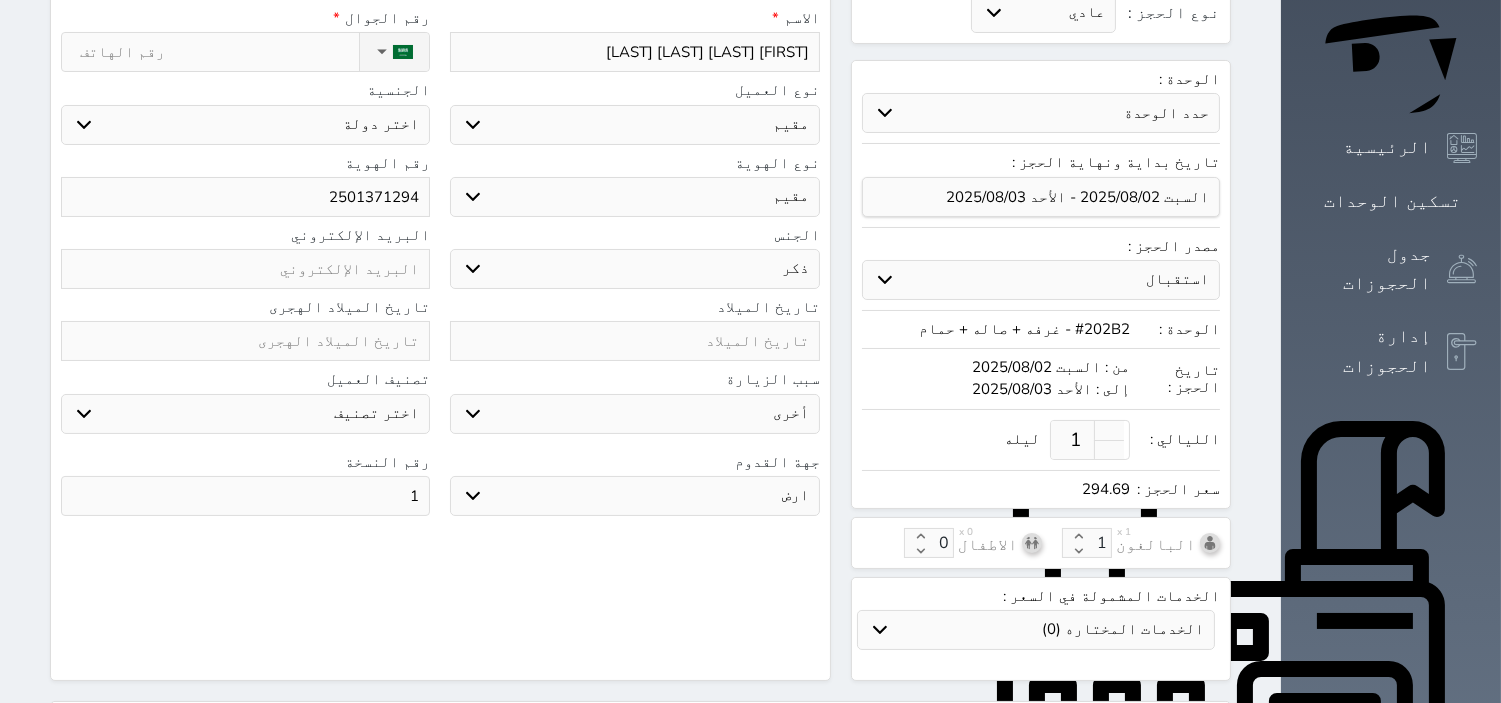 click on "جو بحر ارض" at bounding box center [634, 496] 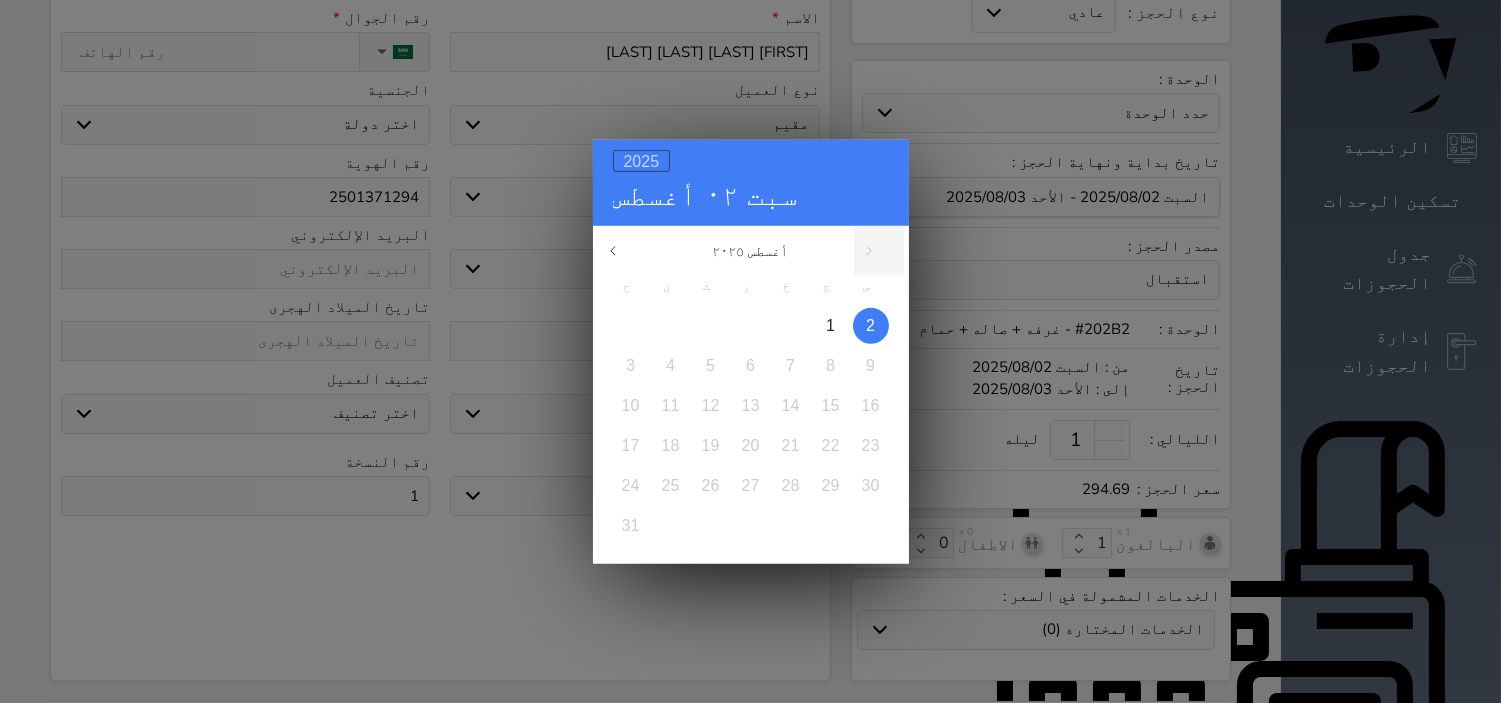 click on "2025" at bounding box center (642, 160) 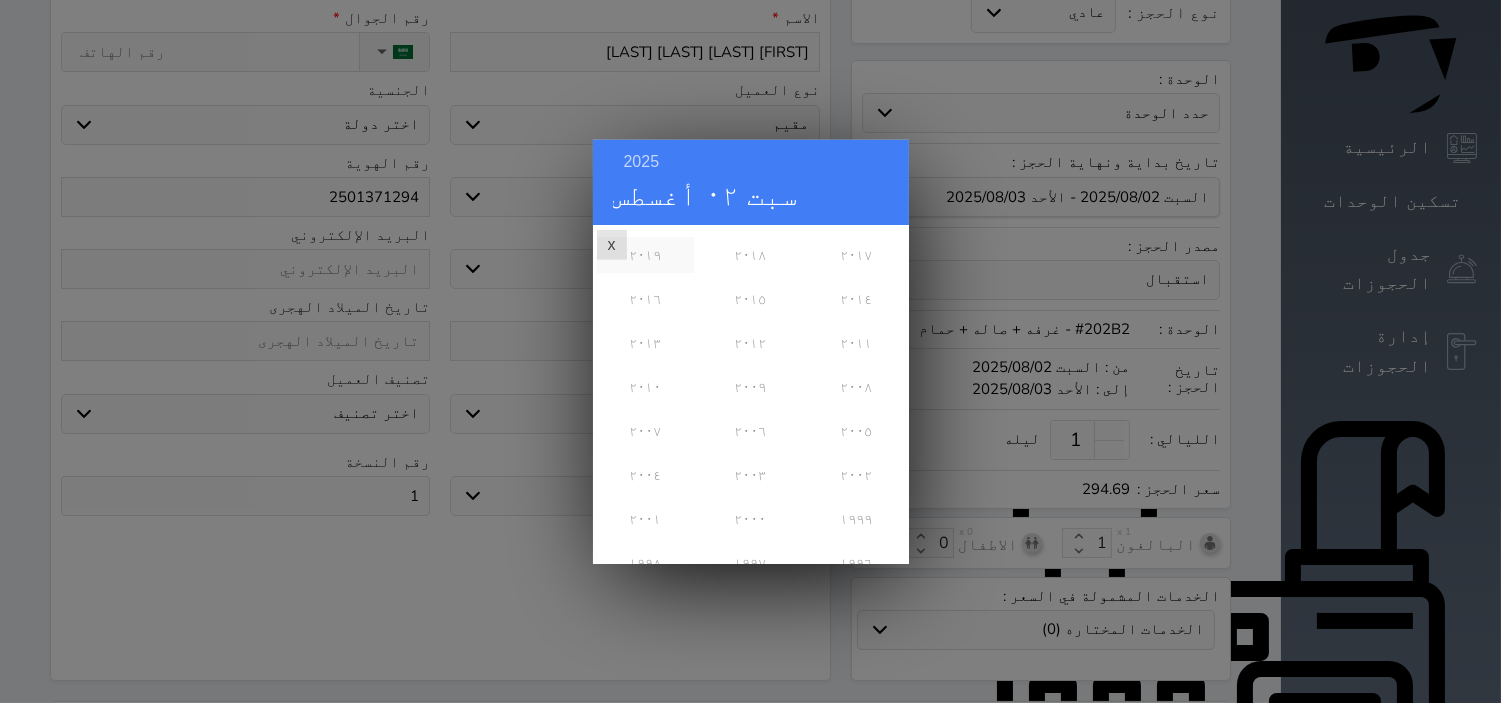 scroll, scrollTop: 222, scrollLeft: 0, axis: vertical 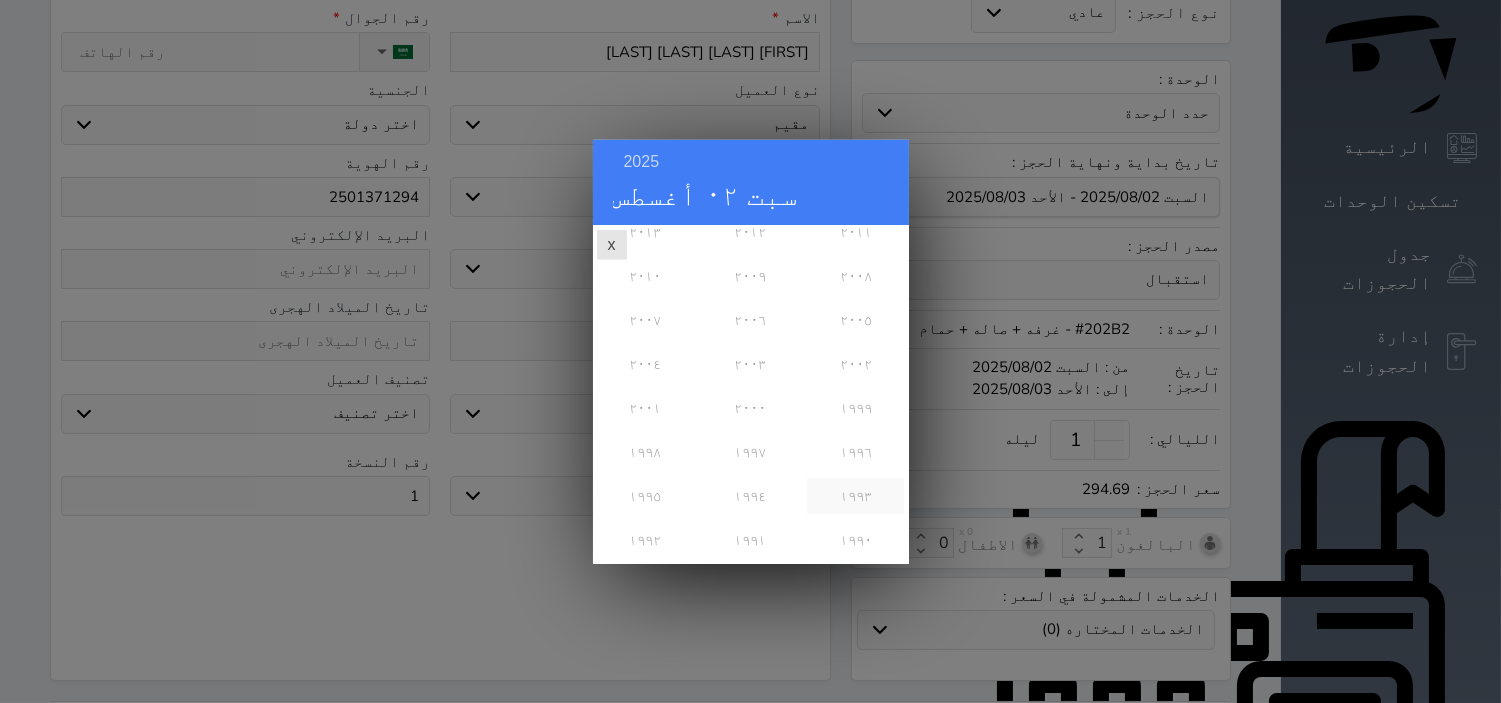 click on "١٩٩٣" at bounding box center (855, 495) 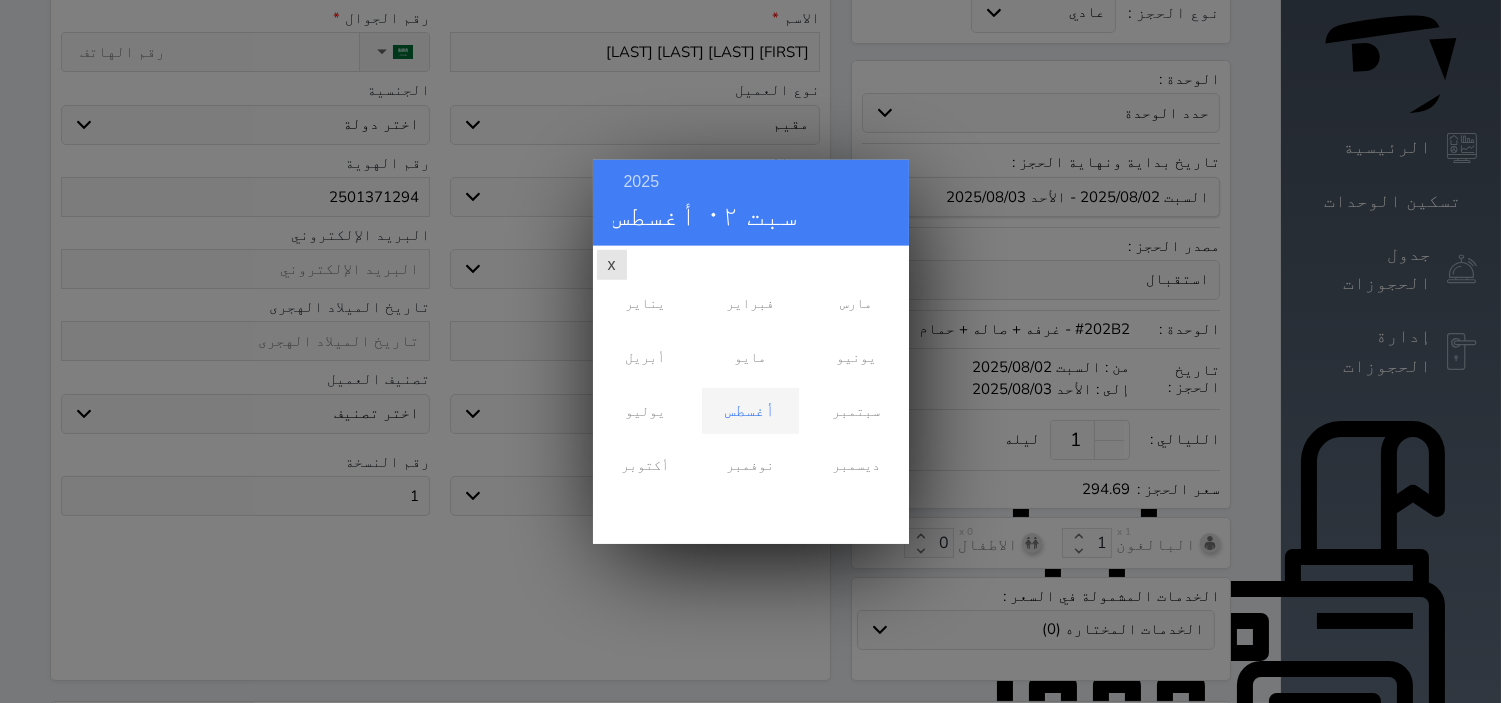 scroll, scrollTop: 0, scrollLeft: 0, axis: both 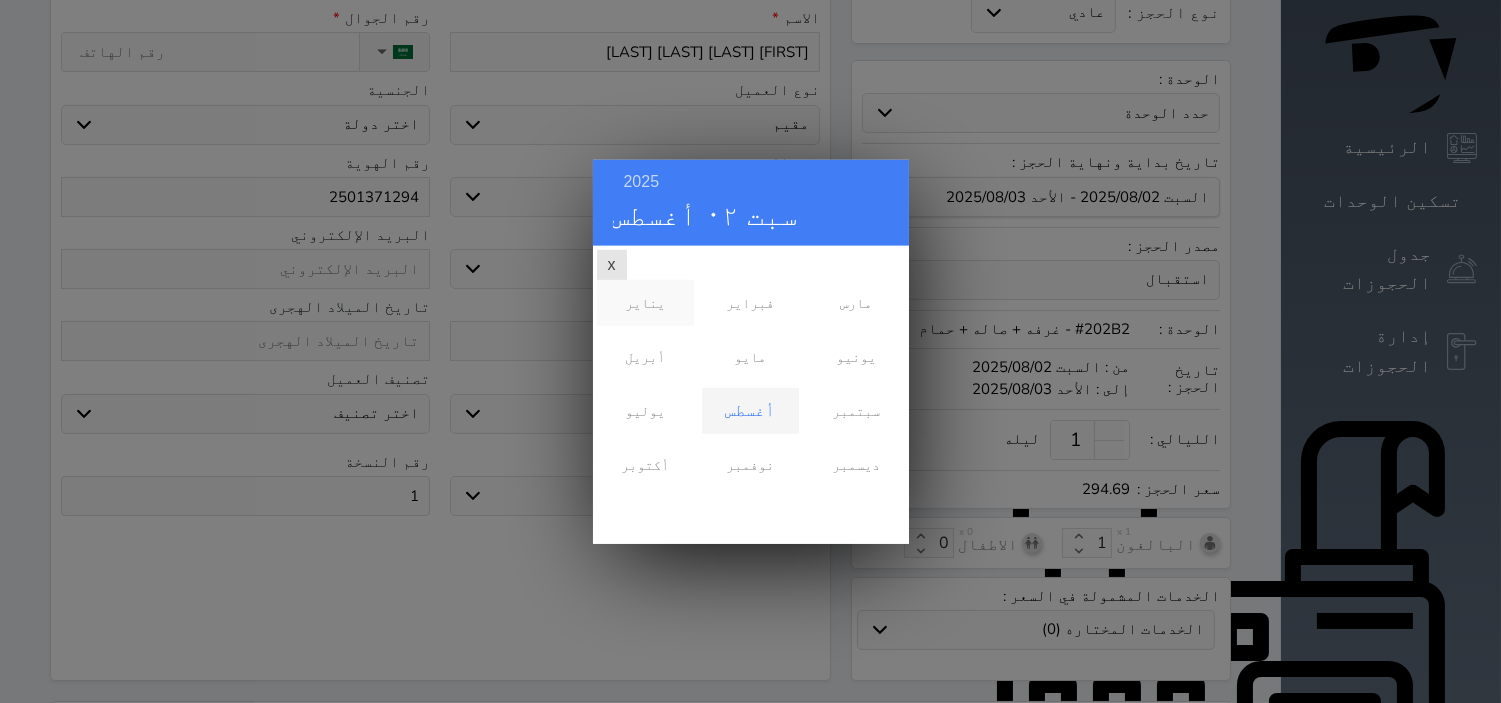 click on "يناير" at bounding box center [645, 302] 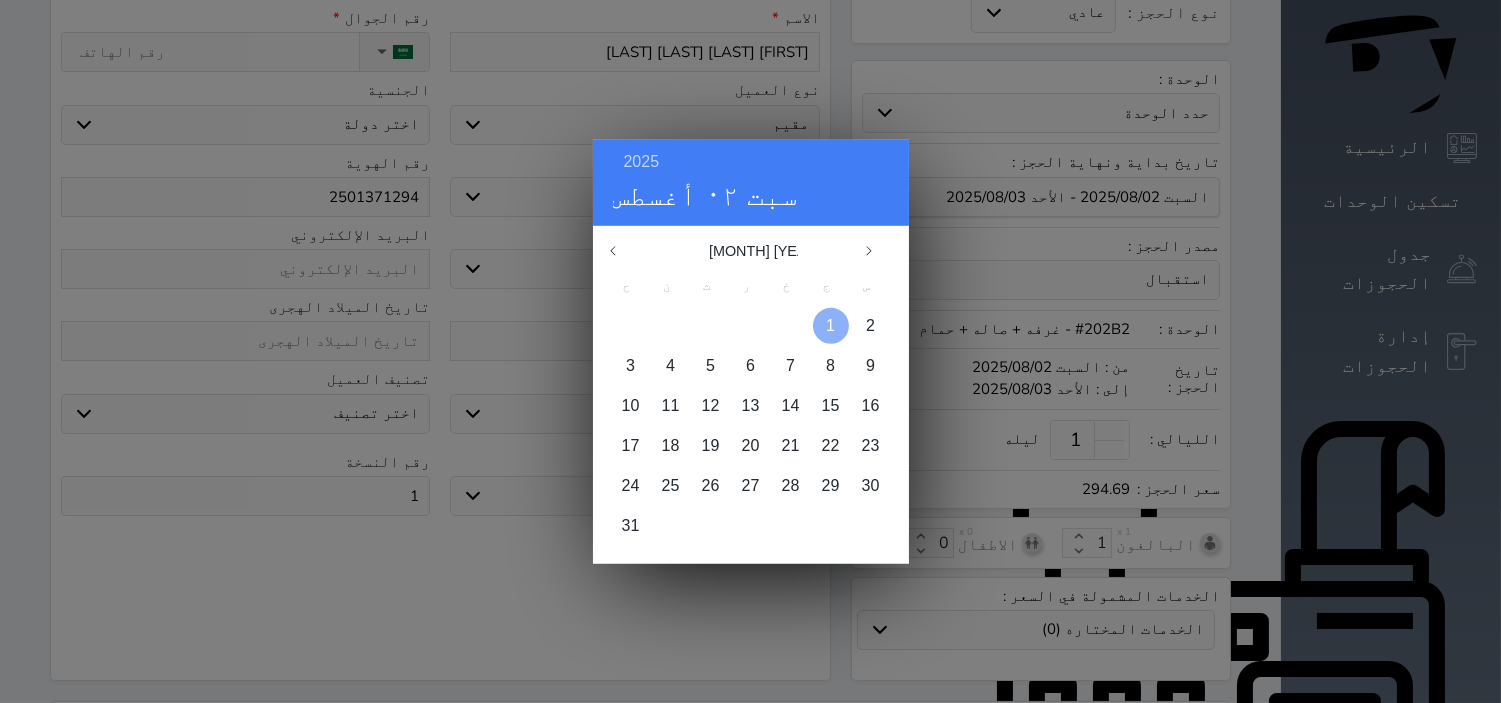 click at bounding box center (831, 325) 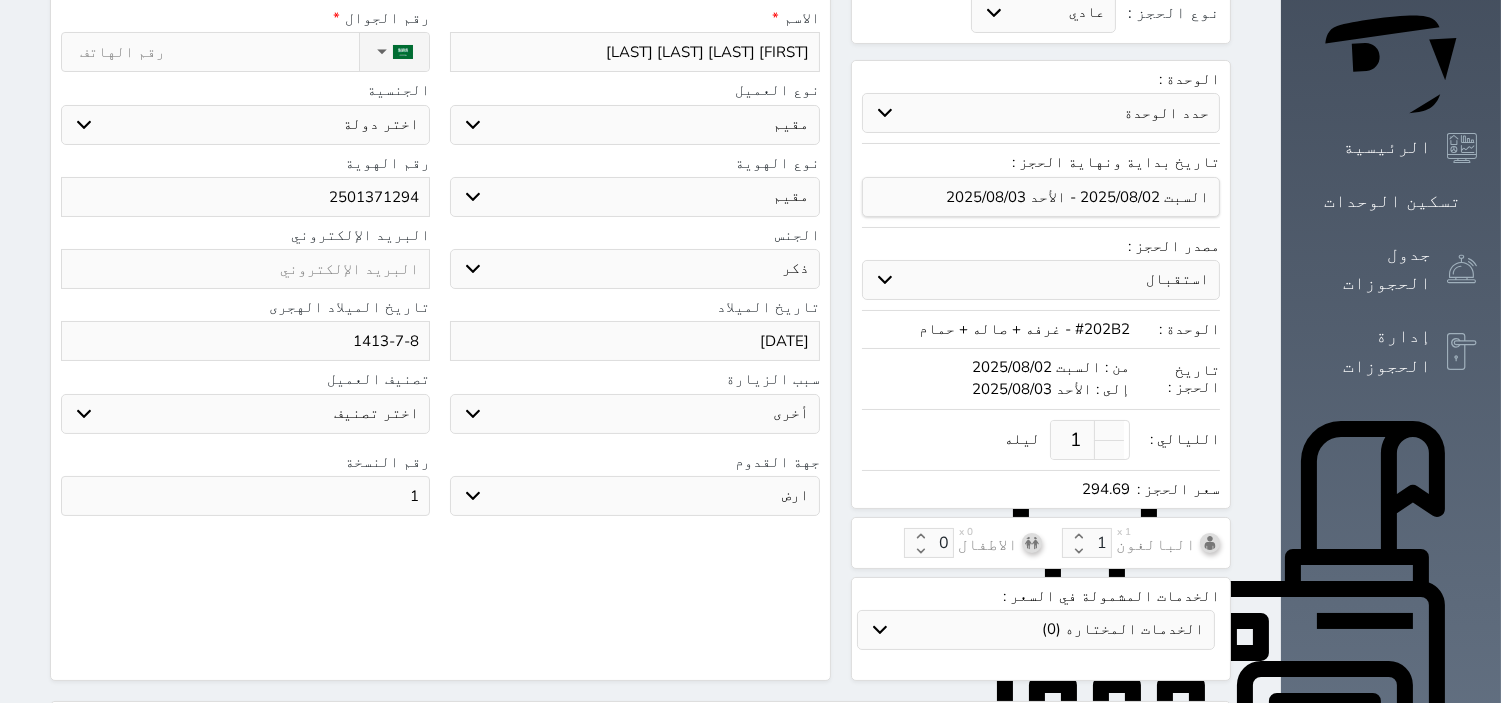scroll, scrollTop: 0, scrollLeft: 0, axis: both 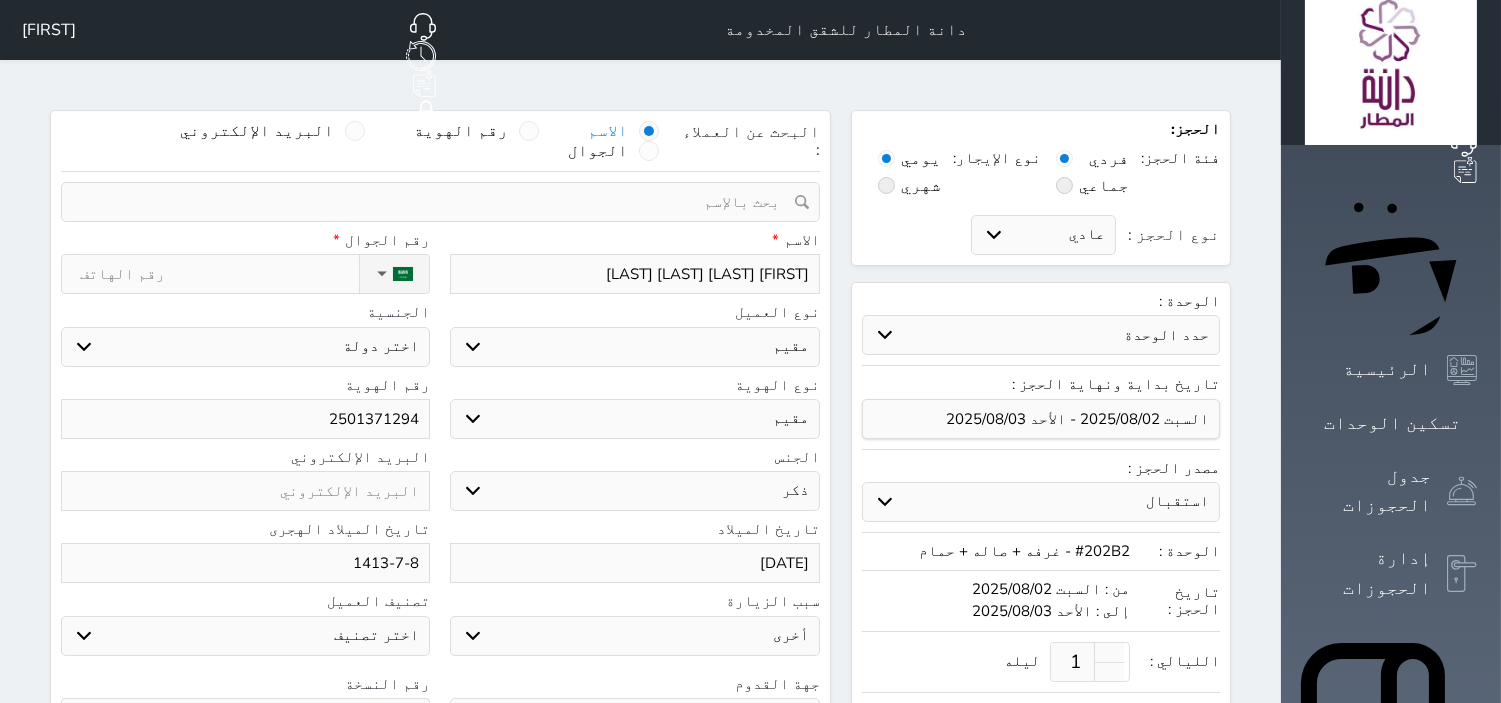 drag, startPoint x: 395, startPoint y: 282, endPoint x: 422, endPoint y: 286, distance: 27.294687 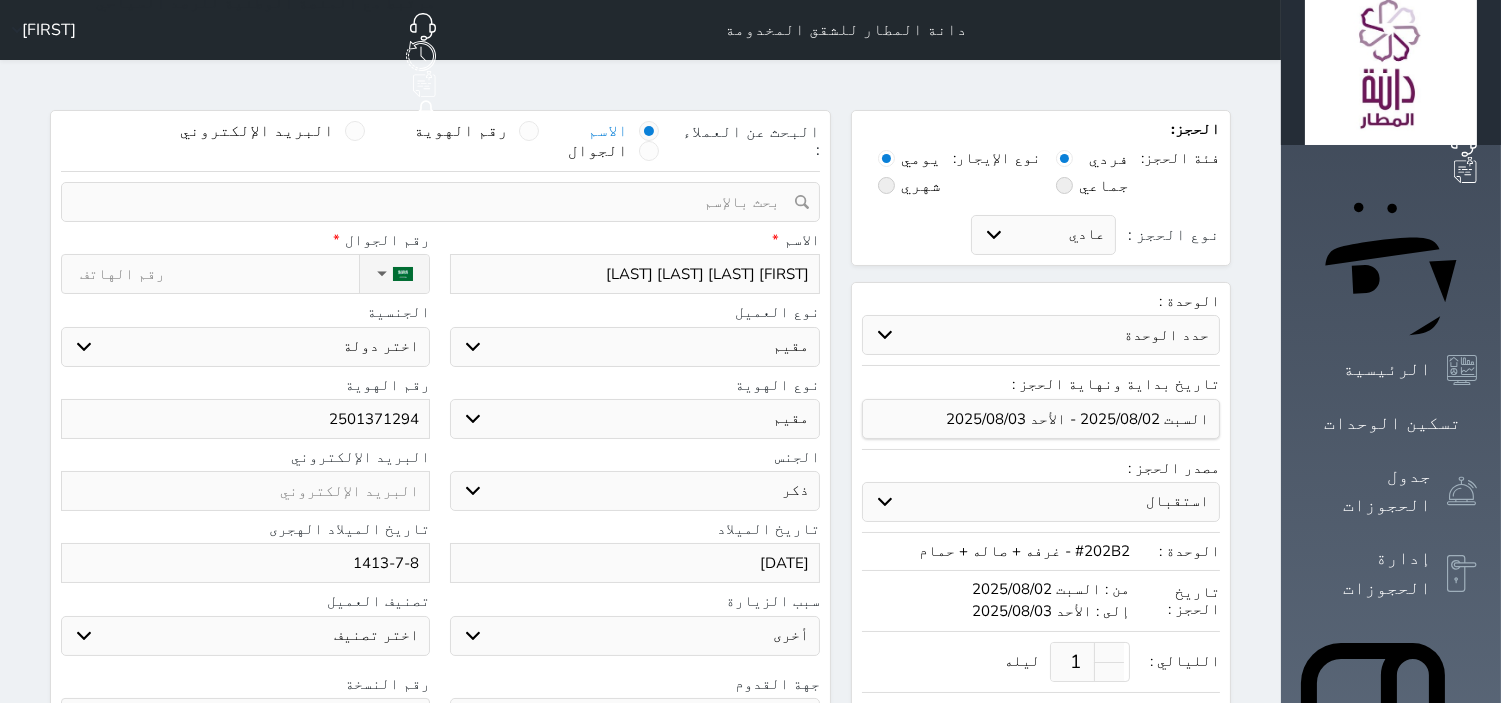 select on "111" 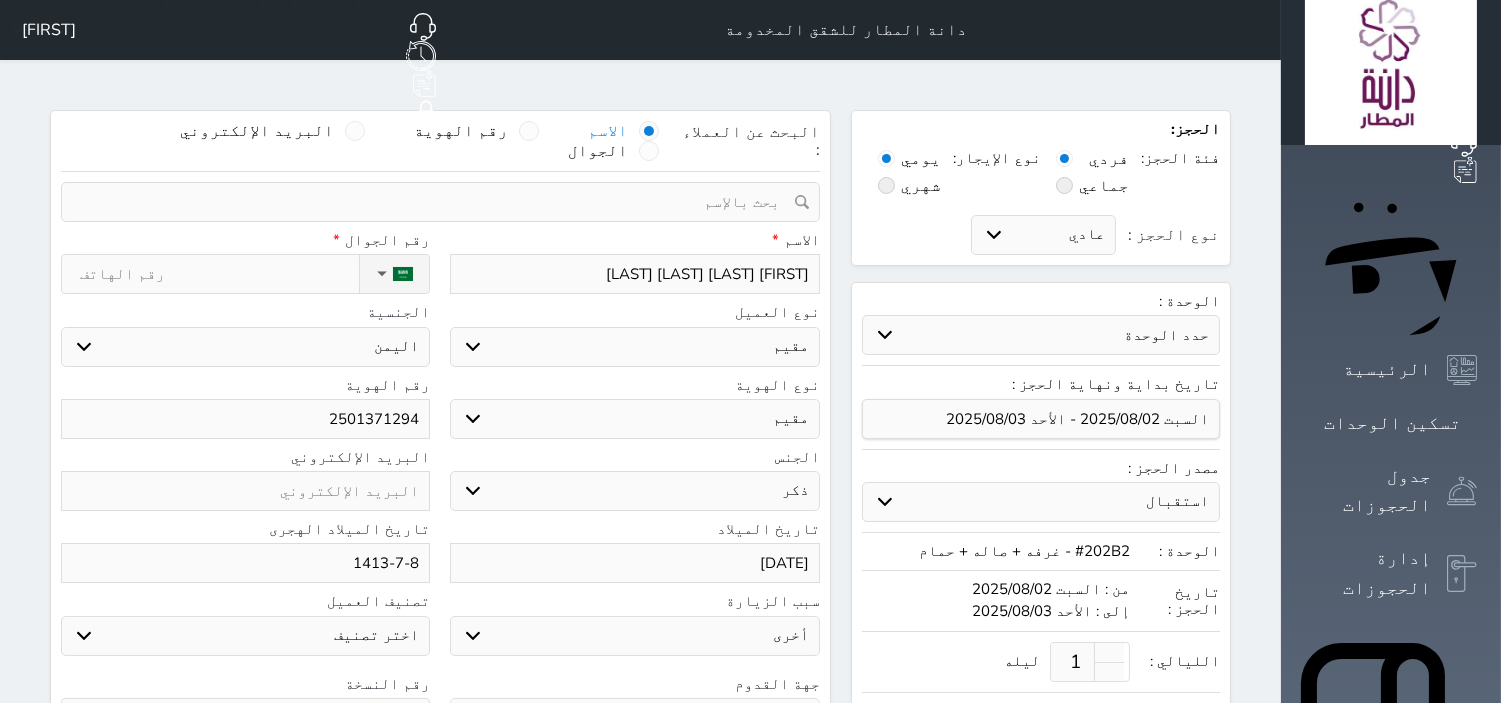 click on "اختر دولة
اثيوبيا
اجنبي بجواز سعودي
اخرى
اذربيجان
ارتيريا
ارمينيا
ازبكستان
اسبانيا
استراليا
استونيا" at bounding box center [245, 347] 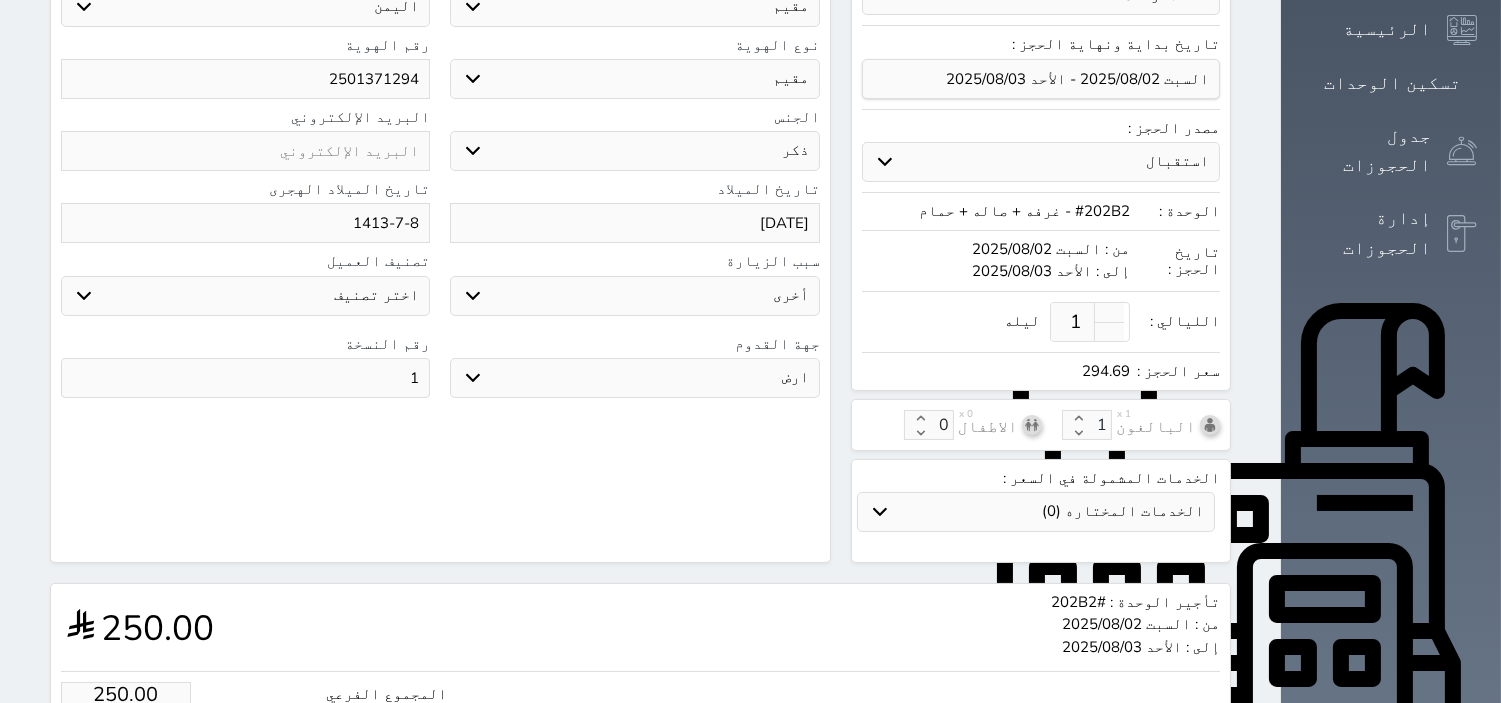scroll, scrollTop: 532, scrollLeft: 0, axis: vertical 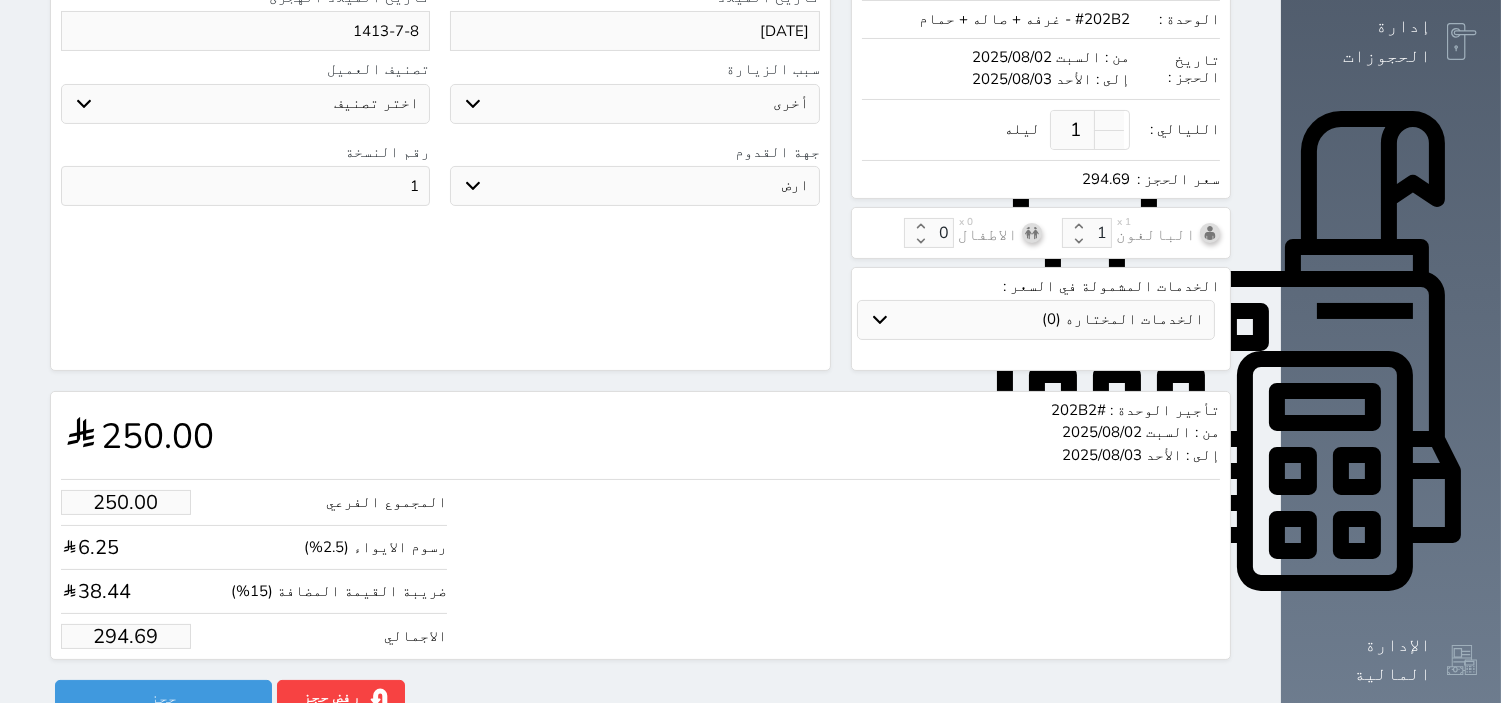 type on "[PHONE]" 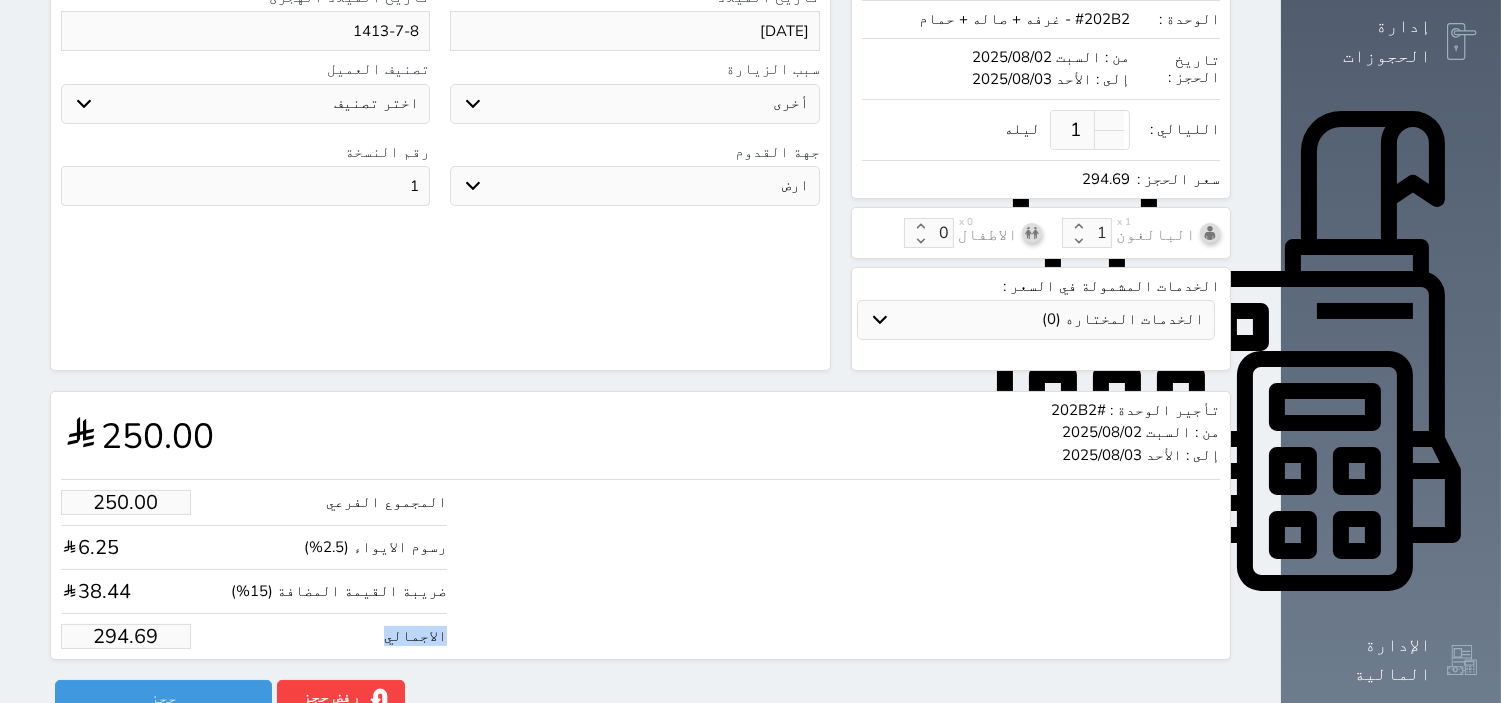 click on "المجموع الفرعي   250.00   رسوم الايواء (2.5%)    6.25    ضريبة القيمة المضافة (15%)    38.44      الاجمالي   294.69" at bounding box center [254, 569] 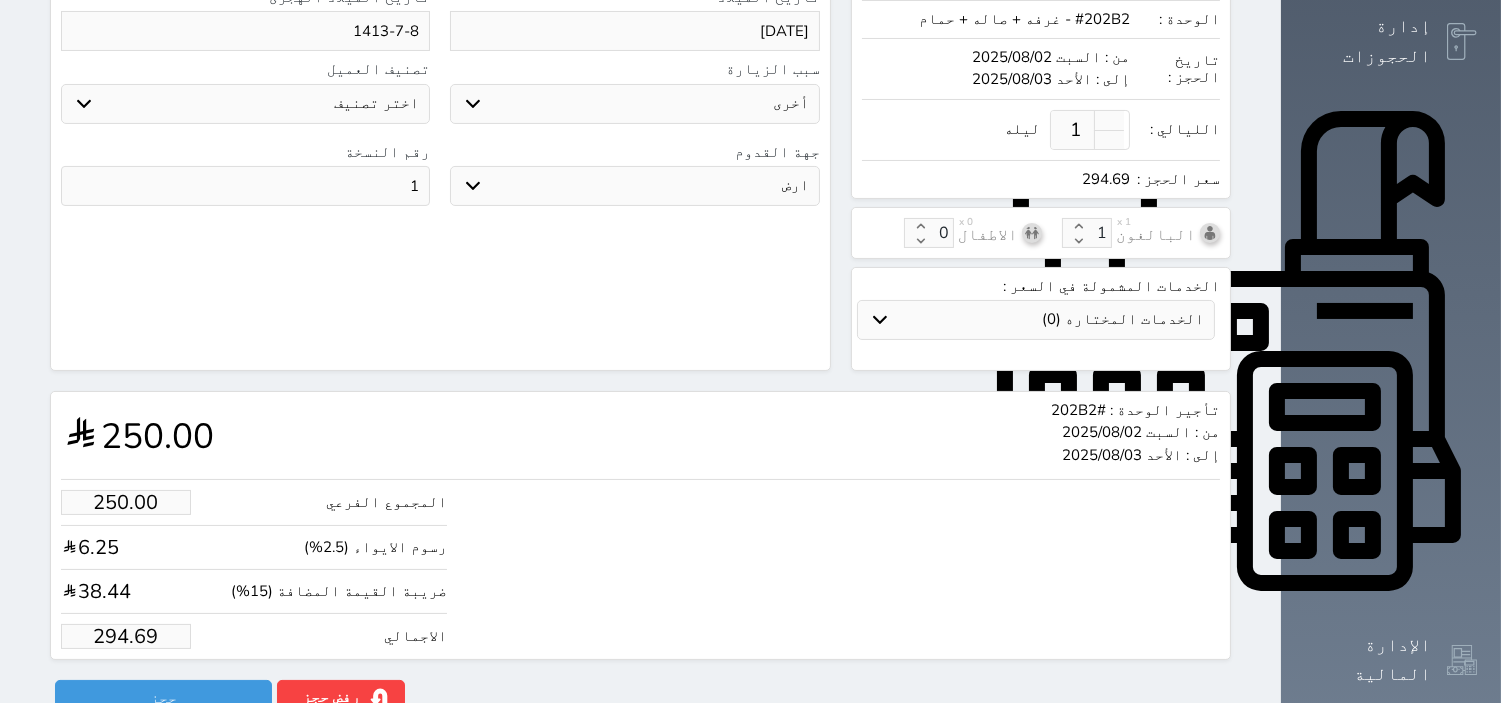 click on "294.69" at bounding box center (126, 636) 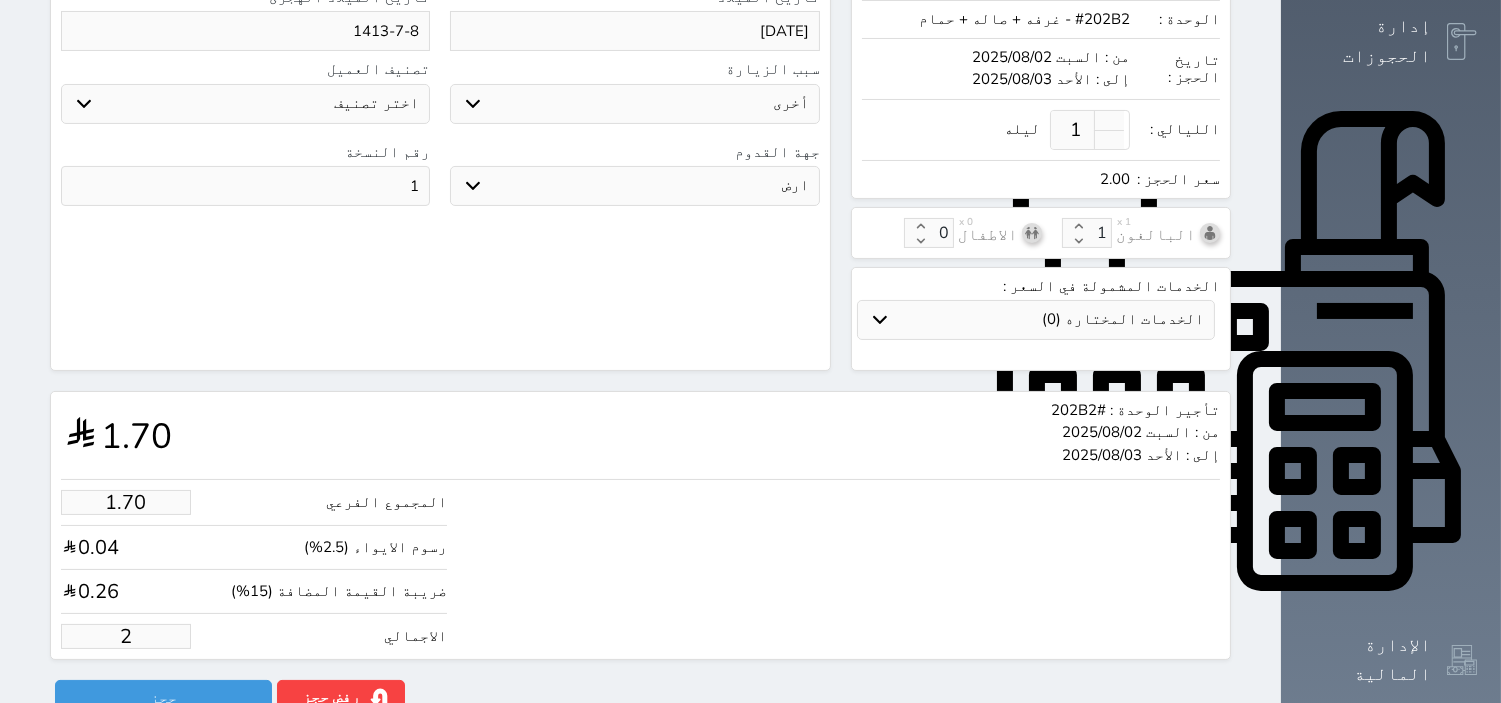 type on "21.21" 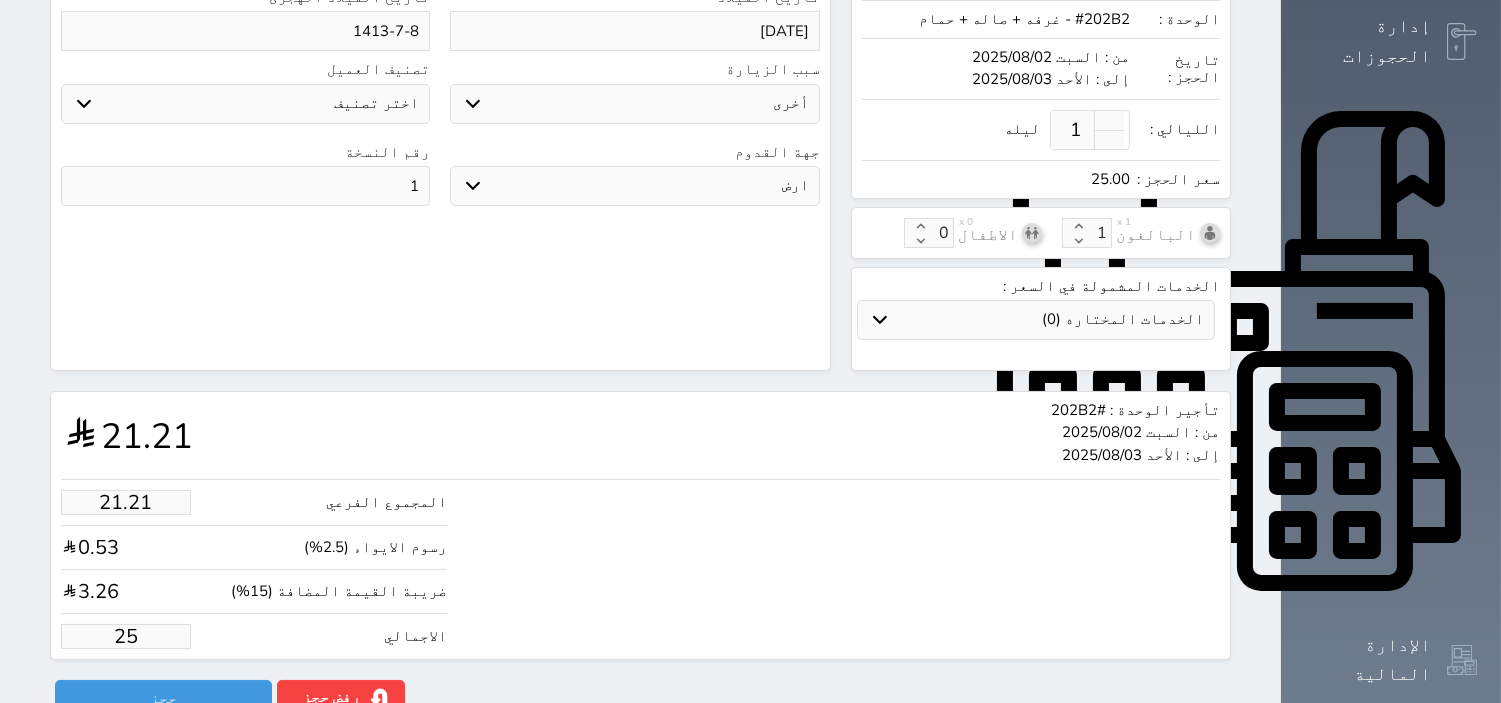 type on "212.09" 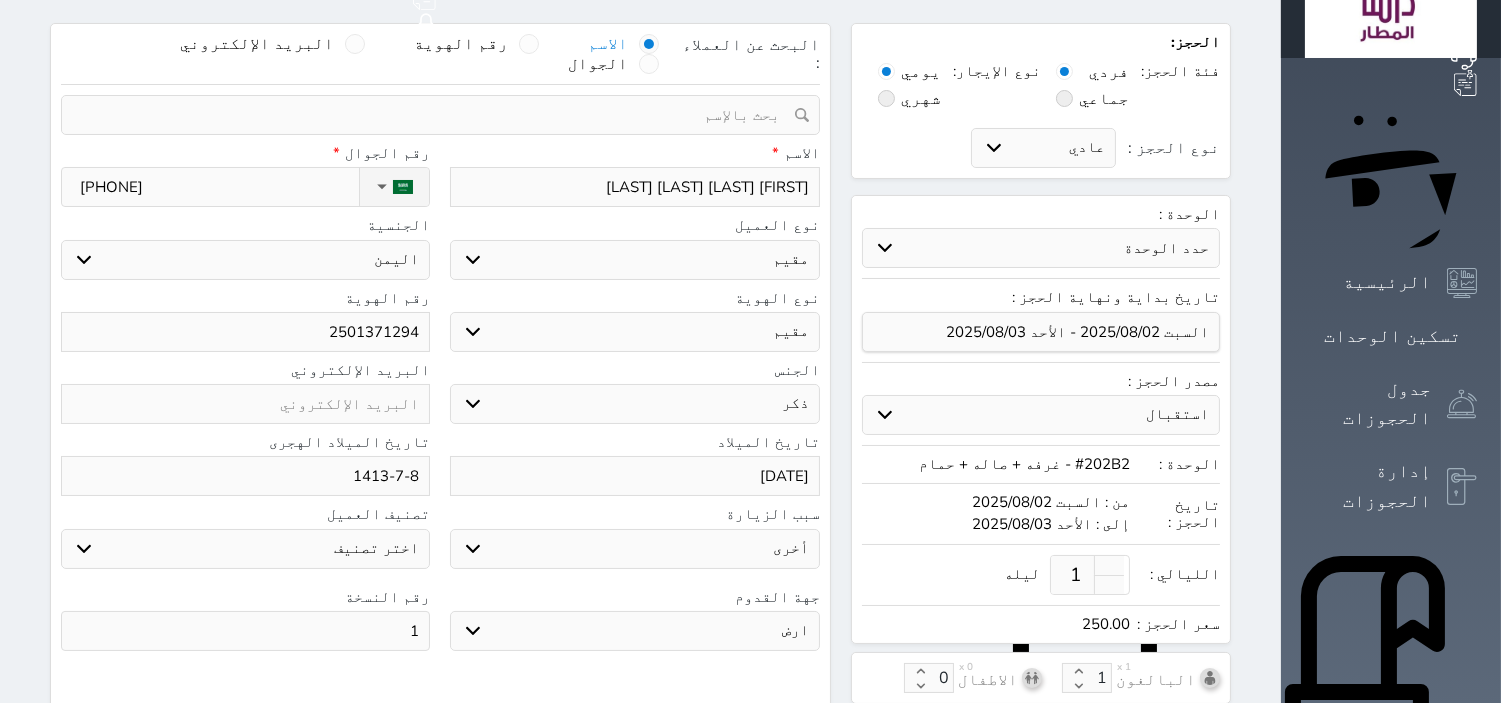 scroll, scrollTop: 532, scrollLeft: 0, axis: vertical 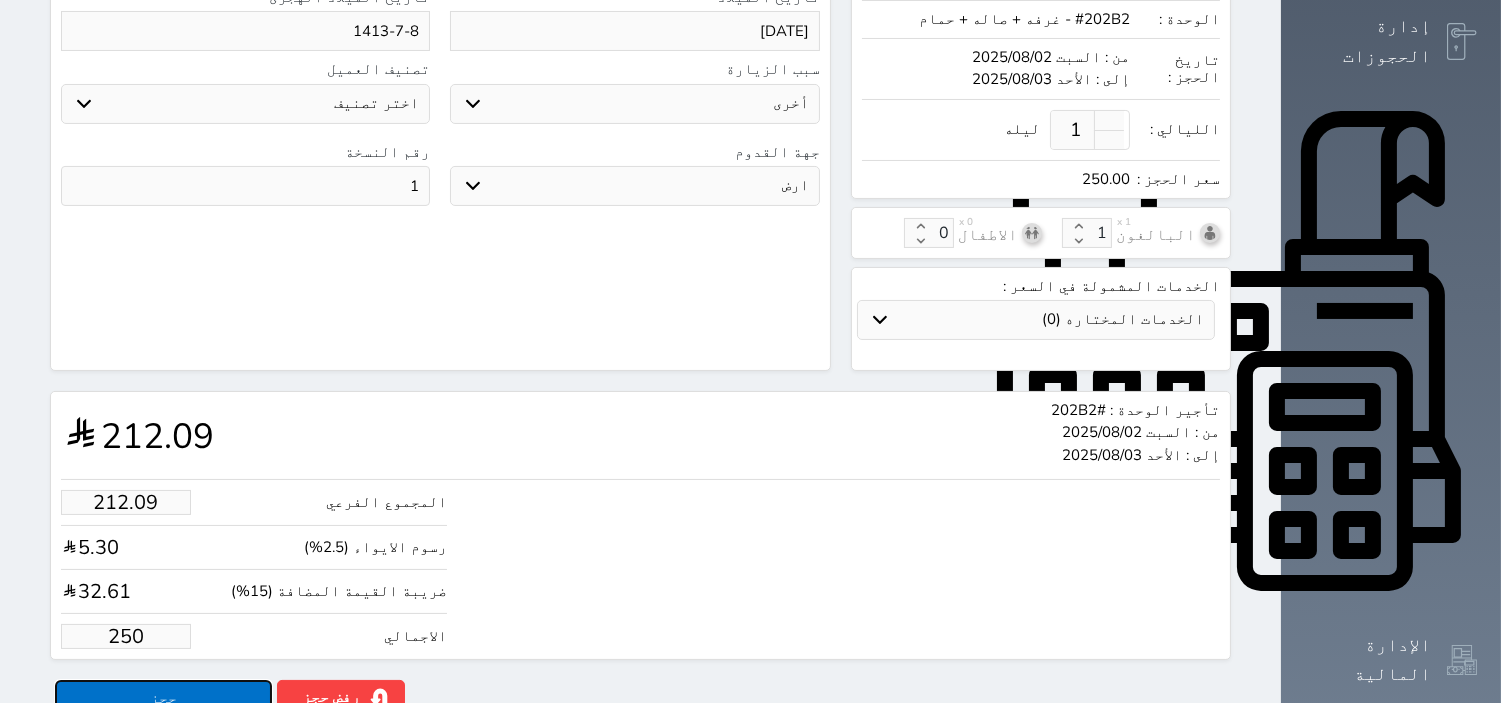 type on "250.00" 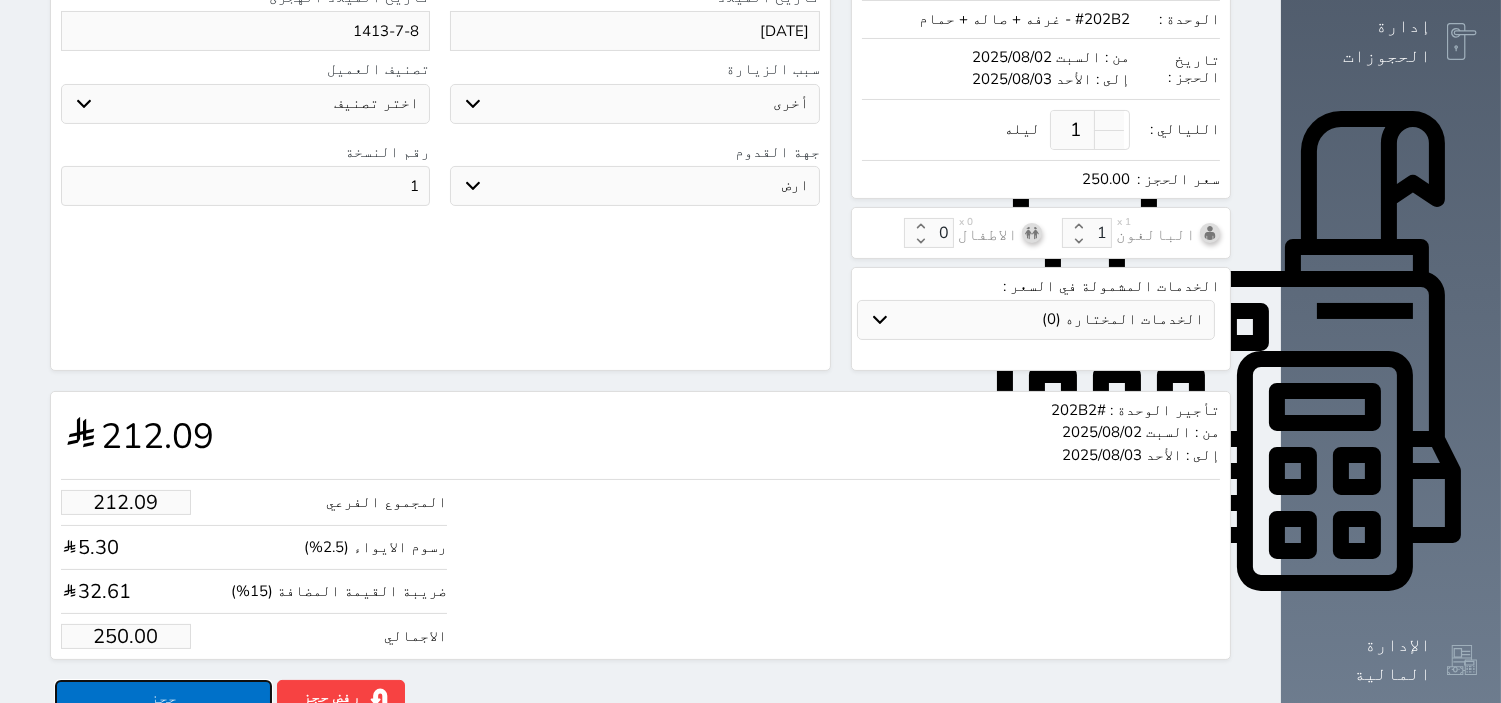 click on "حجز" at bounding box center (163, 697) 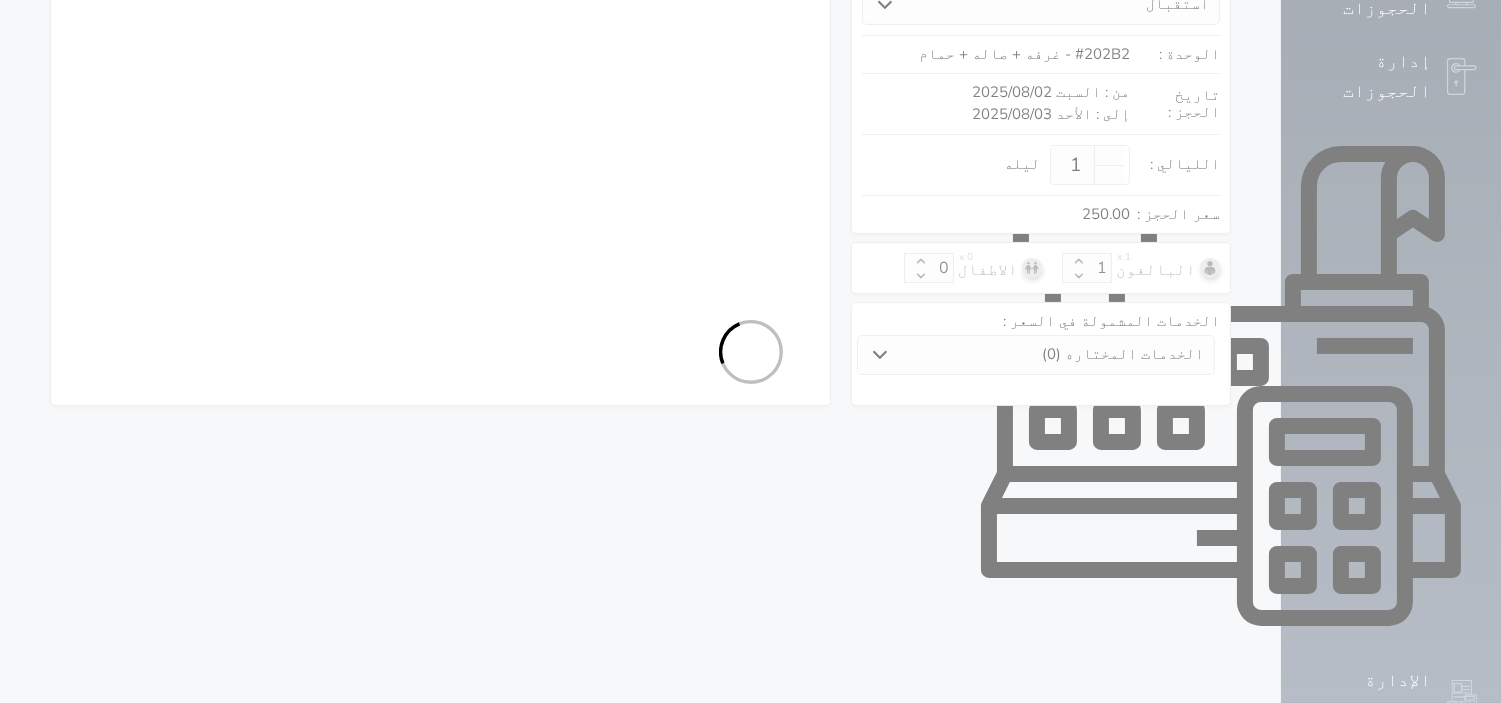 select on "4" 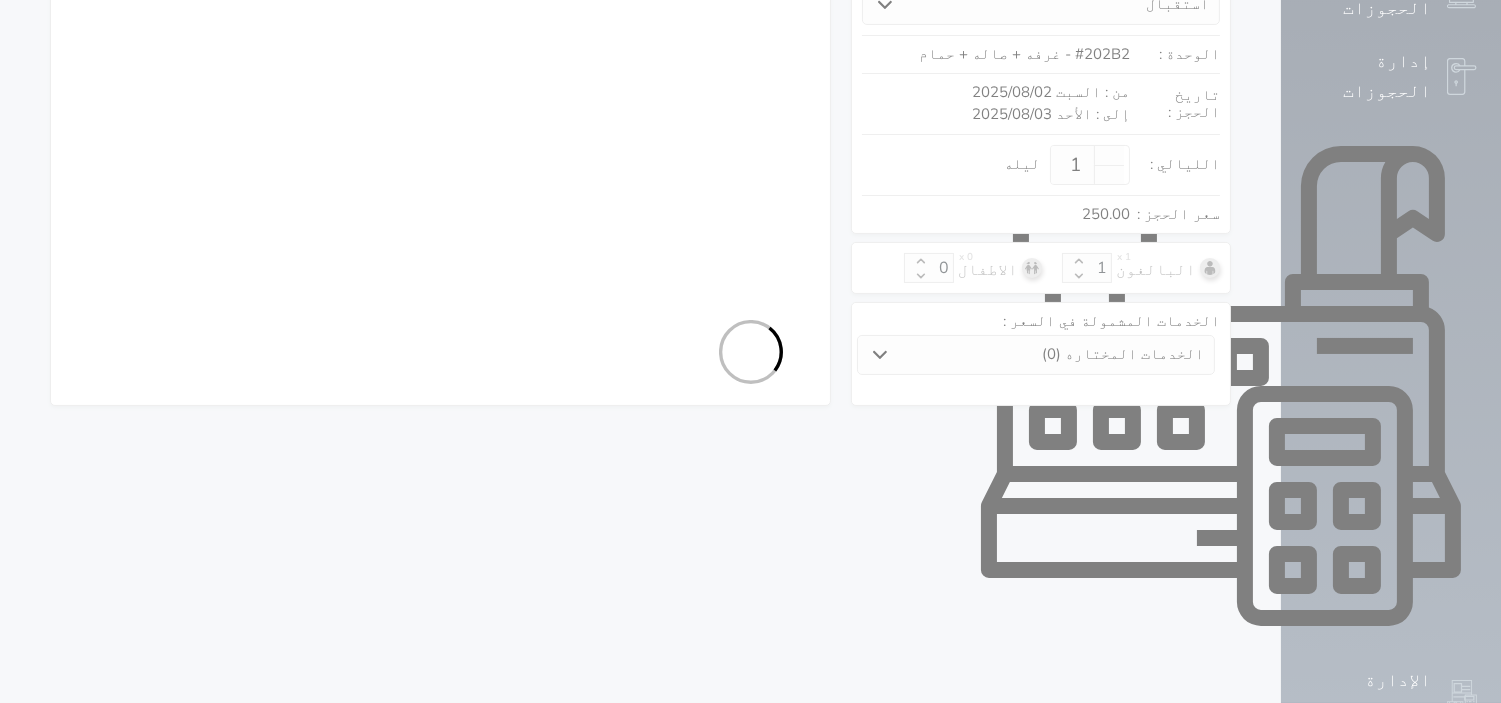 select on "111" 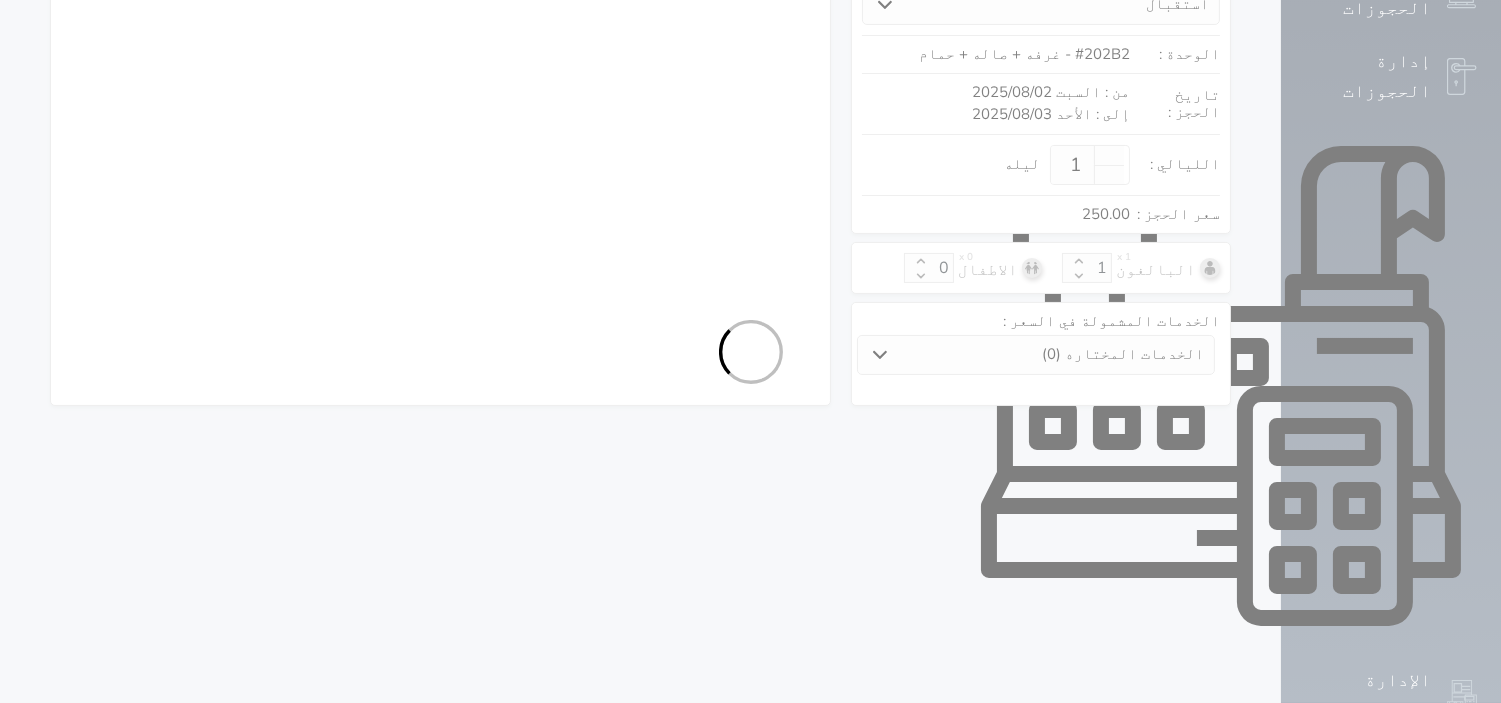 select on "4" 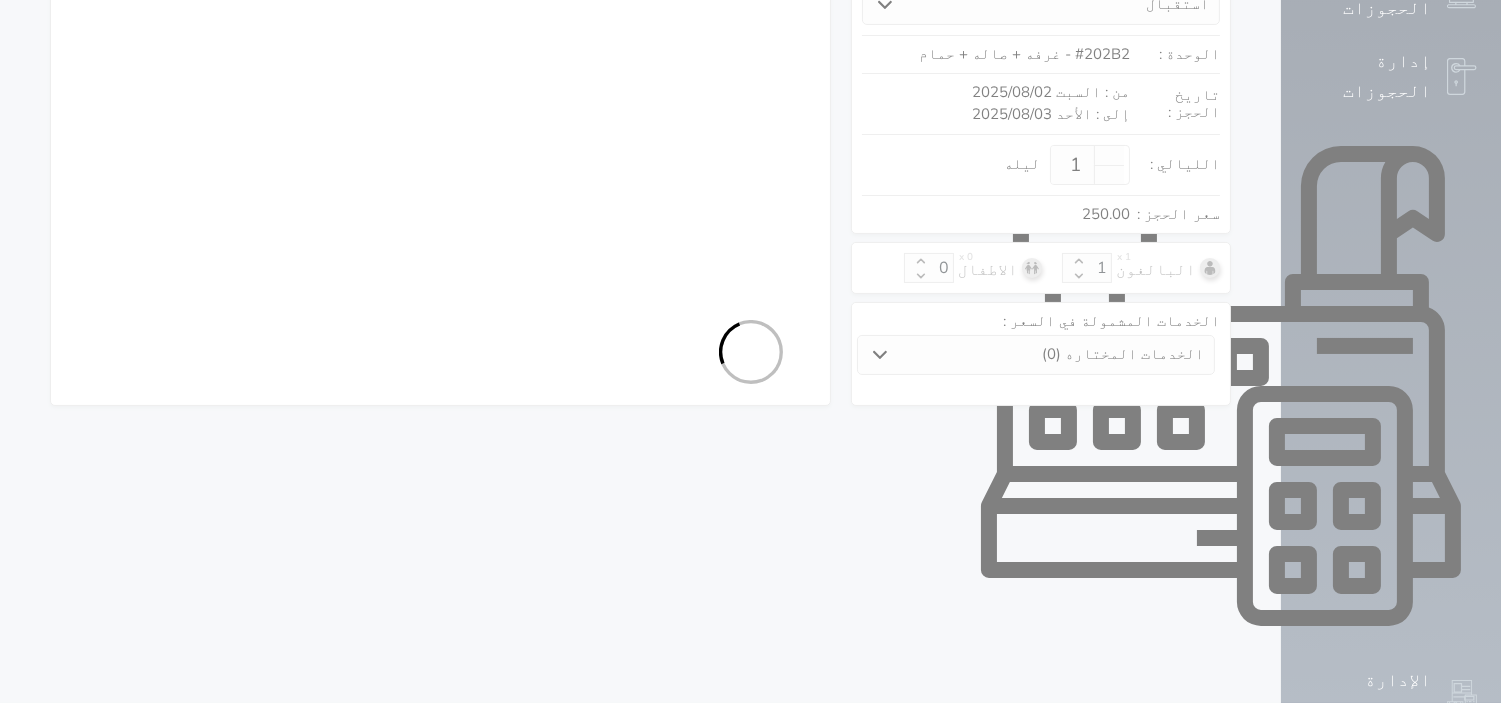 select on "7" 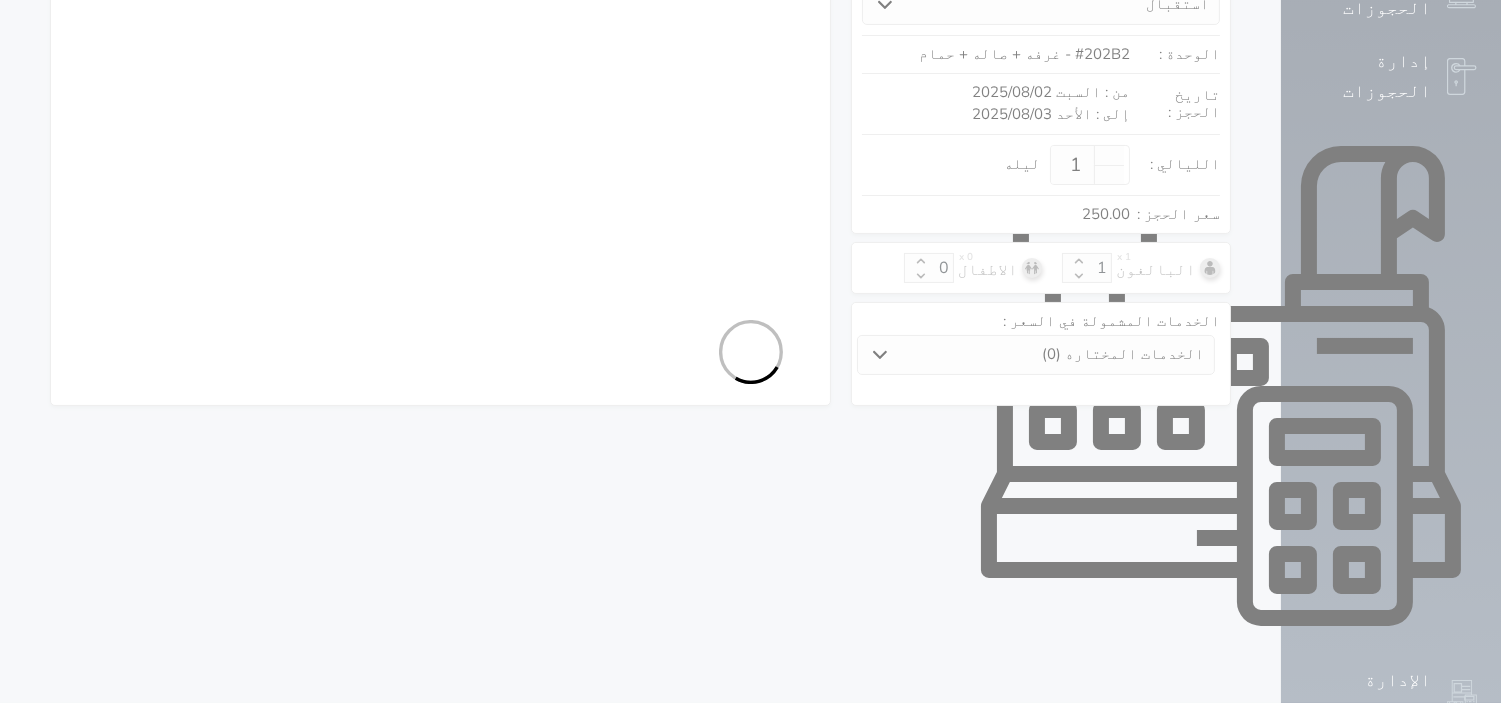 select on "9" 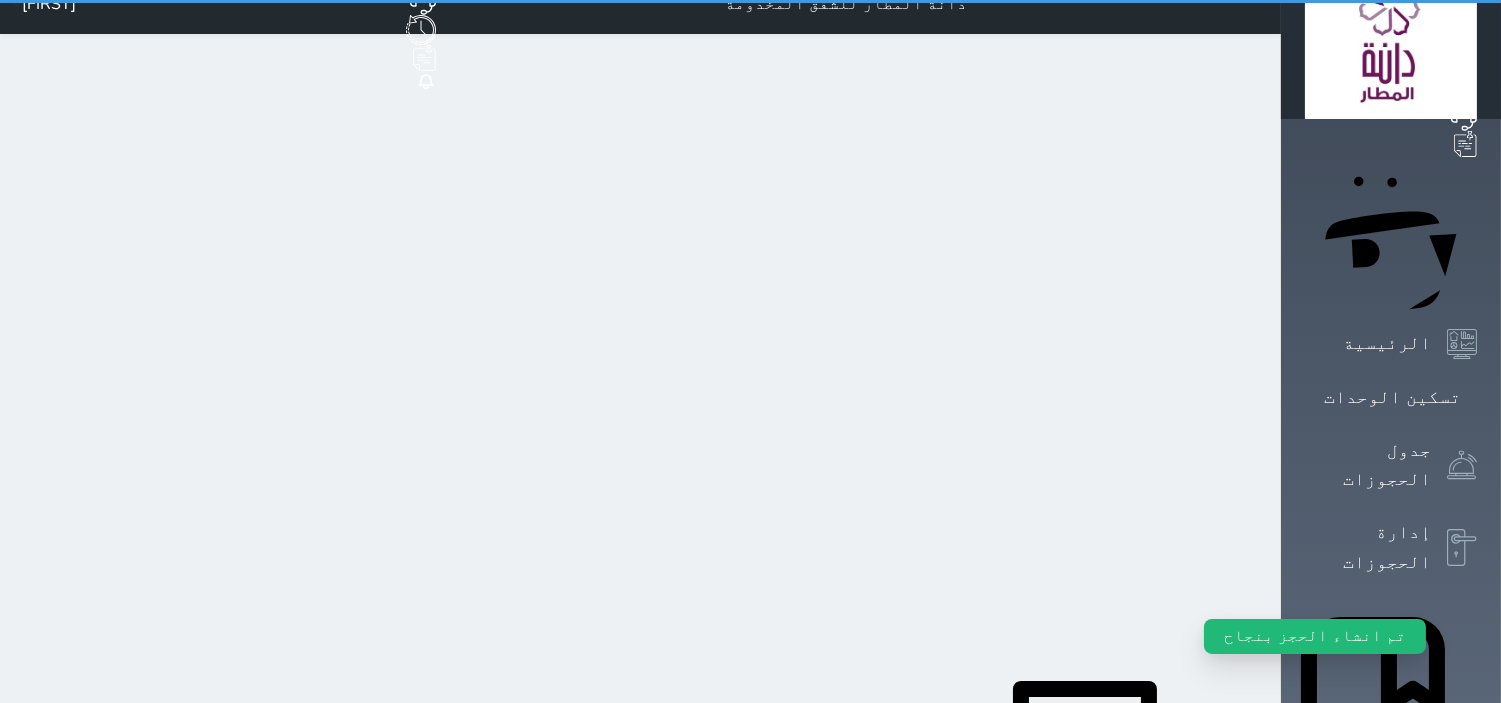 scroll, scrollTop: 0, scrollLeft: 0, axis: both 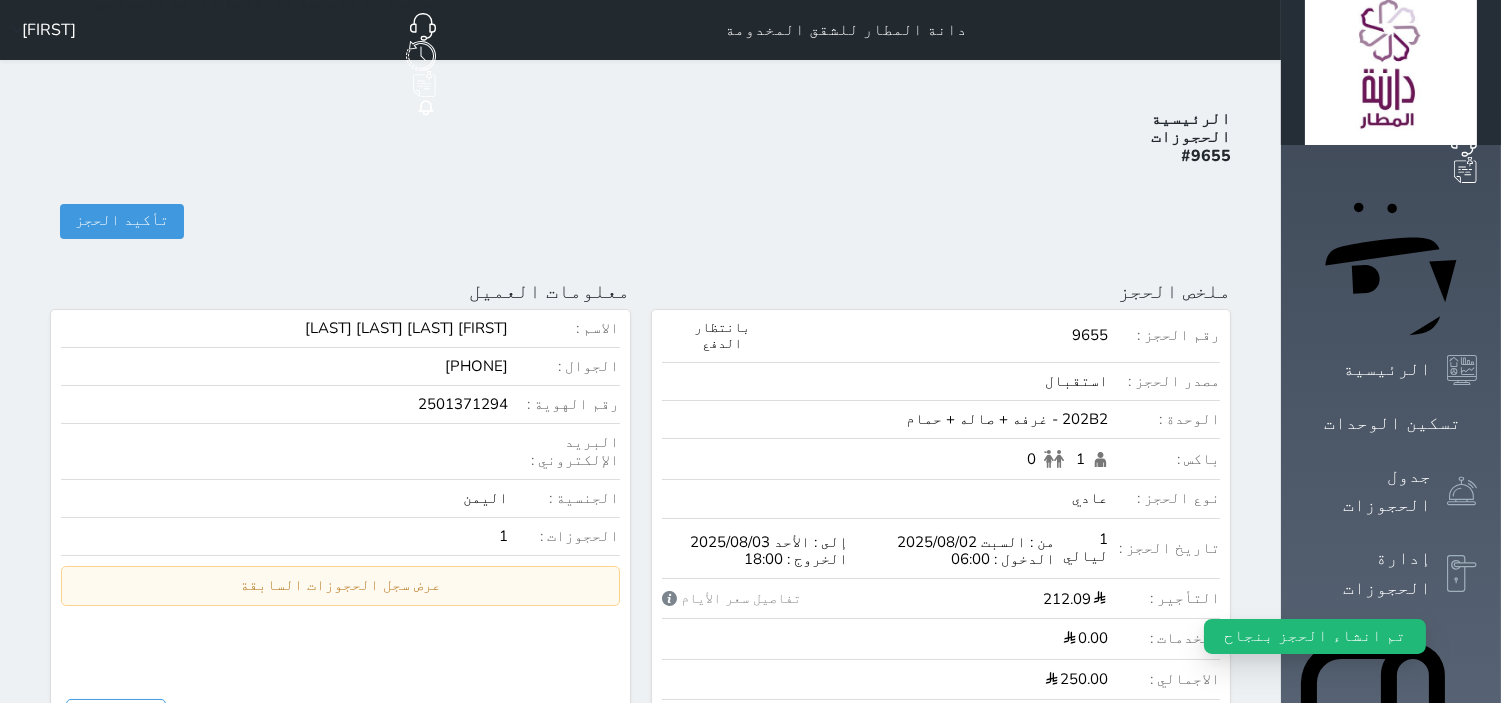 select 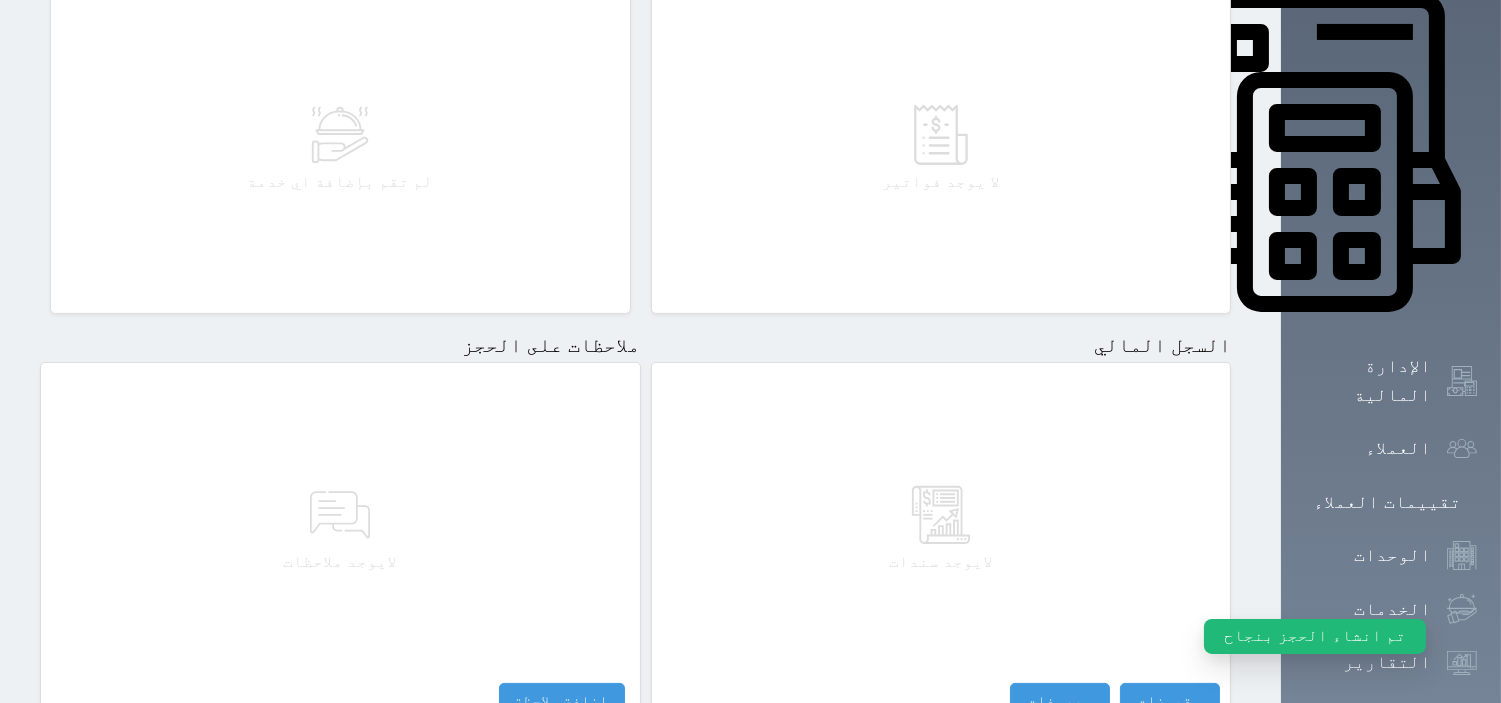 scroll, scrollTop: 964, scrollLeft: 0, axis: vertical 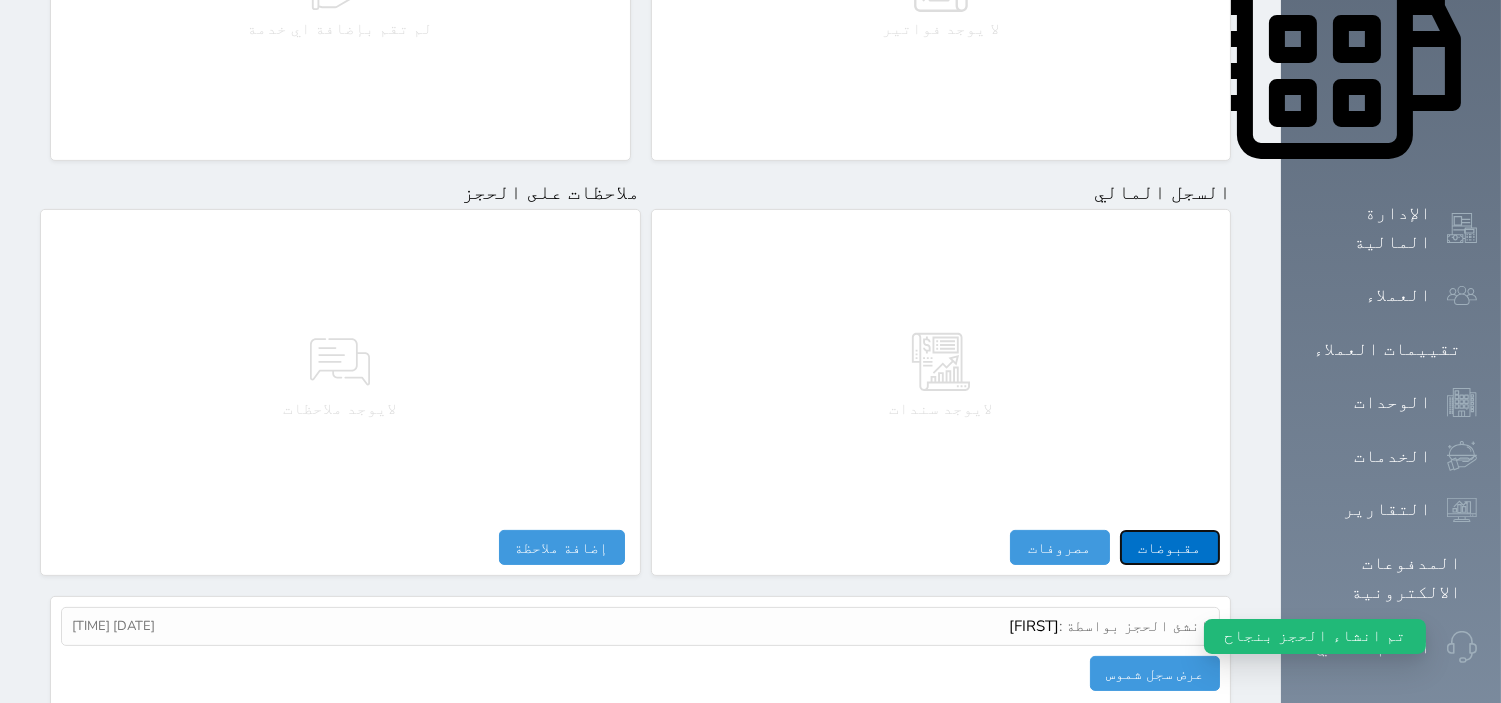 click on "مقبوضات" at bounding box center [1170, 547] 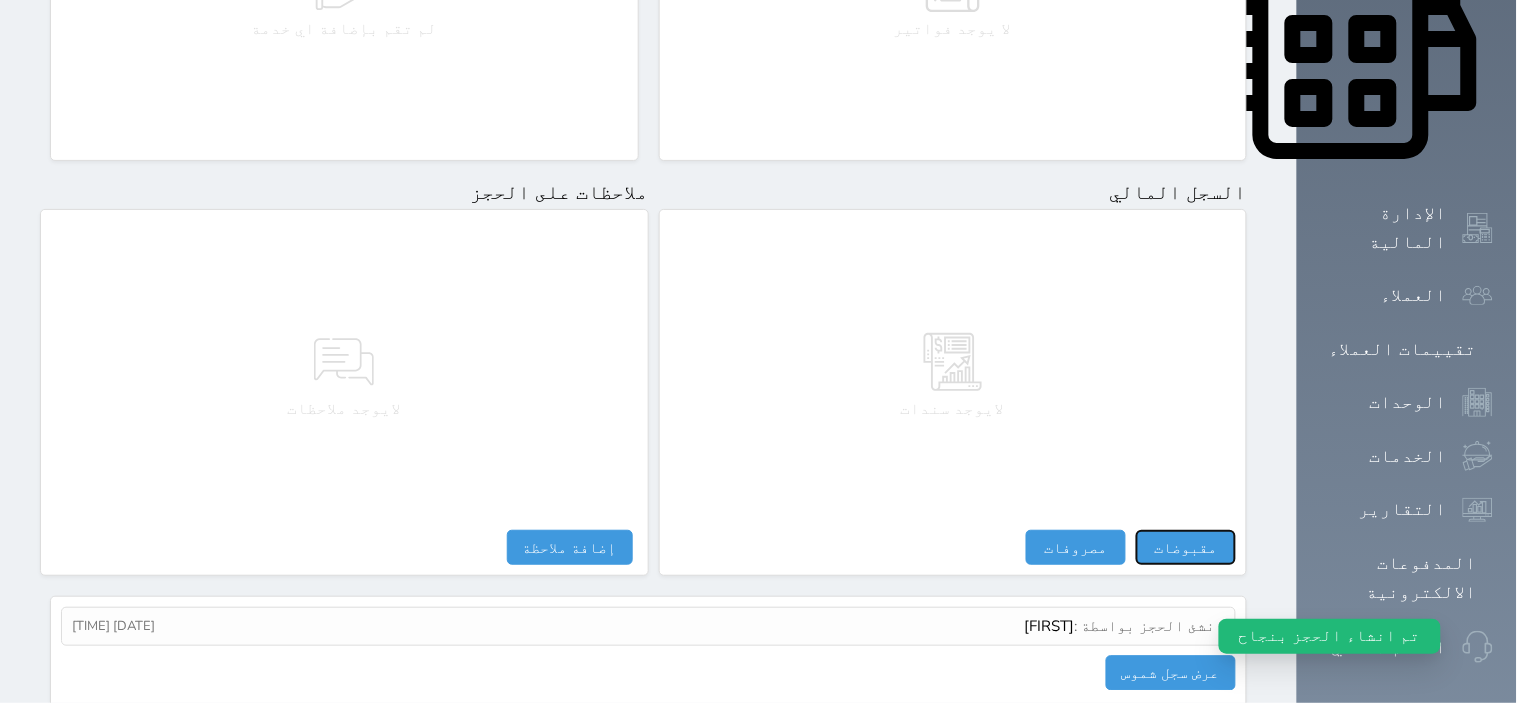select 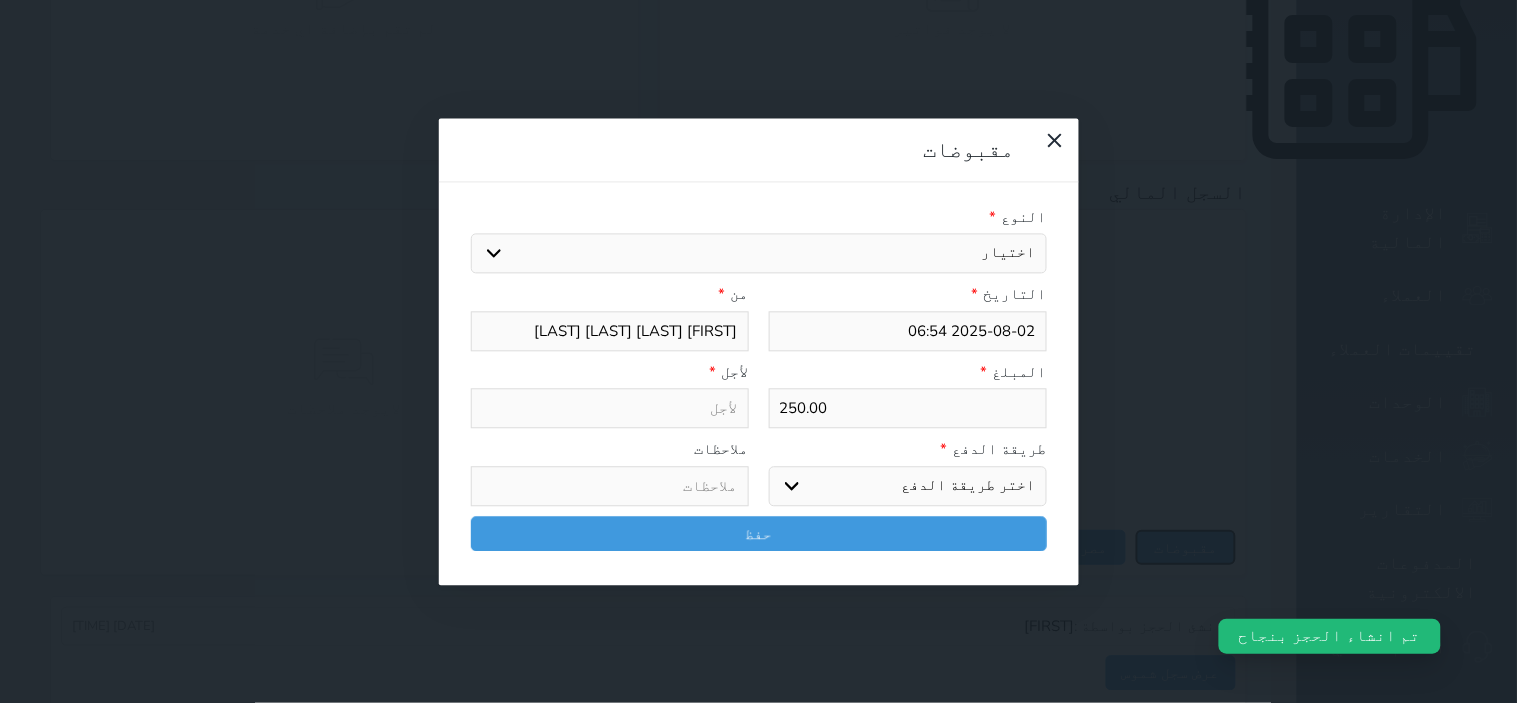 select 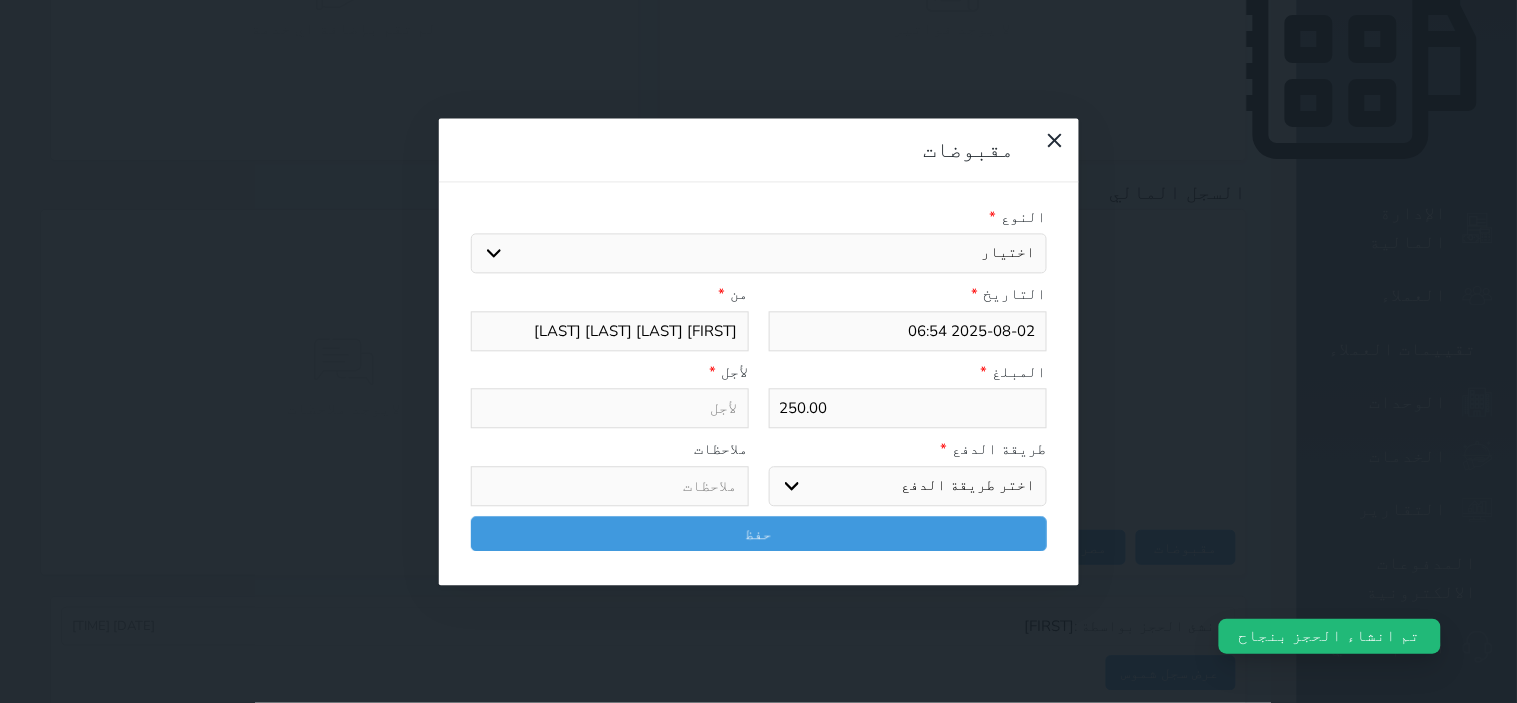 click on "اختيار   مقبوضات عامة قيمة إيجار فواتير تامين عربون لا ينطبق آخر مغسلة واي فاي - الإنترنت مواقف السيارات طعام الأغذية والمشروبات مشروبات المشروبات الباردة المشروبات الساخنة الإفطار غداء عشاء مخبز و كعك حمام سباحة الصالة الرياضية سبا و خدمات الجمال اختيار وإسقاط (خدمات النقل) ميني بار كابل - تلفزيون سرير إضافي تصفيف الشعر التسوق خدمات الجولات السياحية المنظمة خدمات الدليل السياحي" at bounding box center (759, 254) 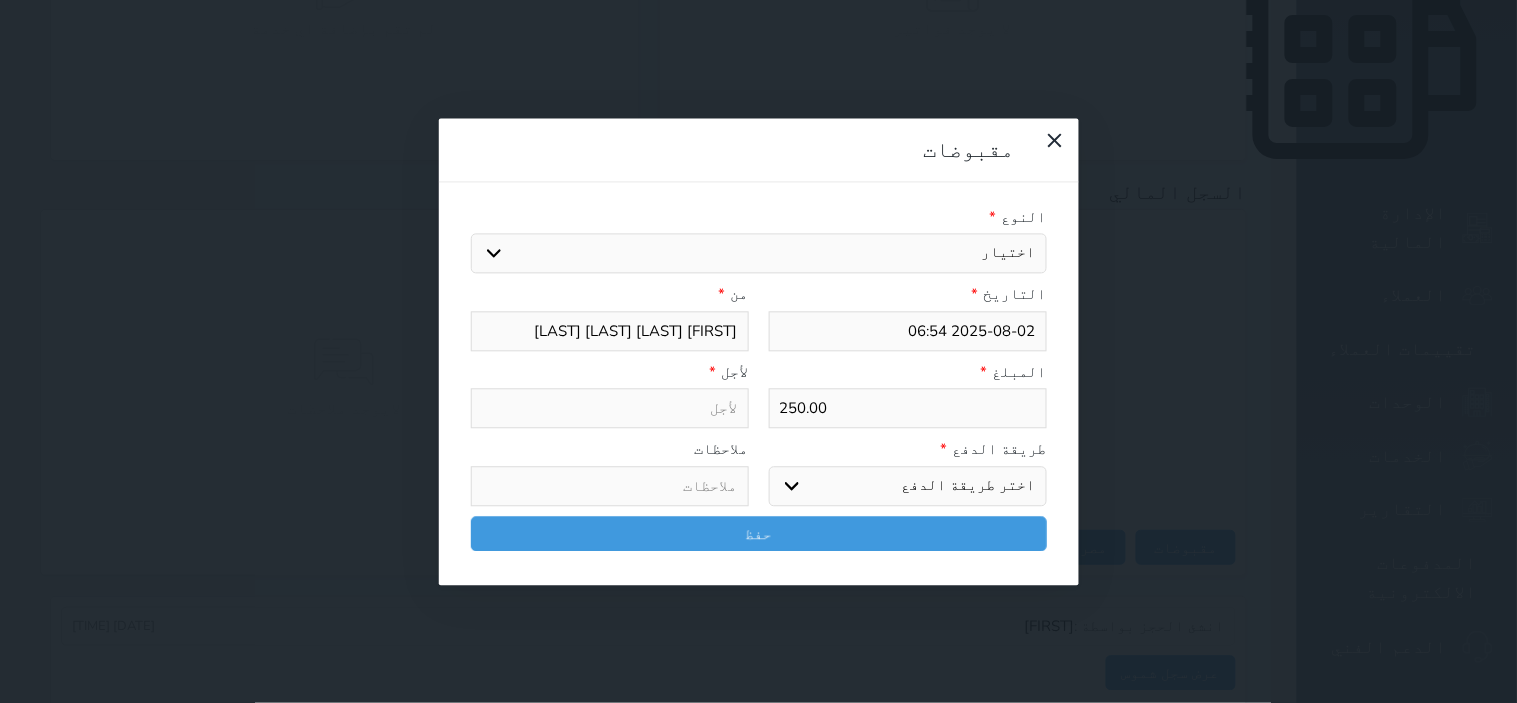 select on "30688" 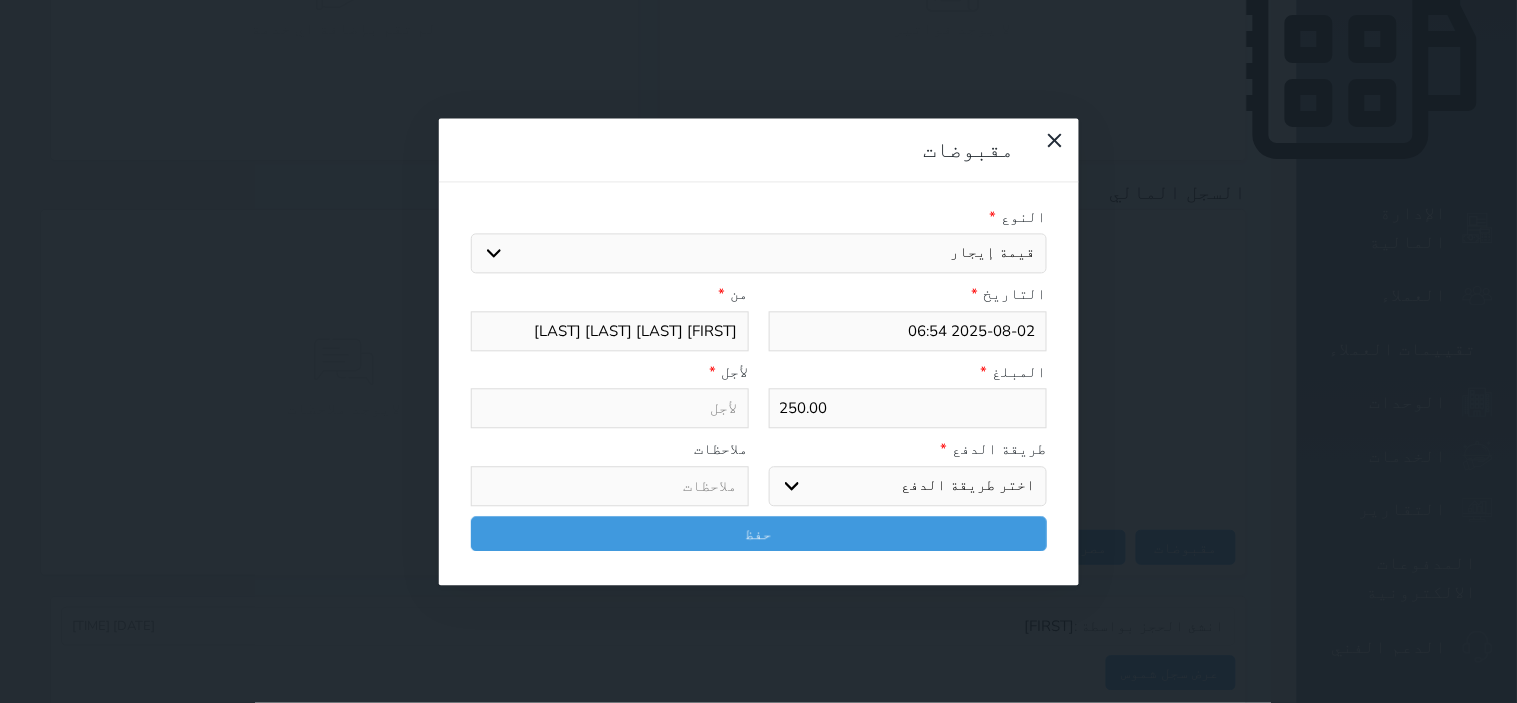 click on "اختيار   مقبوضات عامة قيمة إيجار فواتير تامين عربون لا ينطبق آخر مغسلة واي فاي - الإنترنت مواقف السيارات طعام الأغذية والمشروبات مشروبات المشروبات الباردة المشروبات الساخنة الإفطار غداء عشاء مخبز و كعك حمام سباحة الصالة الرياضية سبا و خدمات الجمال اختيار وإسقاط (خدمات النقل) ميني بار كابل - تلفزيون سرير إضافي تصفيف الشعر التسوق خدمات الجولات السياحية المنظمة خدمات الدليل السياحي" at bounding box center (759, 254) 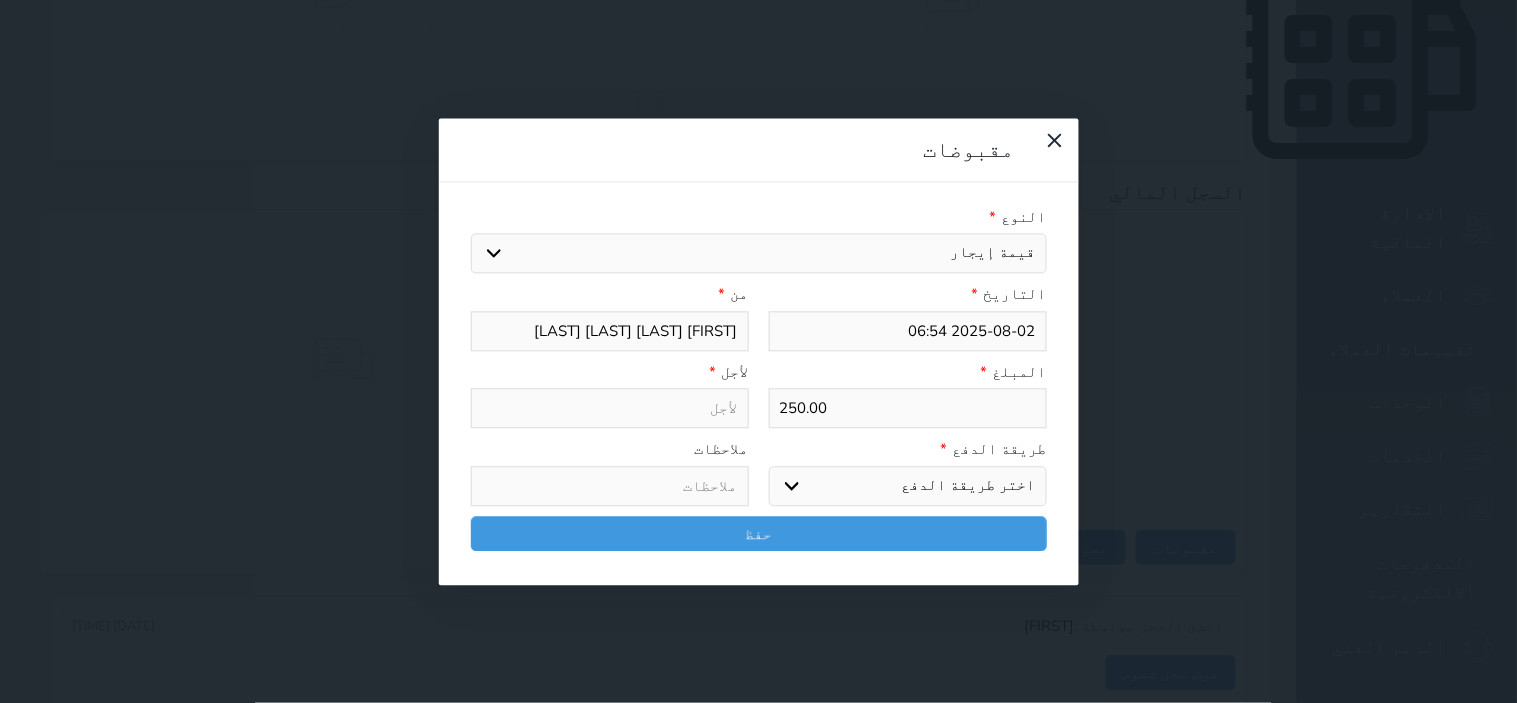 type on "قيمة إيجار - الوحدة - 202B2" 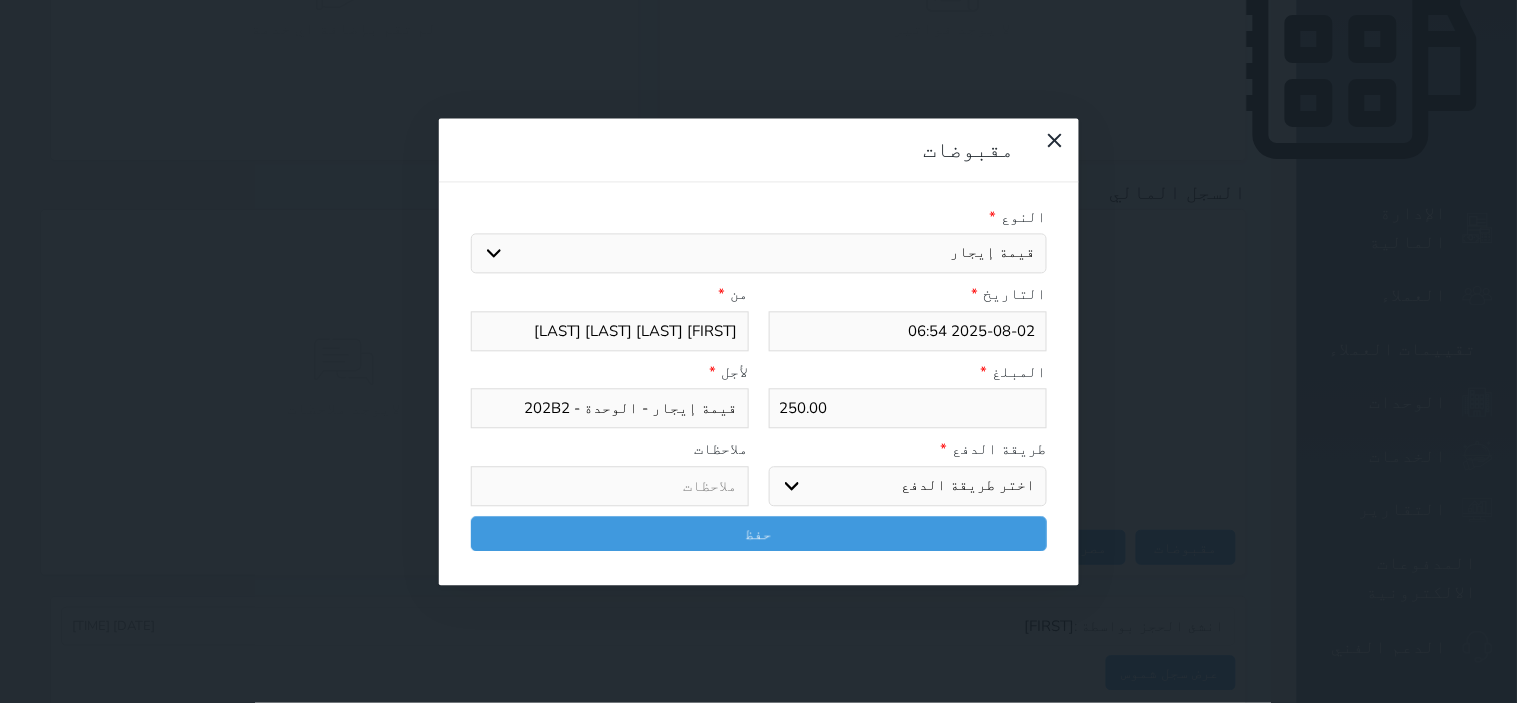 click on "اختر طريقة الدفع   دفع نقدى   تحويل بنكى   مدى   بطاقة ائتمان   آجل" at bounding box center [908, 486] 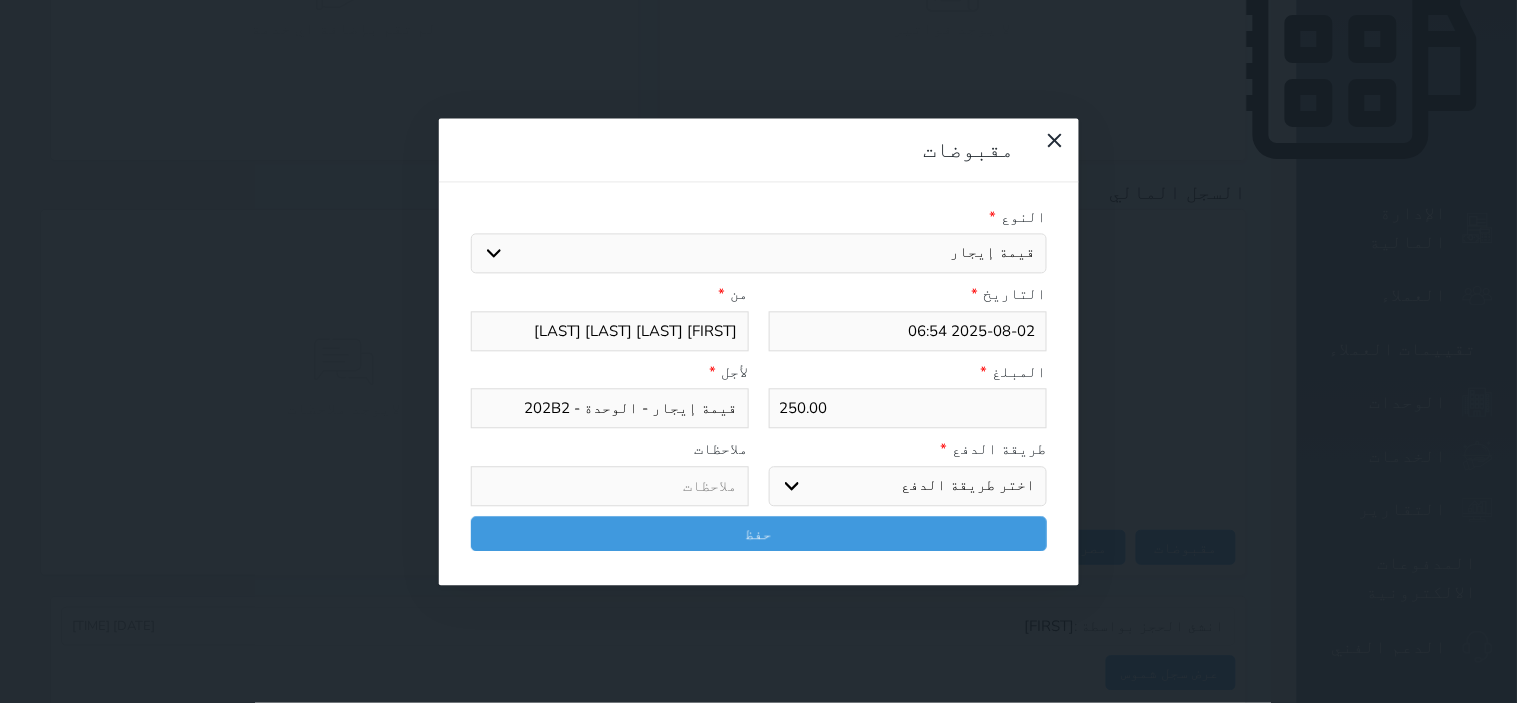 select on "mada" 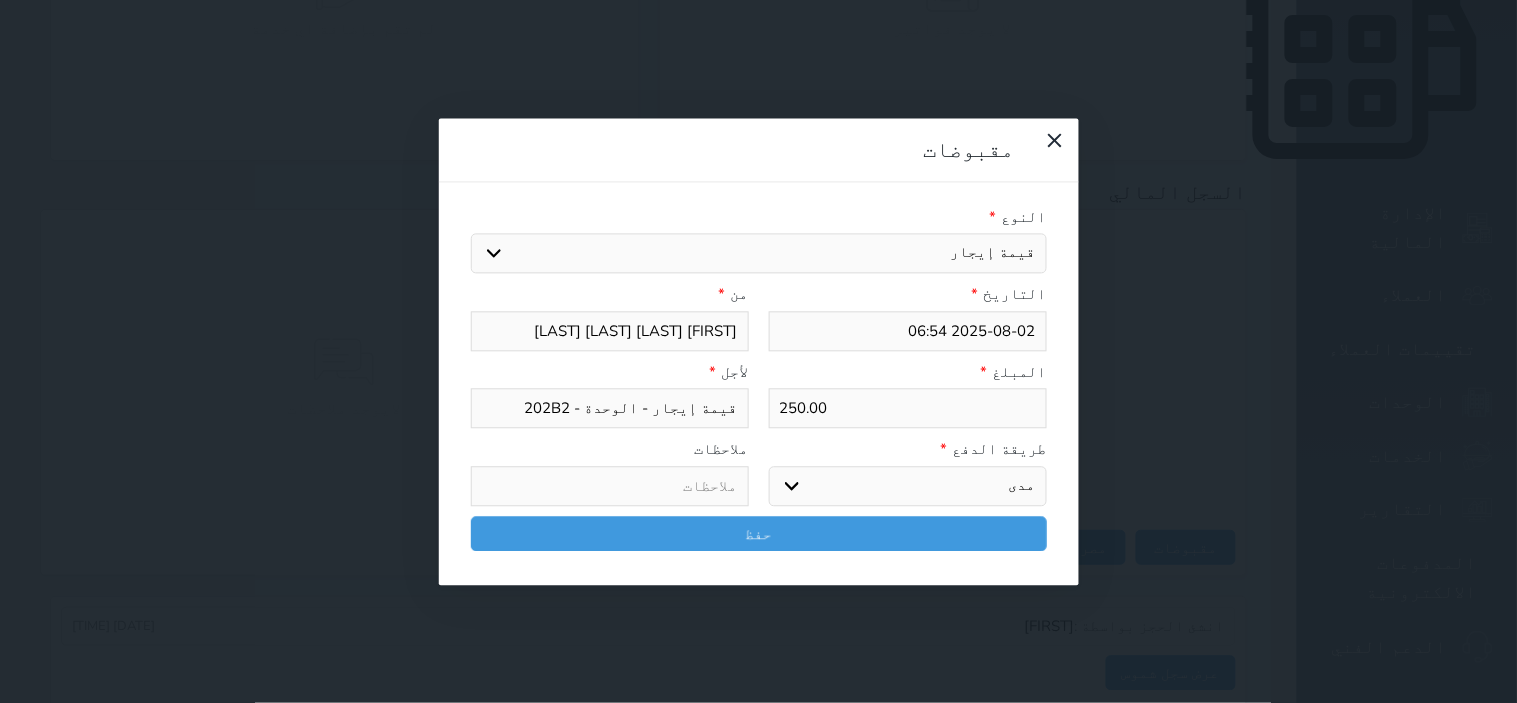 click on "اختر طريقة الدفع   دفع نقدى   تحويل بنكى   مدى   بطاقة ائتمان   آجل" at bounding box center [908, 486] 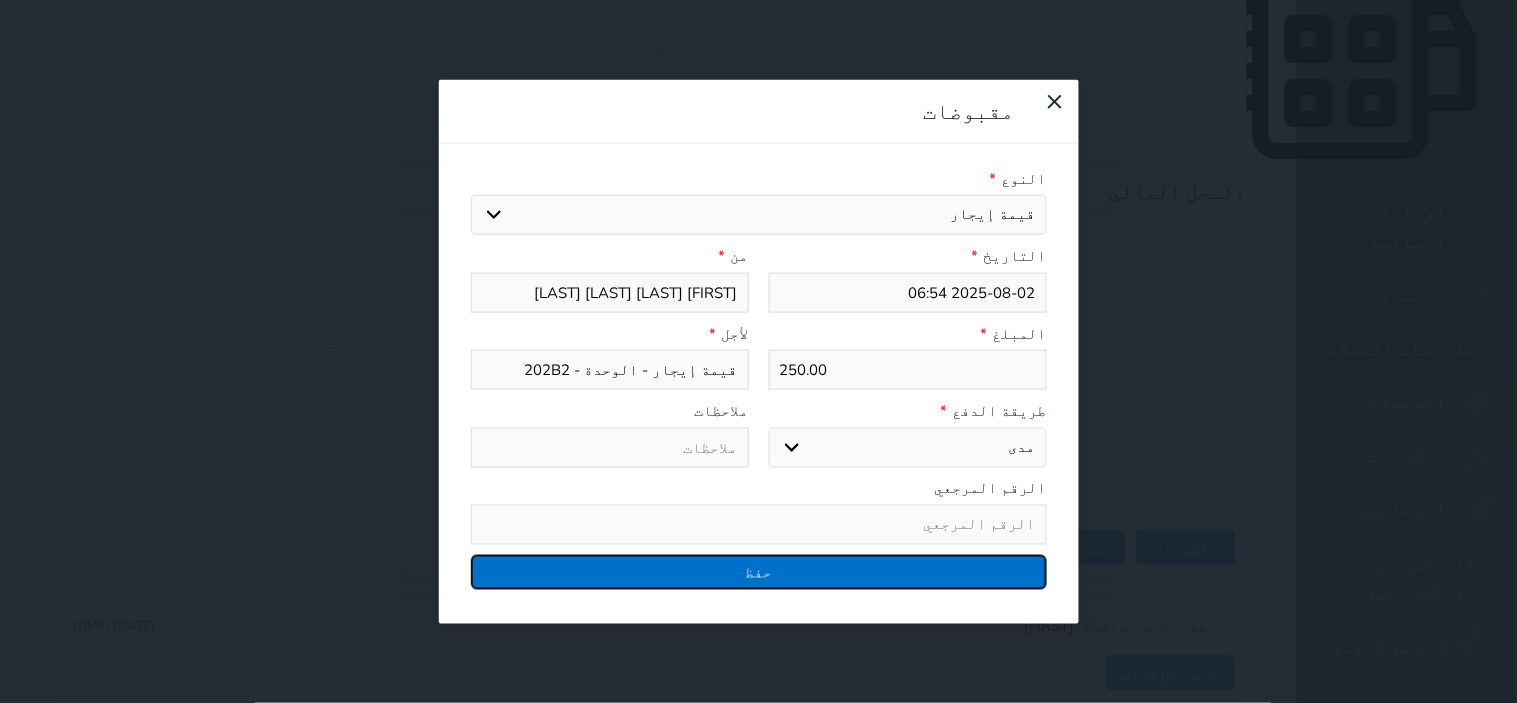 click on "حفظ" at bounding box center [759, 572] 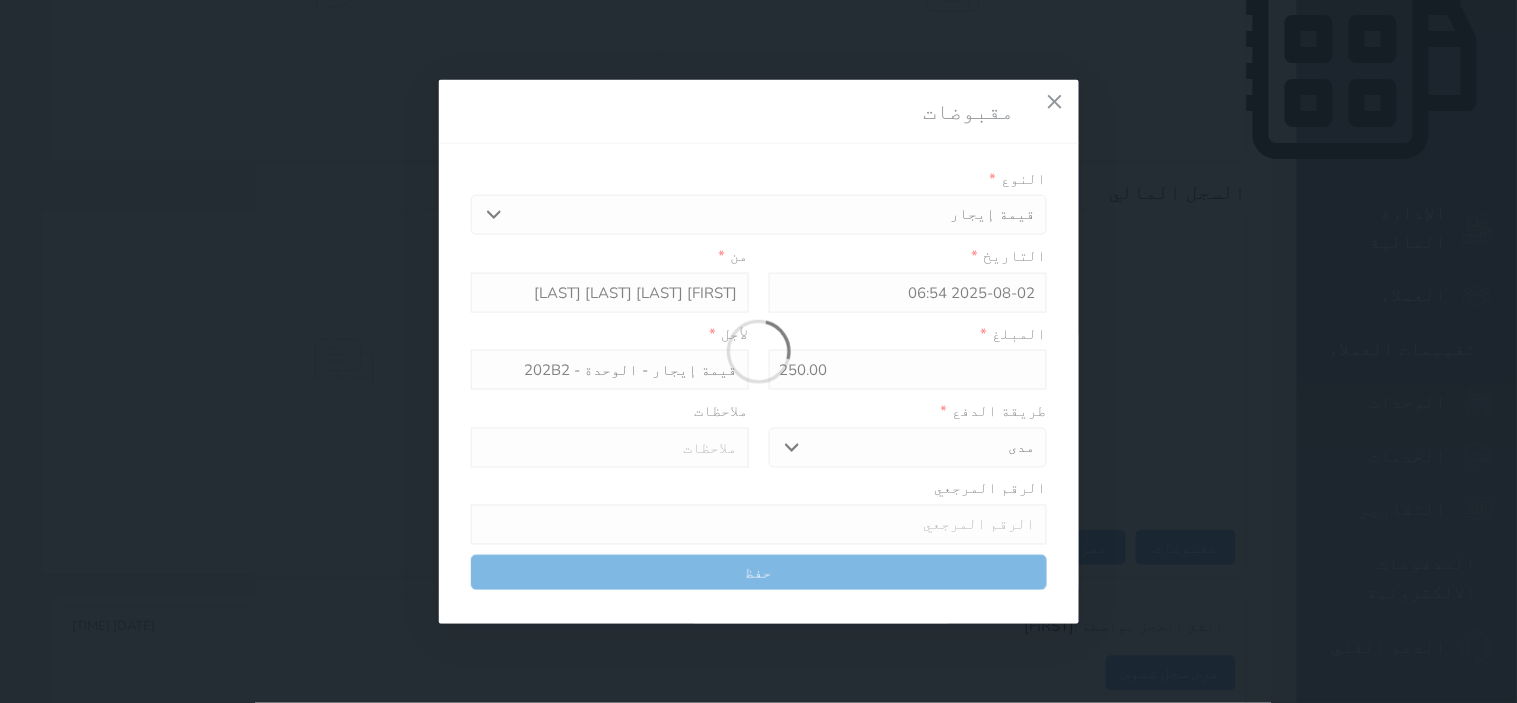 select 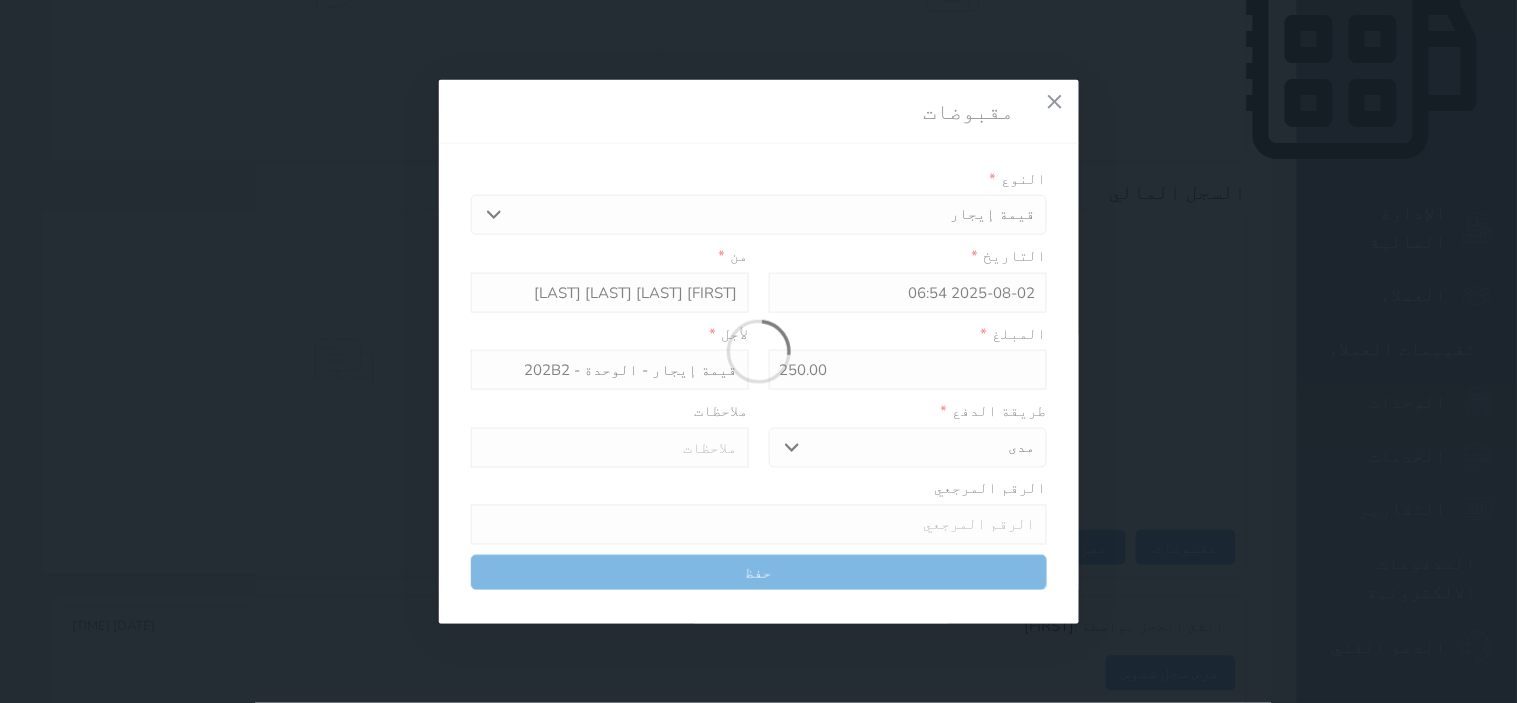 type 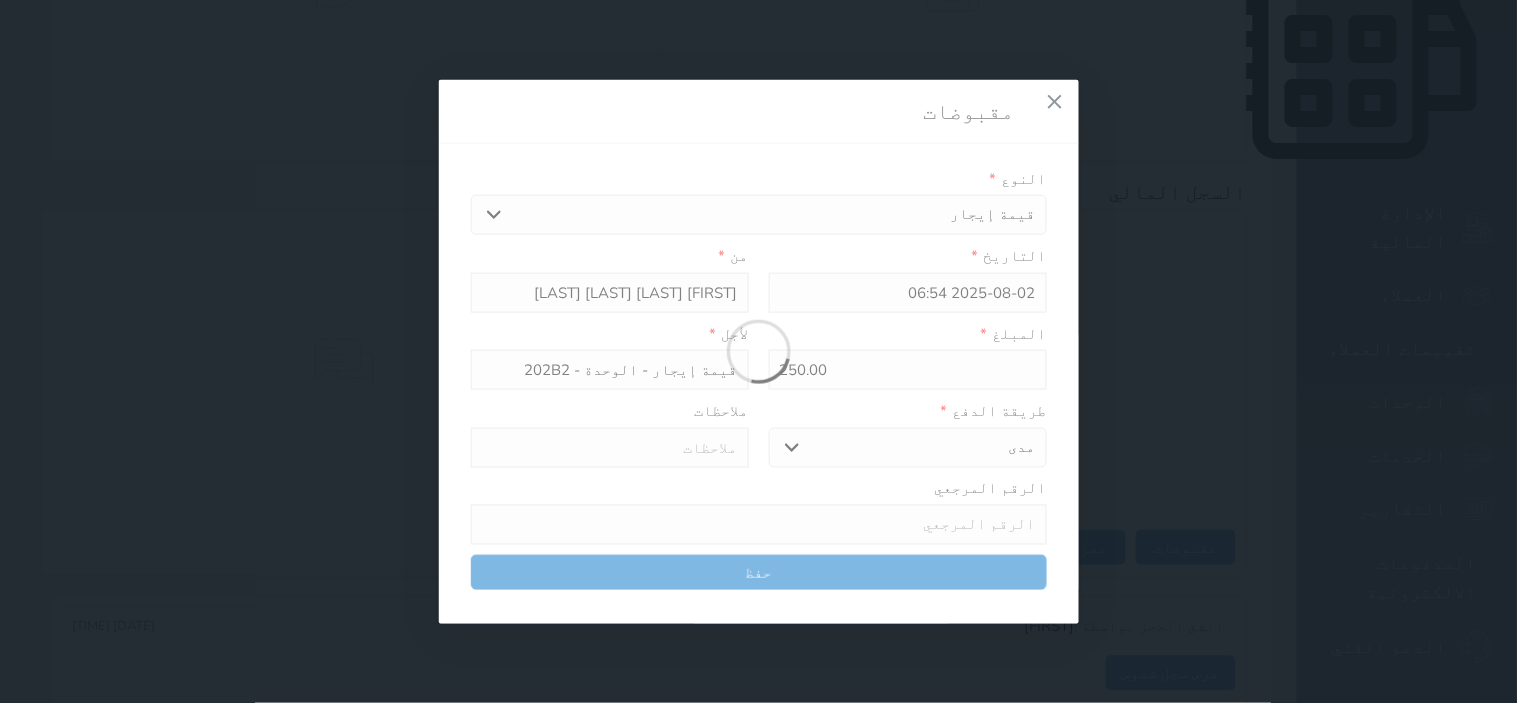 type on "0" 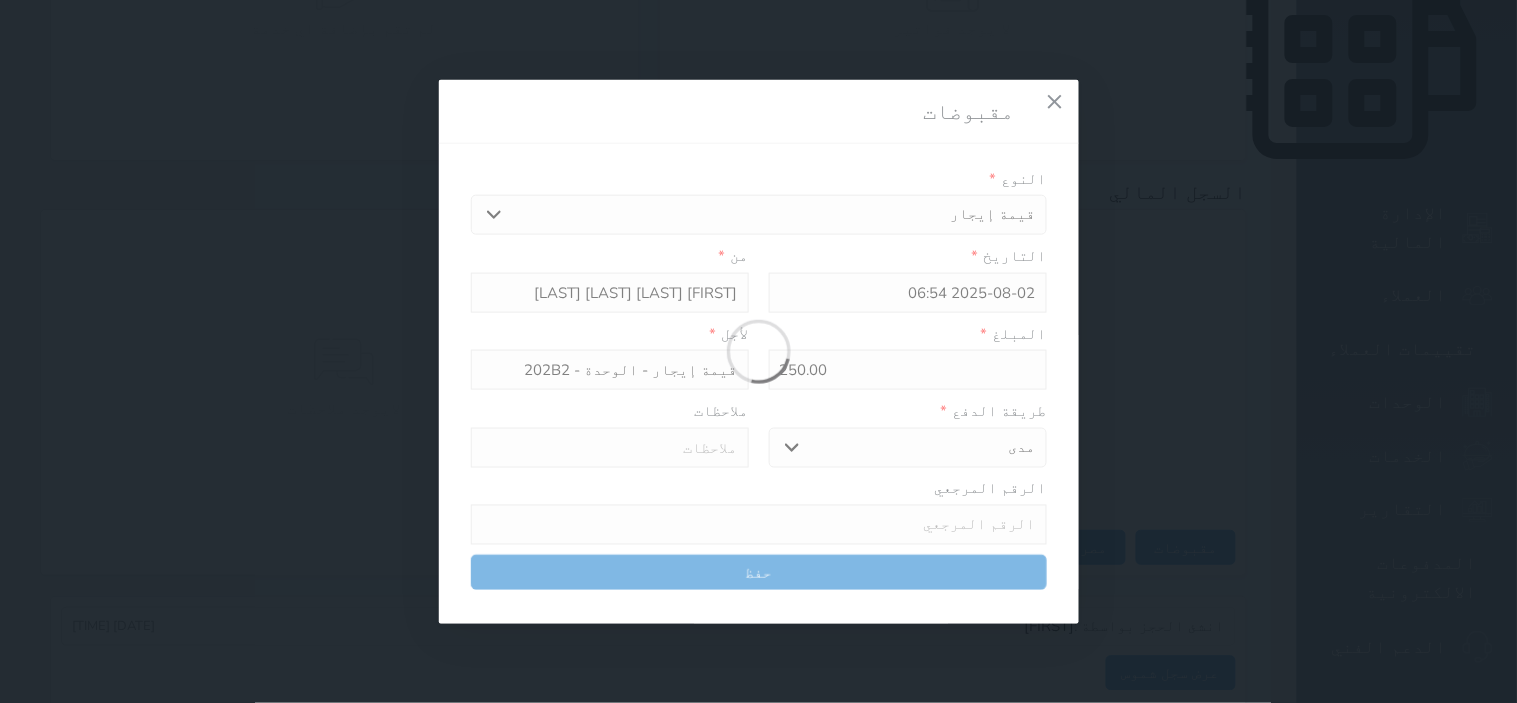 select 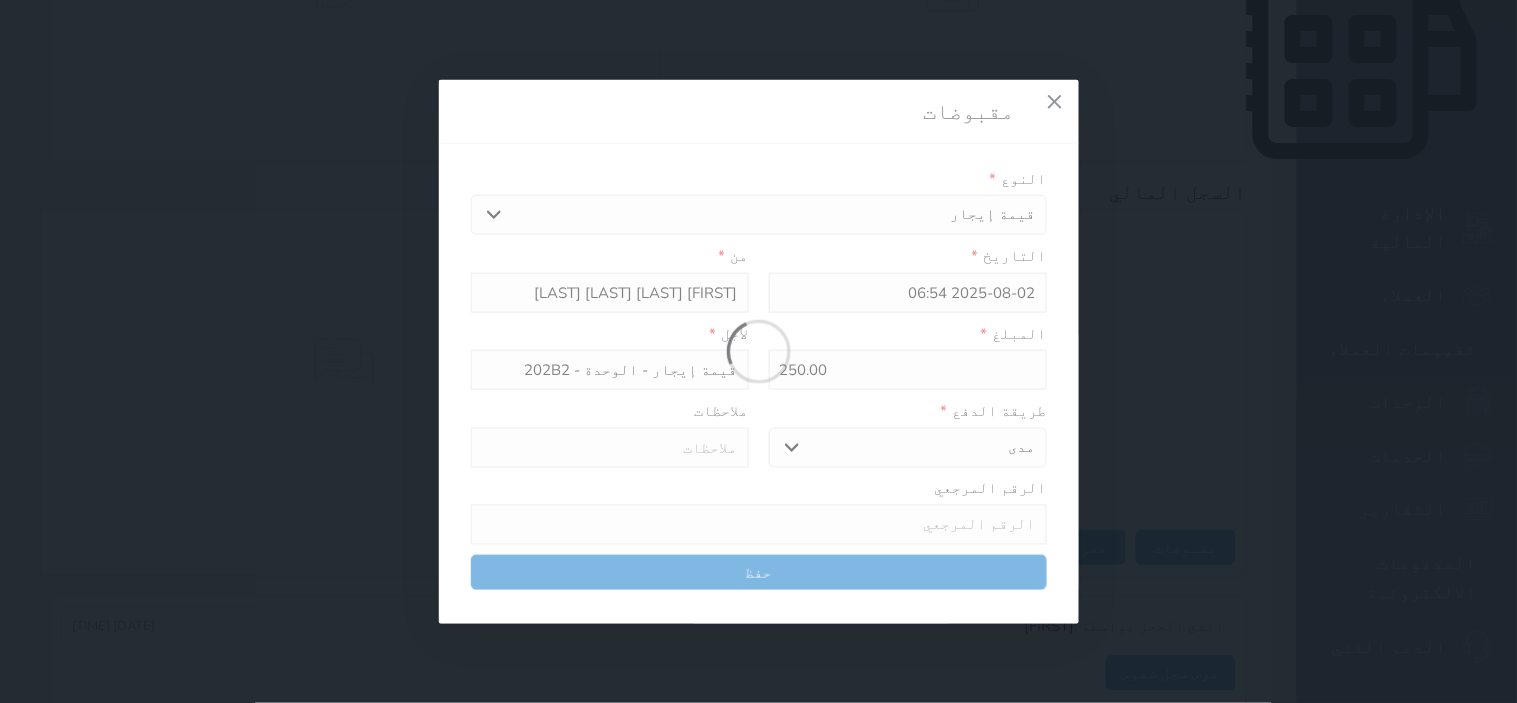 type on "0" 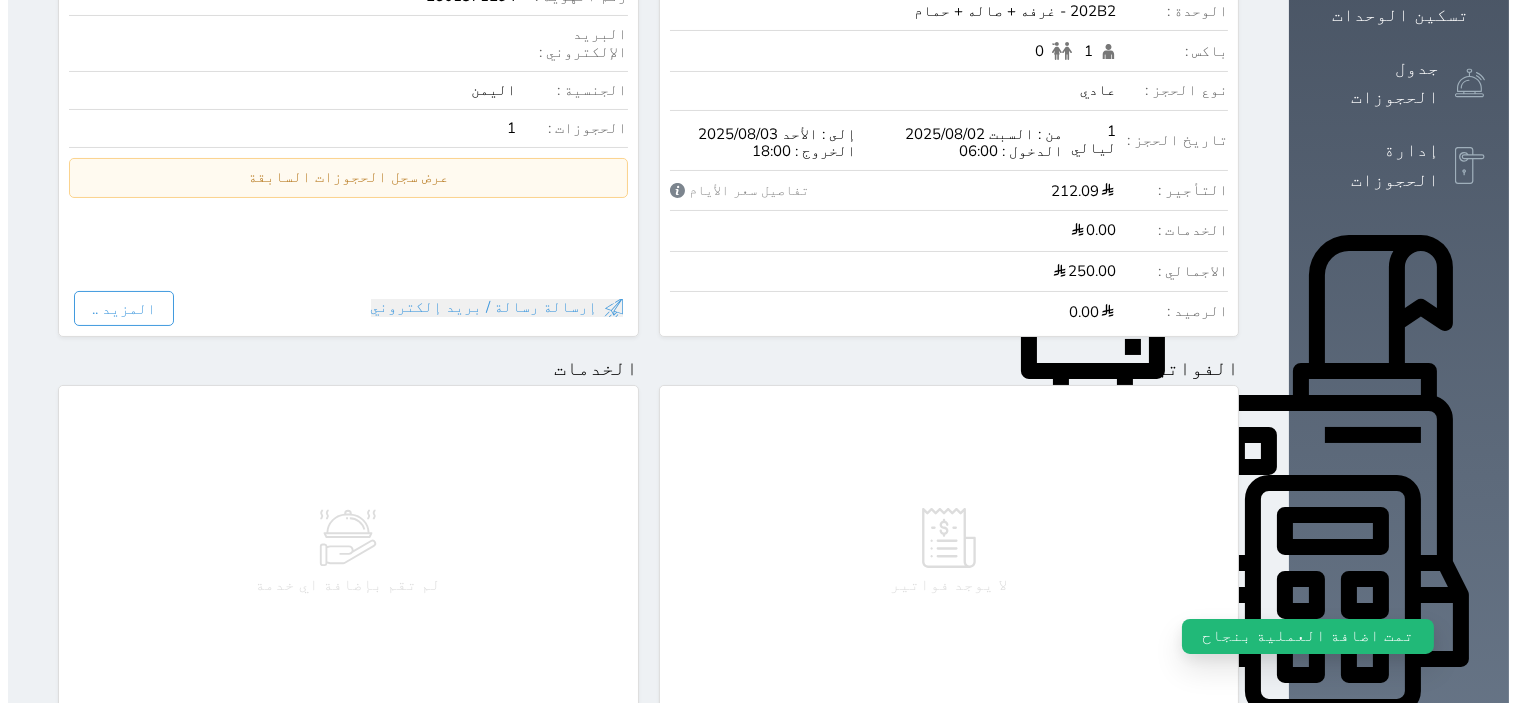 scroll, scrollTop: 0, scrollLeft: 0, axis: both 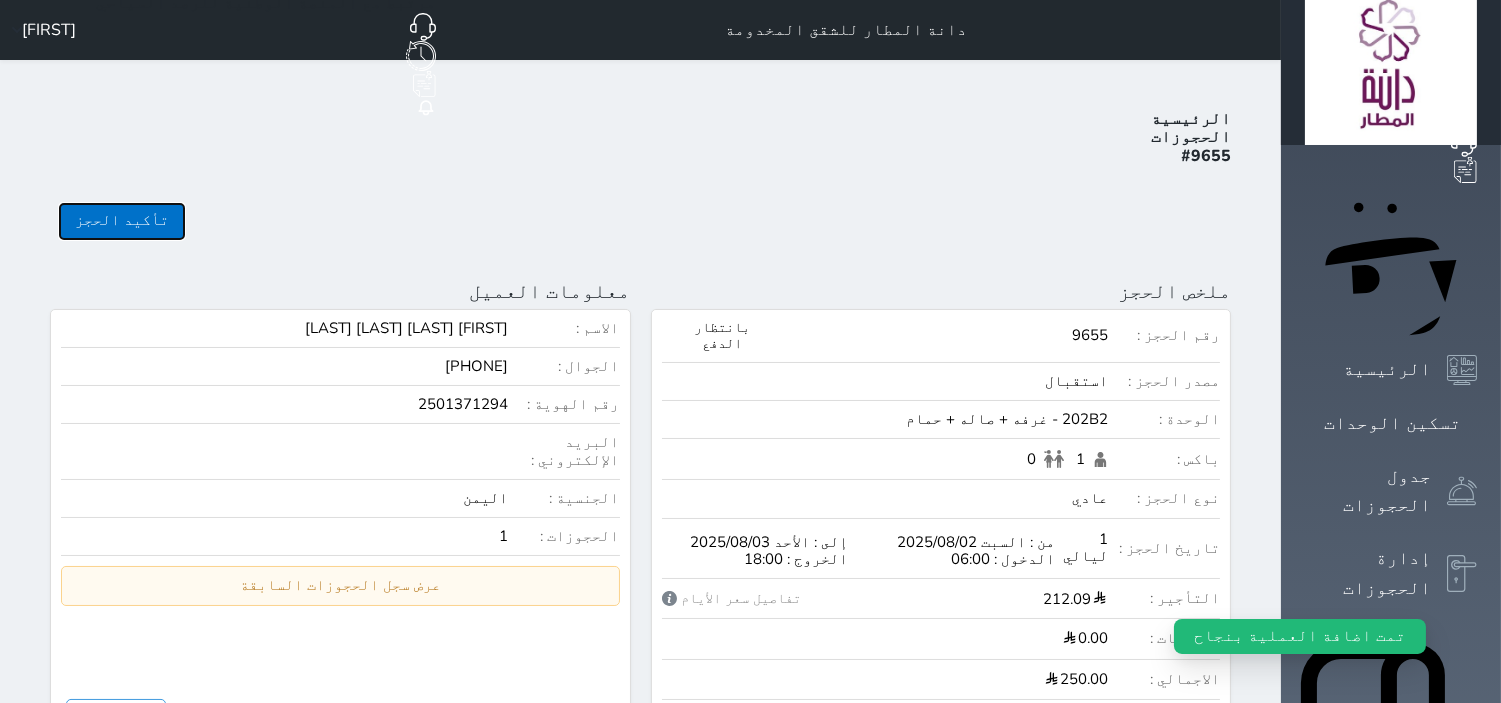 click on "تأكيد الحجز" at bounding box center [122, 221] 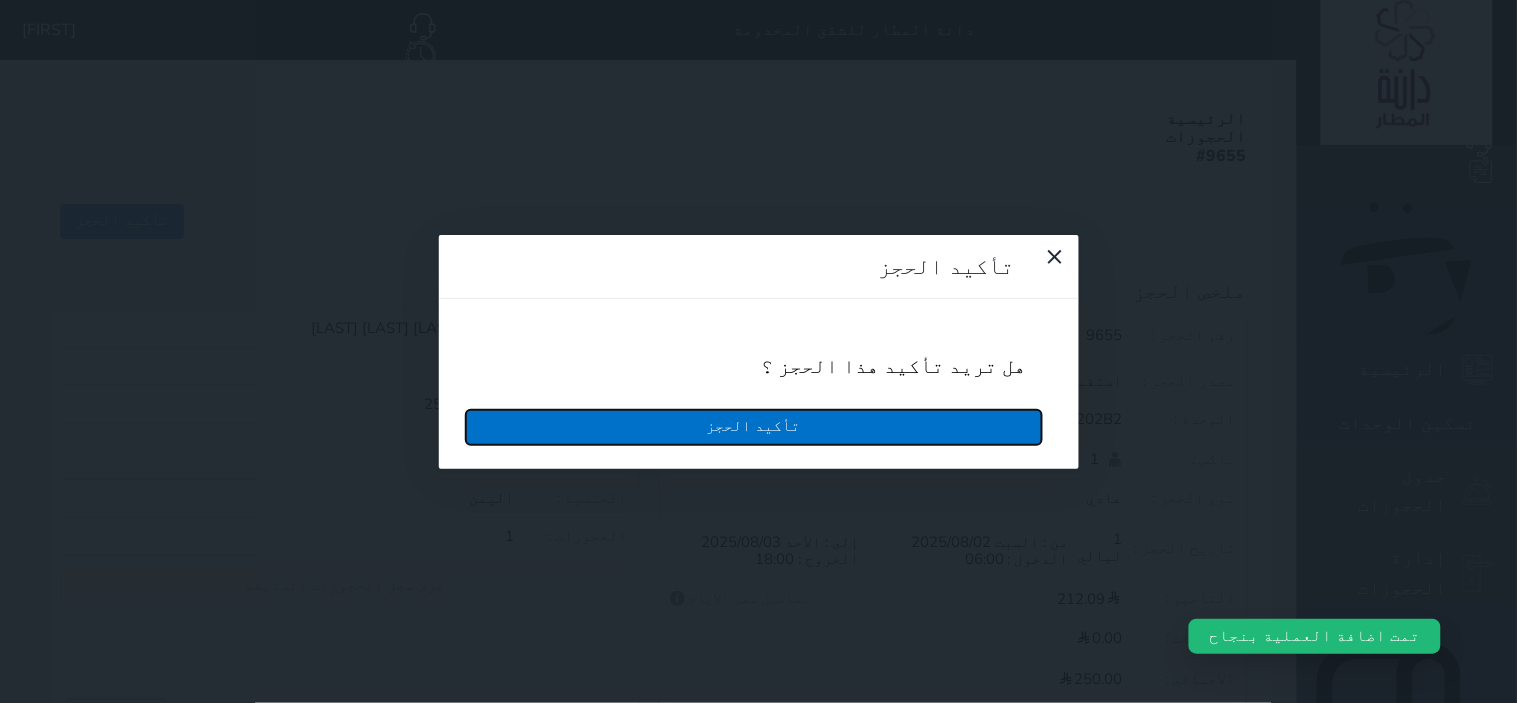 click on "تأكيد الحجز" at bounding box center (754, 427) 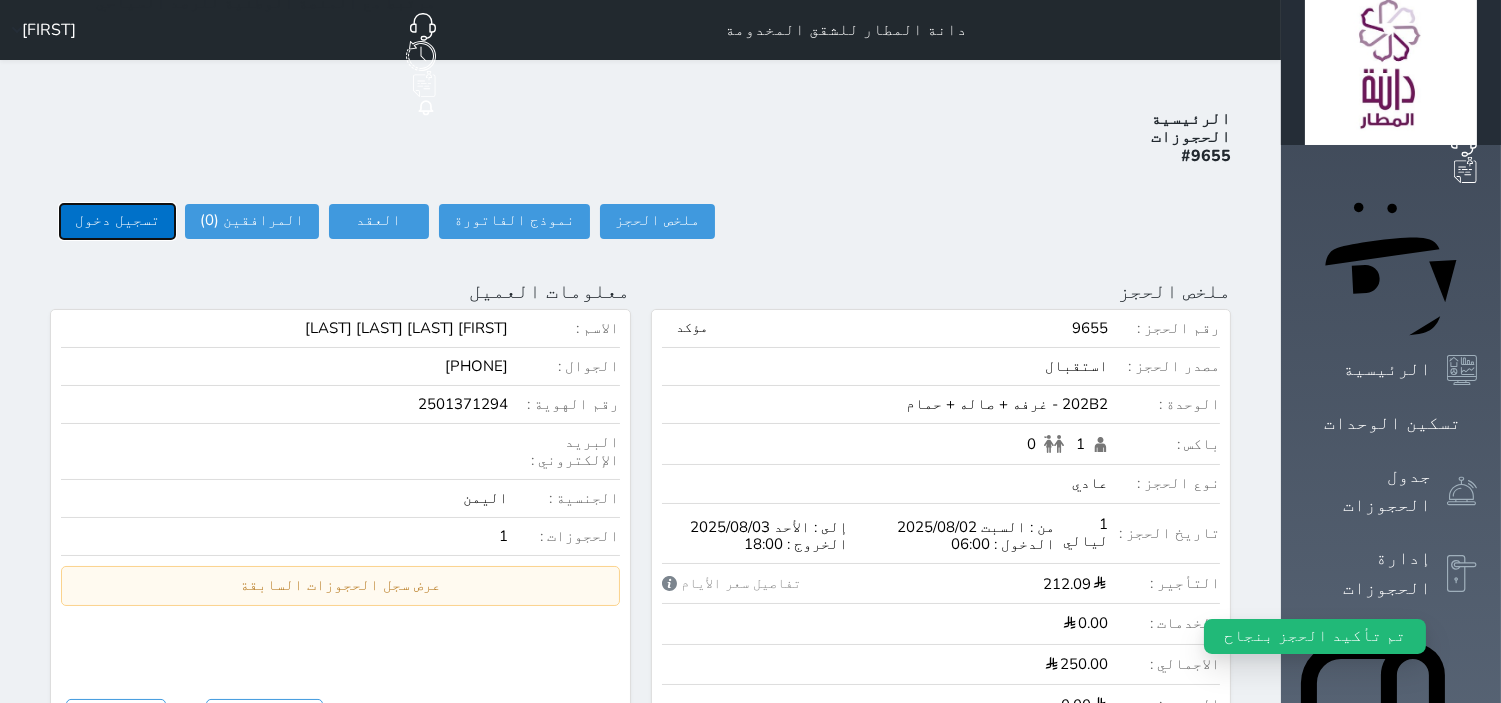 click on "تسجيل دخول" at bounding box center [117, 221] 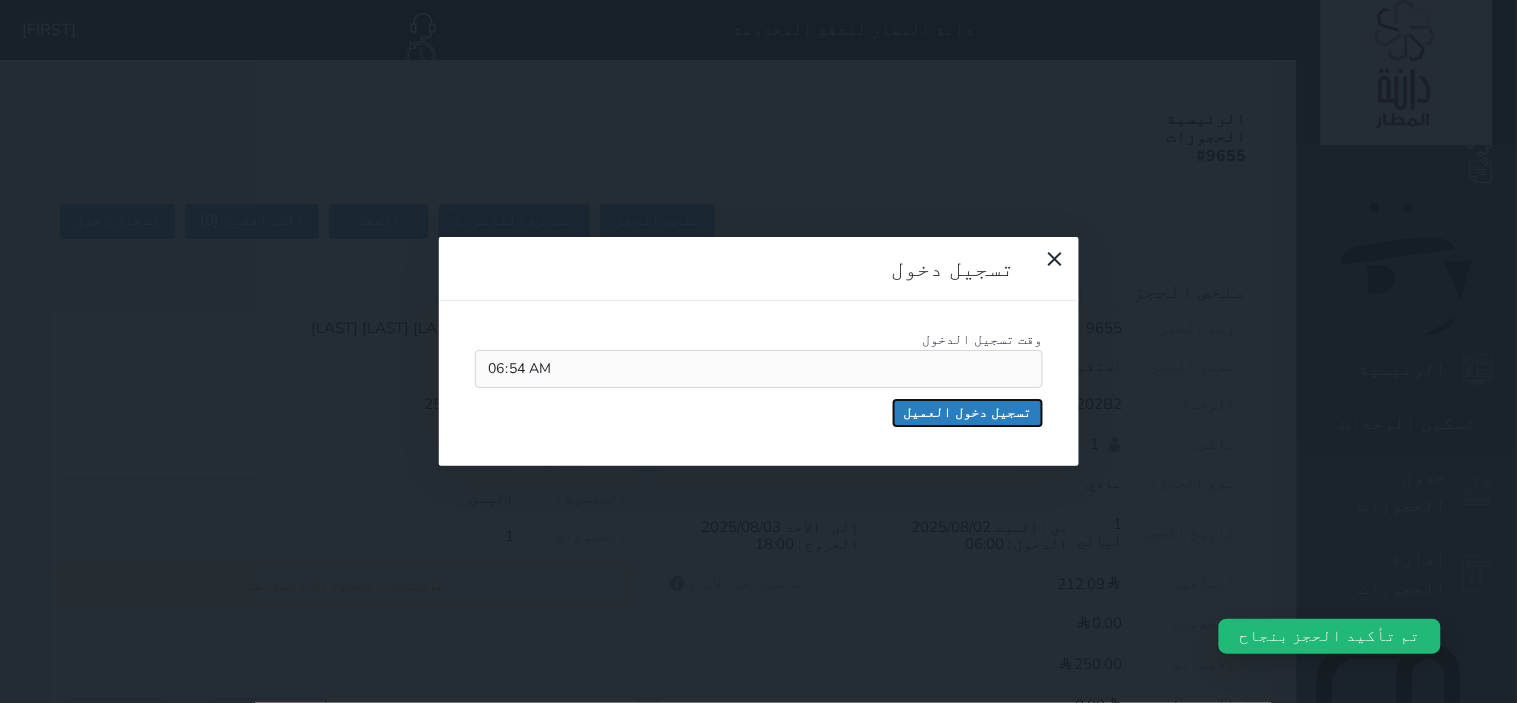 click on "تسجيل دخول العميل" at bounding box center (968, 413) 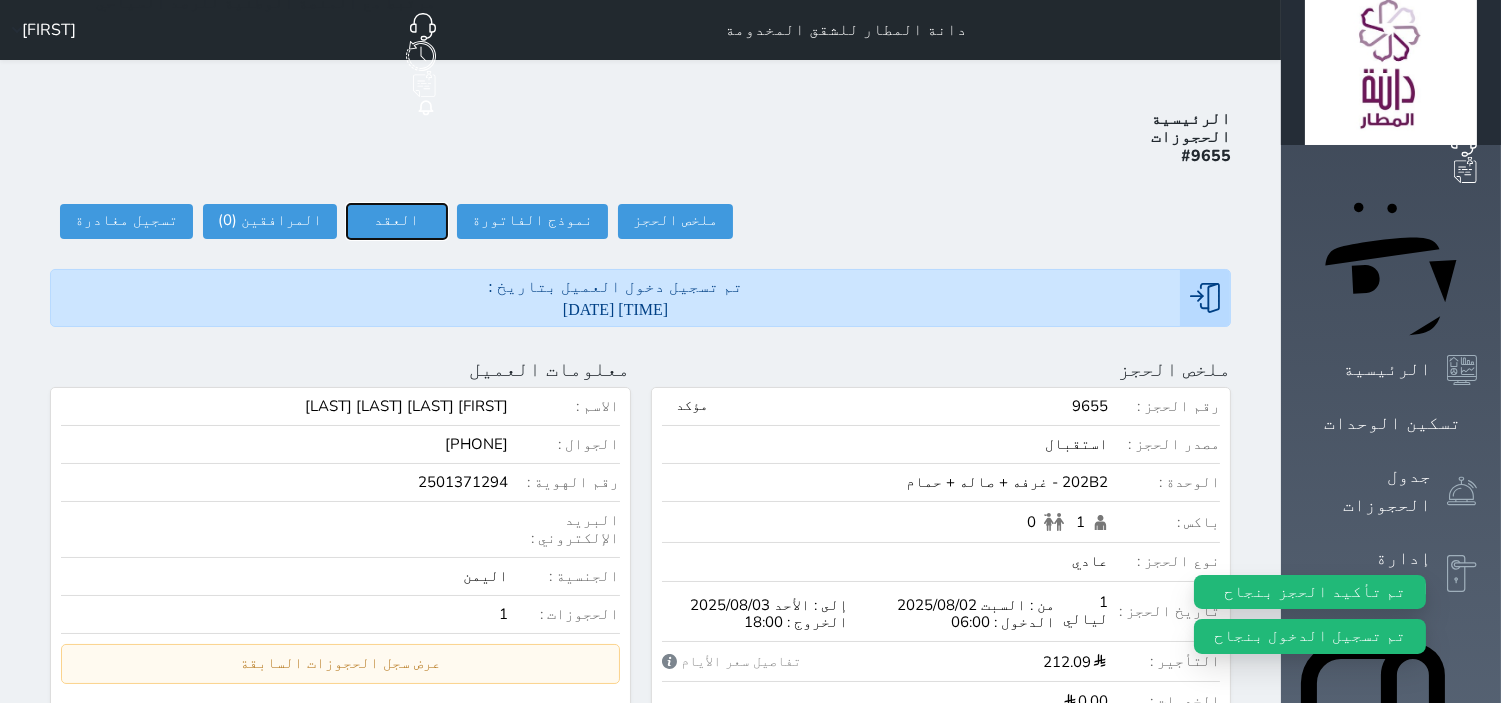 click on "العقد" at bounding box center [397, 221] 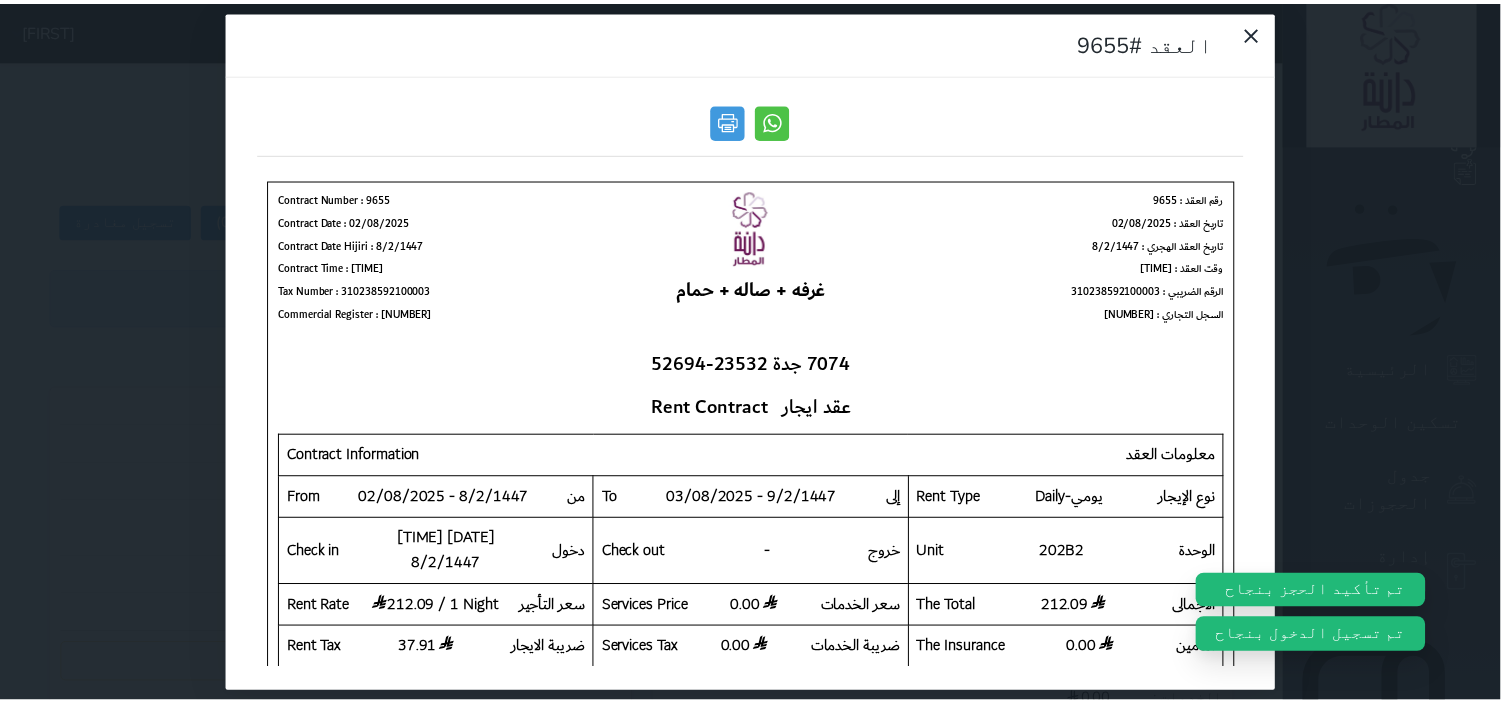 scroll, scrollTop: 0, scrollLeft: 0, axis: both 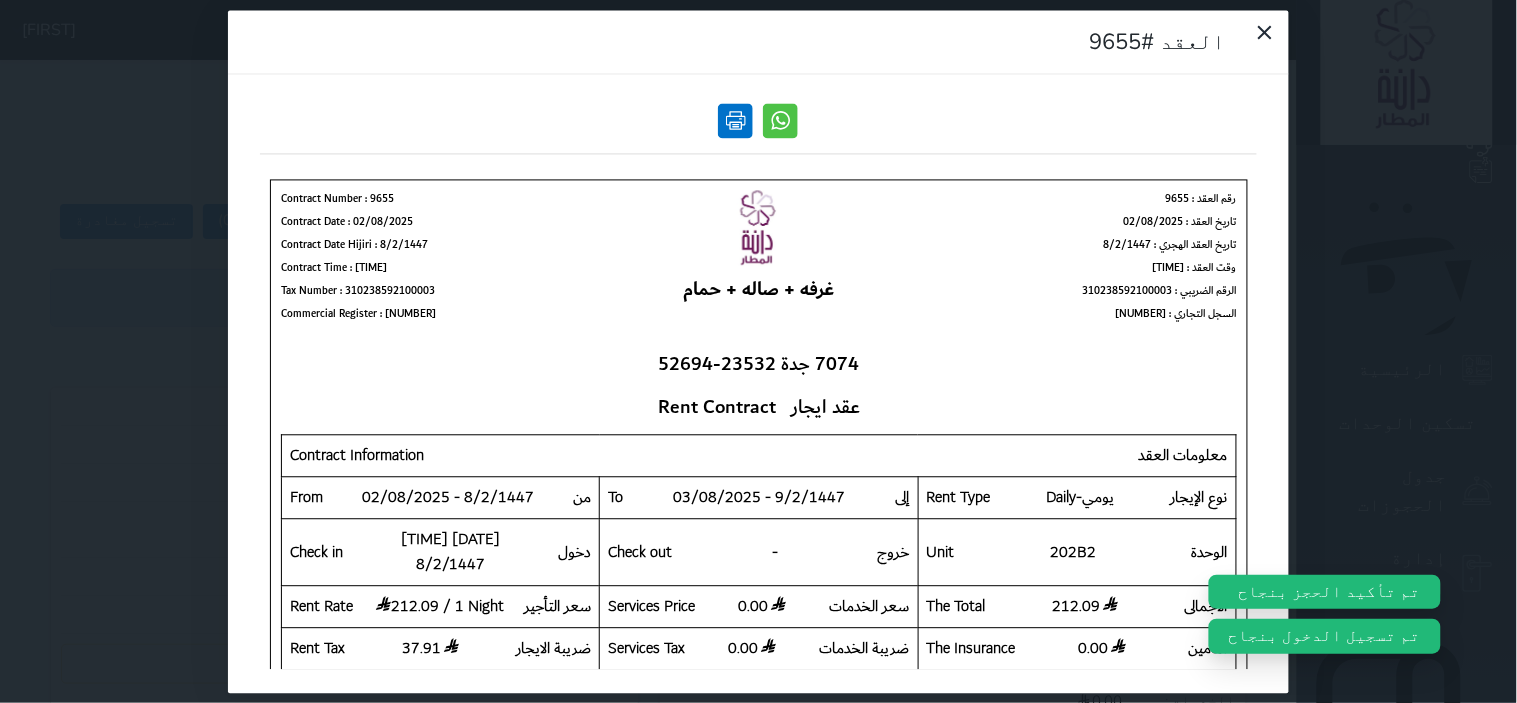 click at bounding box center [736, 120] 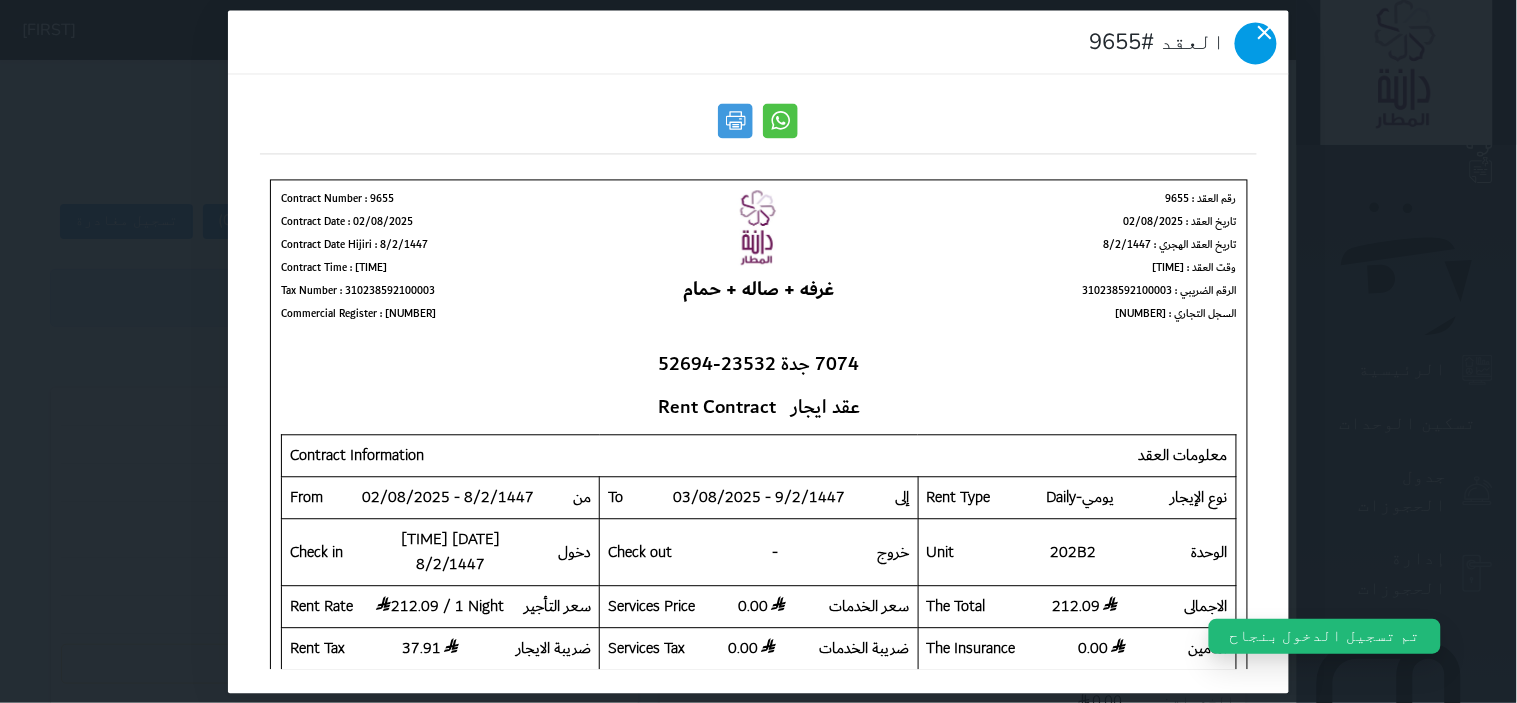 click 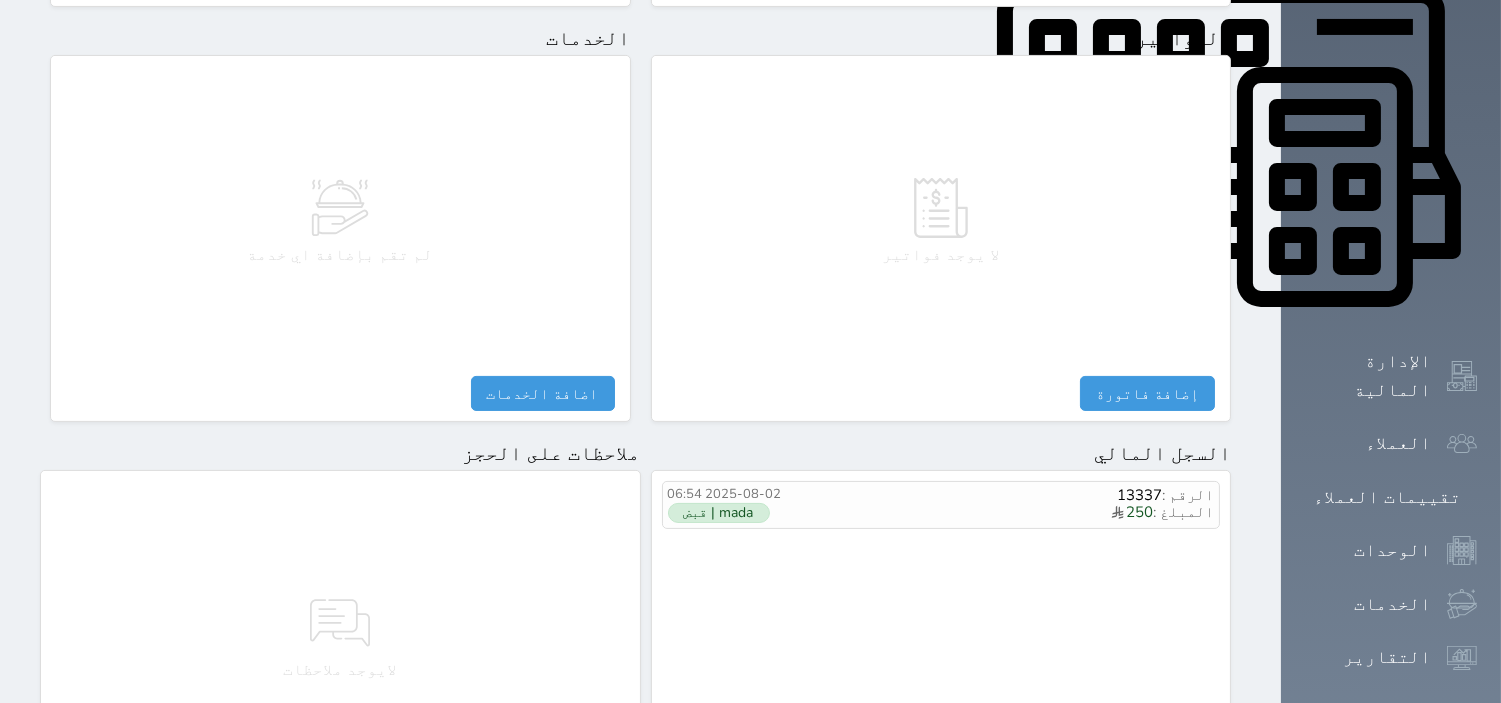 scroll, scrollTop: 1077, scrollLeft: 0, axis: vertical 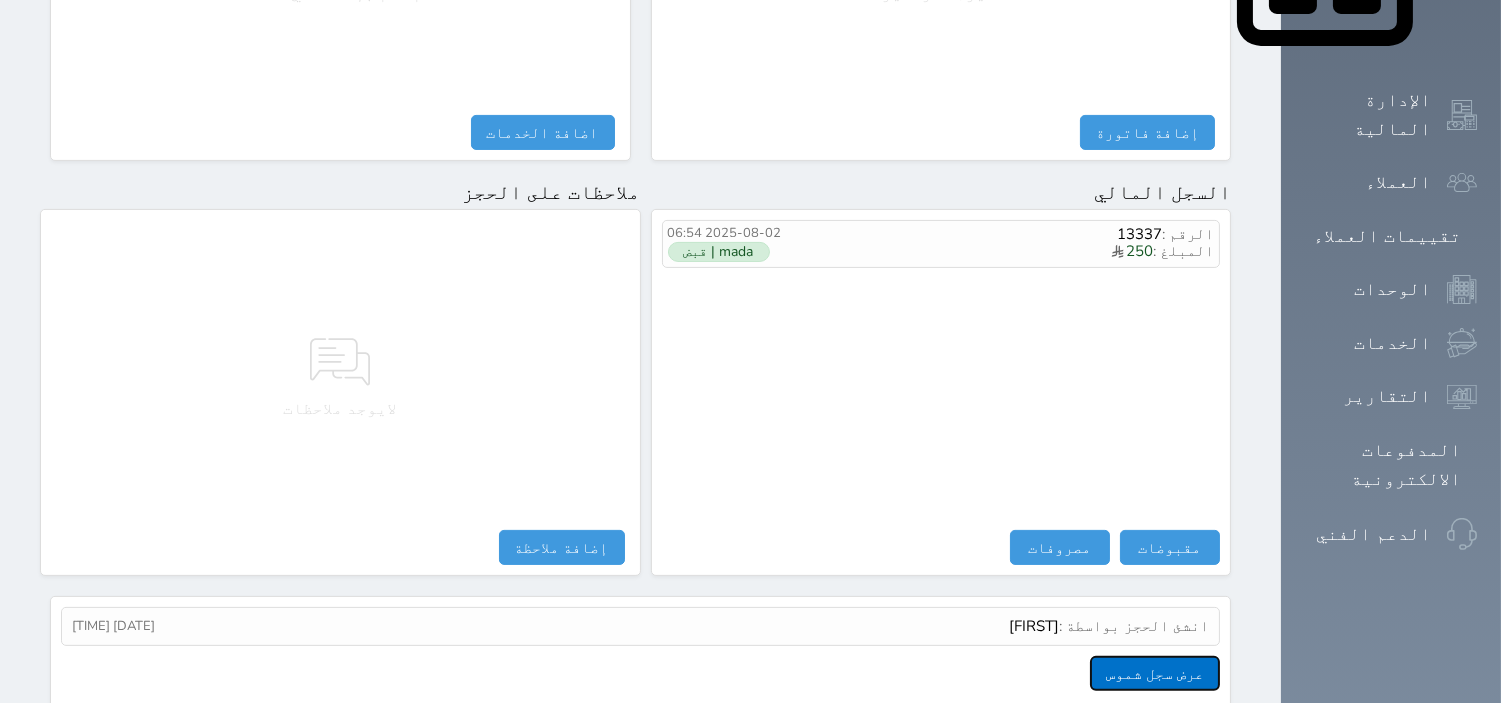 click on "عرض سجل شموس" at bounding box center [1155, 673] 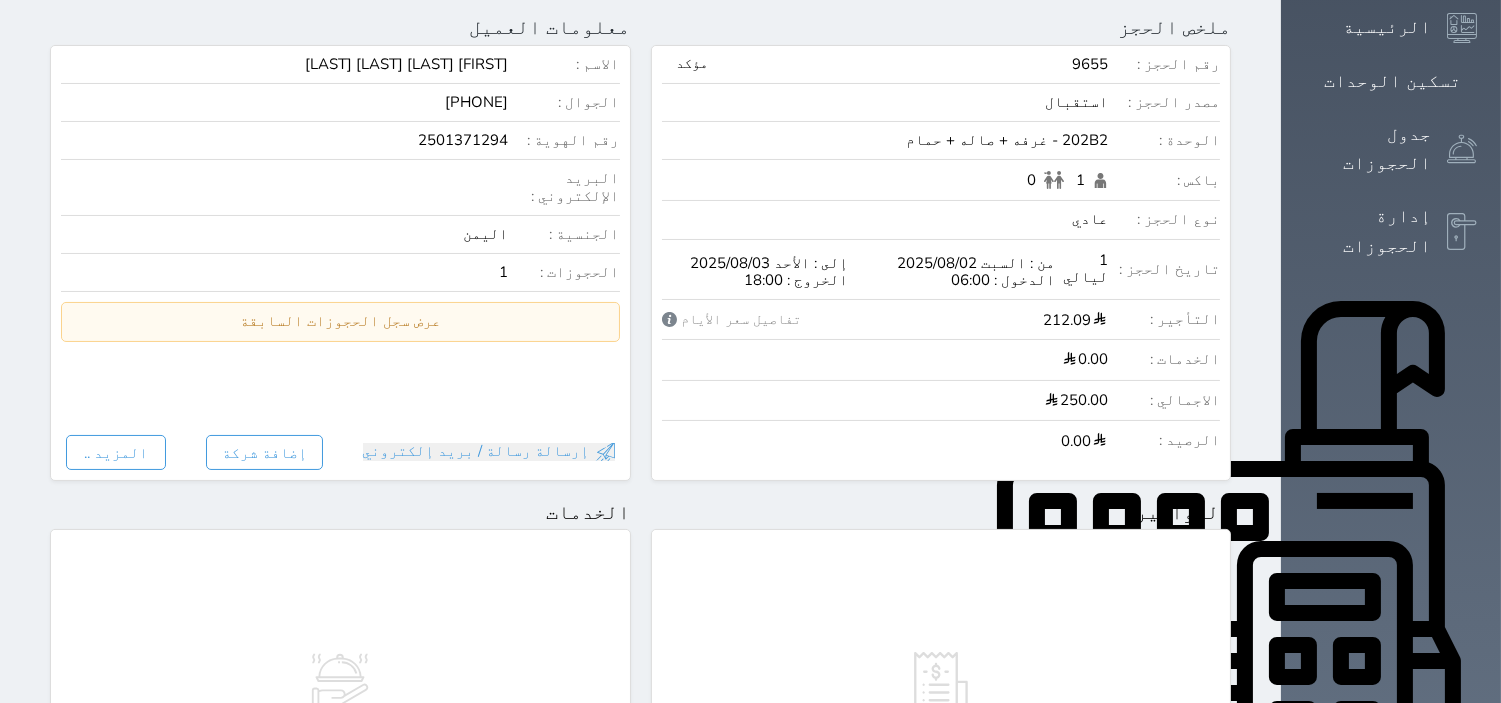 scroll, scrollTop: 77, scrollLeft: 0, axis: vertical 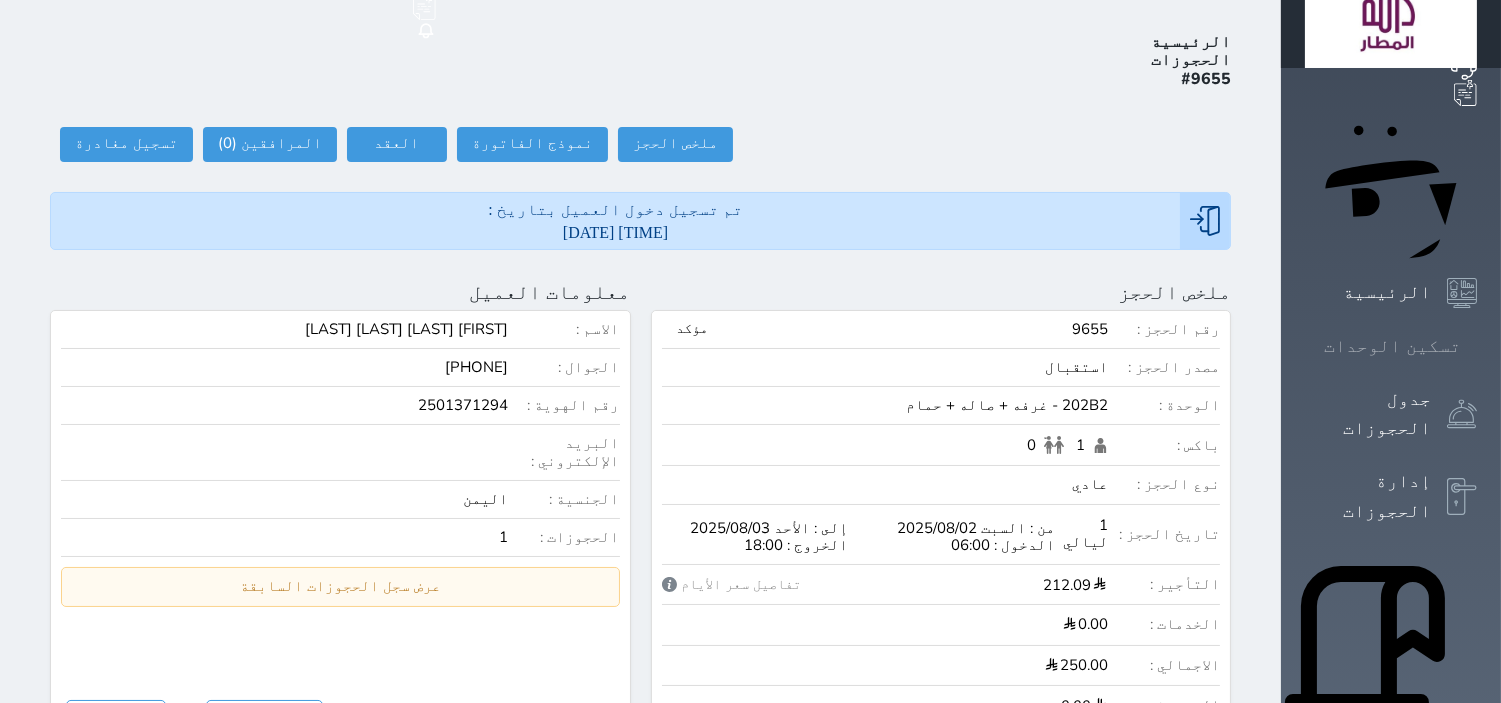 click 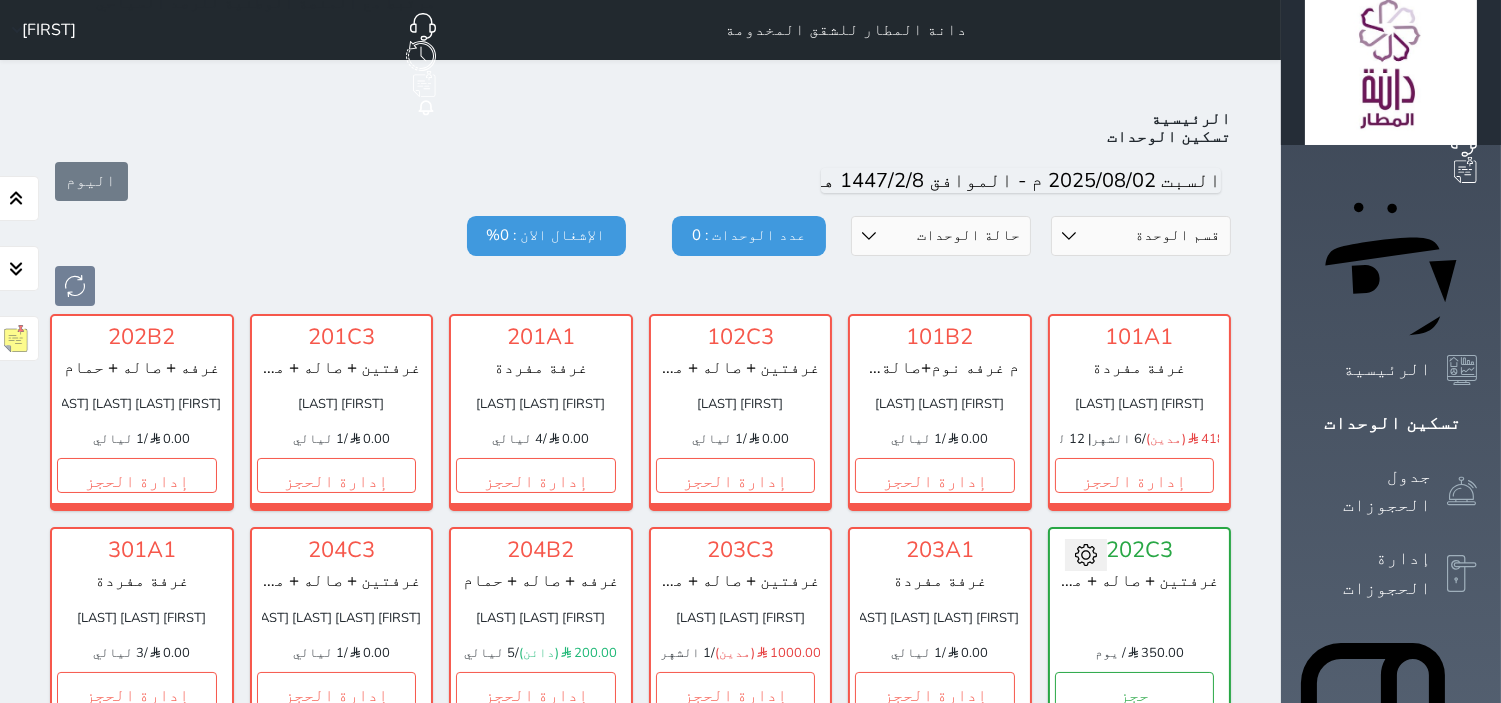 scroll, scrollTop: 77, scrollLeft: 0, axis: vertical 